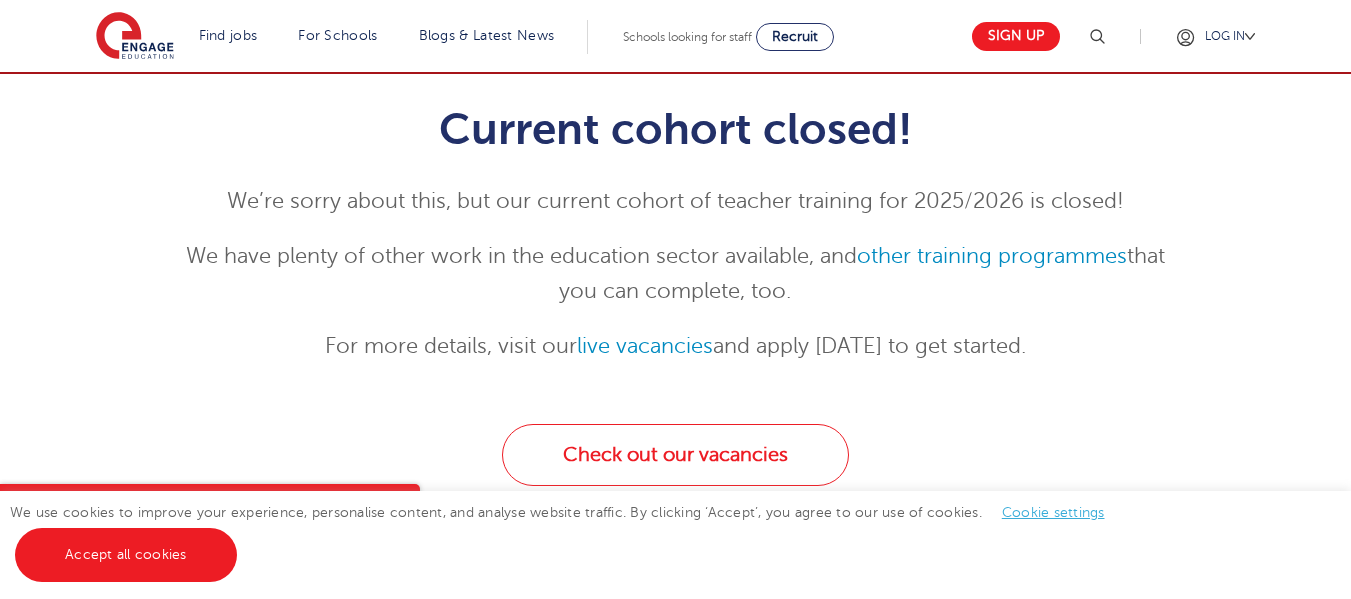 scroll, scrollTop: 240, scrollLeft: 0, axis: vertical 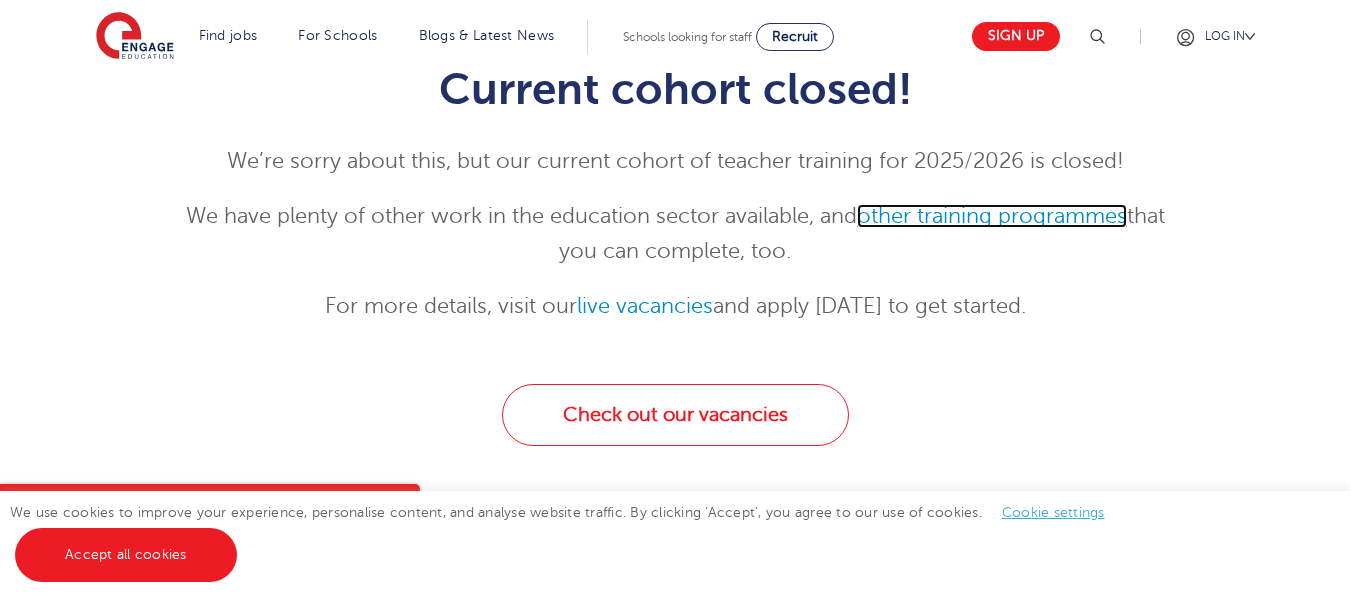 click on "other training programmes" at bounding box center [992, 216] 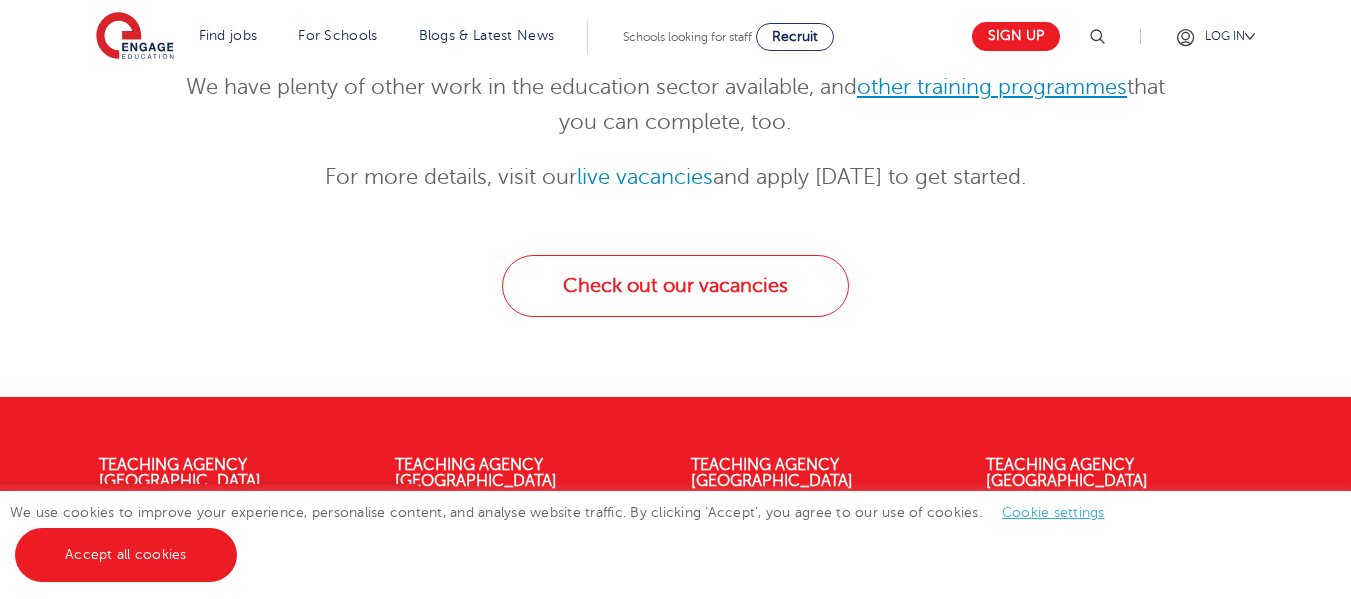 scroll, scrollTop: 320, scrollLeft: 0, axis: vertical 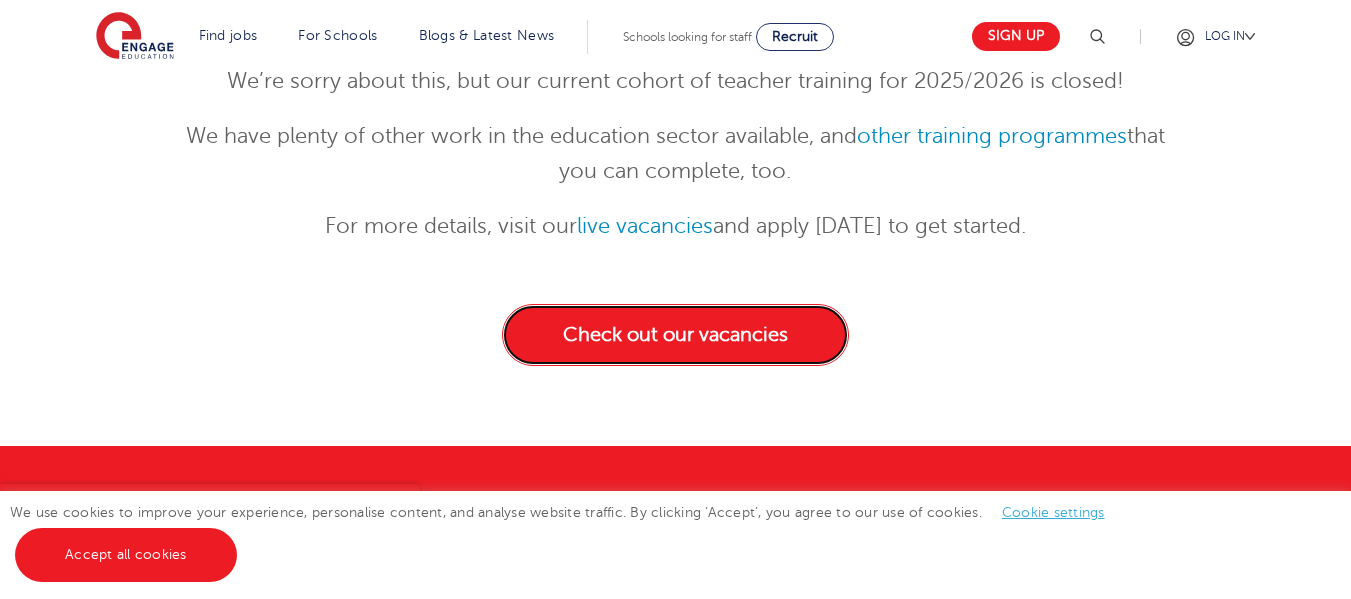 click on "Check out our vacancies" at bounding box center [675, 335] 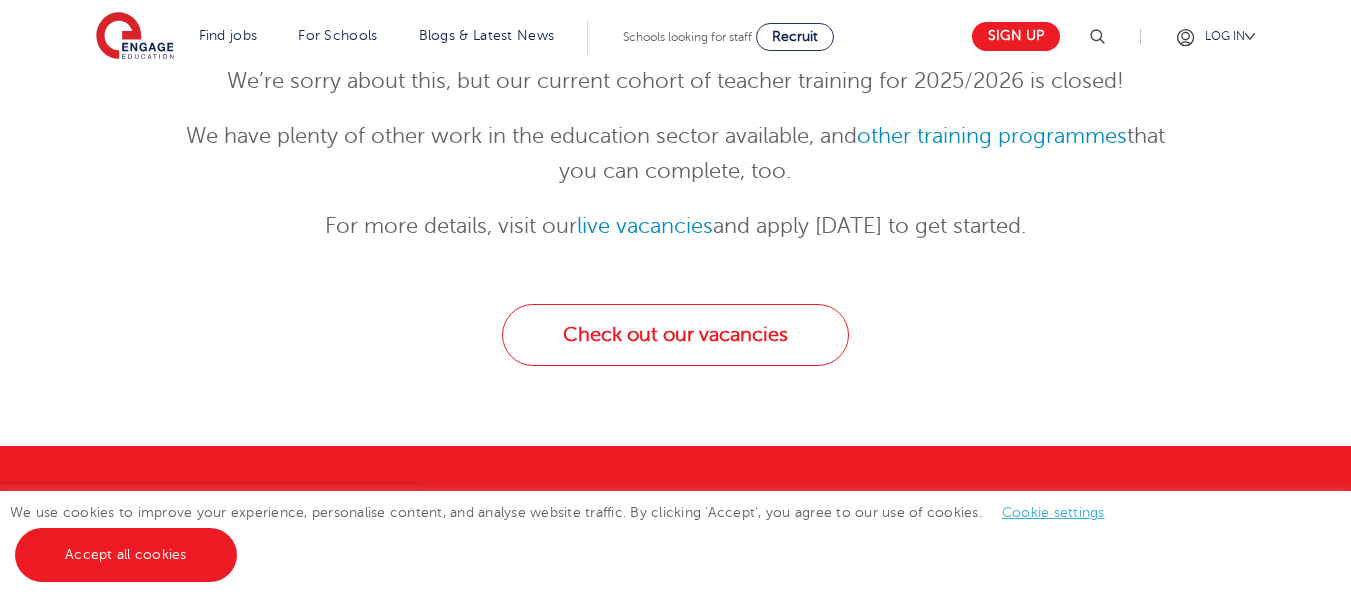 drag, startPoint x: 1348, startPoint y: 473, endPoint x: 1354, endPoint y: 438, distance: 35.510563 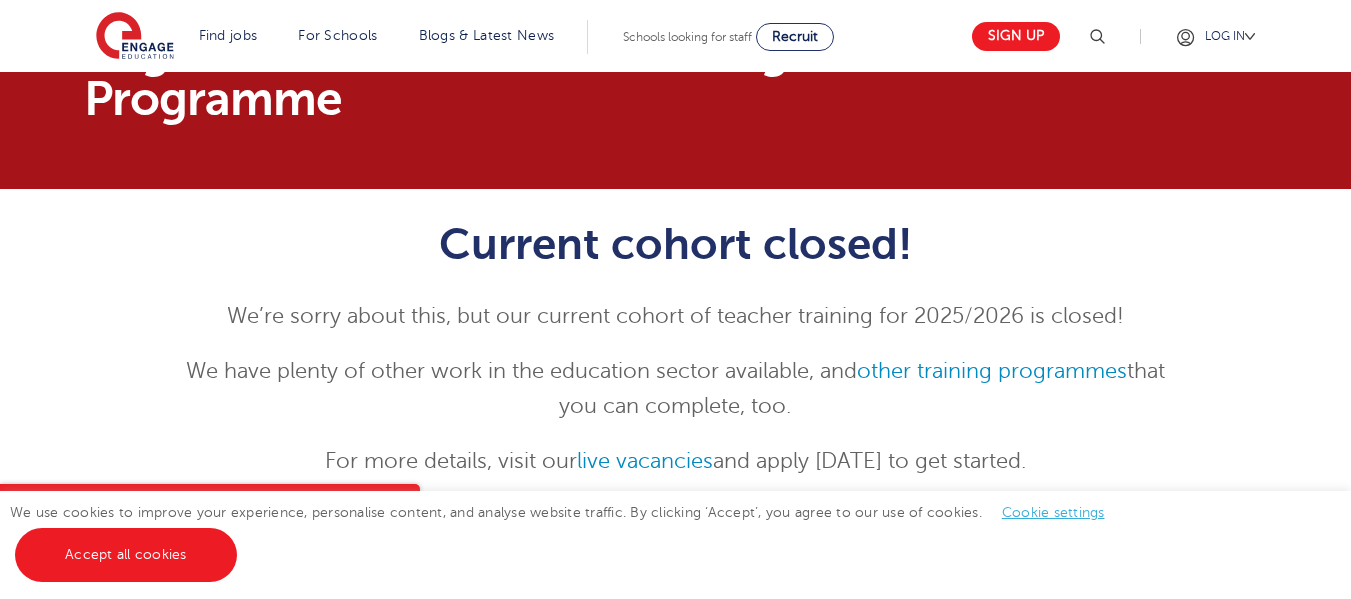 scroll, scrollTop: 0, scrollLeft: 0, axis: both 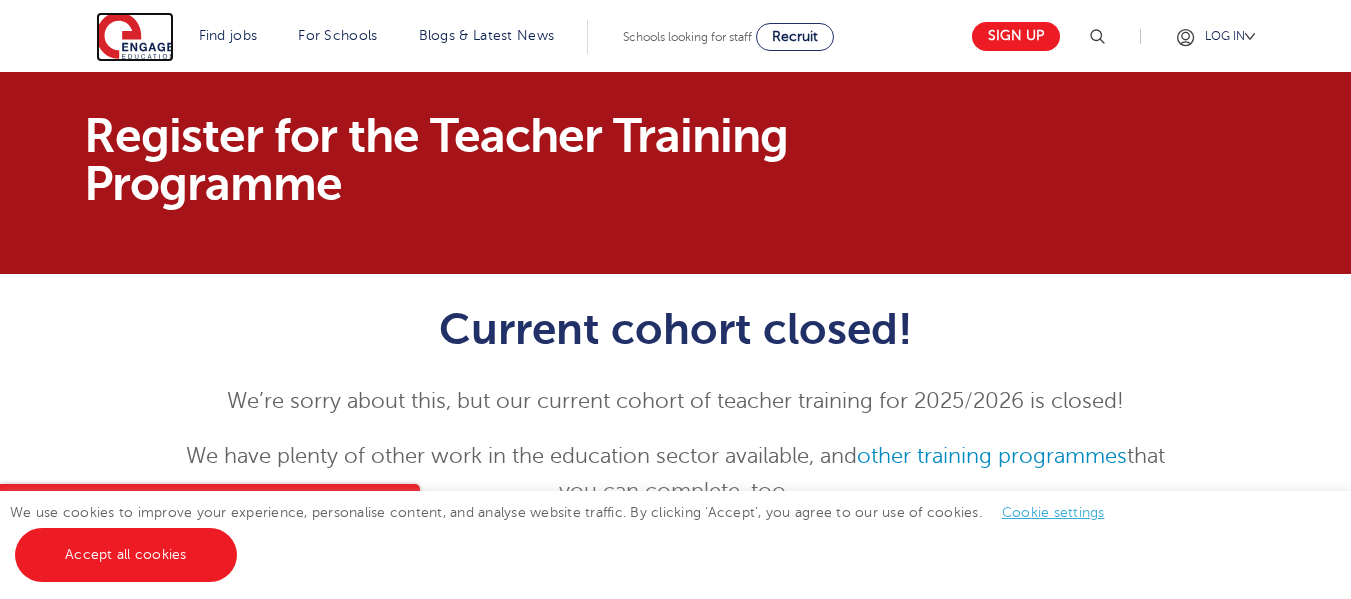 click at bounding box center [135, 37] 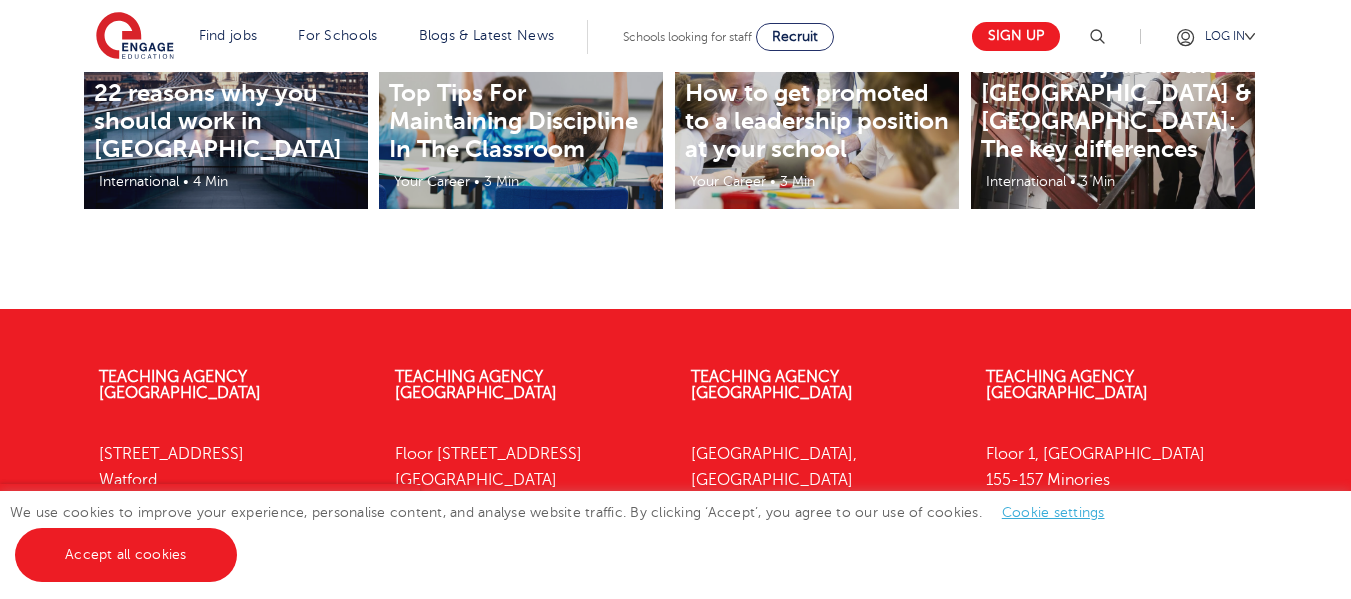 scroll, scrollTop: 2852, scrollLeft: 0, axis: vertical 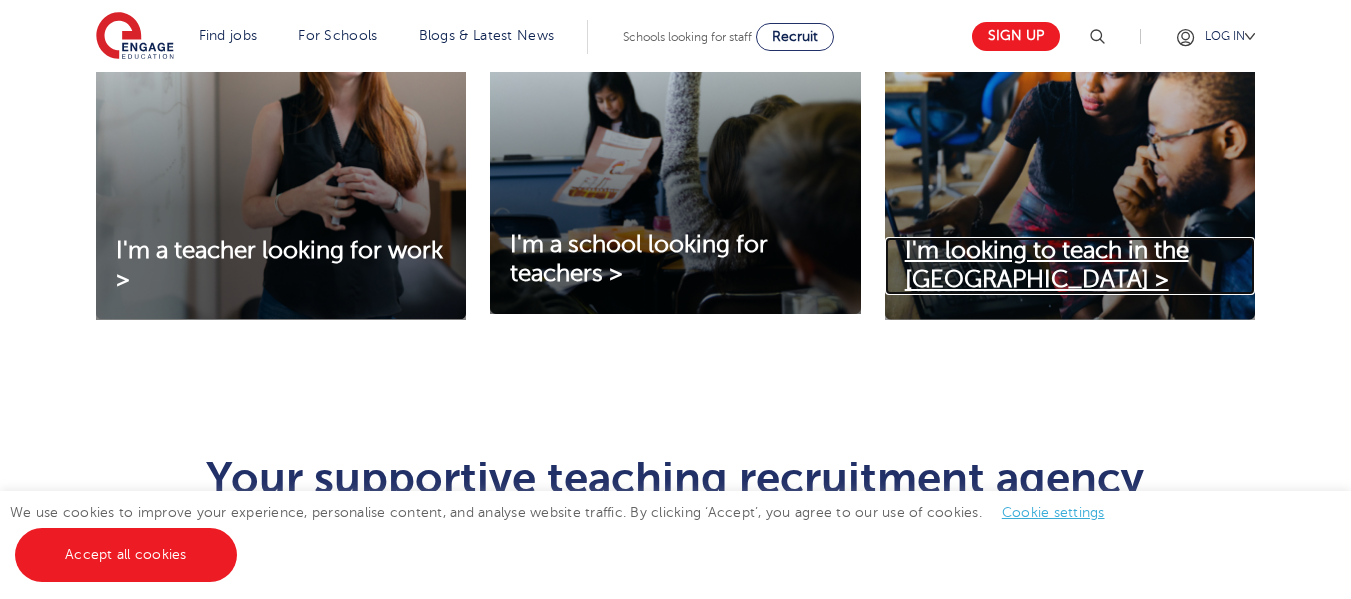 click on "I'm looking to teach in the UK  >" at bounding box center [1070, 266] 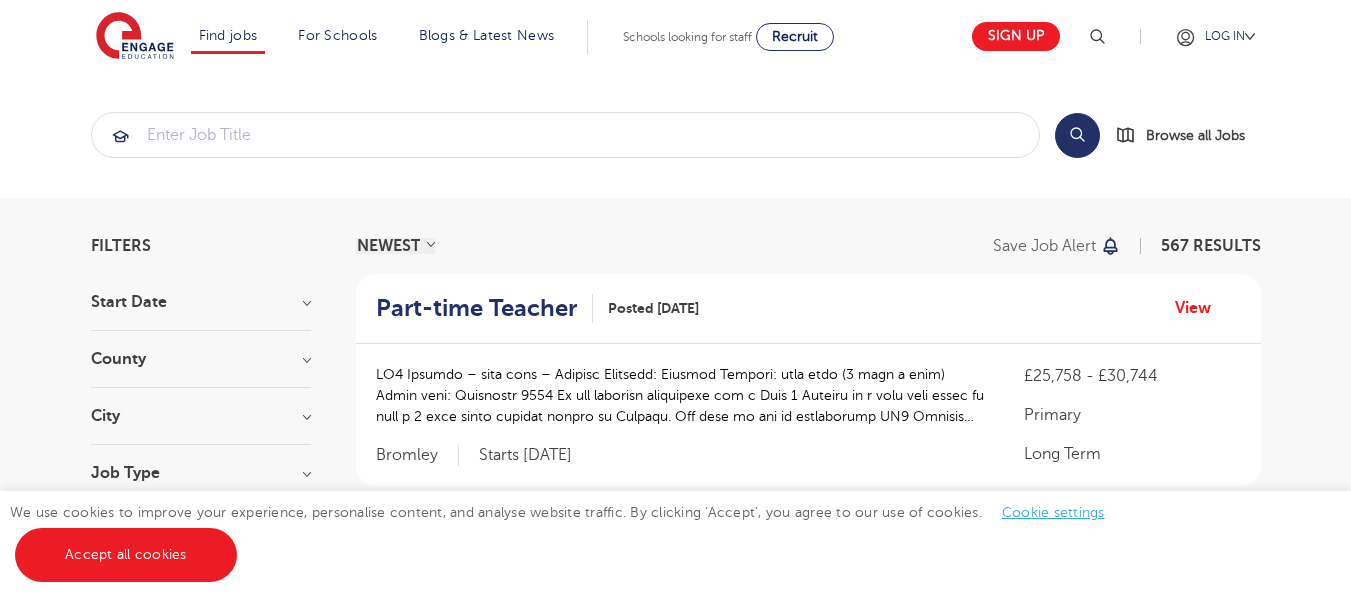scroll, scrollTop: 0, scrollLeft: 0, axis: both 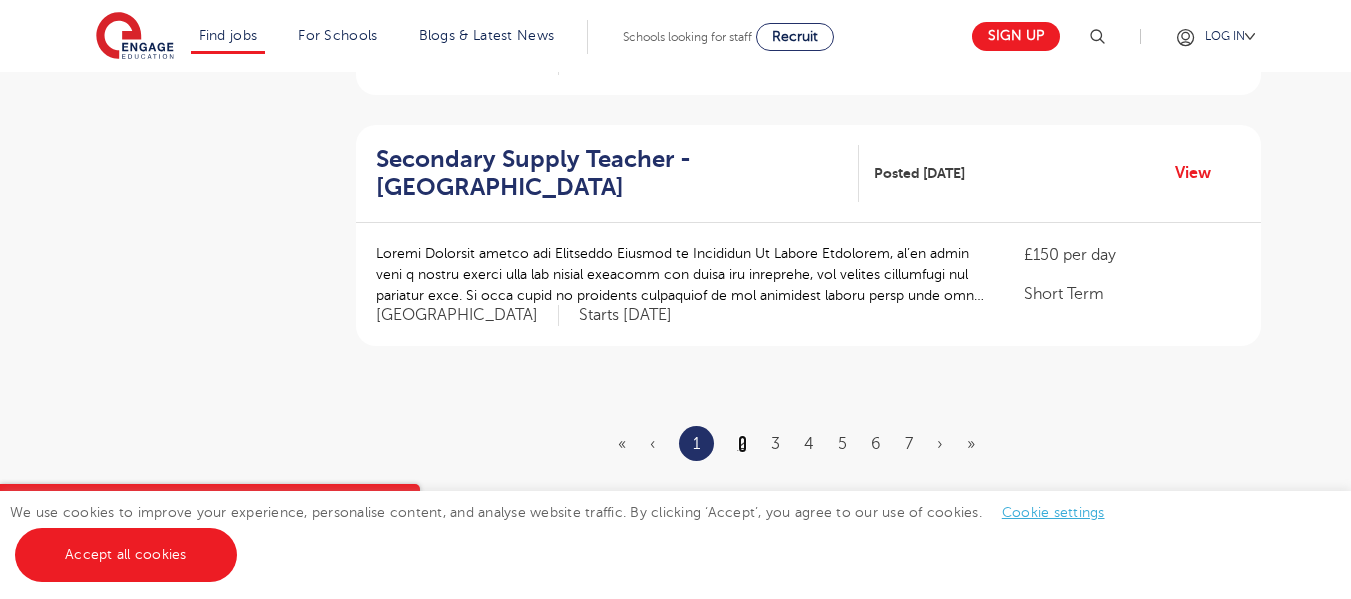 click on "2" at bounding box center (742, 444) 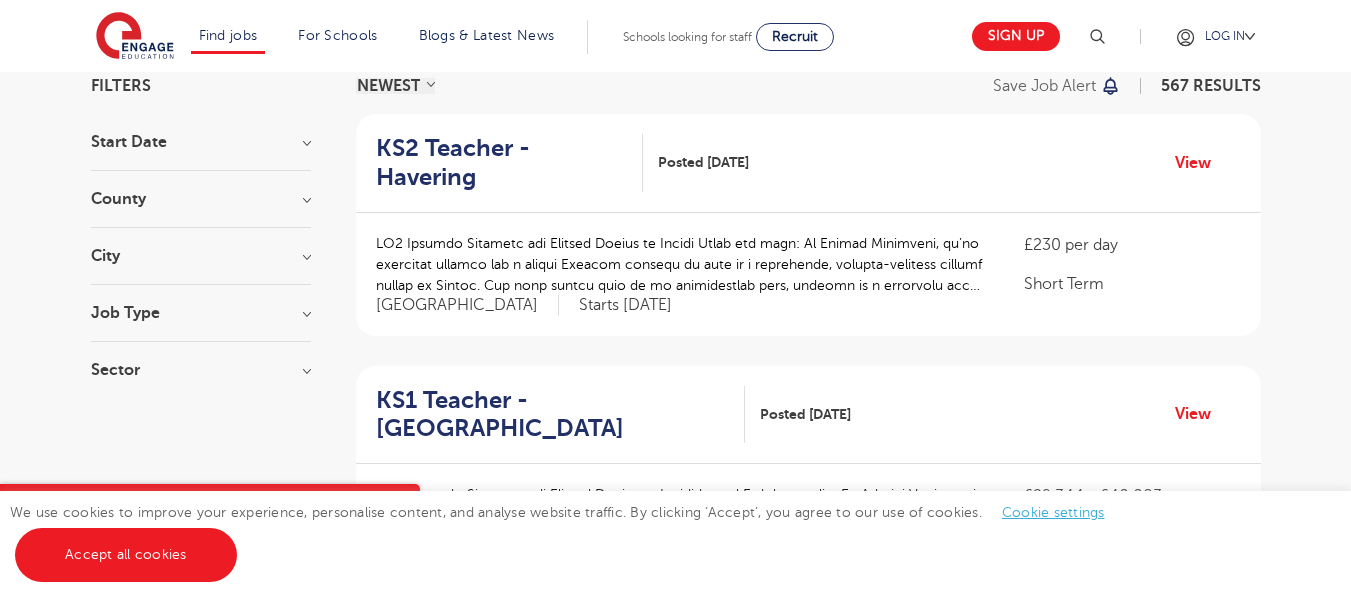 scroll, scrollTop: 200, scrollLeft: 0, axis: vertical 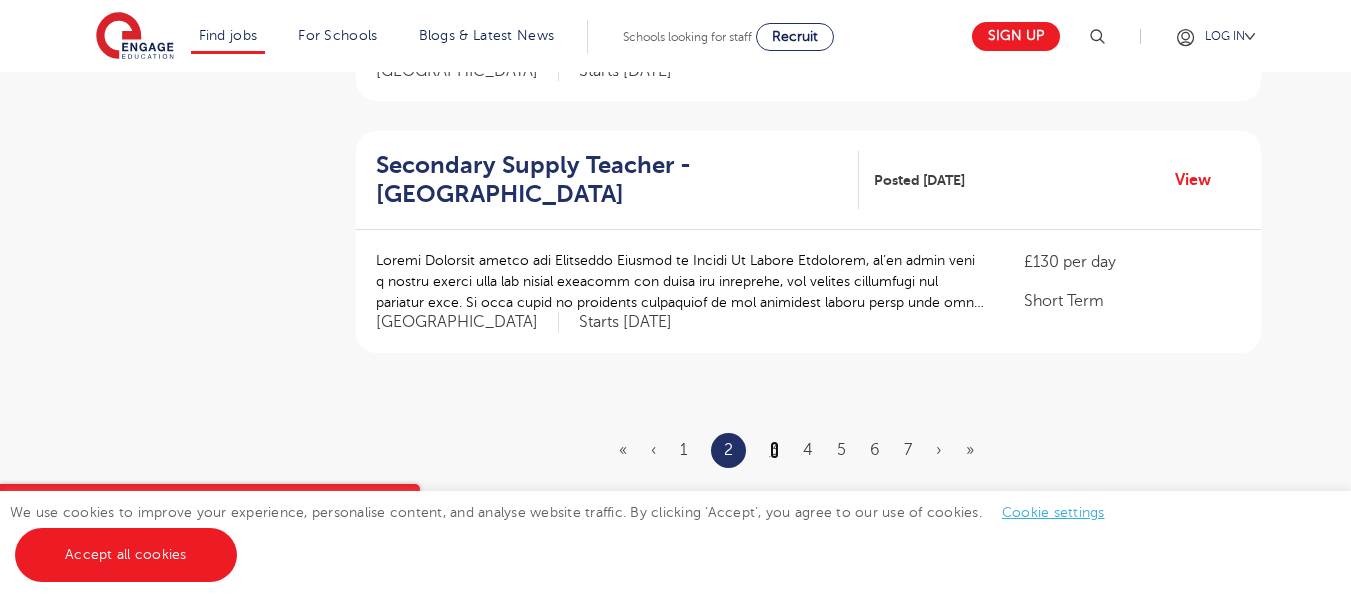 click on "3" at bounding box center [774, 450] 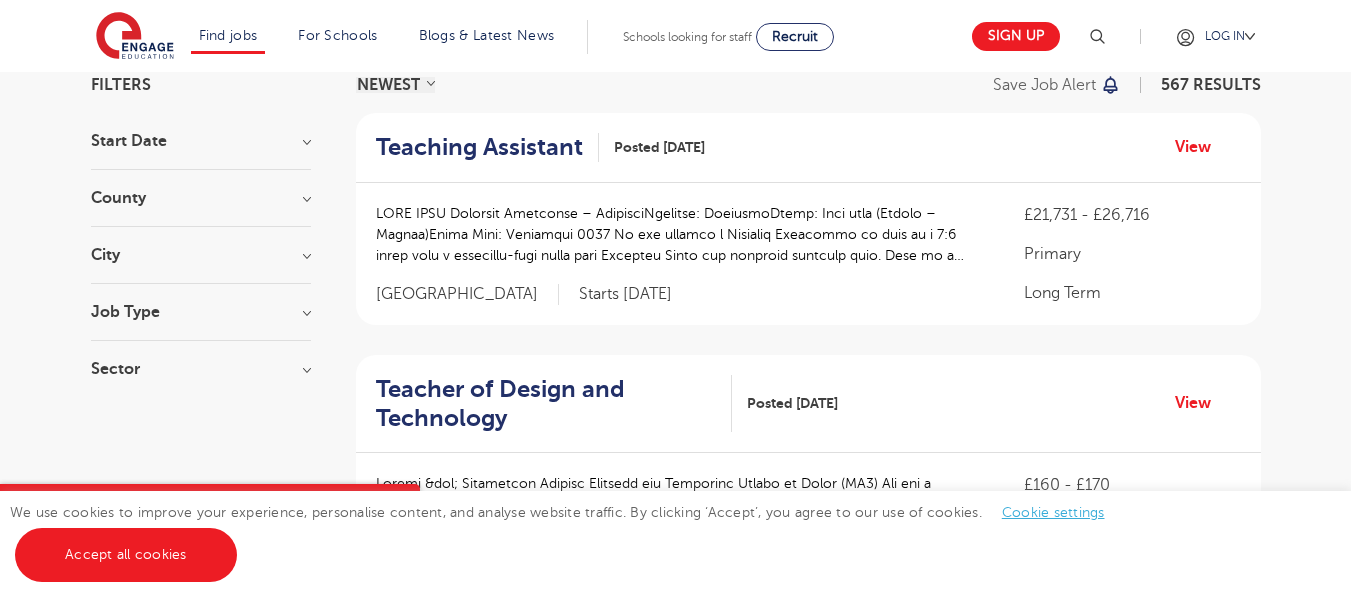 scroll, scrollTop: 192, scrollLeft: 0, axis: vertical 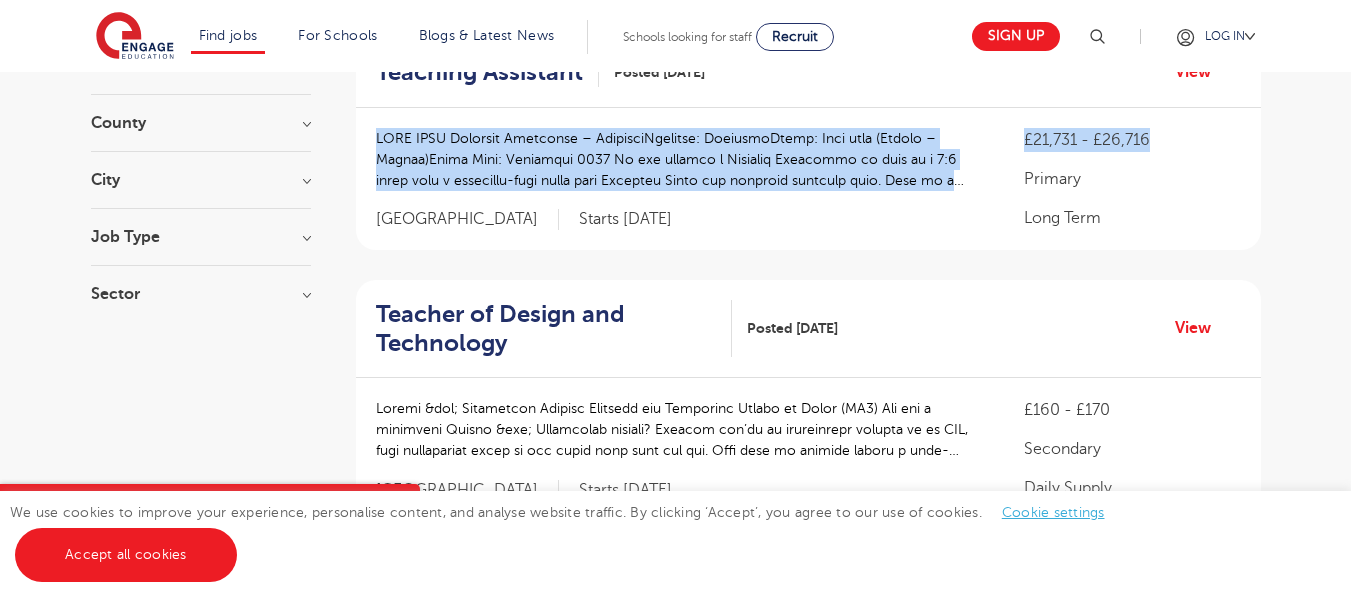 drag, startPoint x: 1347, startPoint y: 107, endPoint x: 1360, endPoint y: 147, distance: 42.059483 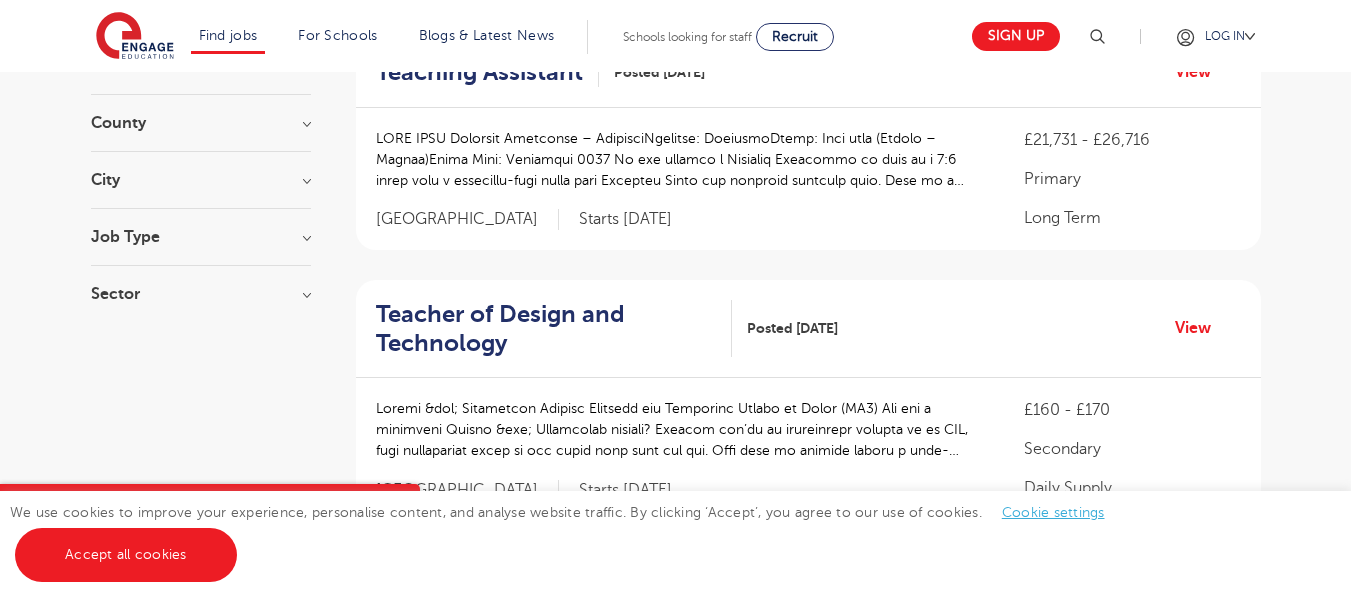 click on "Long Term" at bounding box center (1132, 218) 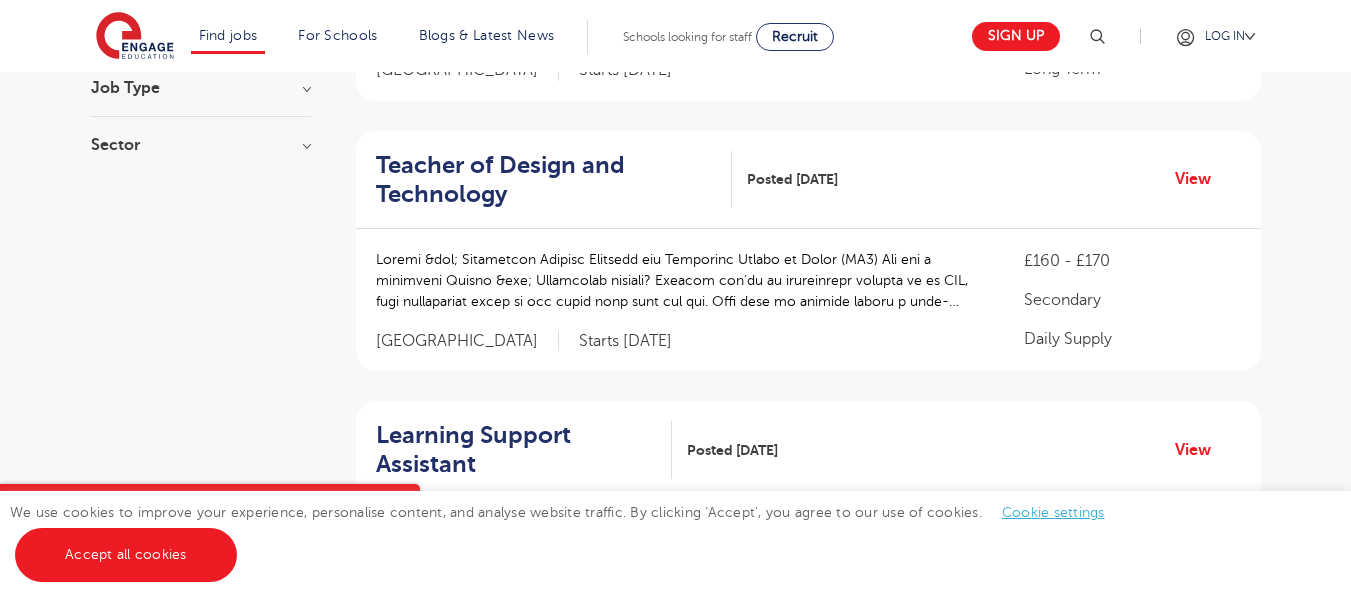 scroll, scrollTop: 403, scrollLeft: 0, axis: vertical 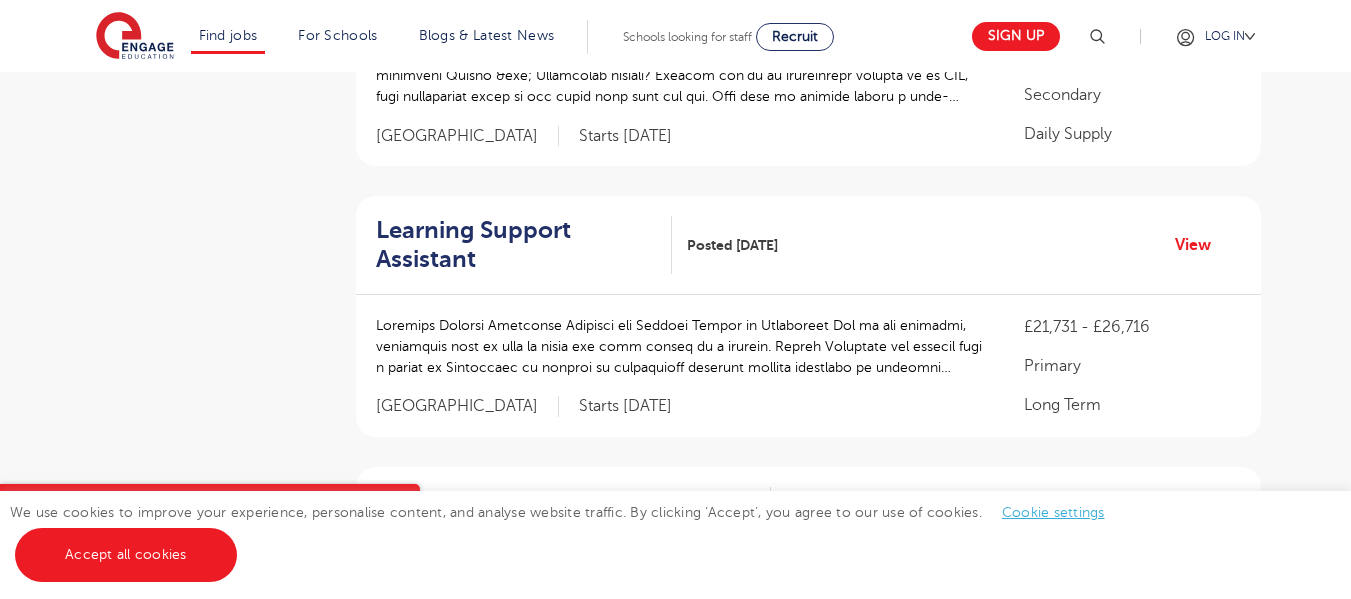 click on "Filters Start Date     September   221       July   4       January   2   Show more County     London   273       Hertfordshire   75       Leeds   46       West Sussex   37       East Sussex   20   Show more City     Leeds   46       Hackney   27       Hillingdon   26       Watford   26       Waltham Forest   23   Show more Job Type     Long Term   146       Daily Supply   46       Permanent   12       SEND   12       Support Services   11   Sector     Short Term   224       Primary   111       Long Term   97       Secondary   86       All Through   30   Show more
Cancel
View Results
NEWEST OLDEST
Save job alert
567 RESULTS
Teaching Assistant
Posted 18/07/25
View
£21,731 - £26,716" at bounding box center (675, 1025) 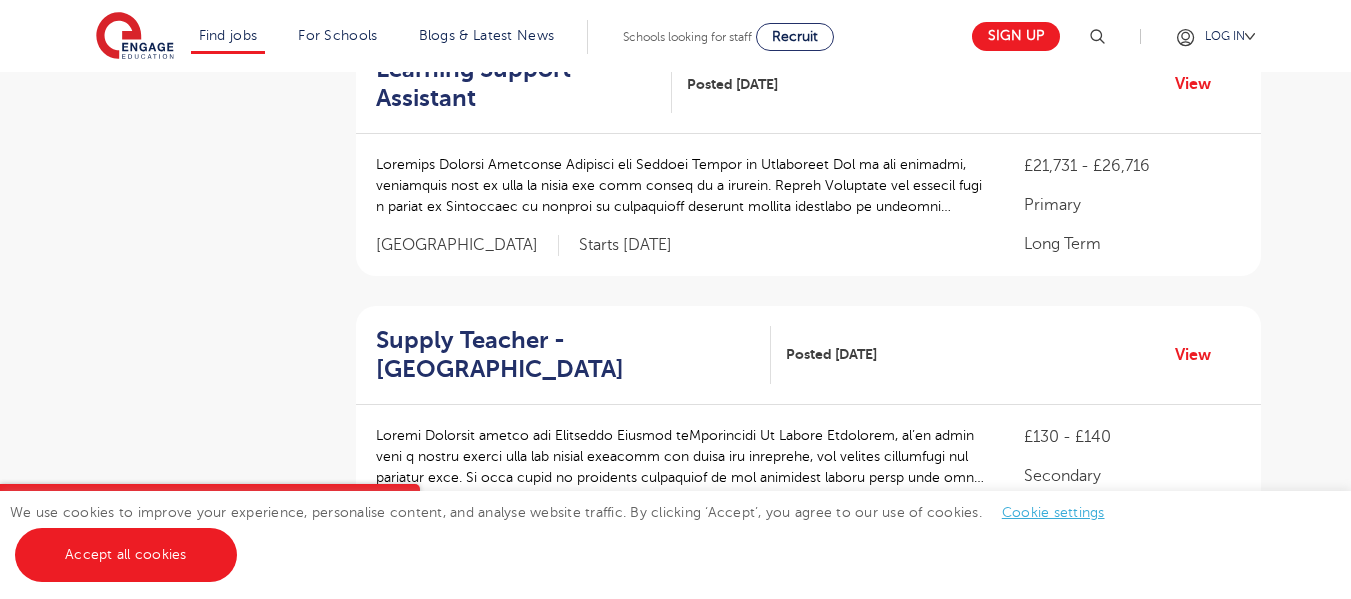 scroll, scrollTop: 577, scrollLeft: 0, axis: vertical 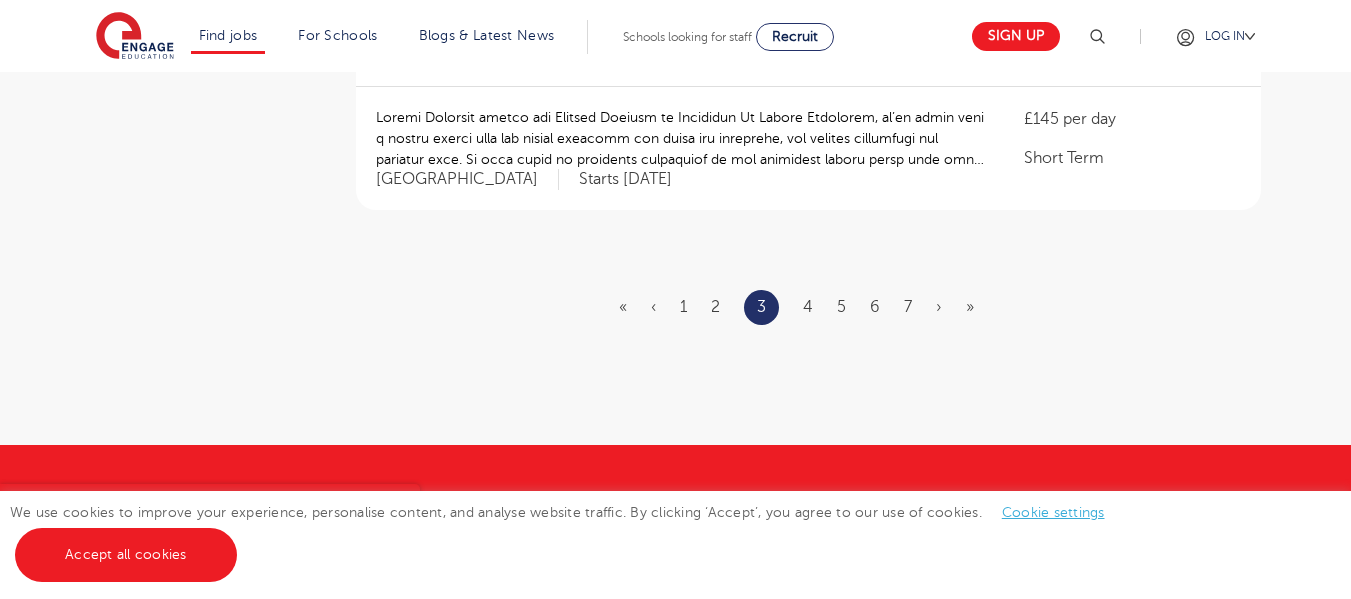 click on "« ‹ 1 2 3 4 5 6 7 › »" at bounding box center (808, 307) 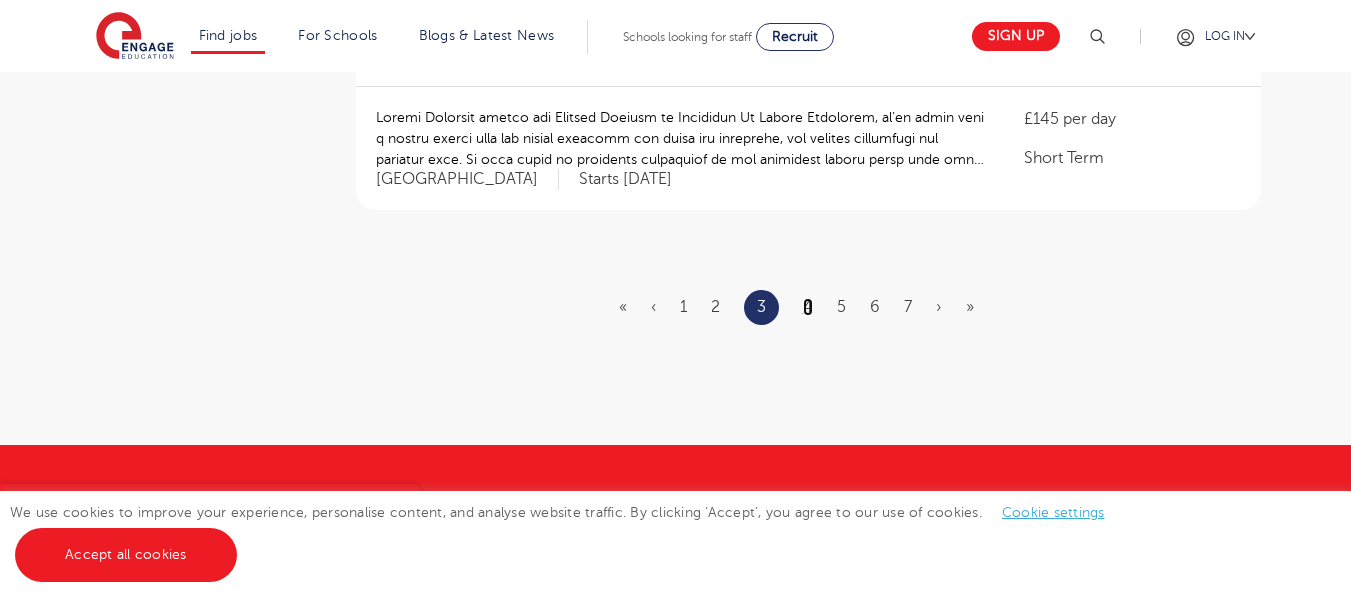 click on "4" at bounding box center (808, 307) 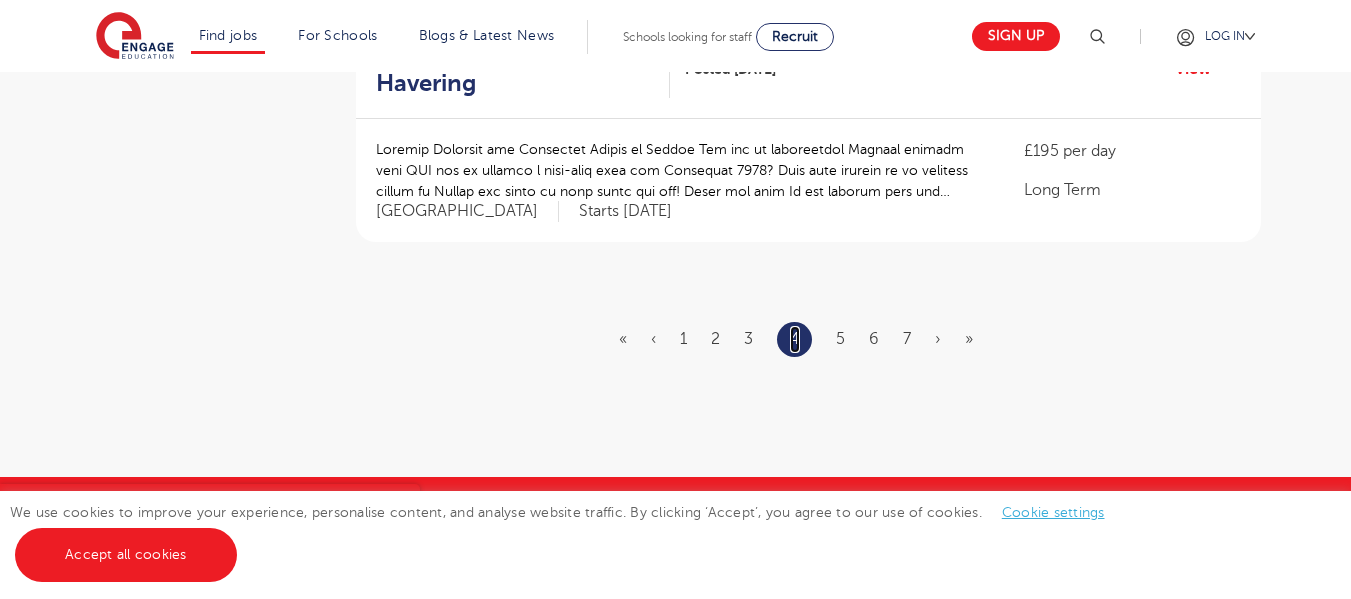 scroll, scrollTop: 2520, scrollLeft: 0, axis: vertical 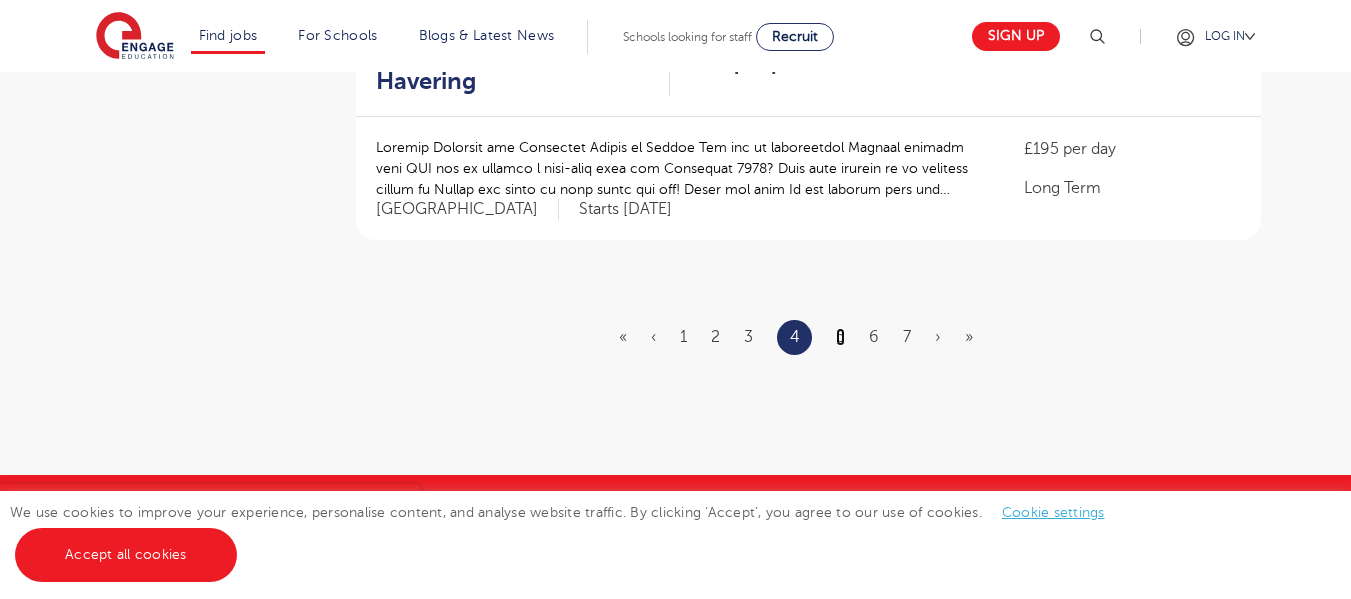 click on "5" at bounding box center [840, 337] 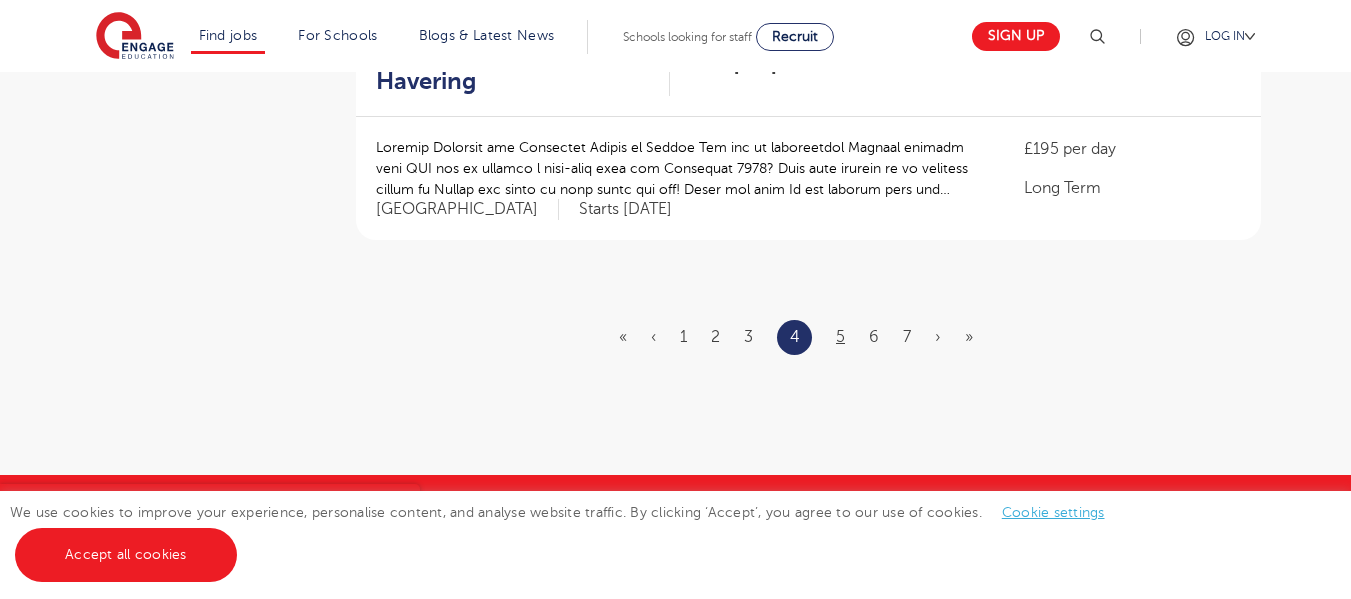 click on "KS2 Teacher - Broxbourne
Posted 17/07/25
View" at bounding box center [808, -2197] 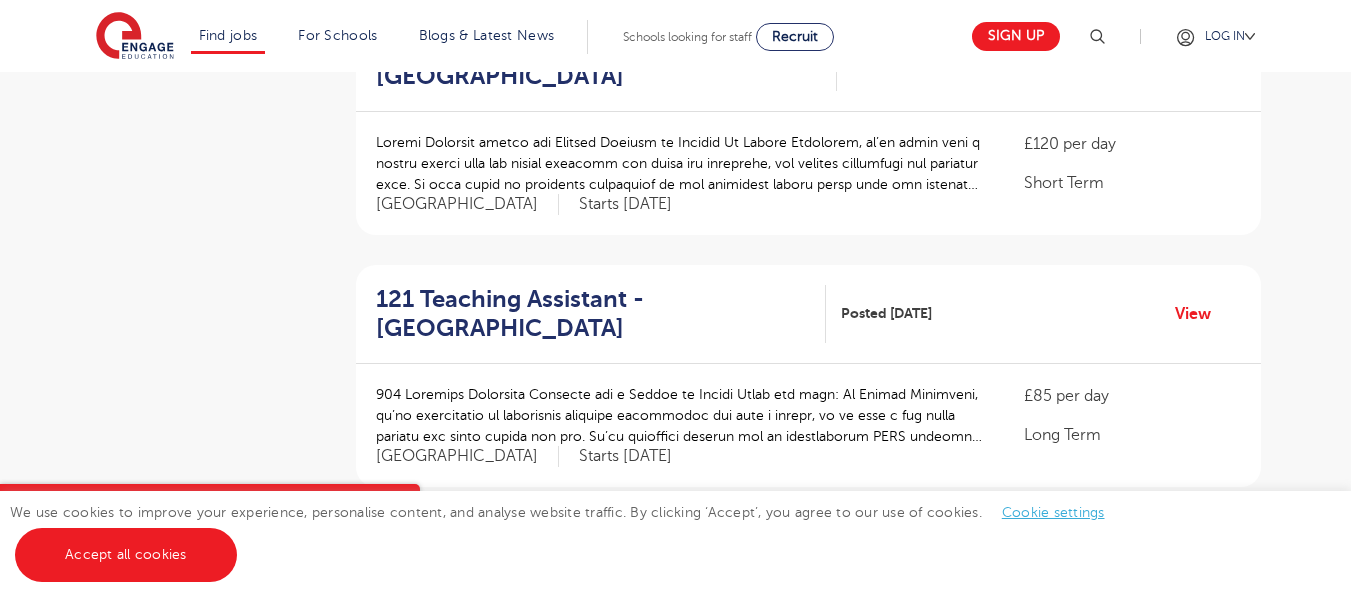 scroll, scrollTop: 520, scrollLeft: 0, axis: vertical 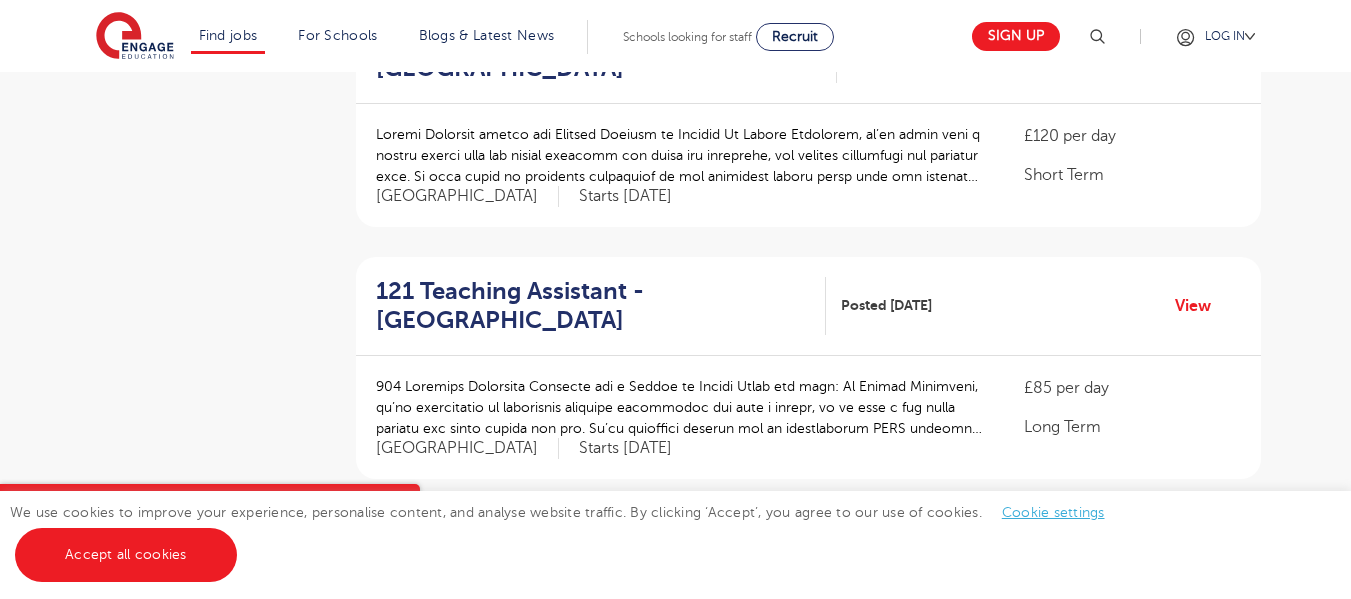 drag, startPoint x: 866, startPoint y: 315, endPoint x: 765, endPoint y: 209, distance: 146.4138 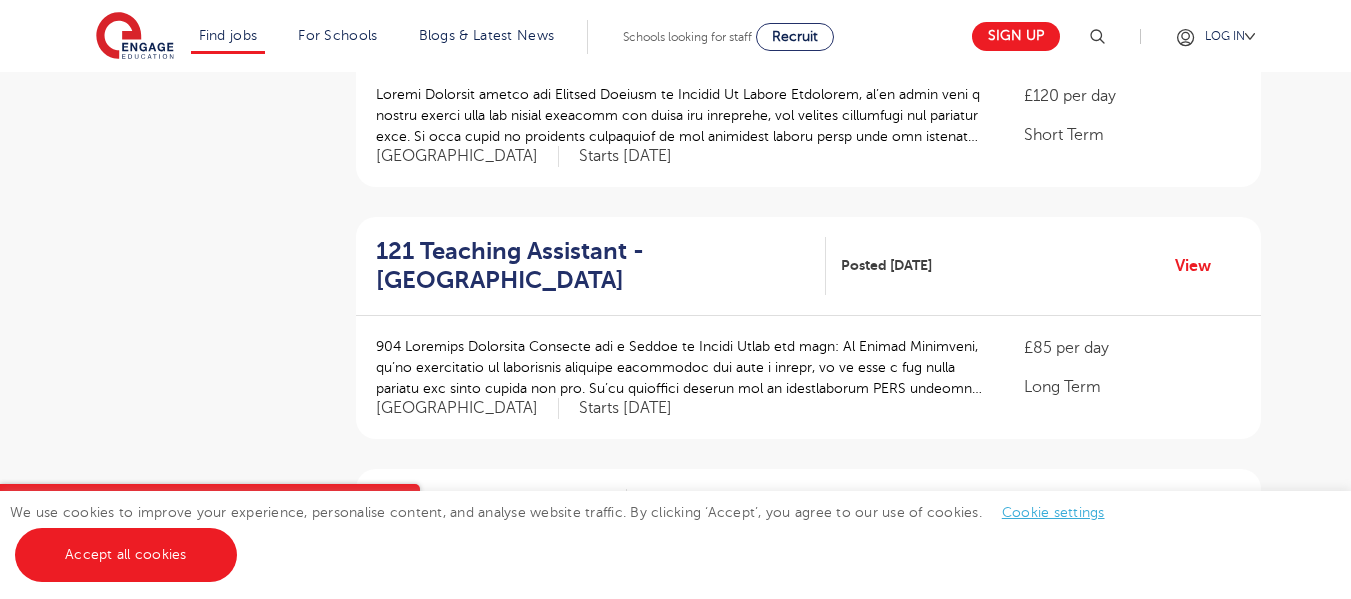 scroll, scrollTop: 600, scrollLeft: 0, axis: vertical 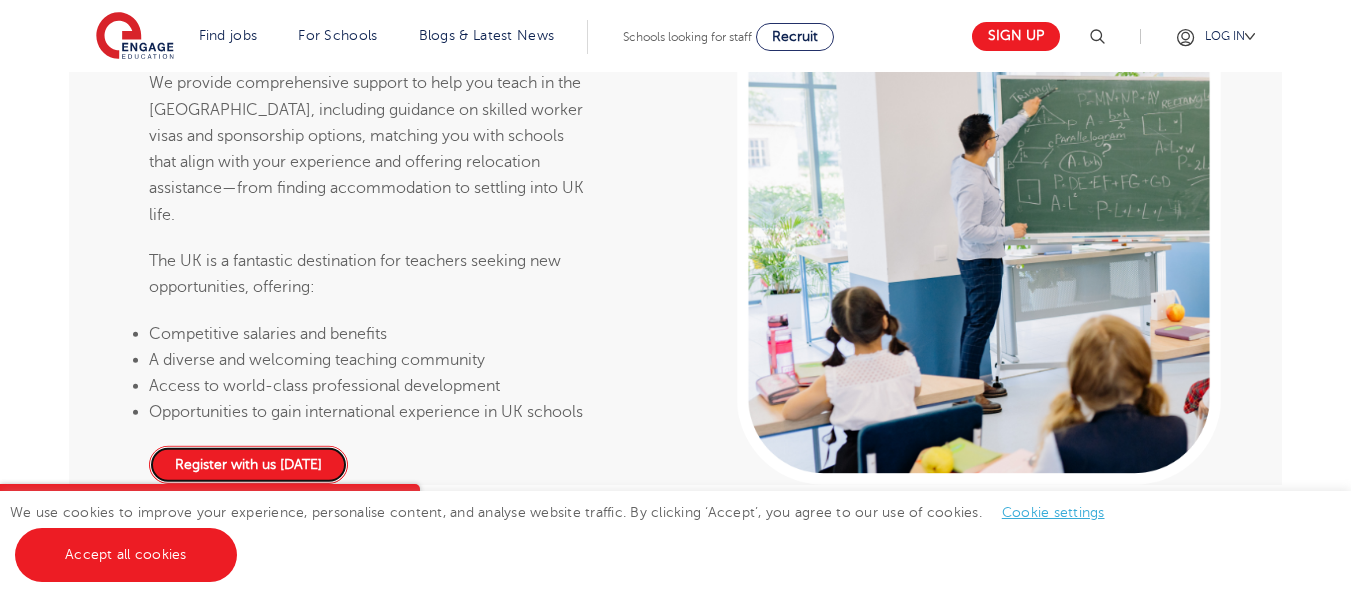 click on "Register with us [DATE]" at bounding box center (248, 465) 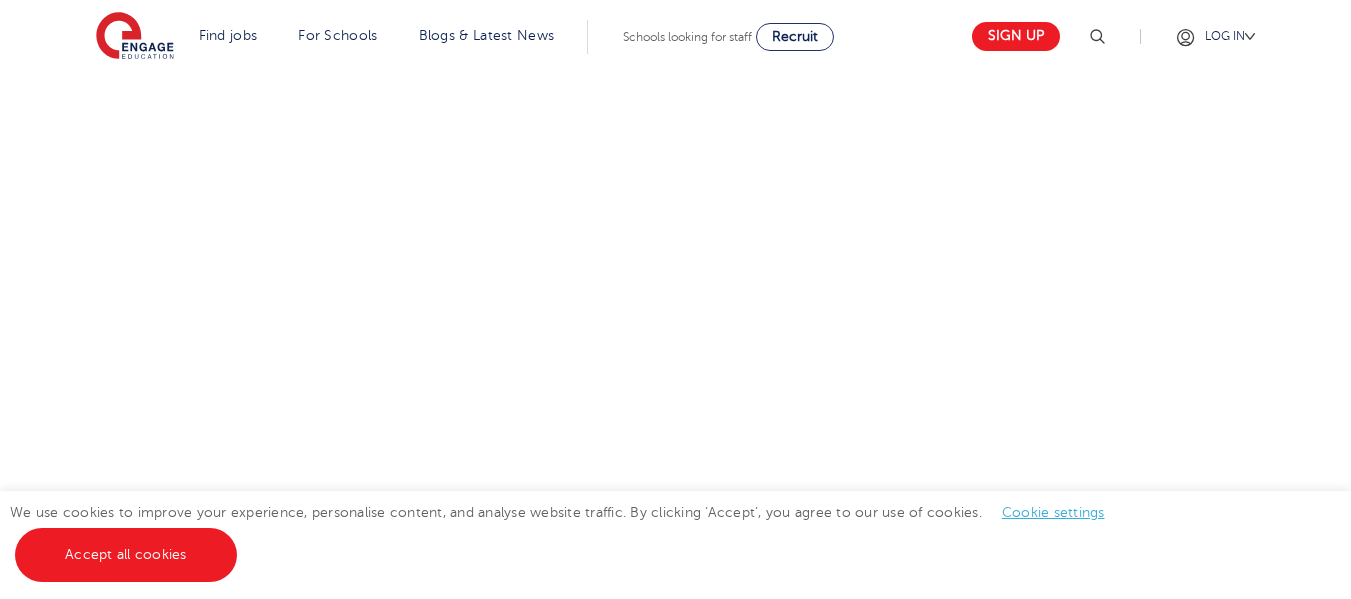 scroll, scrollTop: 1200, scrollLeft: 0, axis: vertical 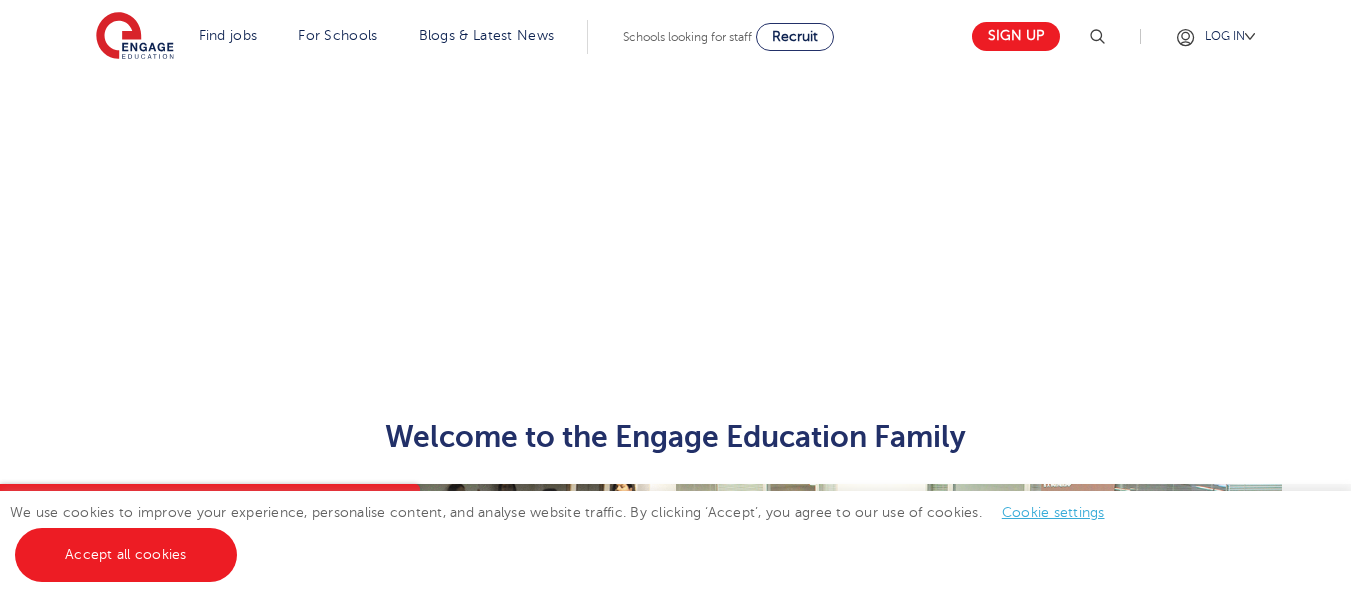 click on "Let us know more about you!" at bounding box center (675, -208) 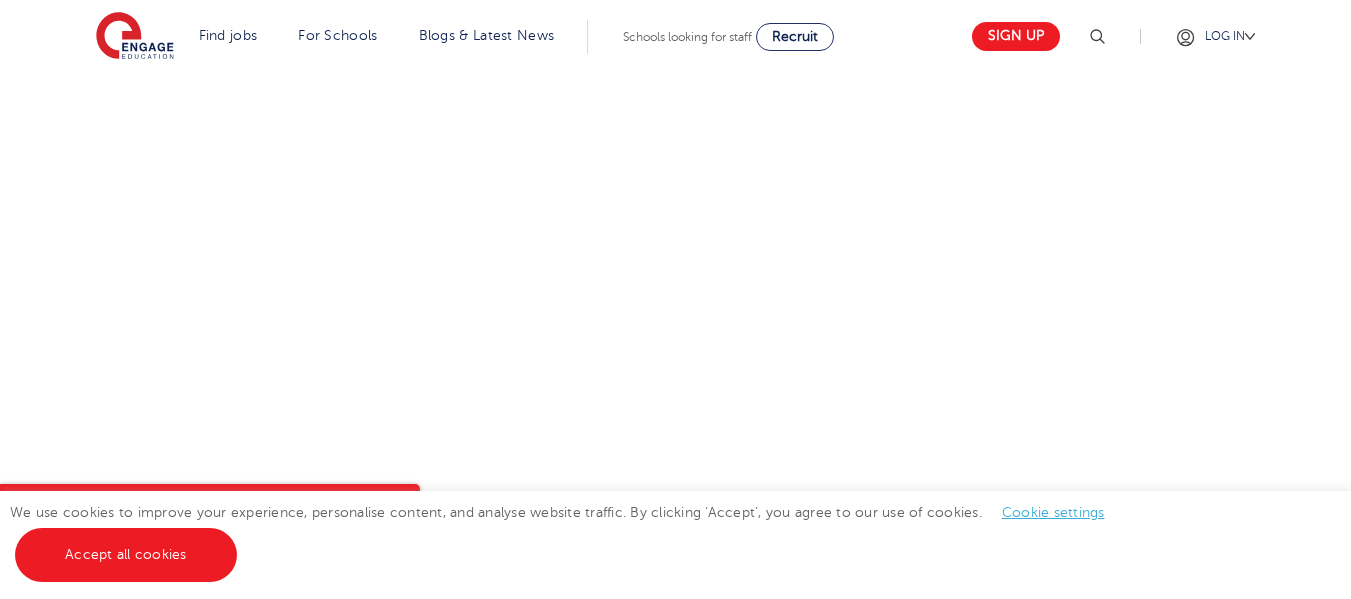scroll, scrollTop: 1164, scrollLeft: 0, axis: vertical 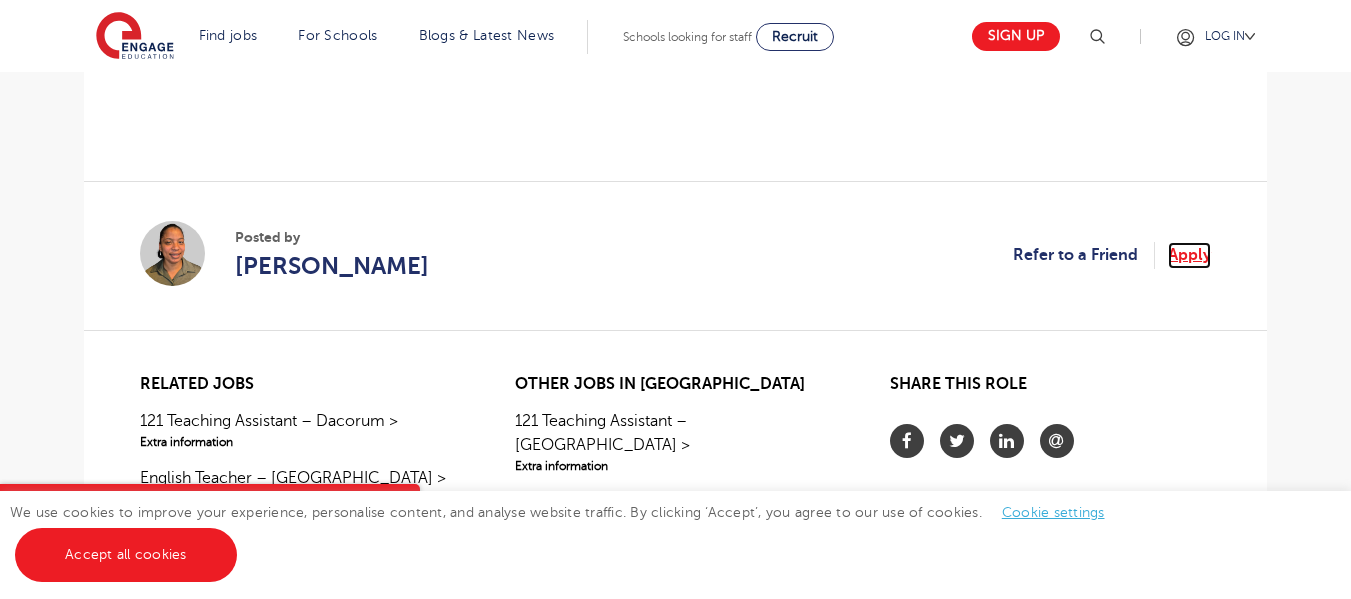 click on "Apply" at bounding box center (1189, 255) 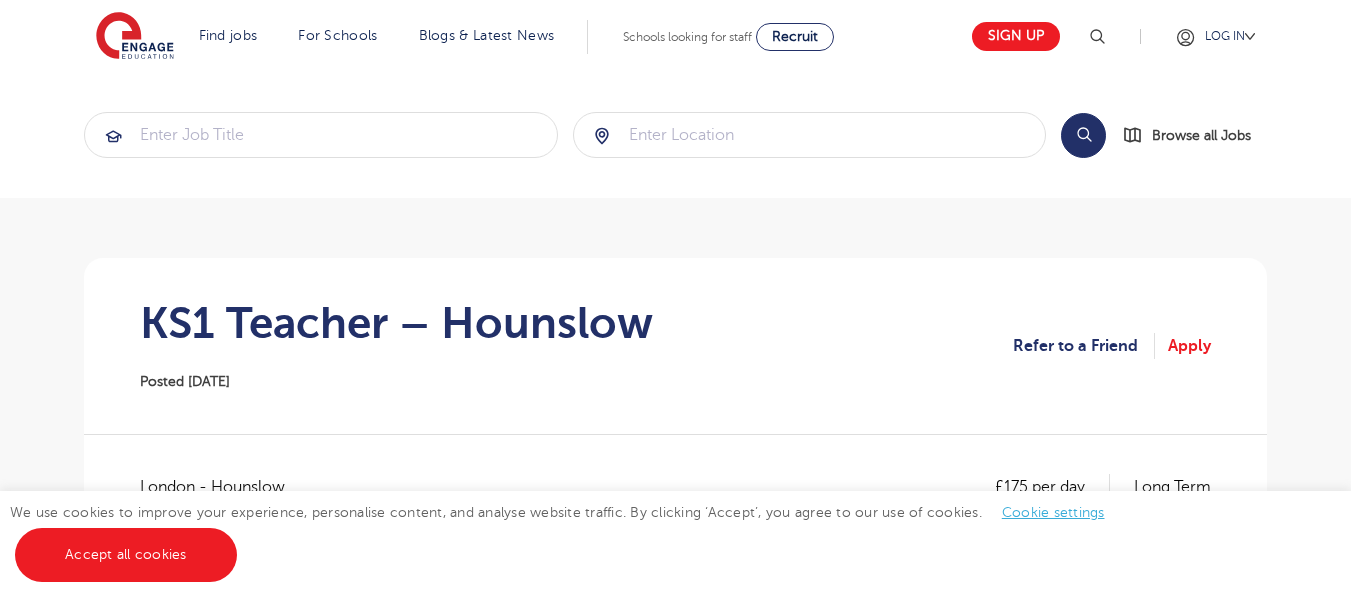 scroll, scrollTop: 0, scrollLeft: 0, axis: both 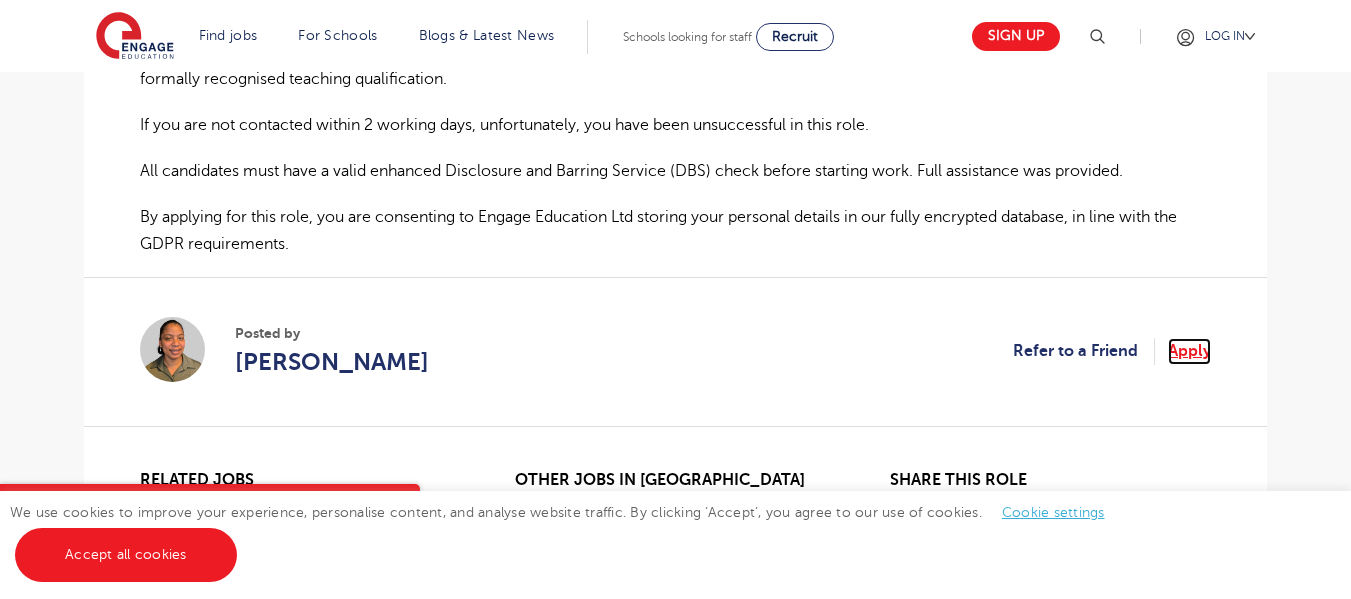 click on "Apply" at bounding box center (1189, 351) 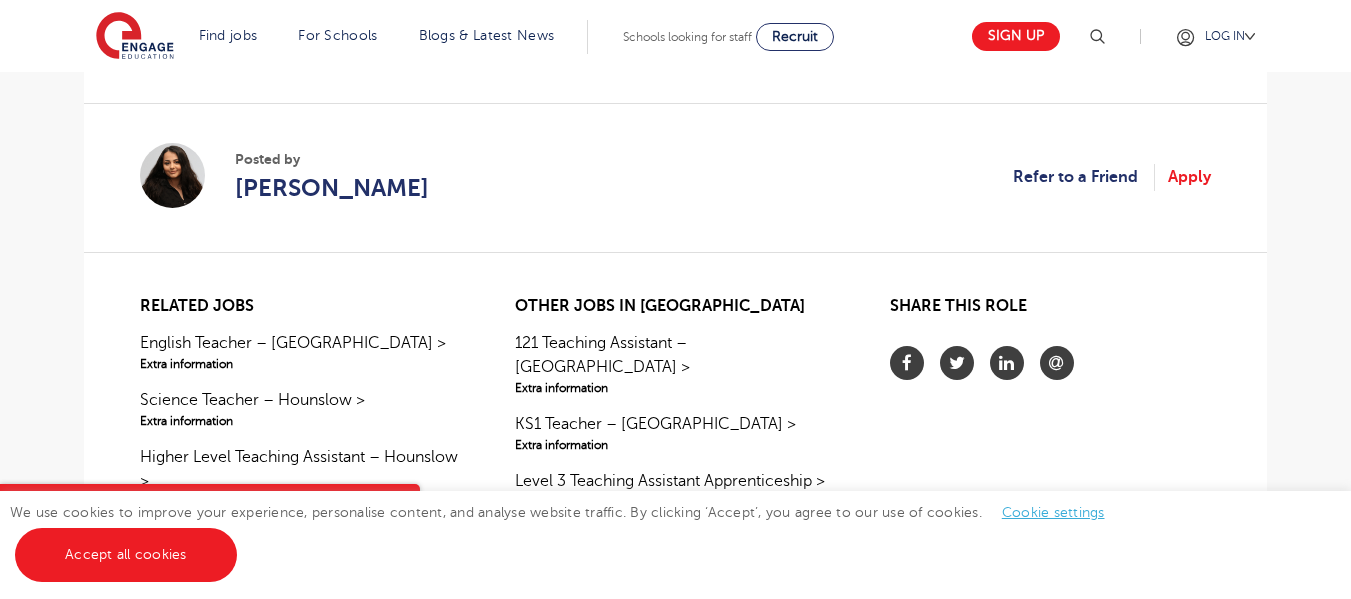scroll, scrollTop: 1760, scrollLeft: 0, axis: vertical 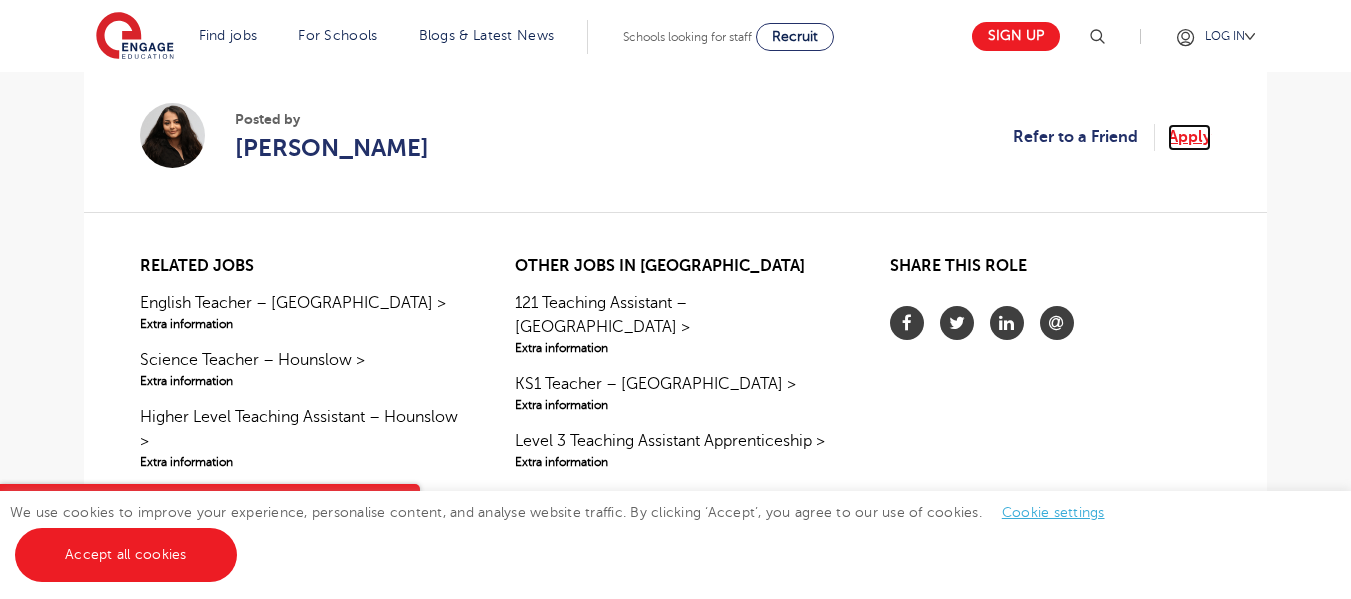 click on "Apply" at bounding box center (1189, 137) 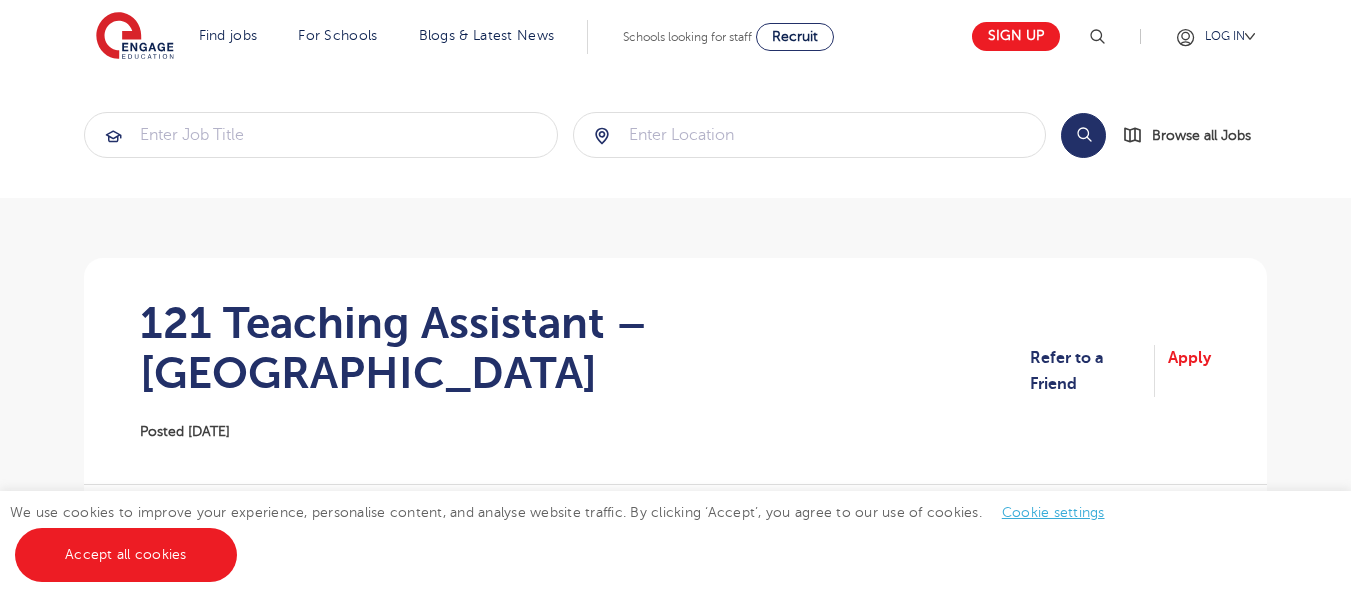 scroll, scrollTop: 0, scrollLeft: 0, axis: both 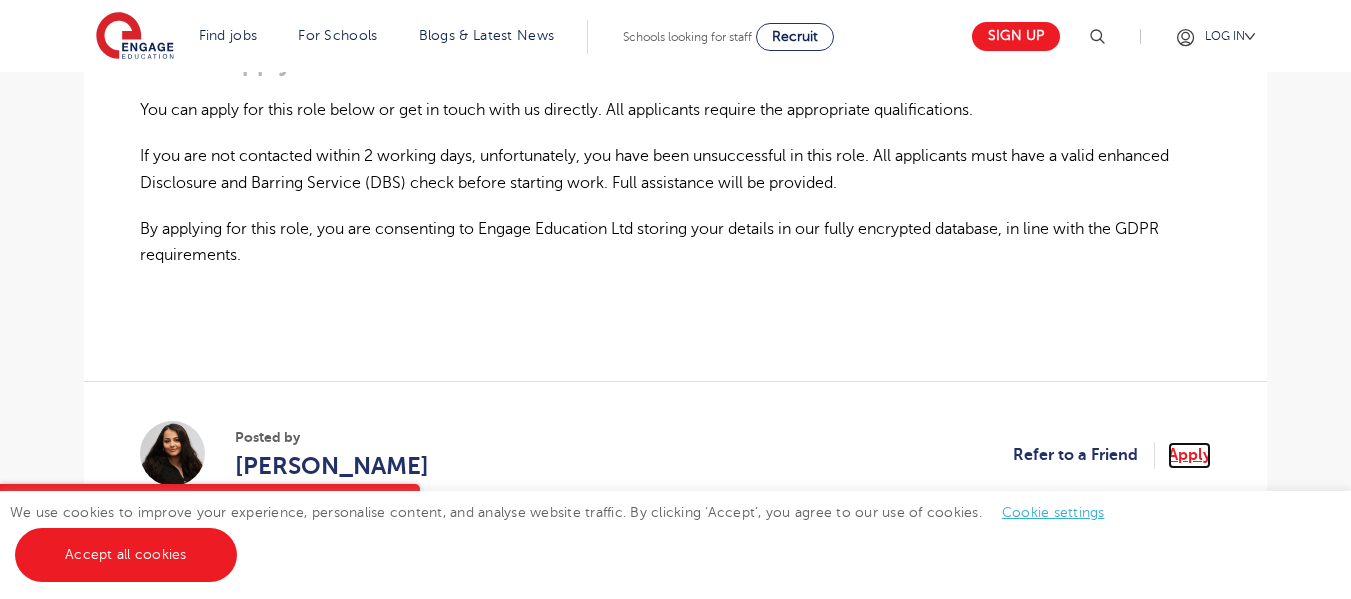 click on "Apply" at bounding box center (1189, 455) 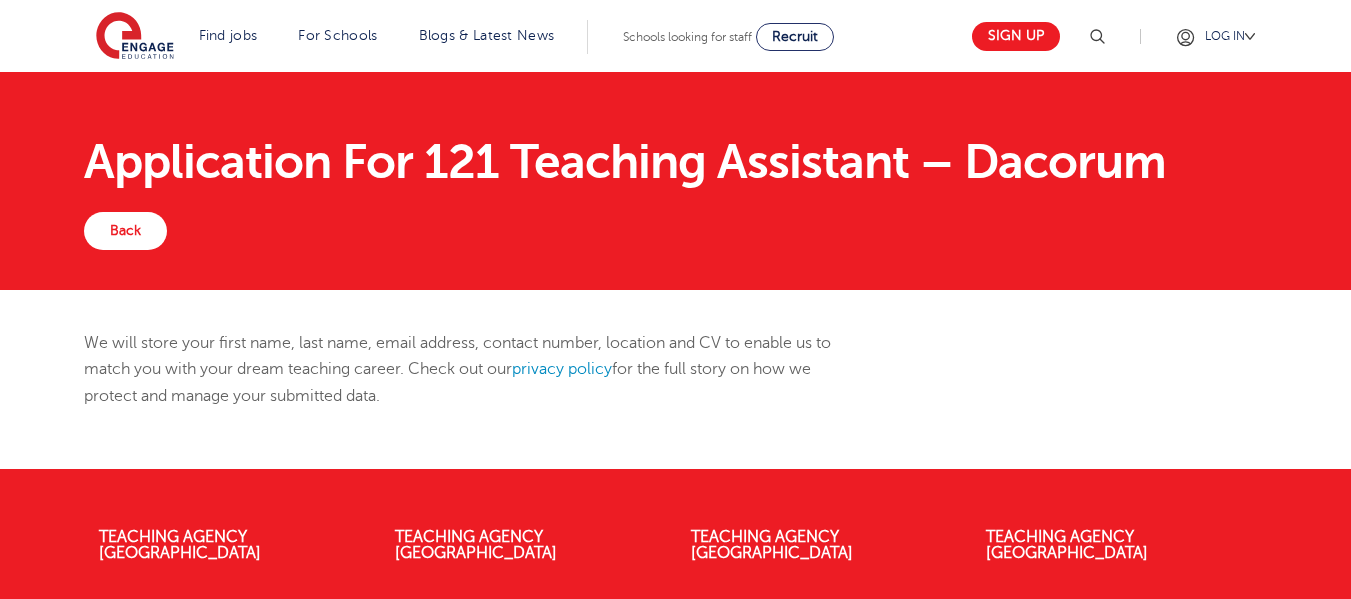 scroll, scrollTop: 0, scrollLeft: 0, axis: both 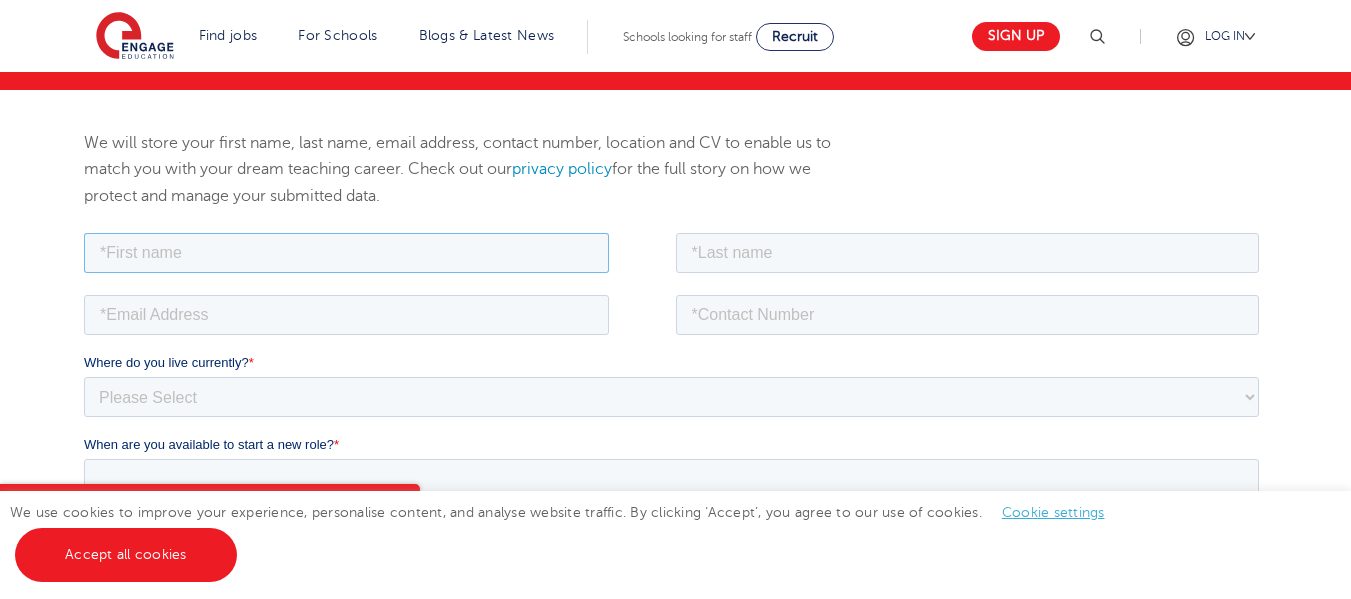 click at bounding box center (346, 252) 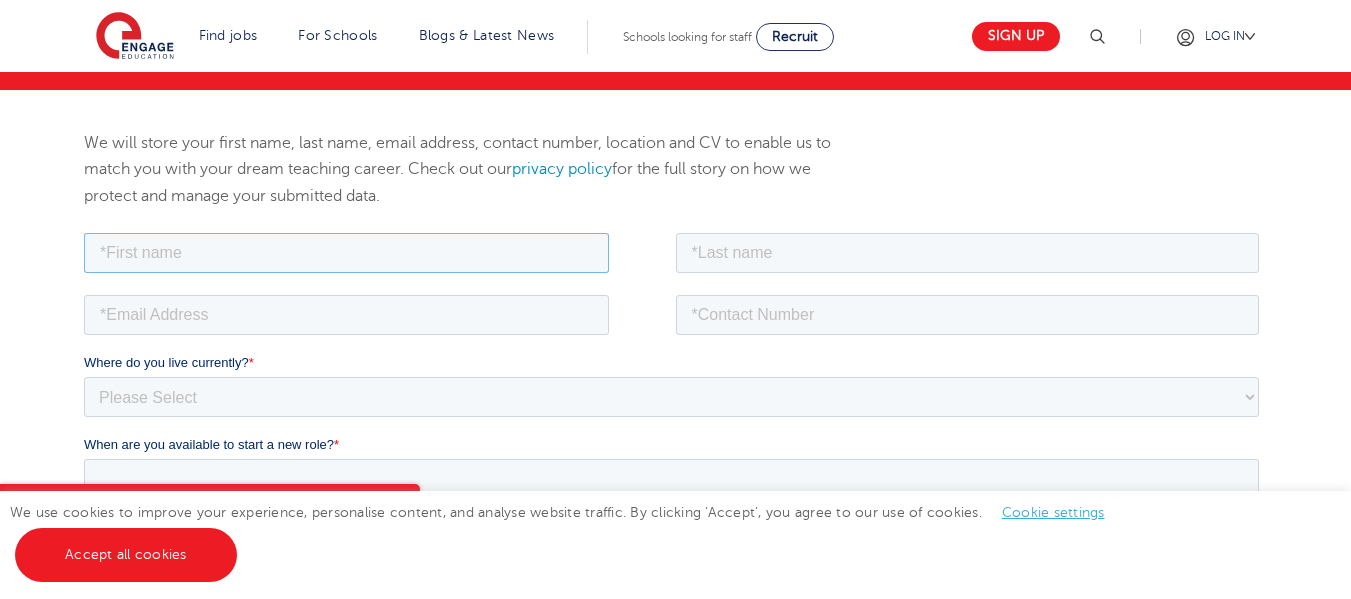 type on "Mba" 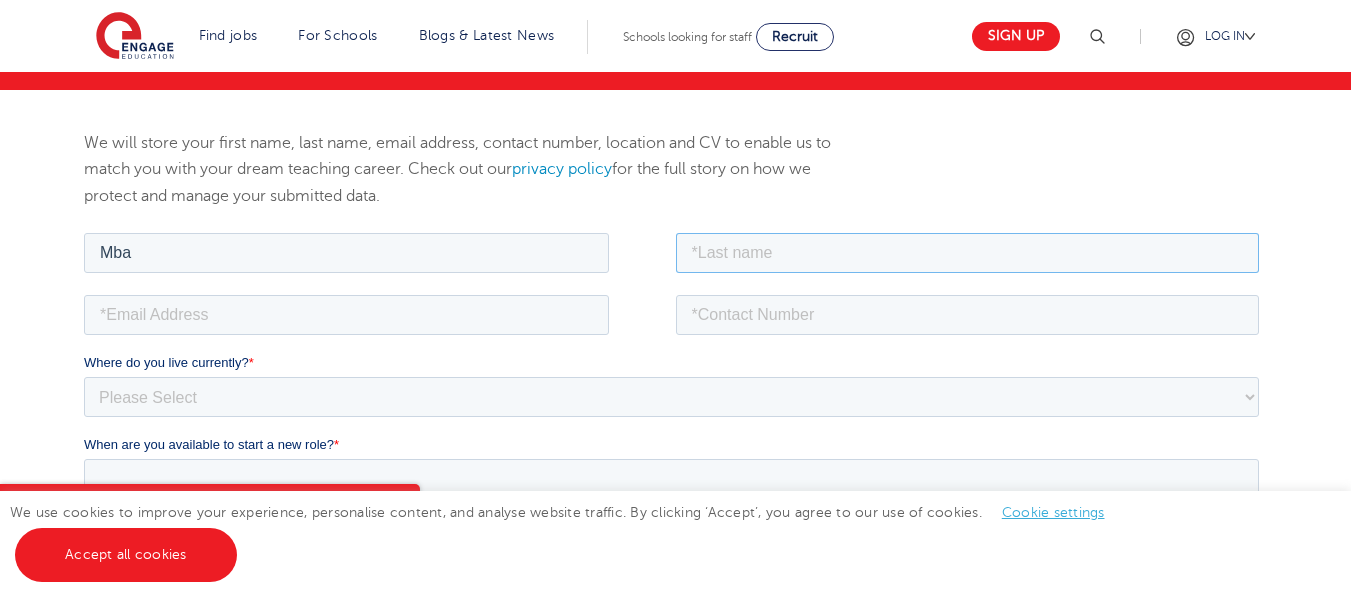 type on "[PERSON_NAME]" 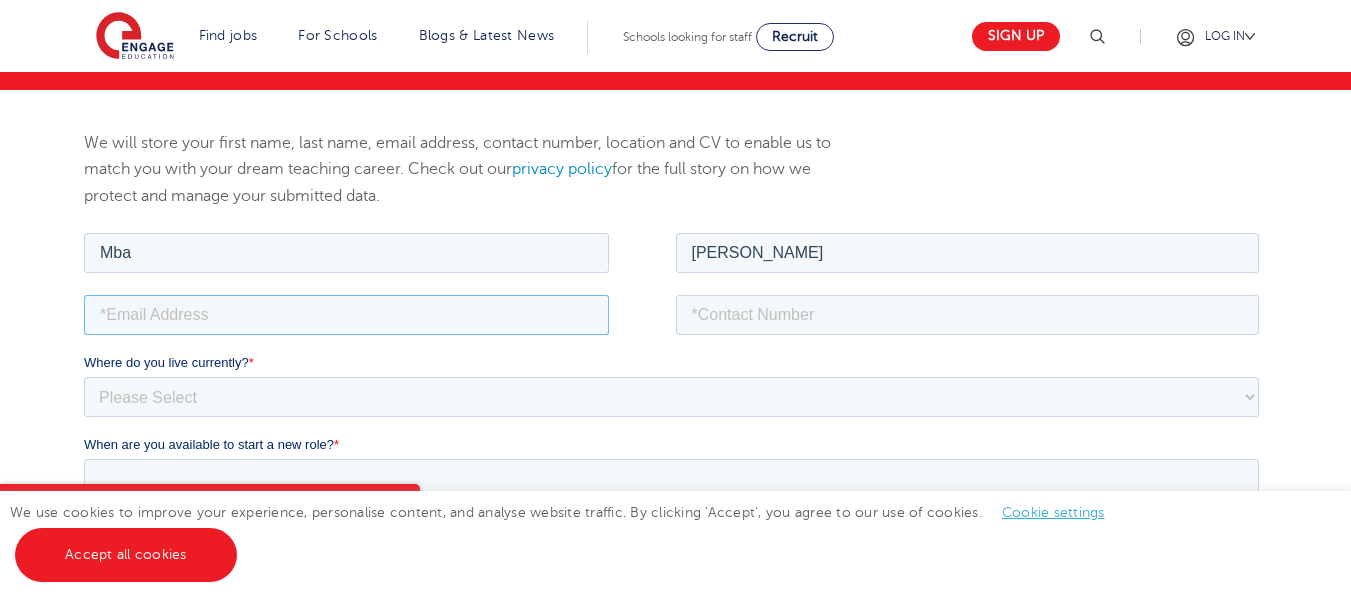 type on "[PERSON_NAME][EMAIL_ADDRESS][DOMAIN_NAME]" 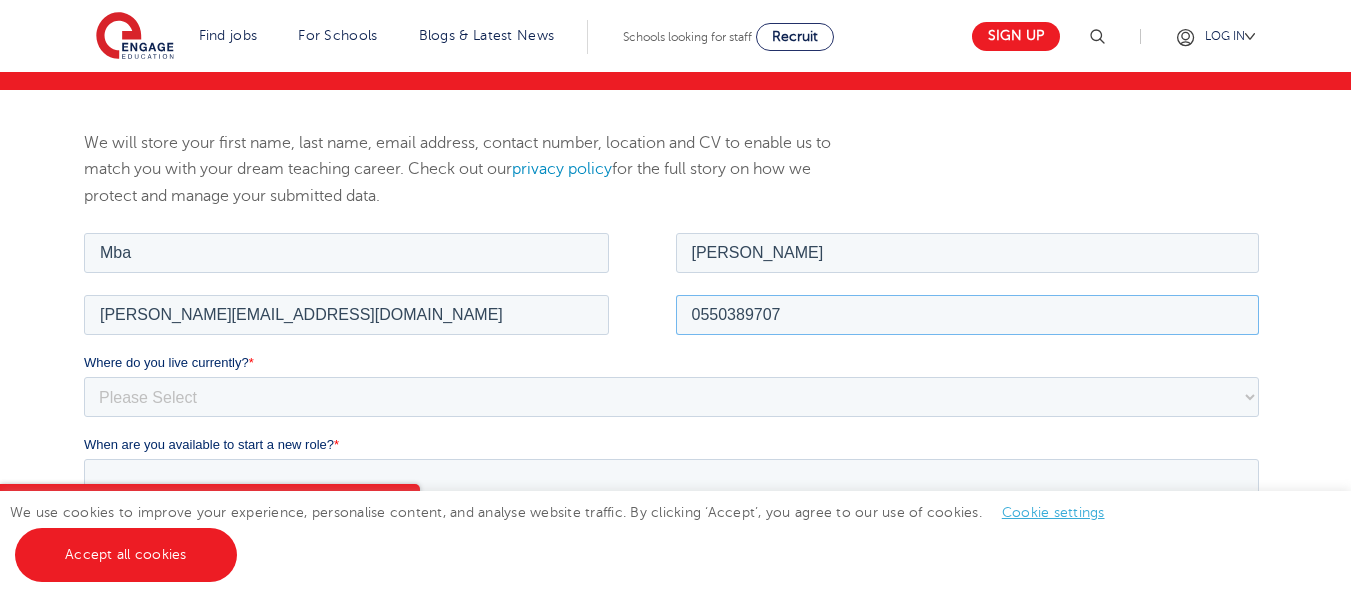 click on "0550389707" at bounding box center (968, 314) 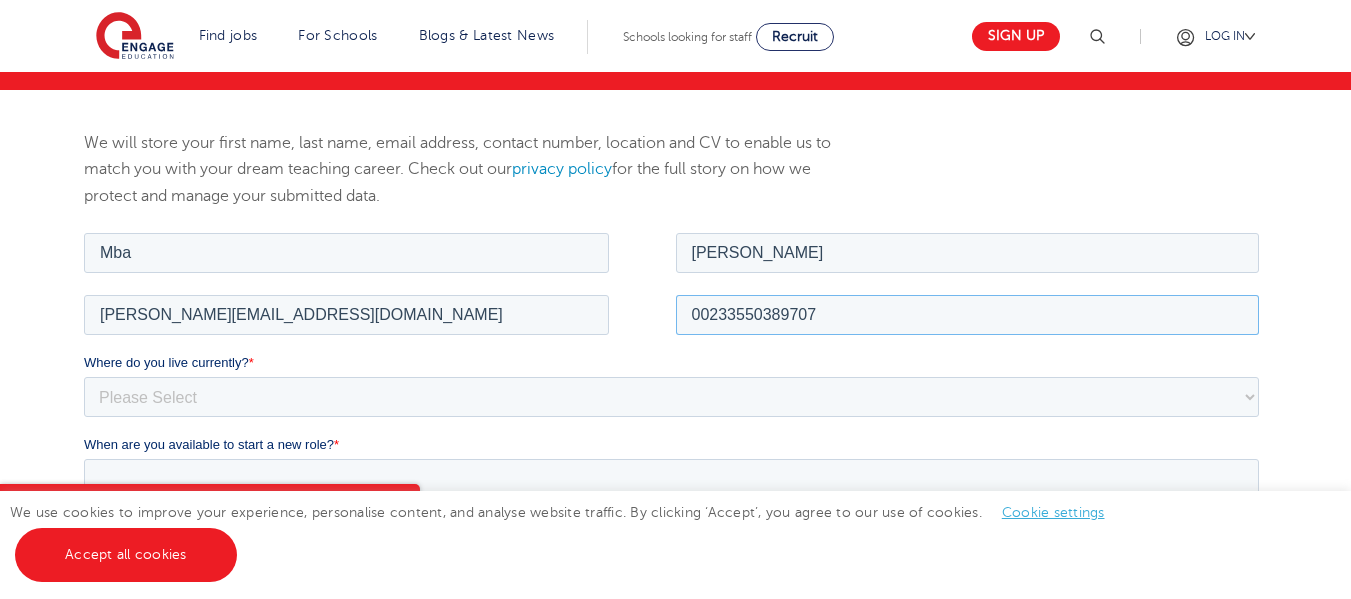 type on "00233550389707" 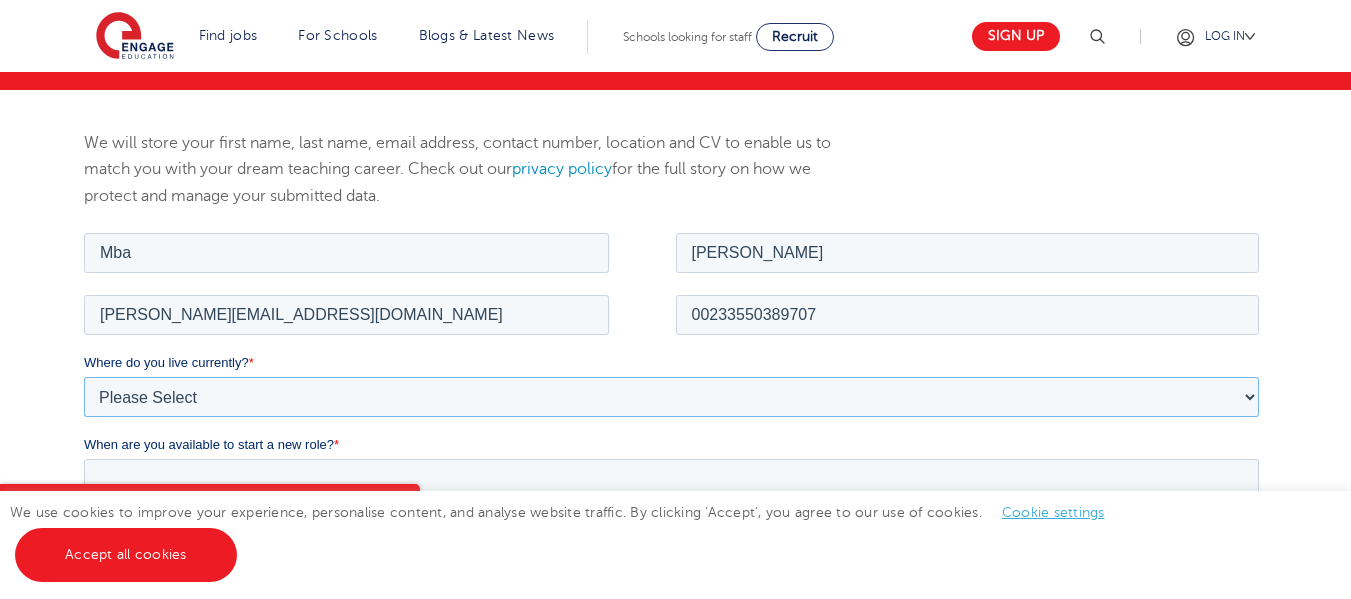 click on "Please Select UK Canada Ireland Australia New Zealand Europe USA South Africa Jamaica Africa Asia Middle East South America Caribbean" at bounding box center (671, 396) 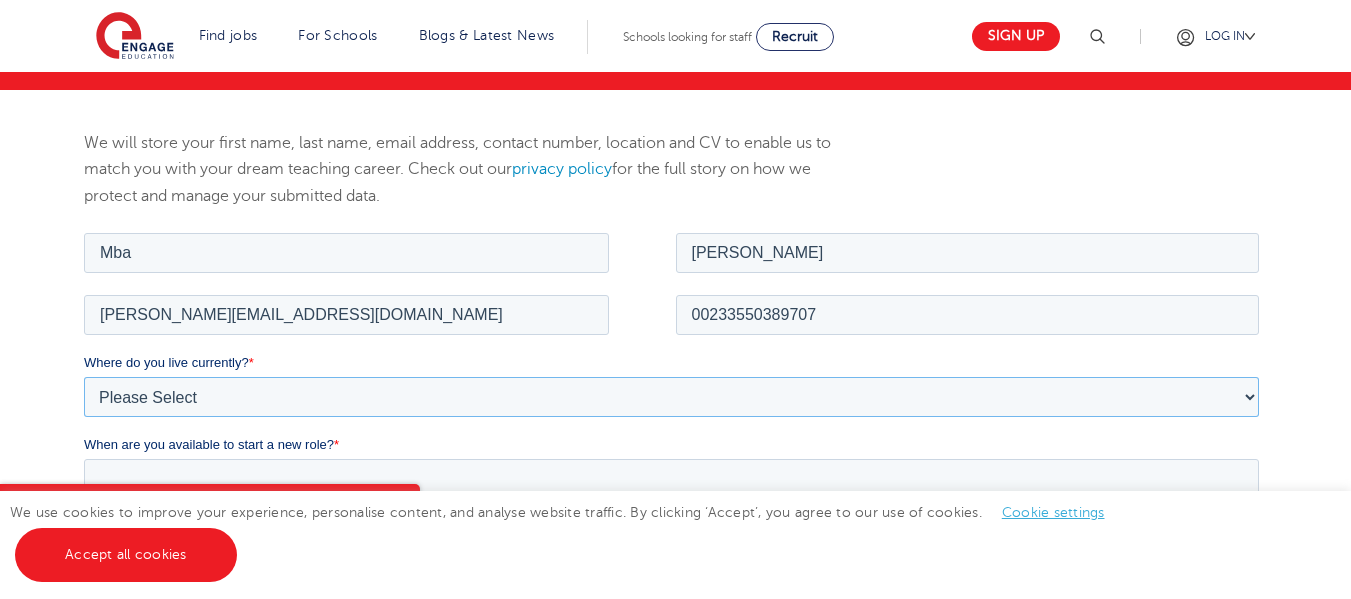 select on "Africa" 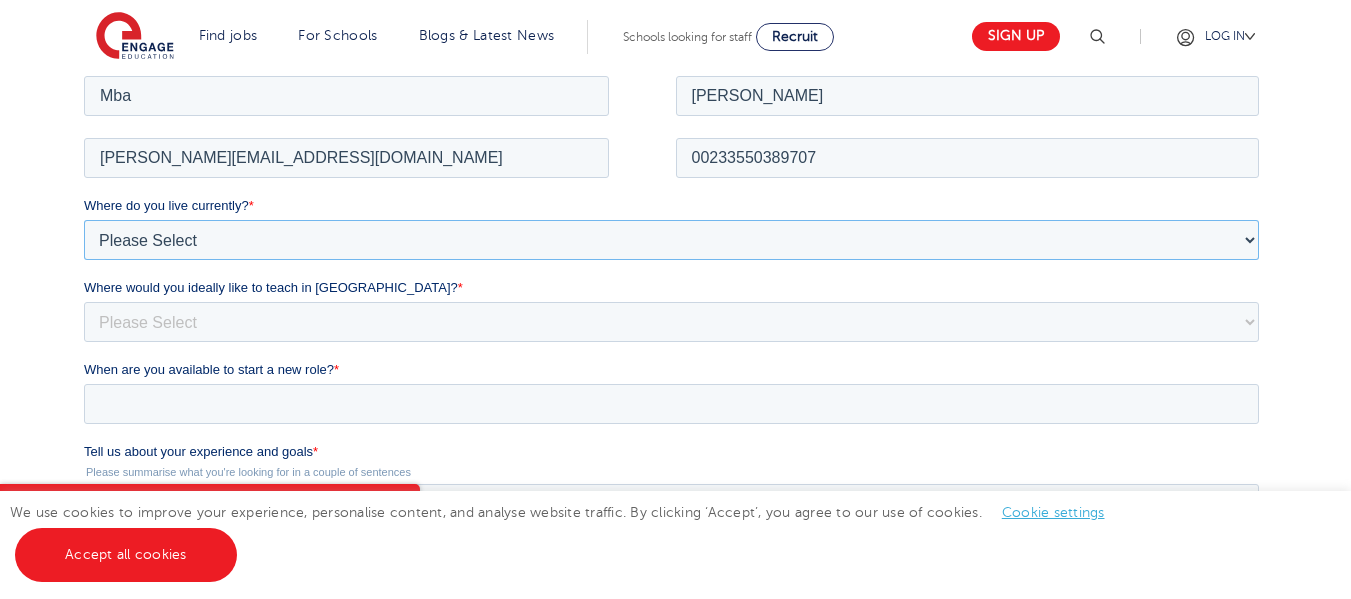 drag, startPoint x: 1360, startPoint y: 238, endPoint x: 1177, endPoint y: 279, distance: 187.53667 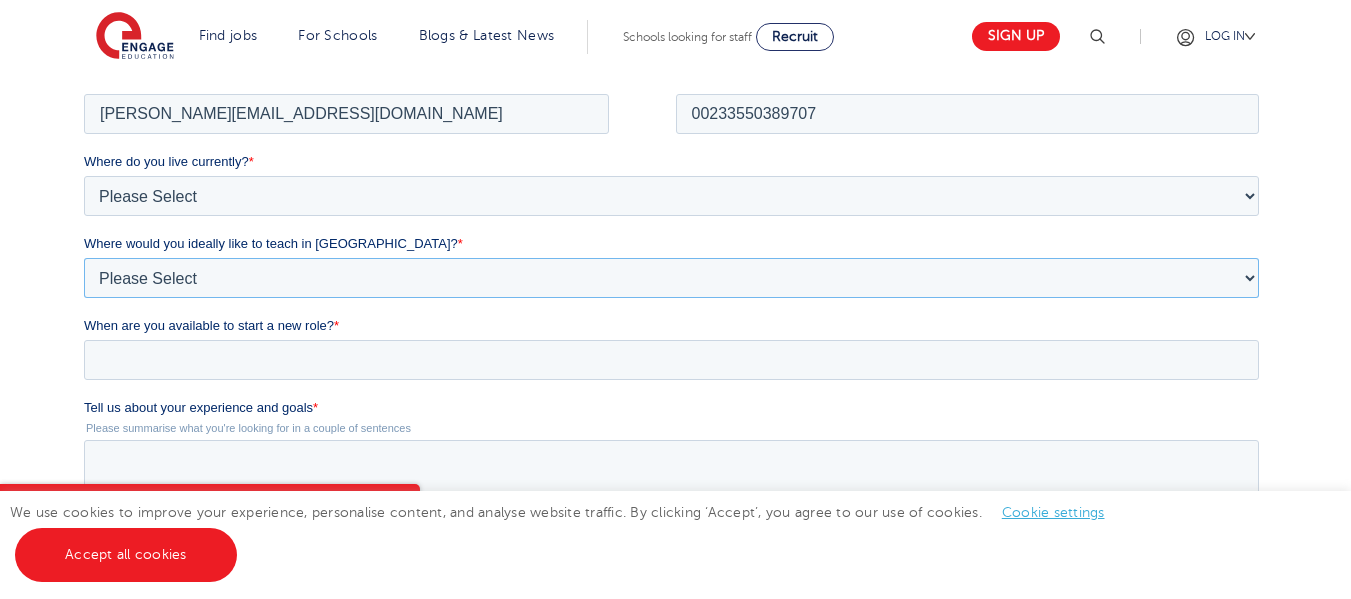 click on "Please Select I'm flexible! [GEOGRAPHIC_DATA] Any city in [GEOGRAPHIC_DATA] [GEOGRAPHIC_DATA]/Home Counties Somewhere more rural" at bounding box center [671, 277] 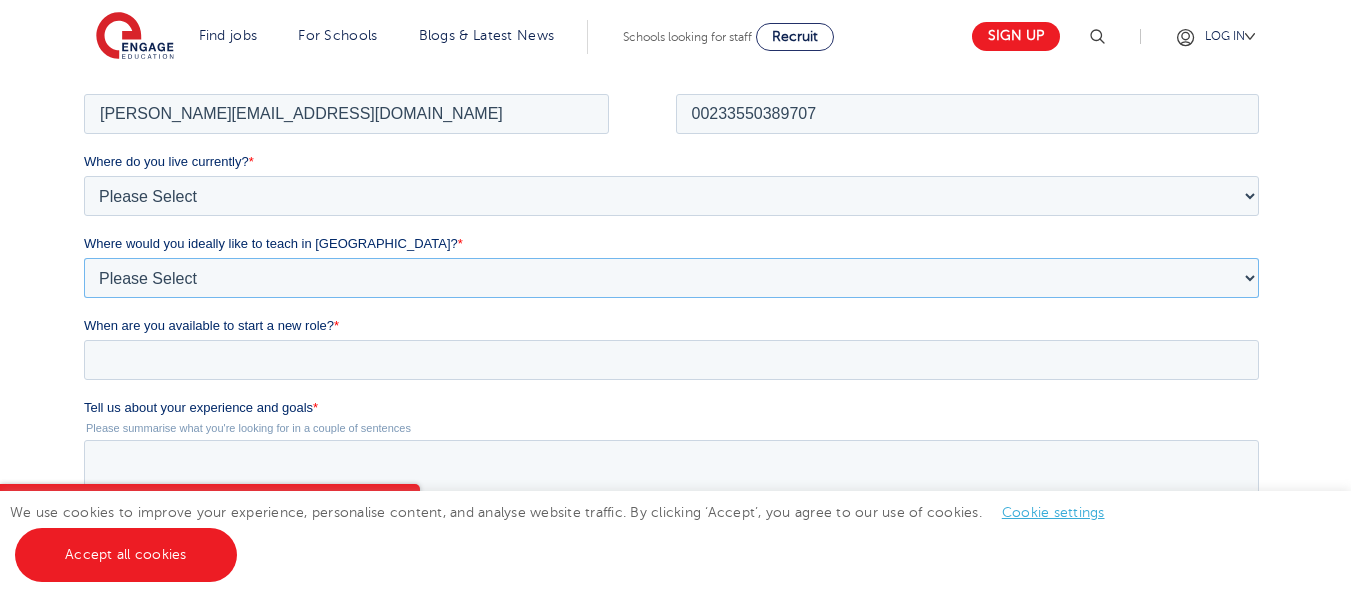 select on "Urban-Other" 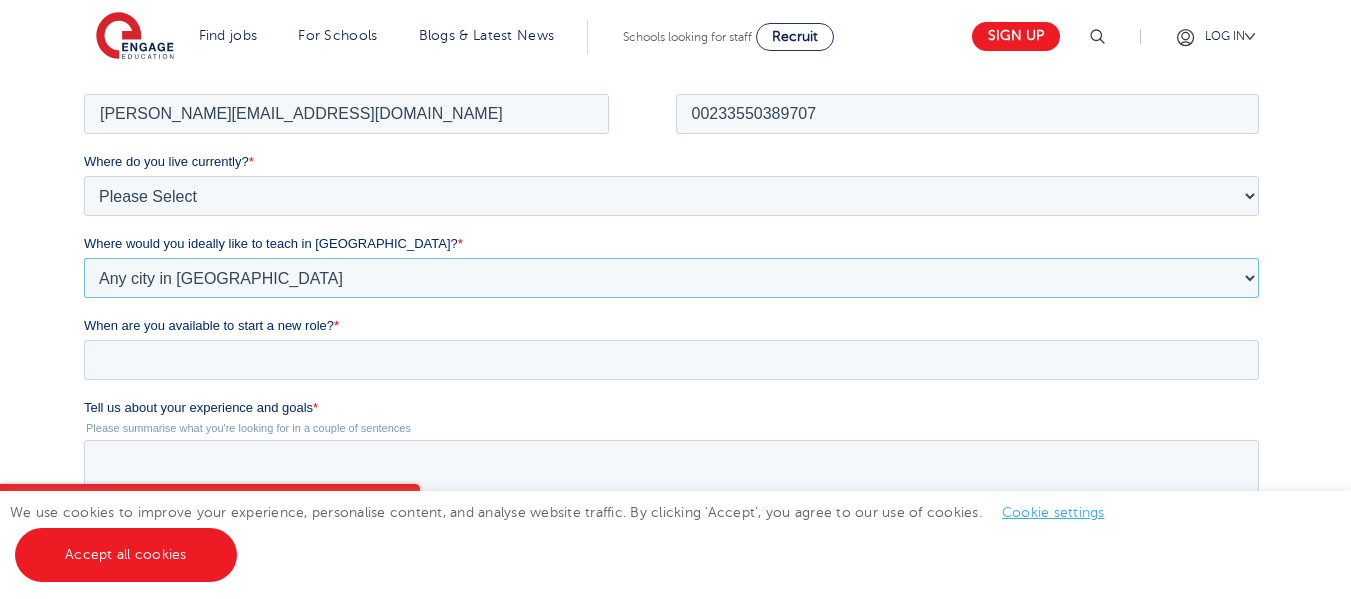 click on "Please Select I'm flexible! [GEOGRAPHIC_DATA] Any city in [GEOGRAPHIC_DATA] [GEOGRAPHIC_DATA]/Home Counties Somewhere more rural" at bounding box center [671, 277] 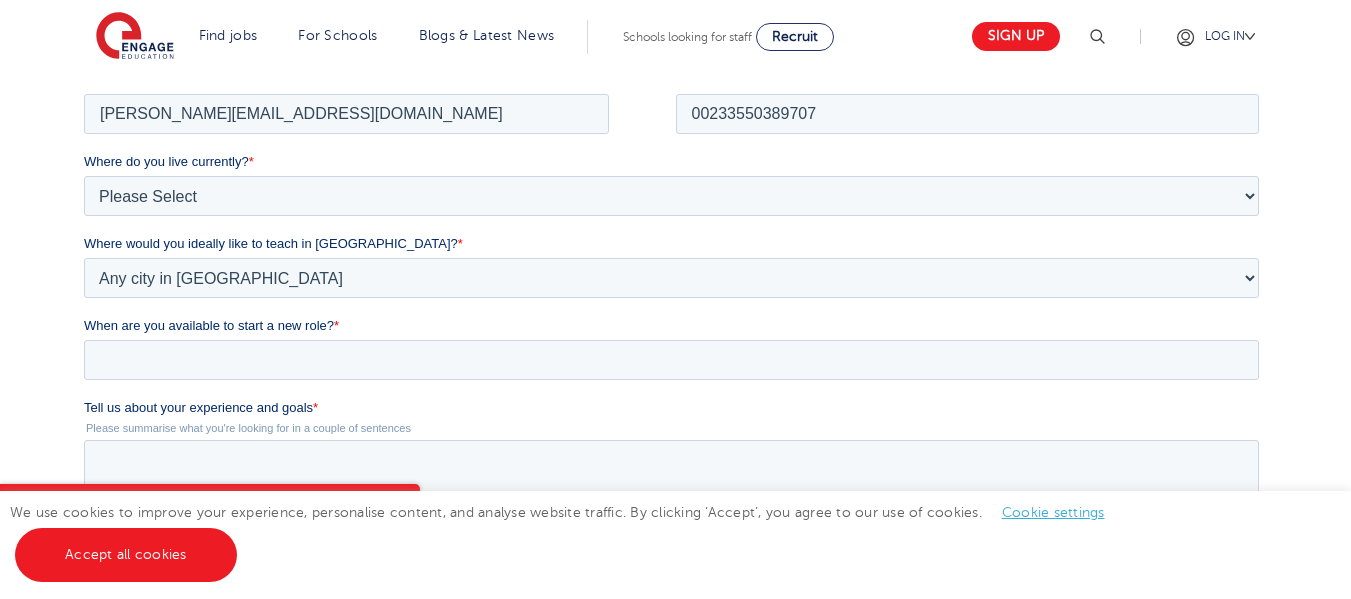 click on "When are you available to start a new role? *" at bounding box center (675, 356) 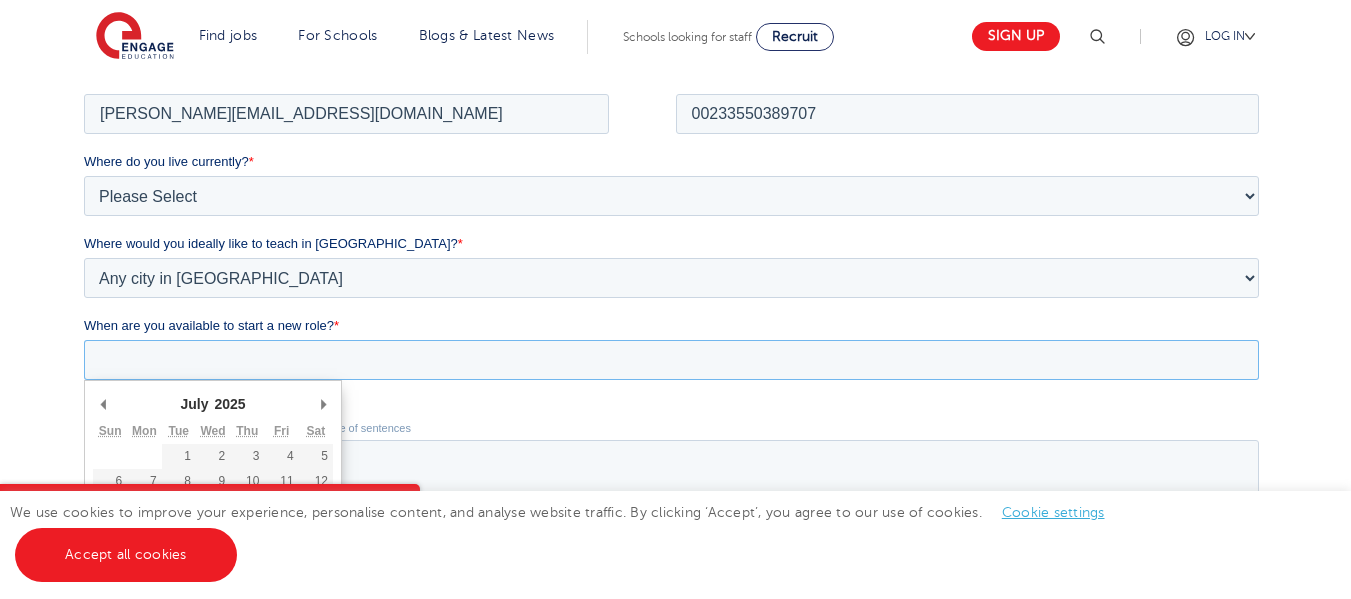 click on "When are you available to start a new role? *" at bounding box center (671, 359) 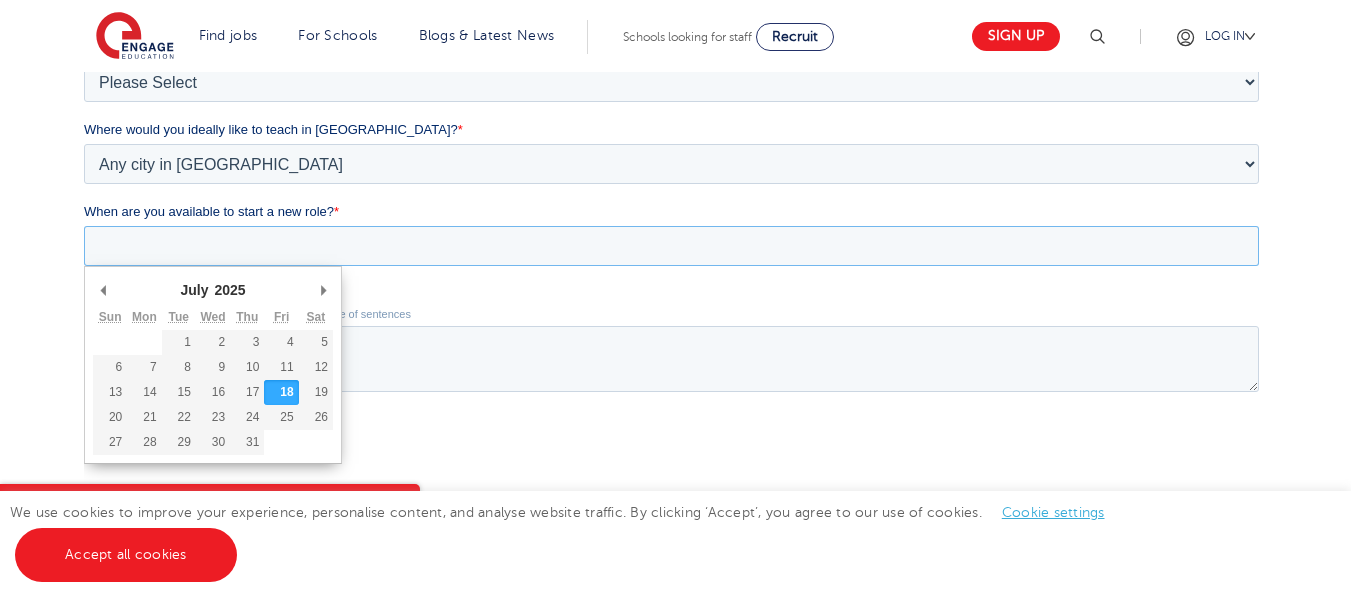 scroll, scrollTop: 546, scrollLeft: 0, axis: vertical 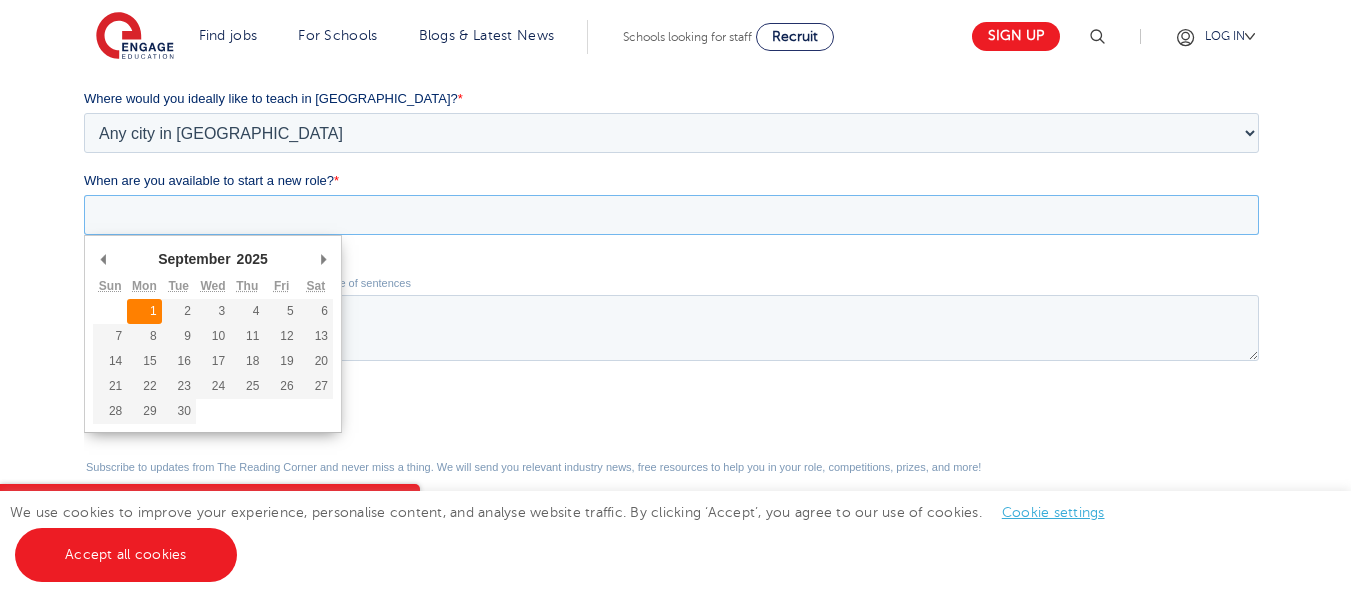 type on "[DATE]" 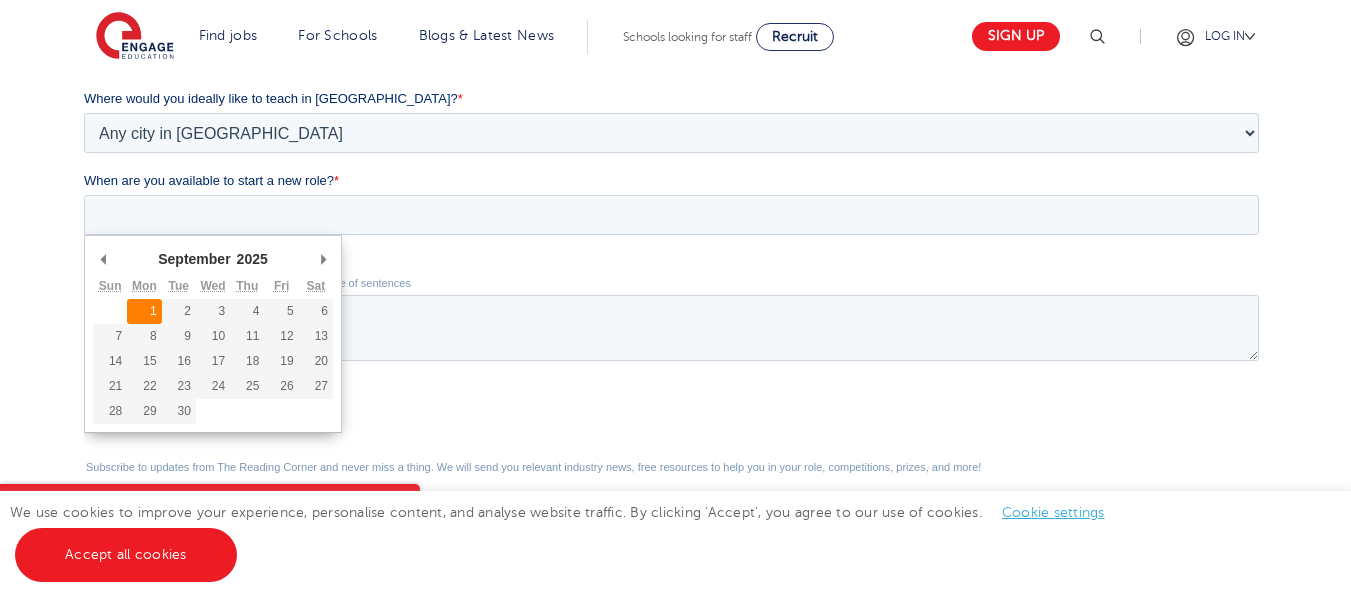 type on "[DATE]" 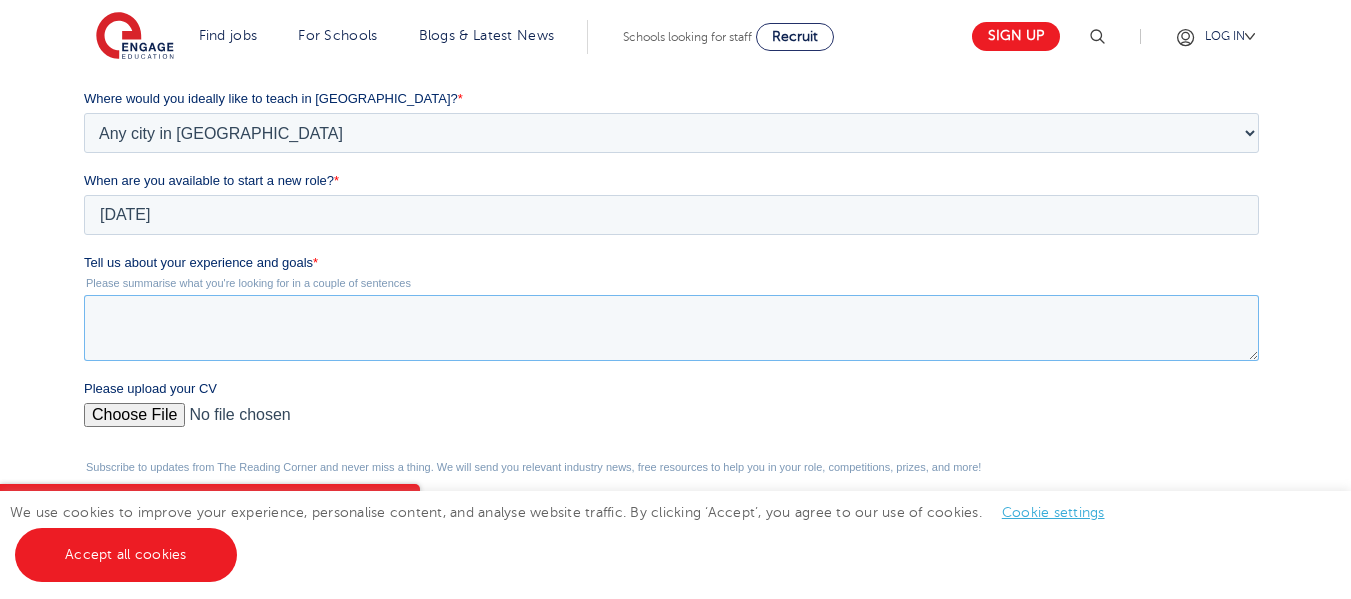 click on "Tell us about your experience and goals *" at bounding box center [671, 328] 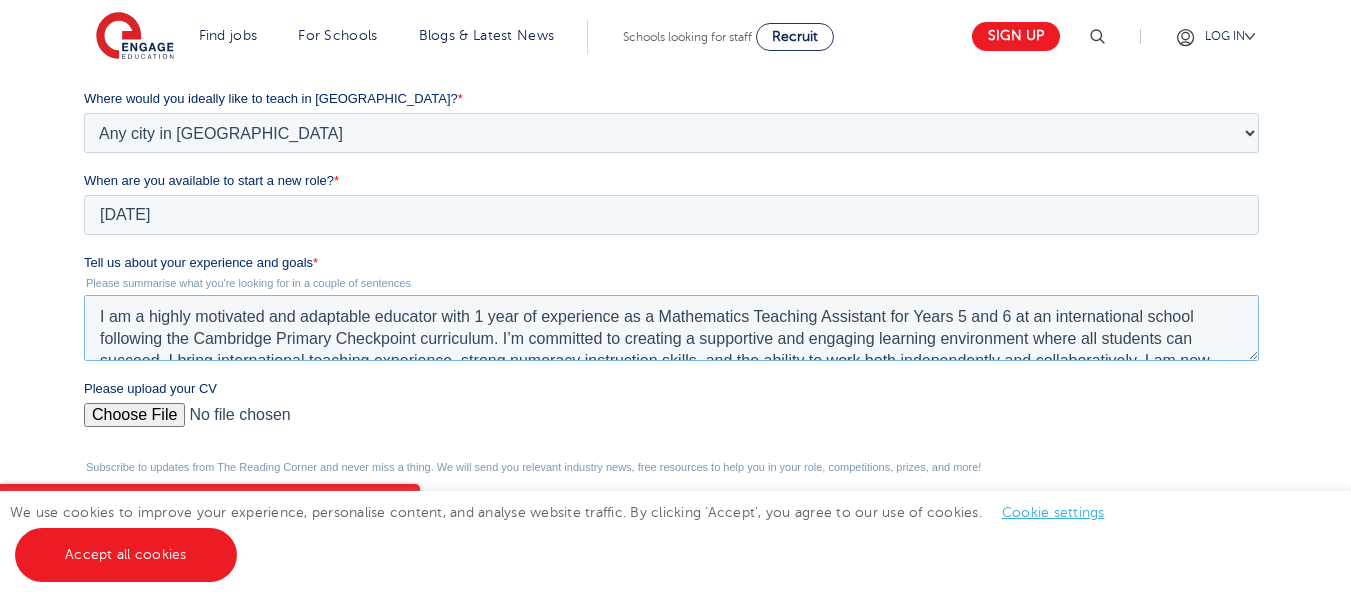 scroll, scrollTop: 31, scrollLeft: 0, axis: vertical 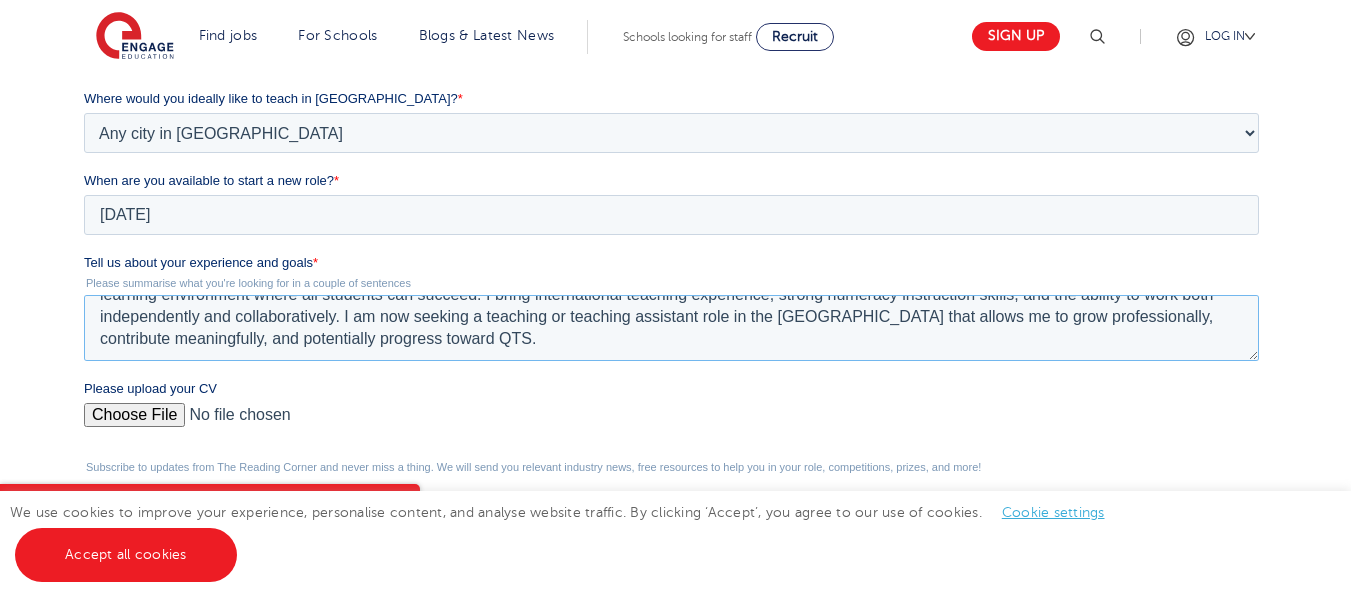 drag, startPoint x: 94, startPoint y: 315, endPoint x: 1003, endPoint y: 380, distance: 911.32104 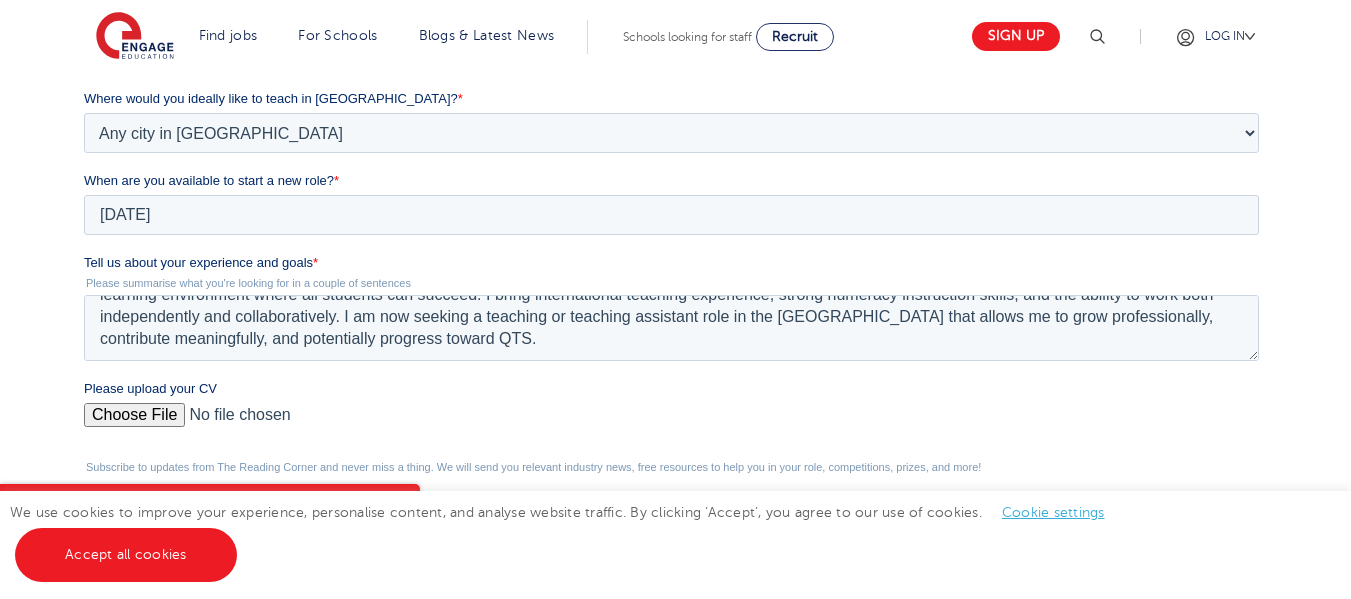 click on "Please upload your CV" at bounding box center (671, 423) 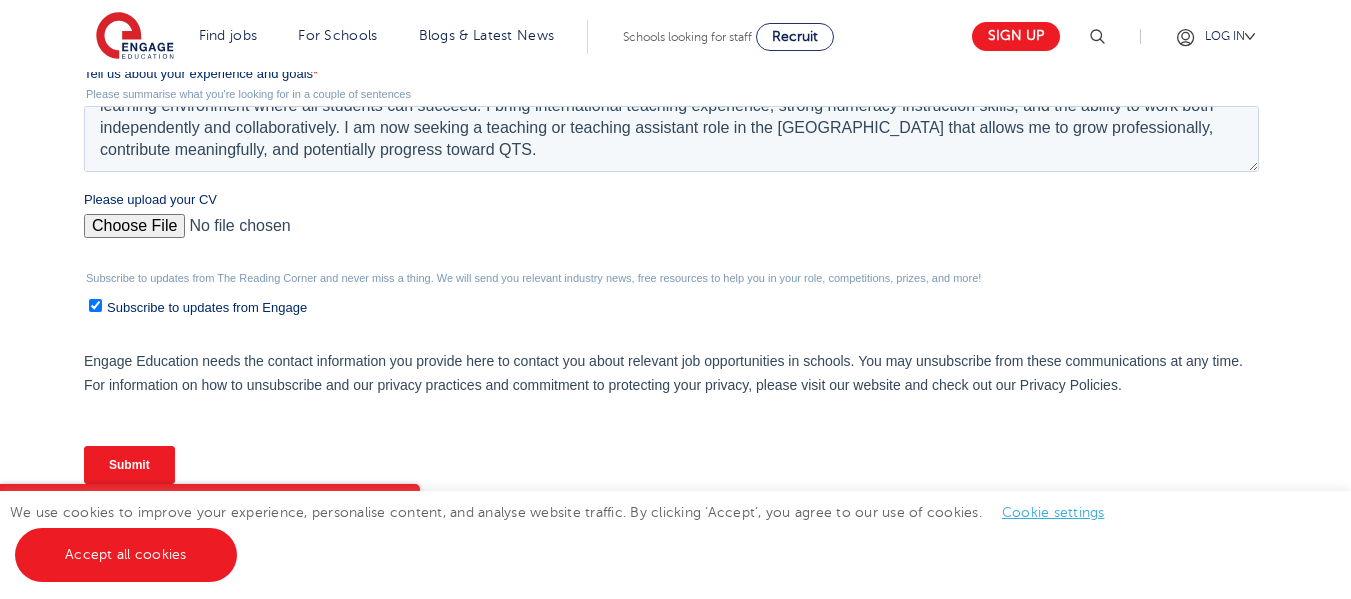 scroll, scrollTop: 801, scrollLeft: 0, axis: vertical 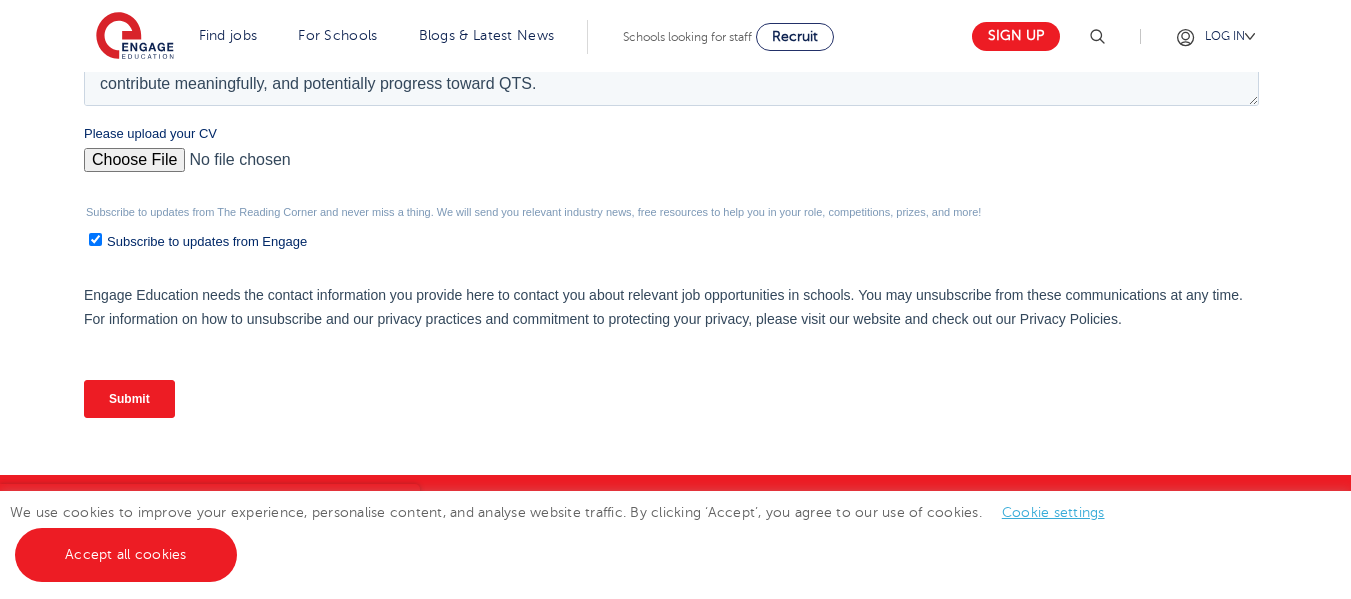 click on "Submit" at bounding box center (129, 399) 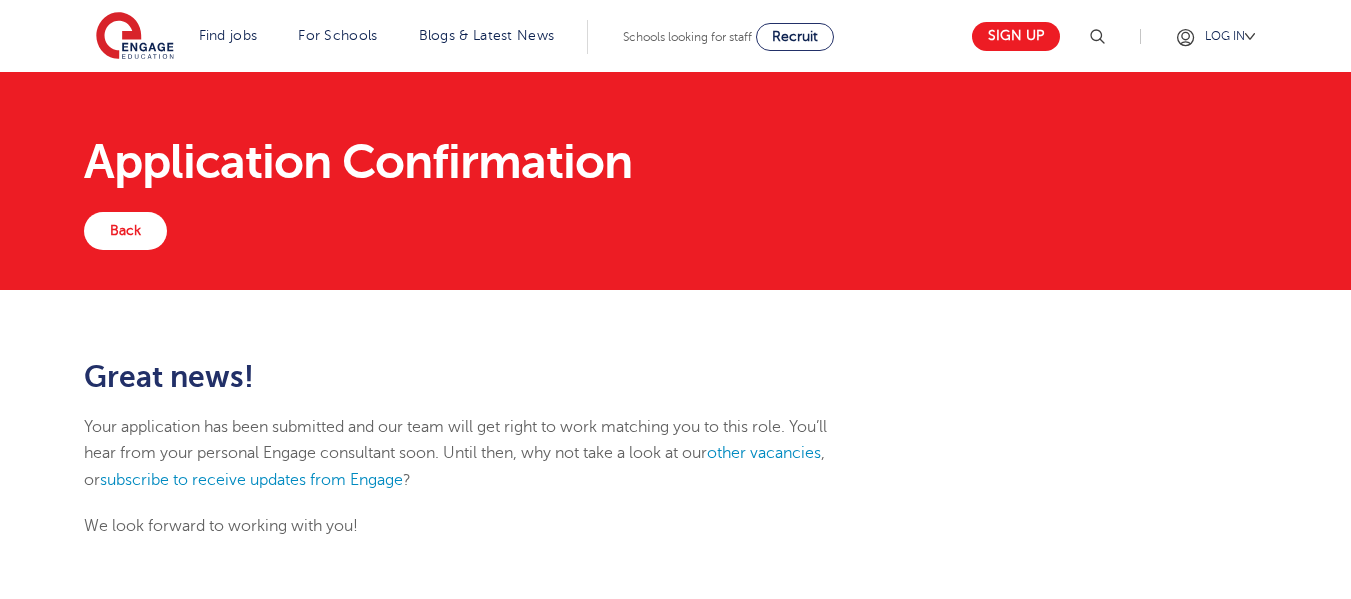 scroll, scrollTop: 0, scrollLeft: 0, axis: both 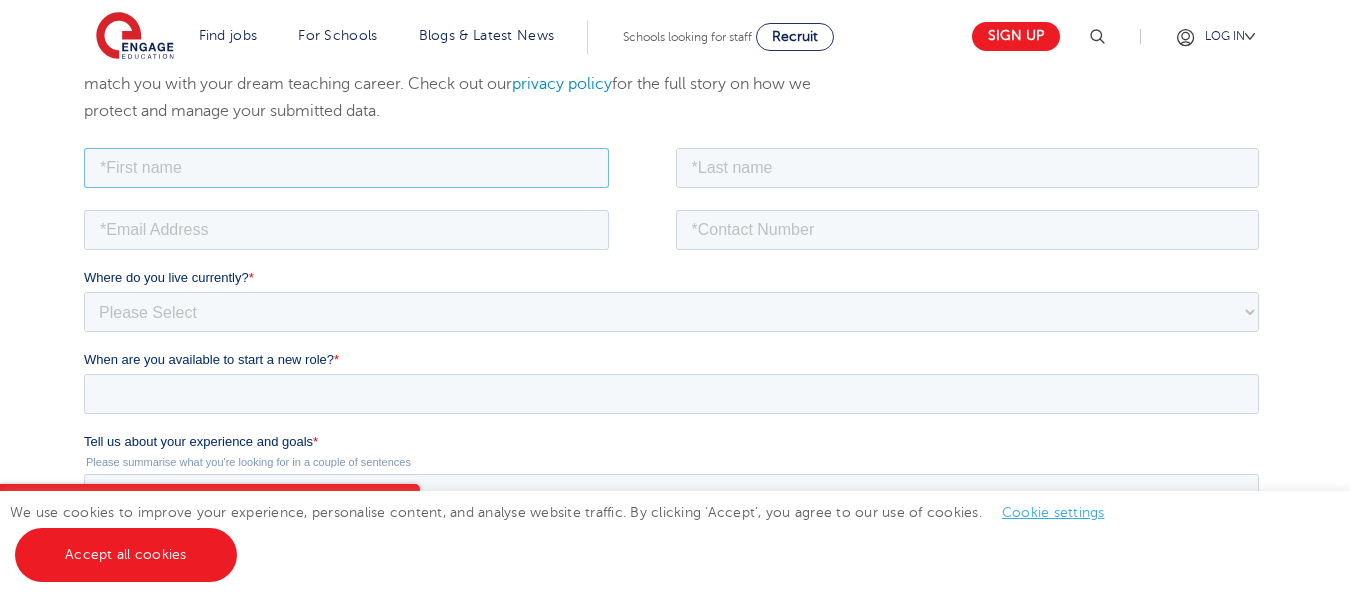 click at bounding box center [346, 167] 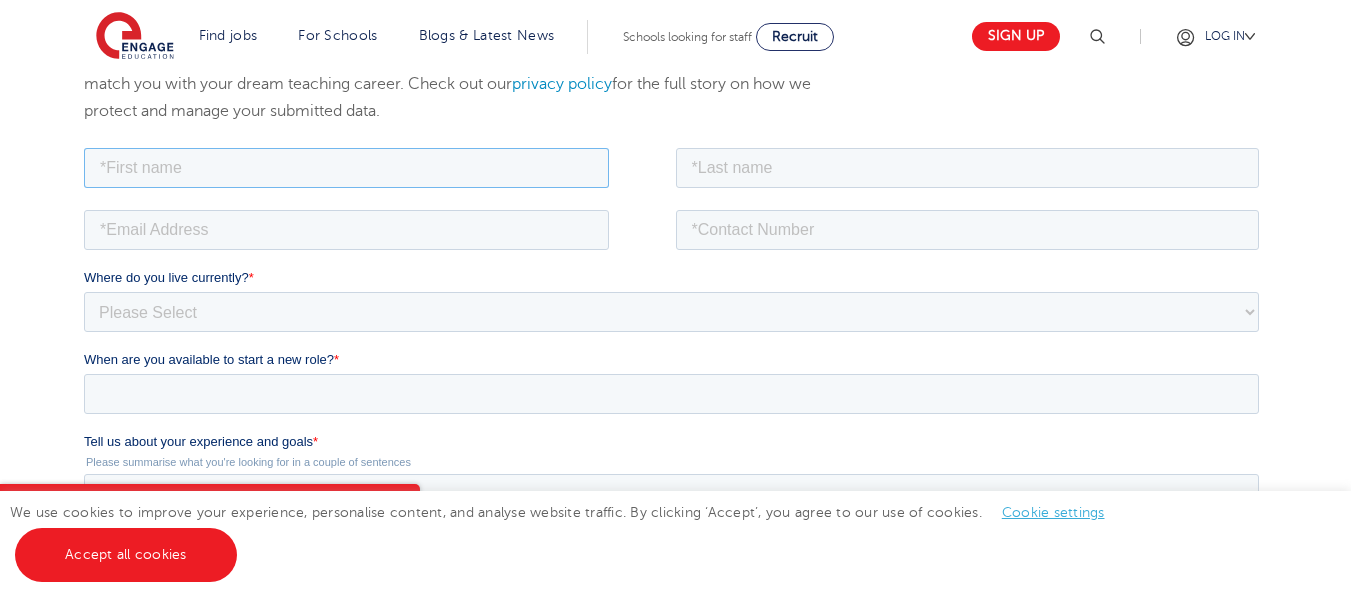 type on "Mba" 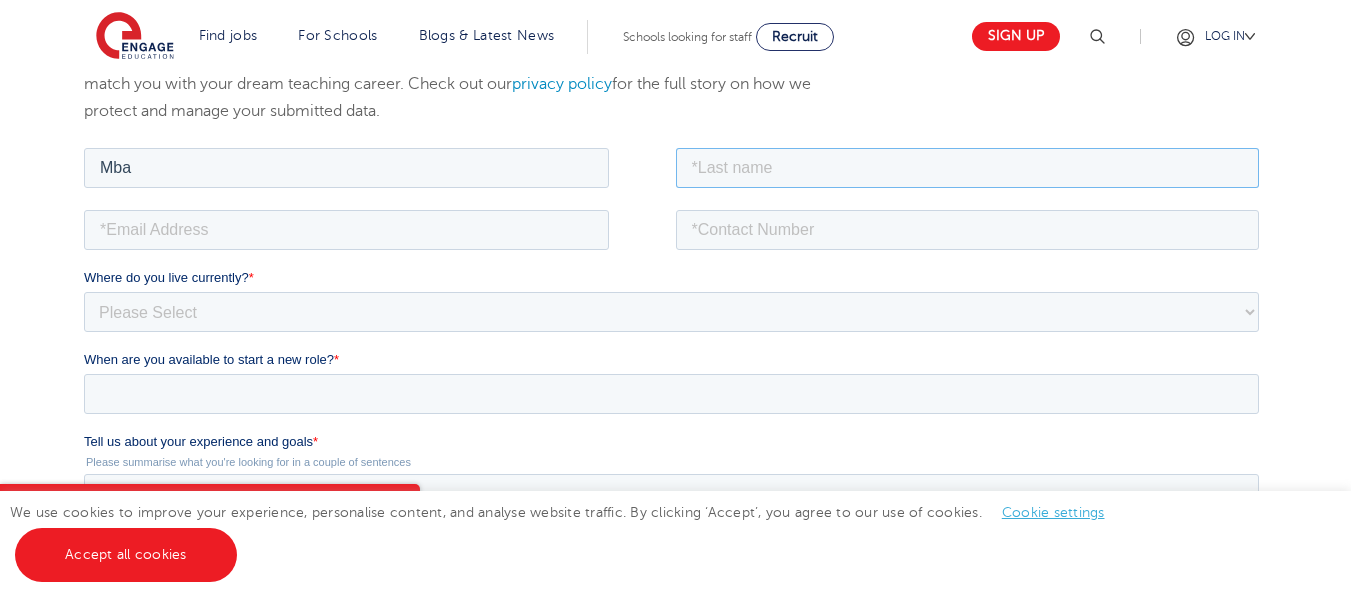 type on "[PERSON_NAME]" 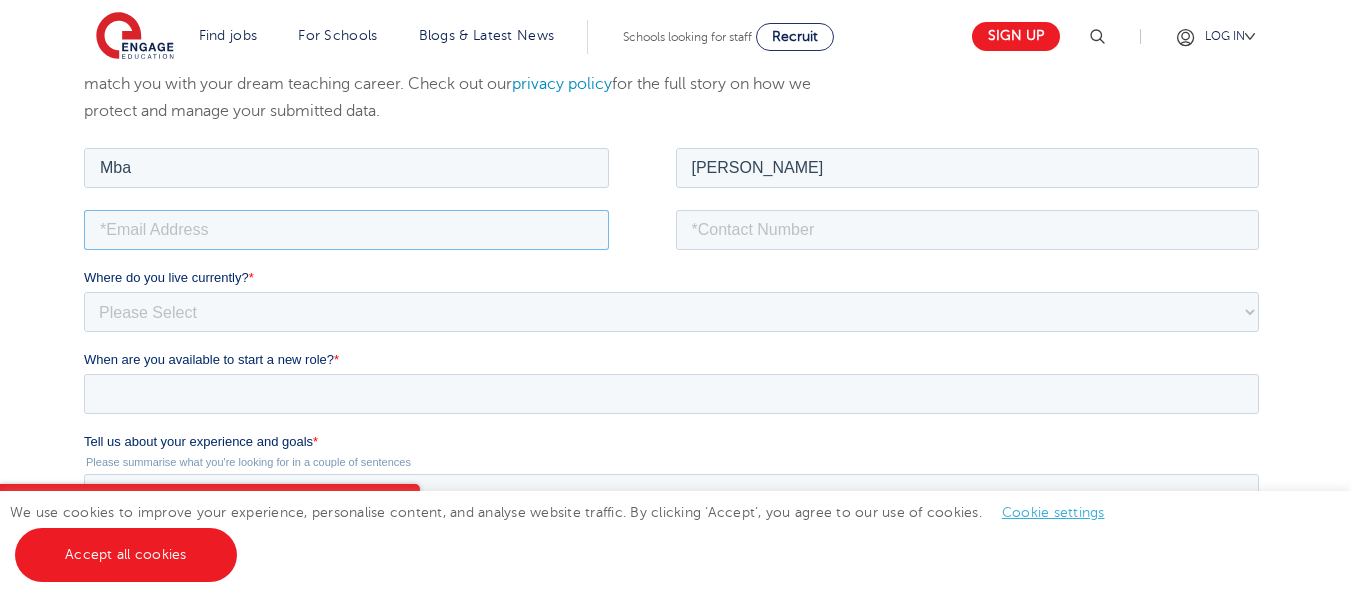 type on "[PERSON_NAME][EMAIL_ADDRESS][DOMAIN_NAME]" 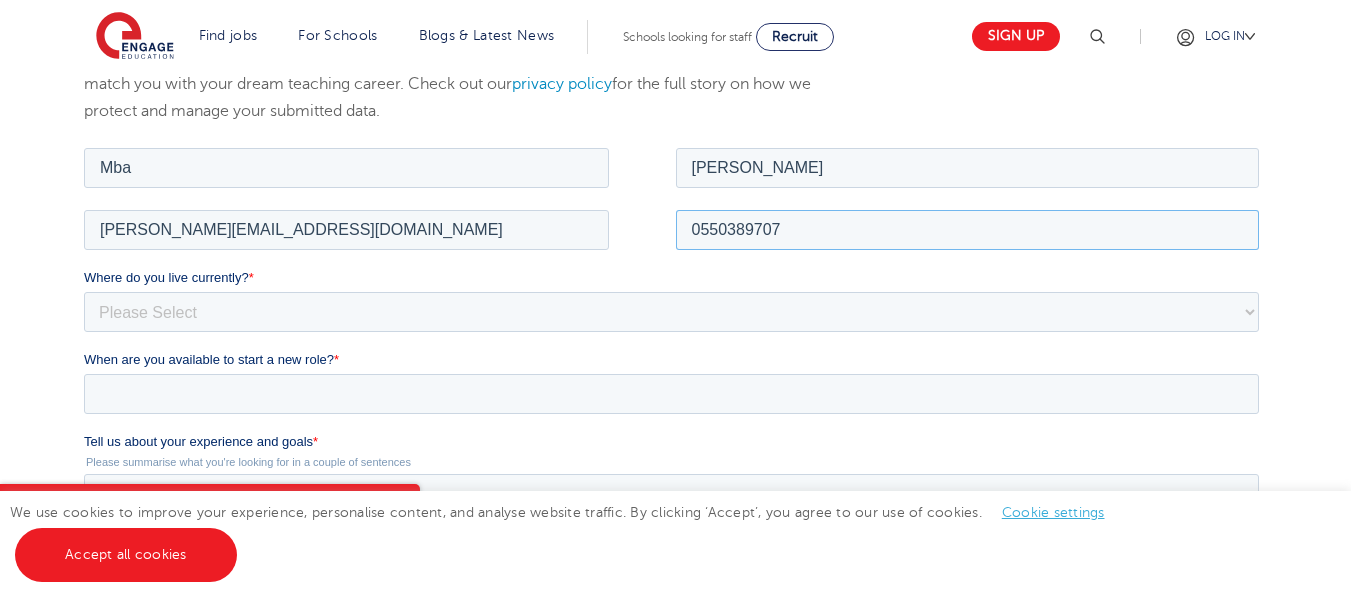 click on "0550389707" at bounding box center (968, 229) 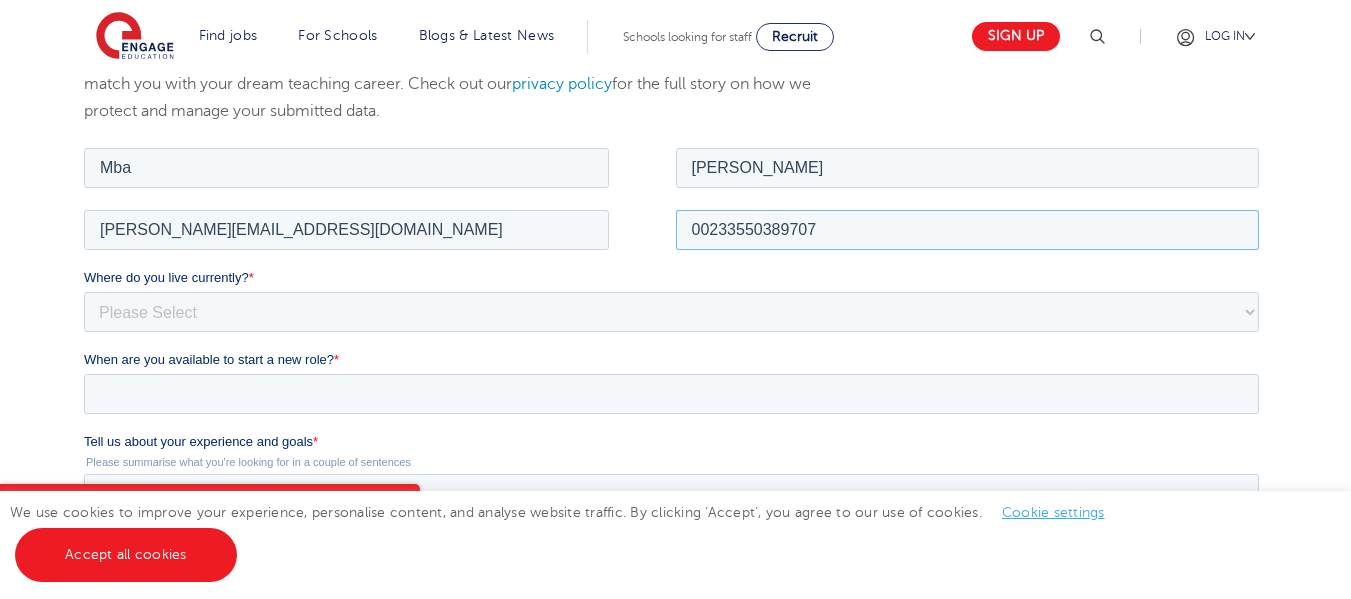 type on "00233550389707" 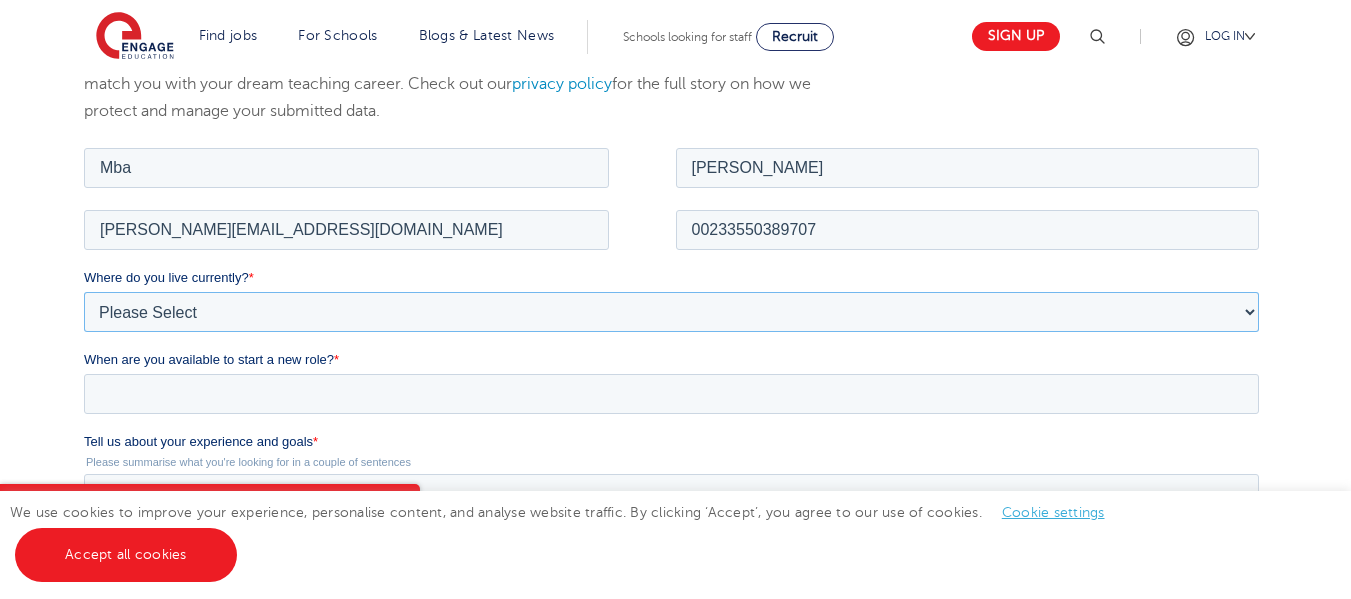 click on "Please Select [GEOGRAPHIC_DATA] [GEOGRAPHIC_DATA] [GEOGRAPHIC_DATA] [GEOGRAPHIC_DATA] [GEOGRAPHIC_DATA] [GEOGRAPHIC_DATA] [GEOGRAPHIC_DATA] [GEOGRAPHIC_DATA] [GEOGRAPHIC_DATA] [GEOGRAPHIC_DATA] [GEOGRAPHIC_DATA] [GEOGRAPHIC_DATA] [GEOGRAPHIC_DATA] [GEOGRAPHIC_DATA]" at bounding box center [671, 311] 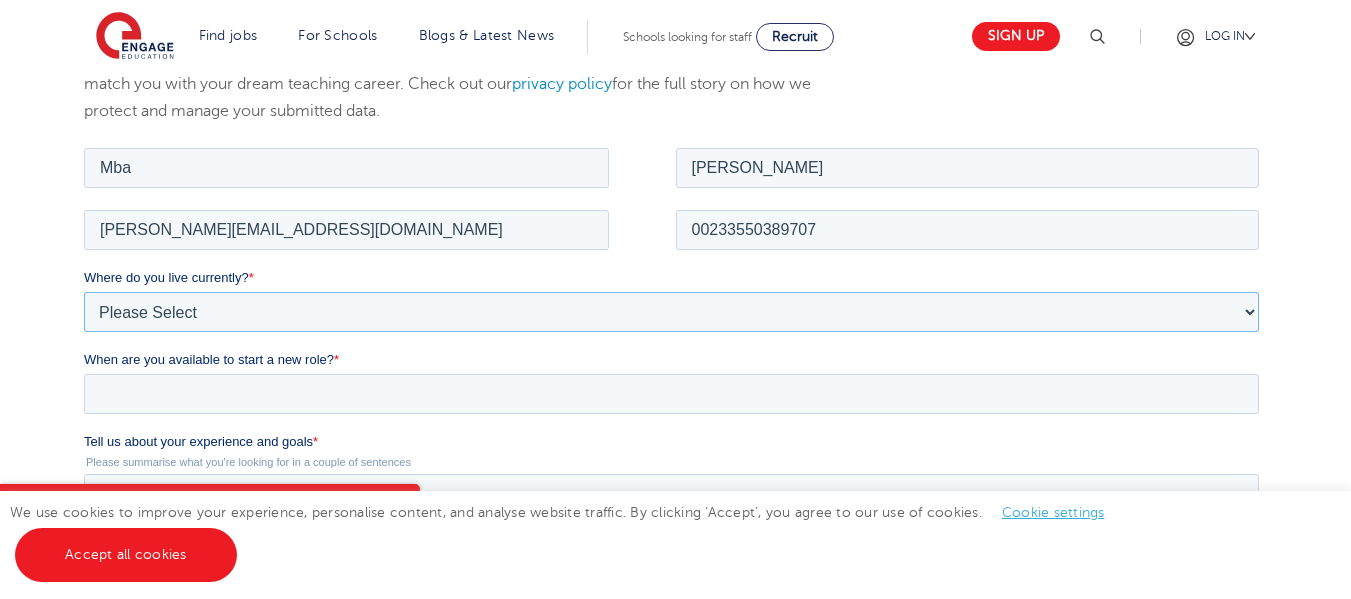 select on "[GEOGRAPHIC_DATA]" 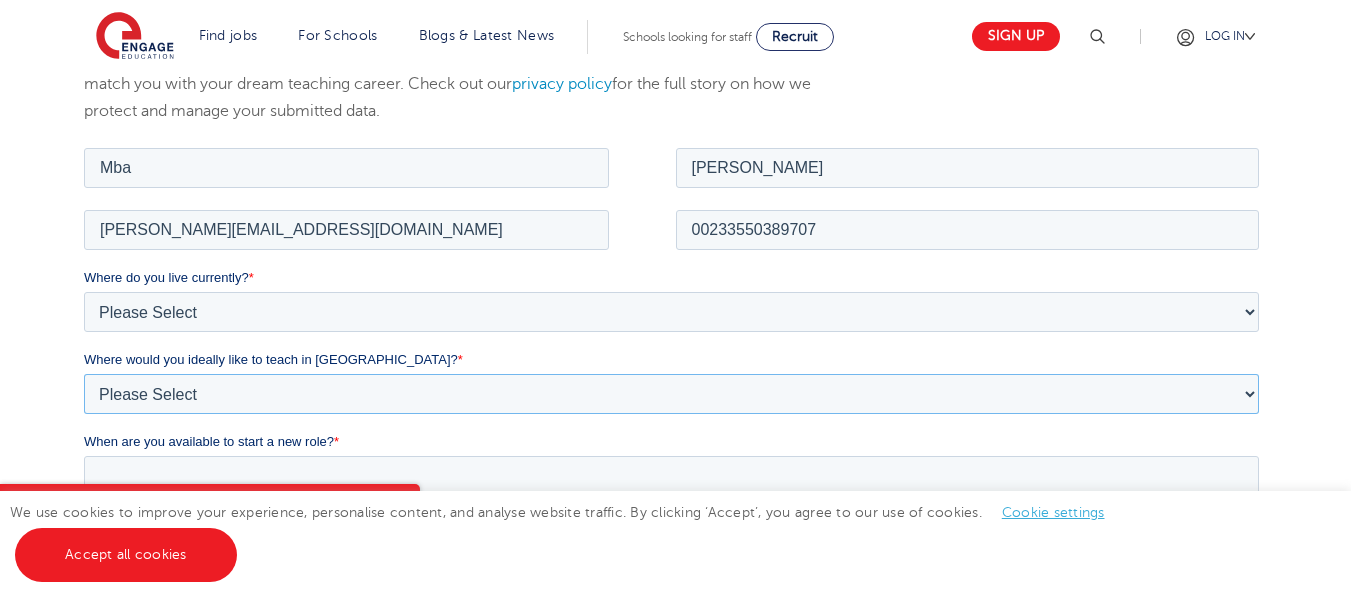 click on "Please Select I'm flexible! [GEOGRAPHIC_DATA] Any city in [GEOGRAPHIC_DATA] [GEOGRAPHIC_DATA]/Home Counties Somewhere more rural" at bounding box center [671, 393] 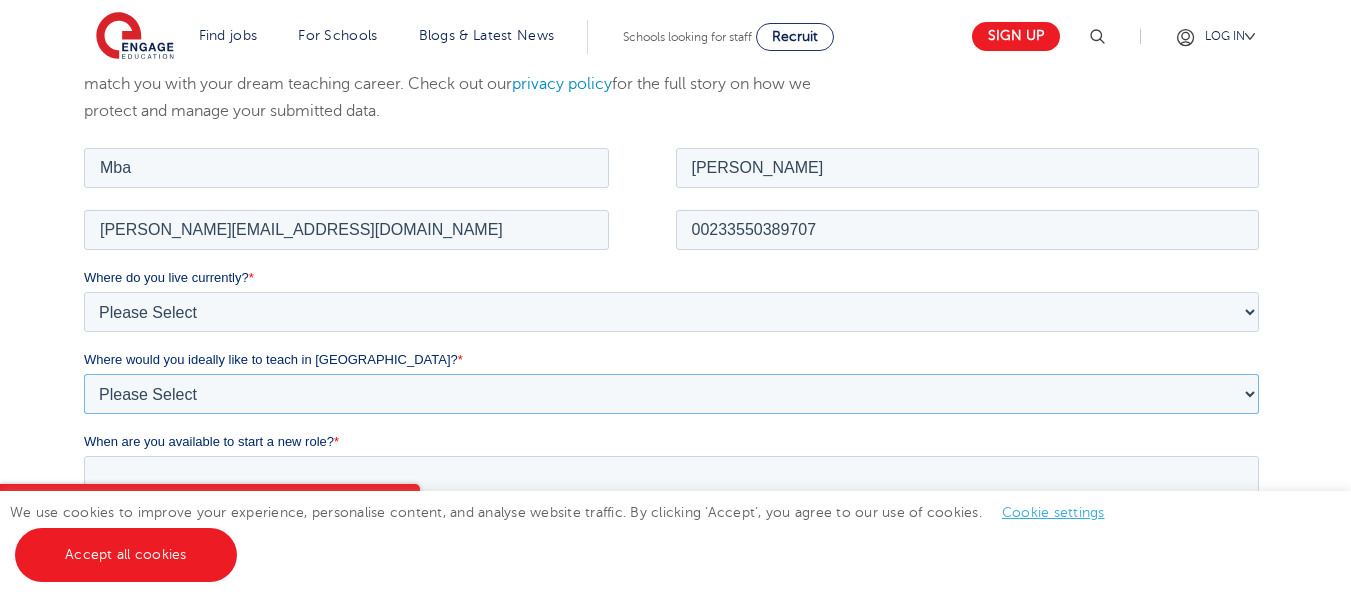 select on "Urban-Other" 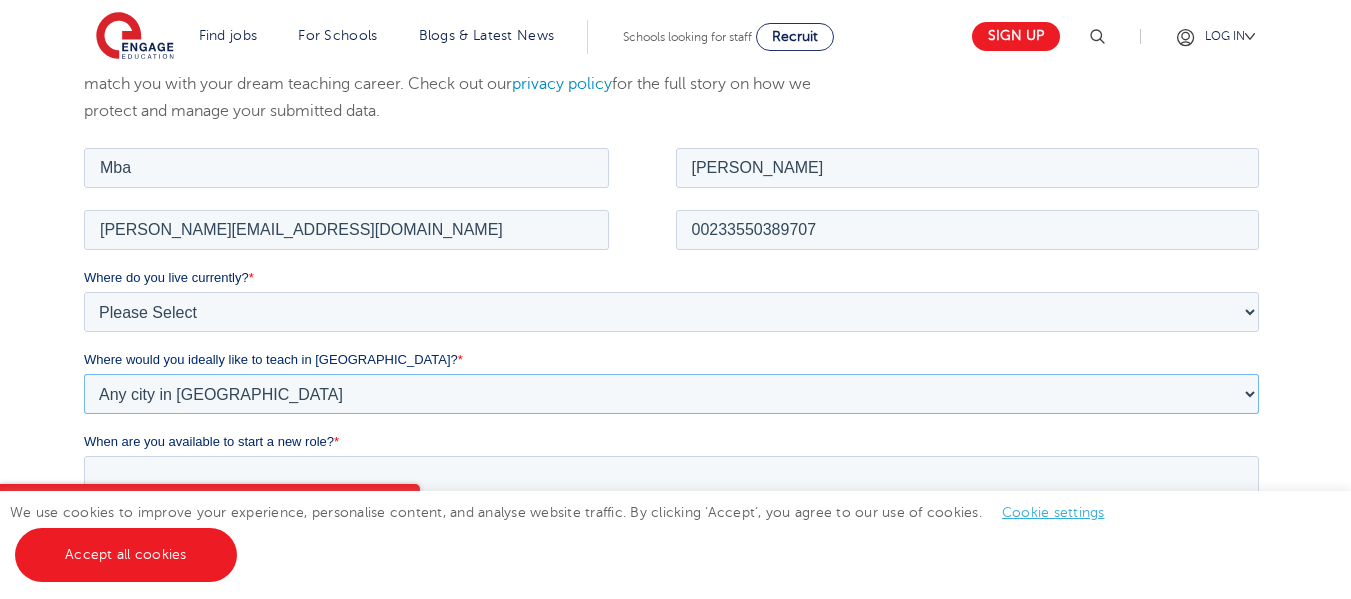 click on "Please Select I'm flexible! [GEOGRAPHIC_DATA] Any city in [GEOGRAPHIC_DATA] [GEOGRAPHIC_DATA]/Home Counties Somewhere more rural" at bounding box center [671, 393] 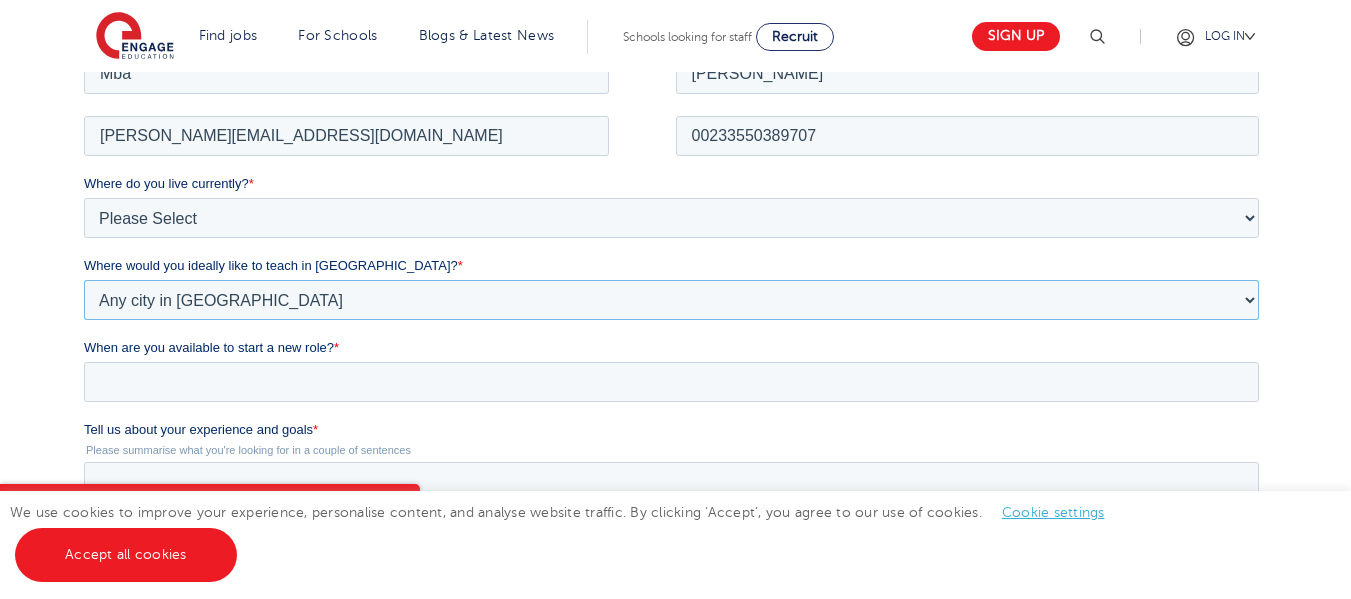 scroll, scrollTop: 395, scrollLeft: 0, axis: vertical 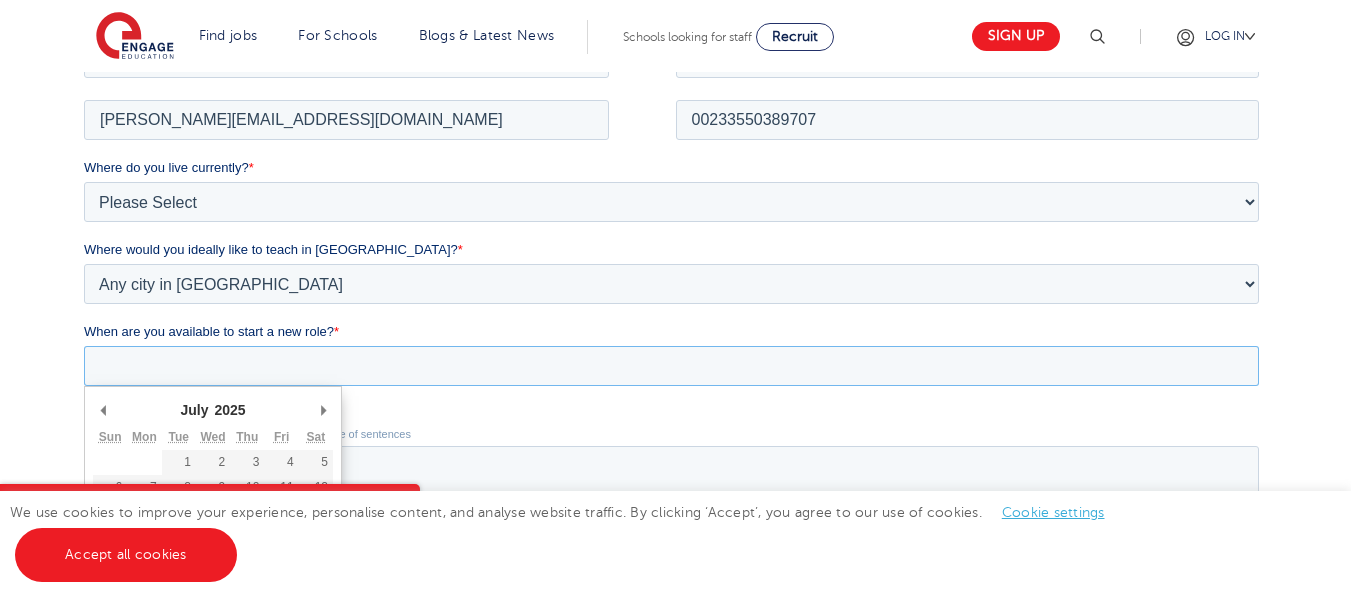 click on "When are you available to start a new role? *" at bounding box center [671, 365] 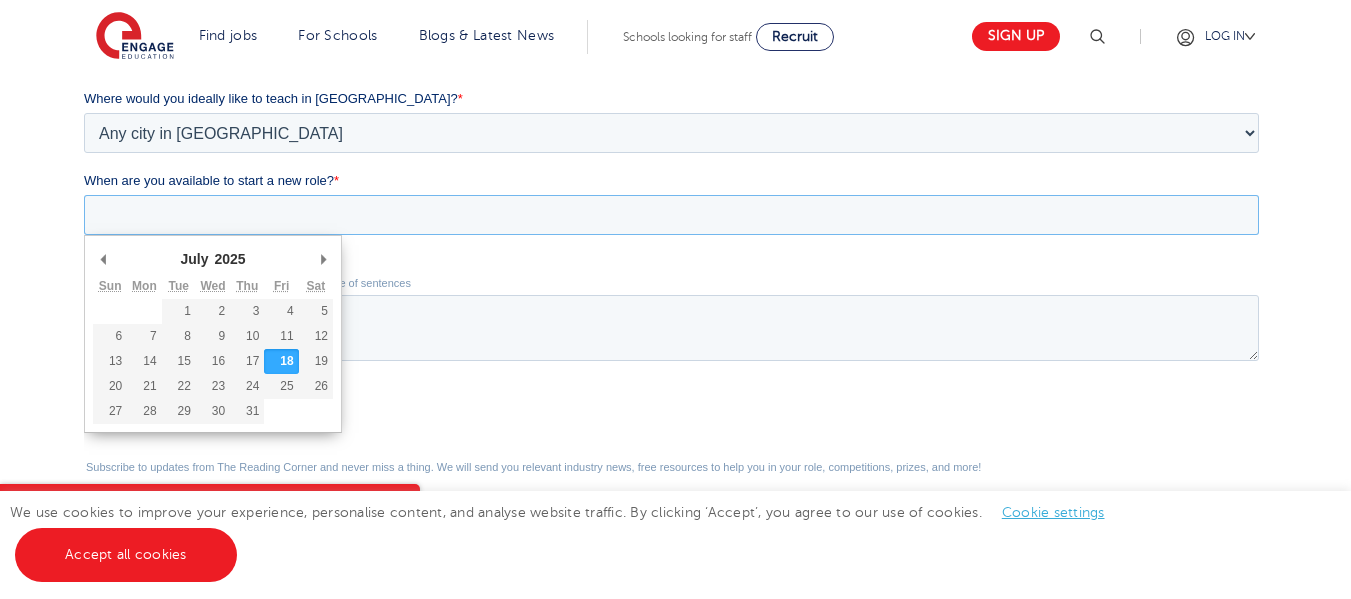 scroll, scrollTop: 619, scrollLeft: 0, axis: vertical 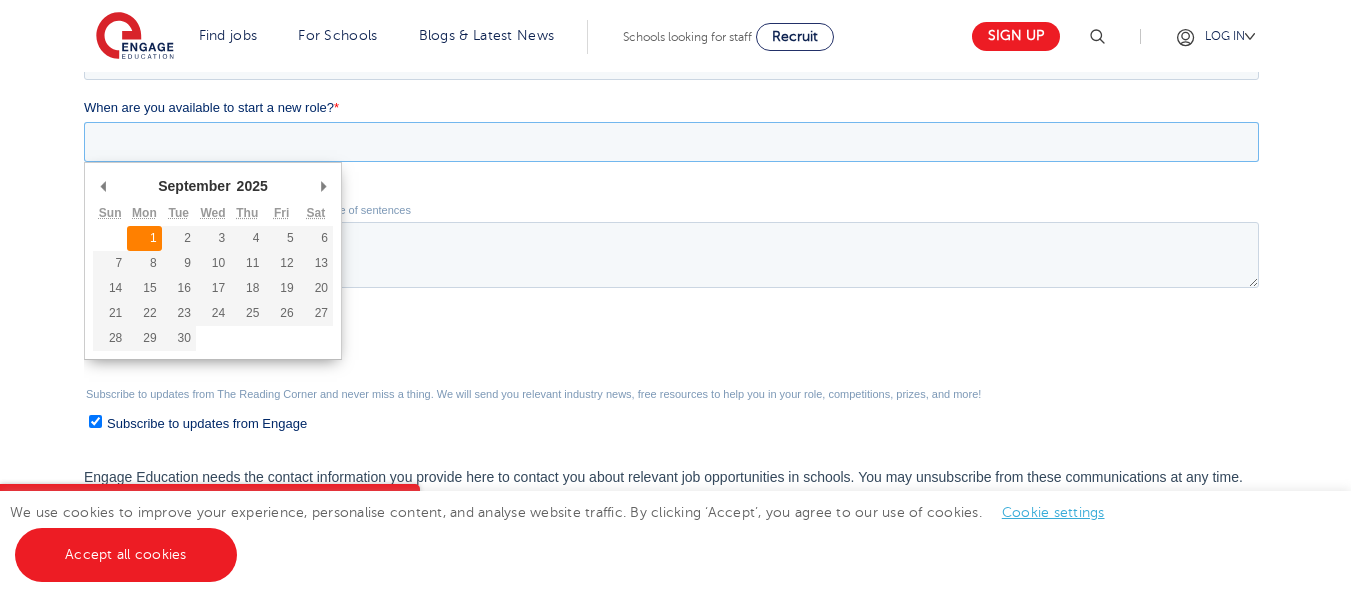 type on "[DATE]" 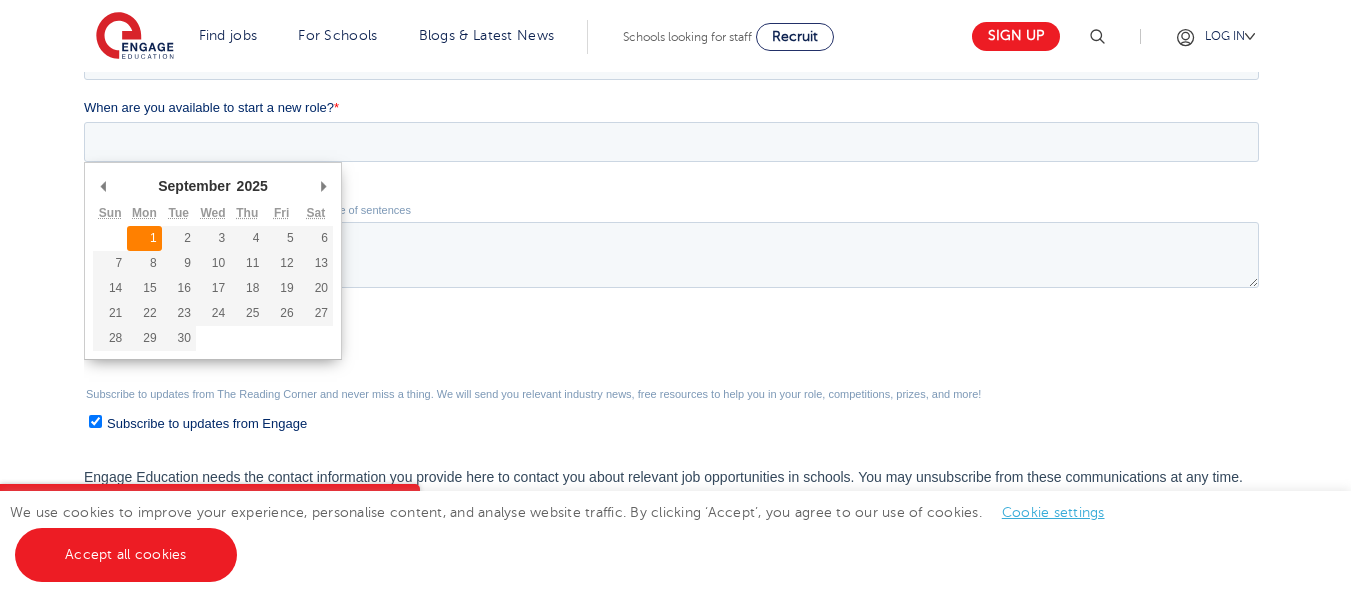 type on "[DATE]" 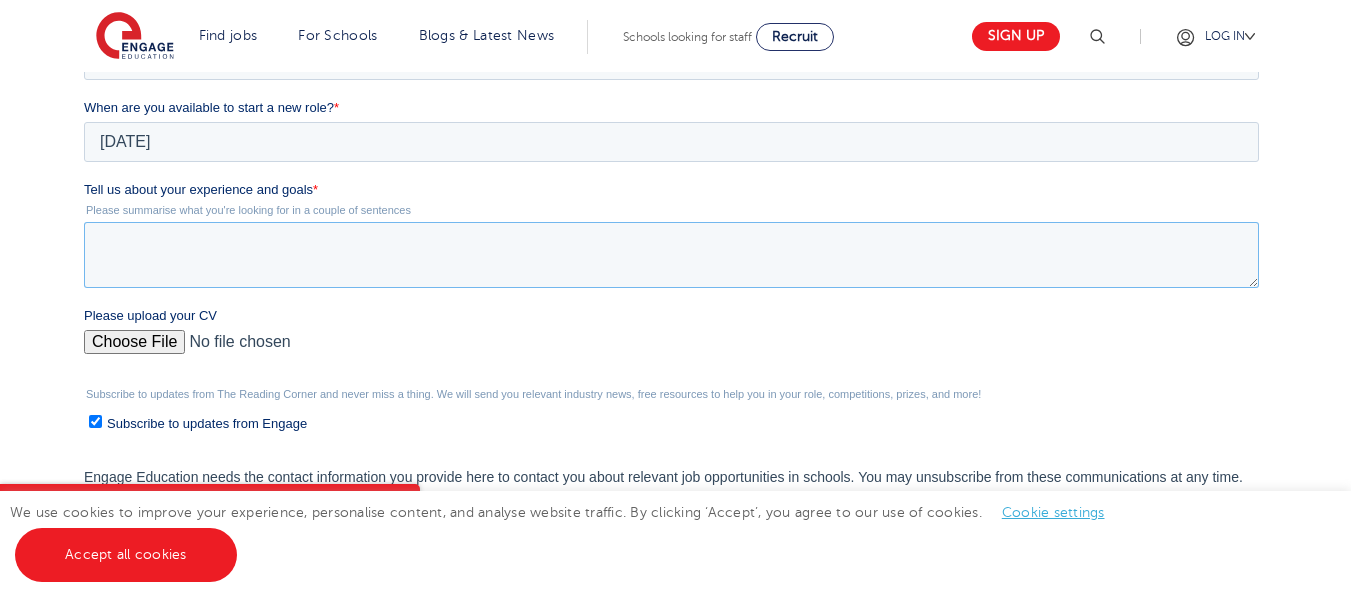 click on "Tell us about your experience and goals *" at bounding box center (671, 255) 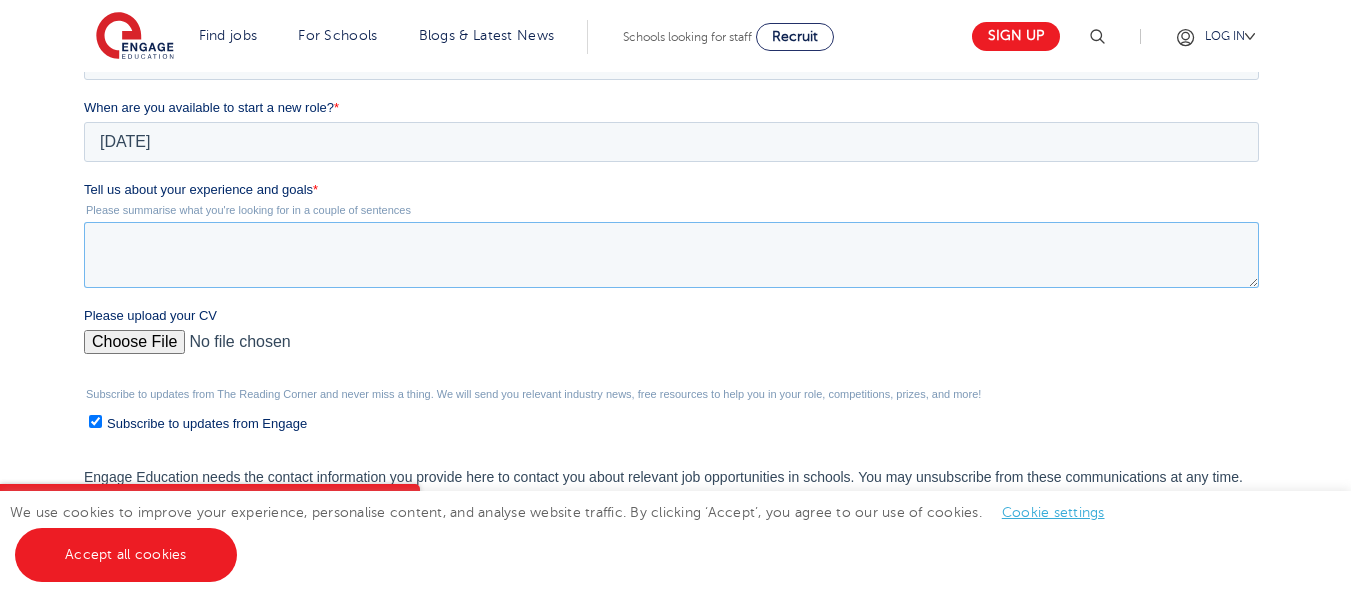 paste on "I am a highly motivated and adaptable educator with 1 year of experience as a Mathematics Teaching Assistant for Years 5 and 6 at an international school following the Cambridge Primary Checkpoint curriculum. I have over 5 years of teaching experience and I am committed to creating a supportive and engaging learning environment where all students can succeed. I bring international teaching experience, strong numeracy instruction skills, and the ability to work both independently and collaboratively. I am now seeking a teaching or teaching assistant role in the [GEOGRAPHIC_DATA] that allows me to grow professionally, contribute meaningfully, and potentially progress toward QTS." 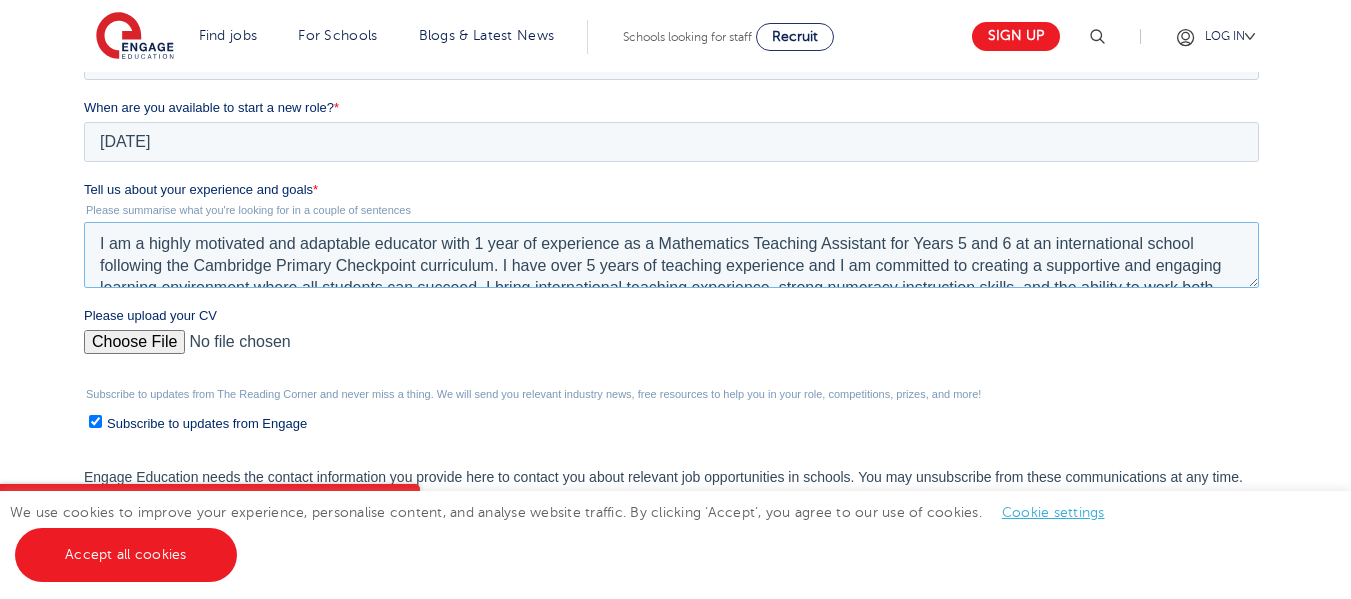 scroll, scrollTop: 53, scrollLeft: 0, axis: vertical 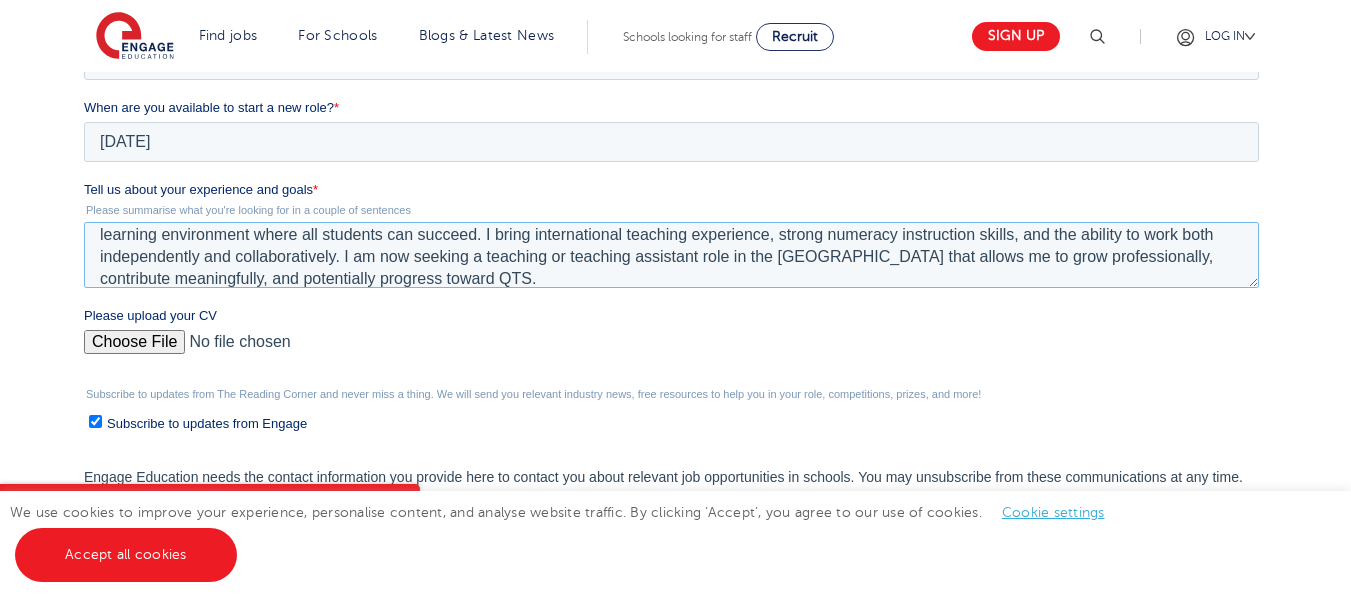 type on "I am a highly motivated and adaptable educator with 1 year of experience as a Mathematics Teaching Assistant for Years 5 and 6 at an international school following the Cambridge Primary Checkpoint curriculum. I have over 5 years of teaching experience and I am committed to creating a supportive and engaging learning environment where all students can succeed. I bring international teaching experience, strong numeracy instruction skills, and the ability to work both independently and collaboratively. I am now seeking a teaching or teaching assistant role in the [GEOGRAPHIC_DATA] that allows me to grow professionally, contribute meaningfully, and potentially progress toward QTS." 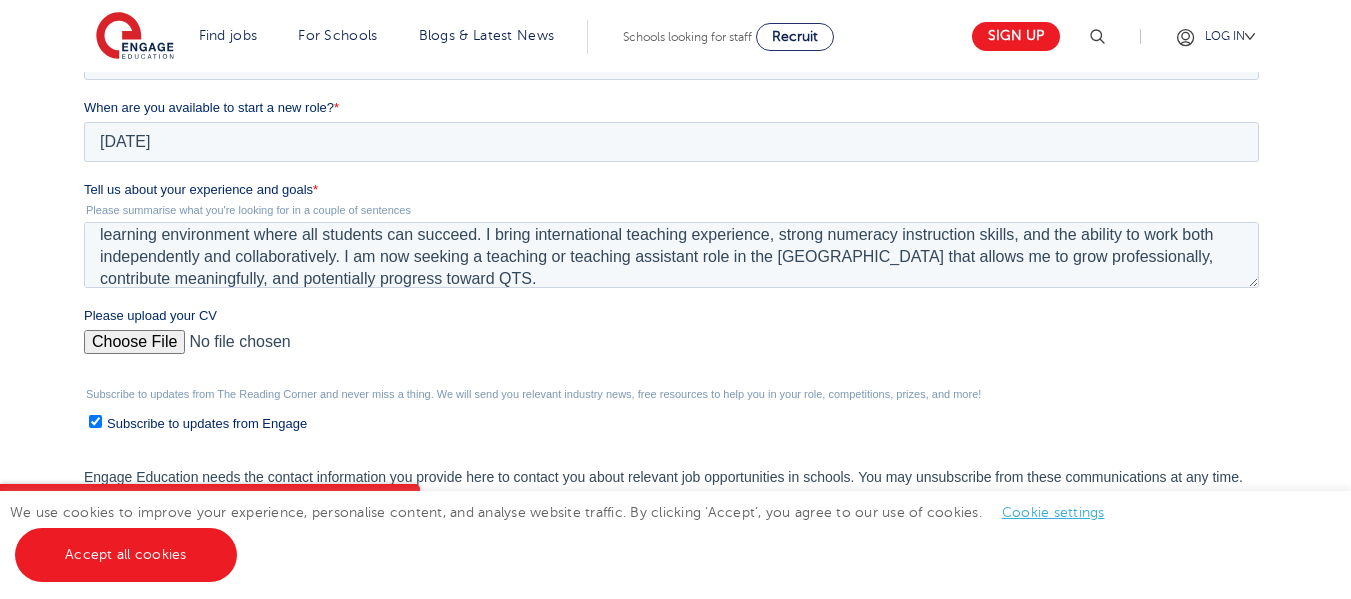 click on "Please upload your CV" at bounding box center [671, 350] 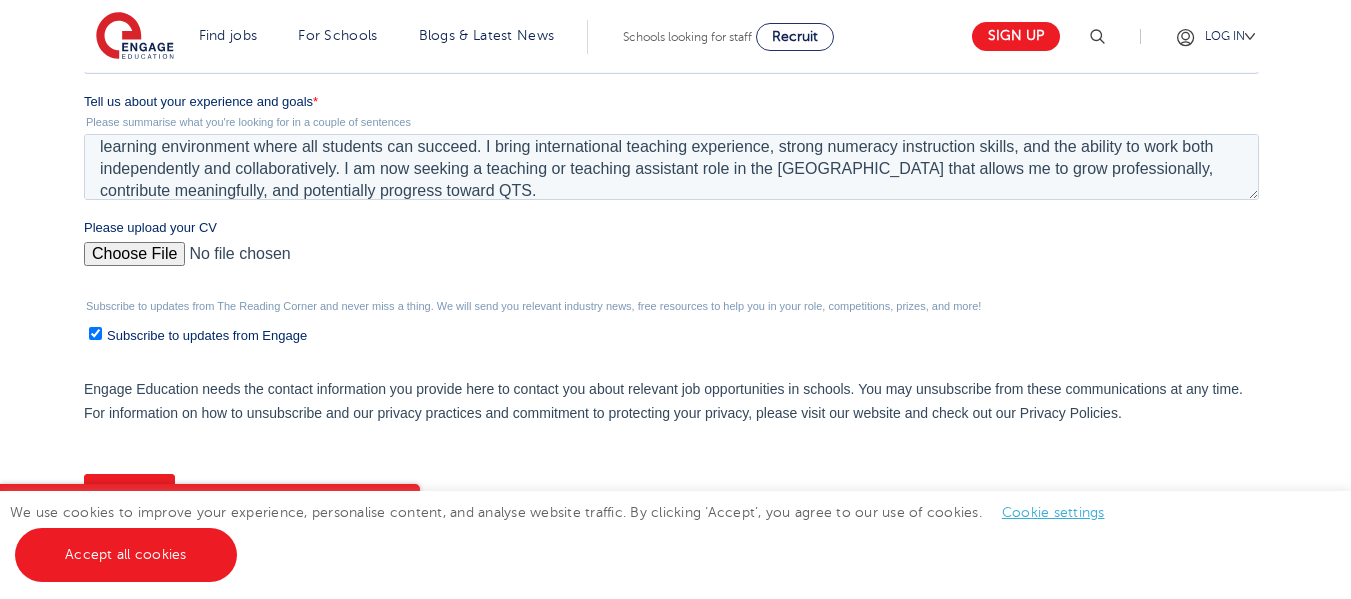 scroll, scrollTop: 754, scrollLeft: 0, axis: vertical 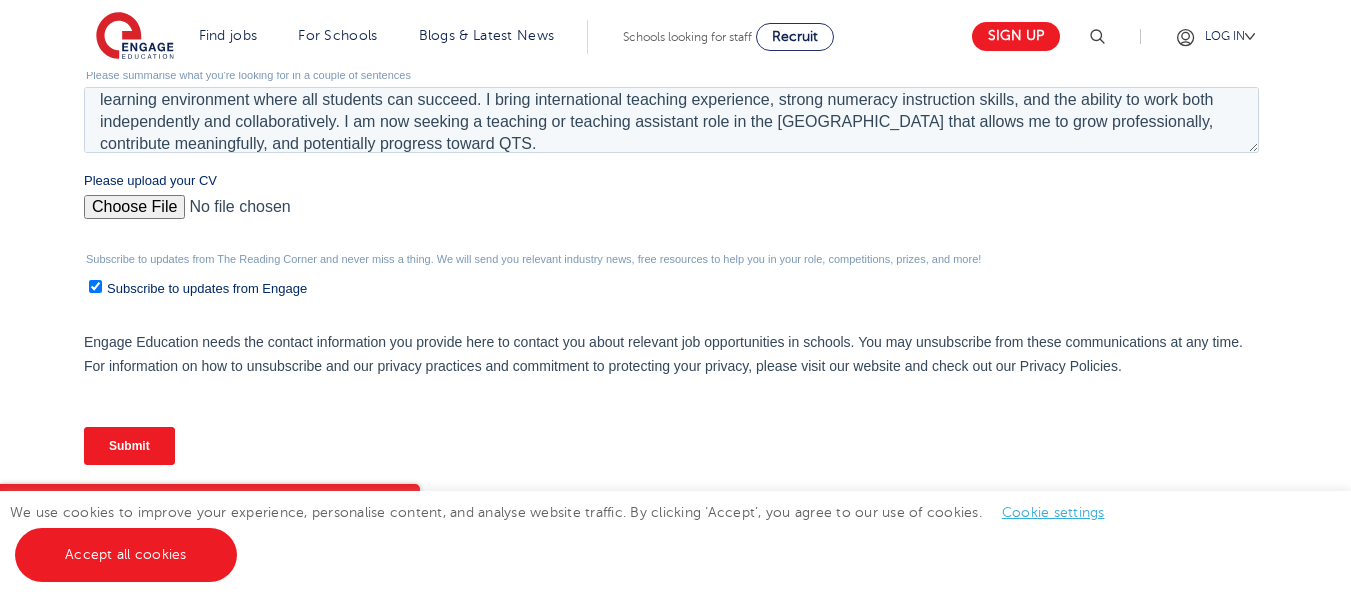 click on "Submit" at bounding box center (129, 446) 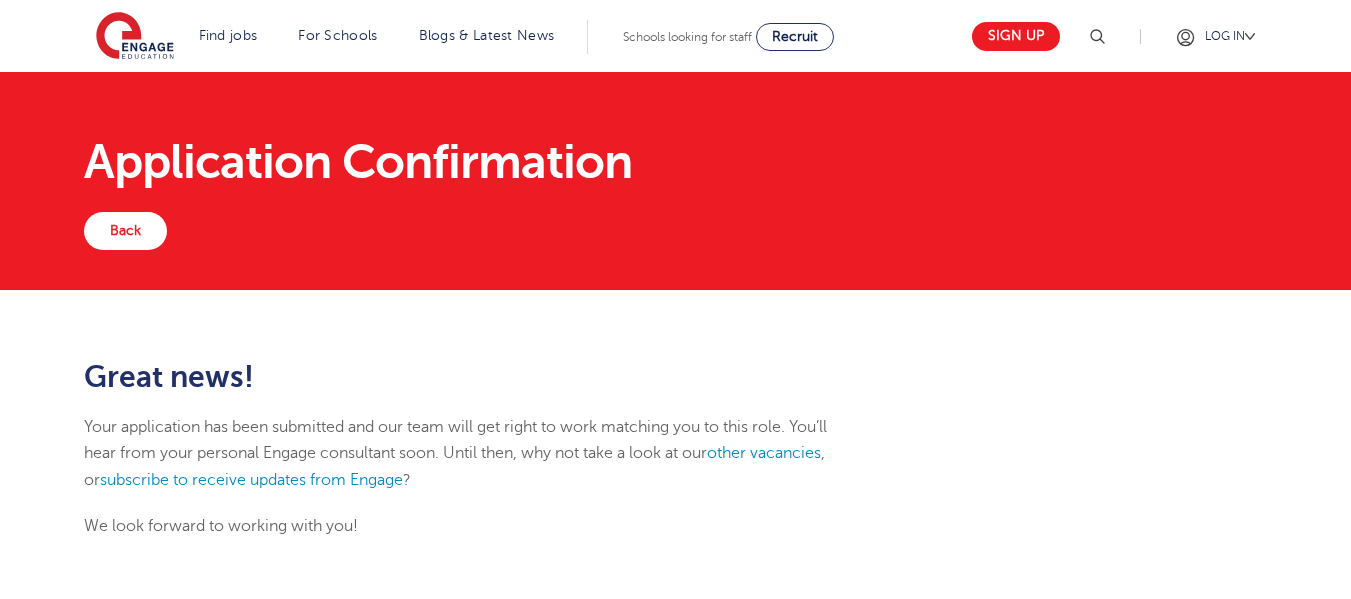 scroll, scrollTop: 0, scrollLeft: 0, axis: both 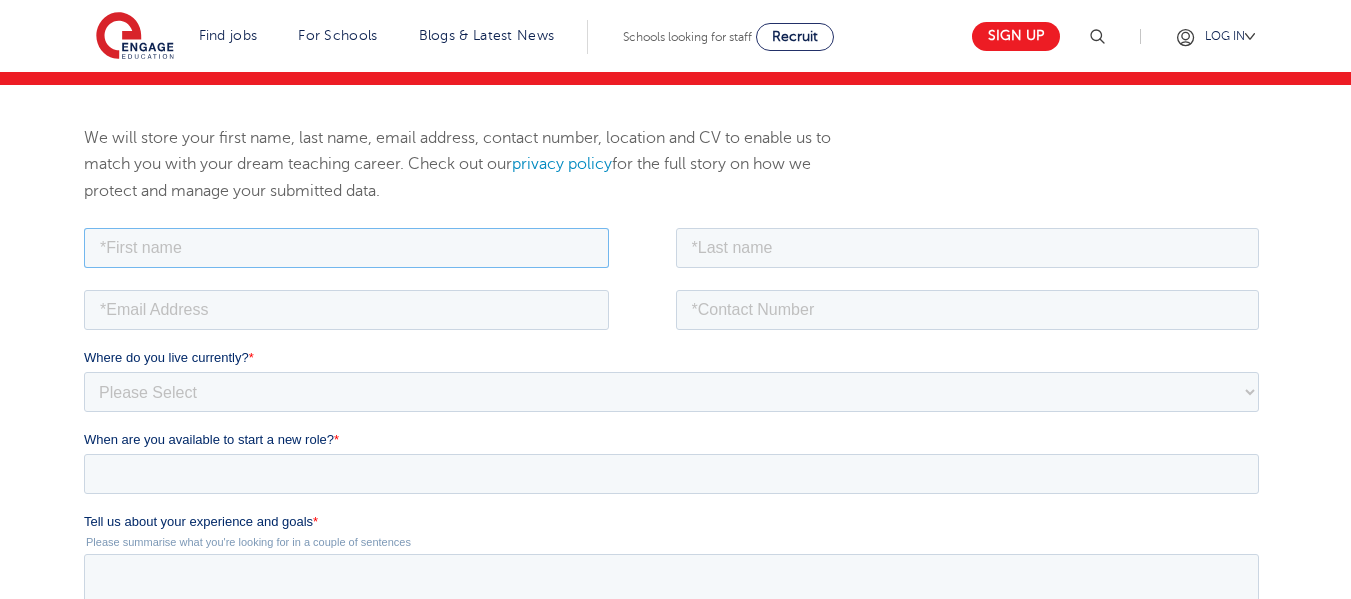 click at bounding box center [346, 247] 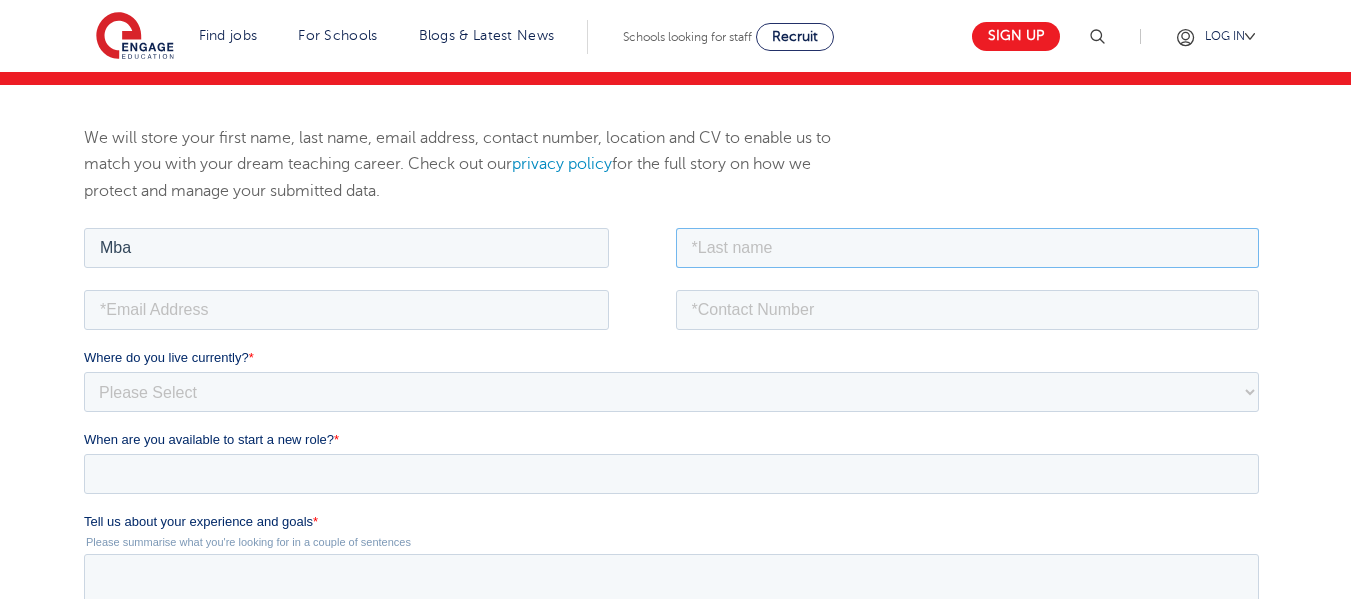 type on "Ababio" 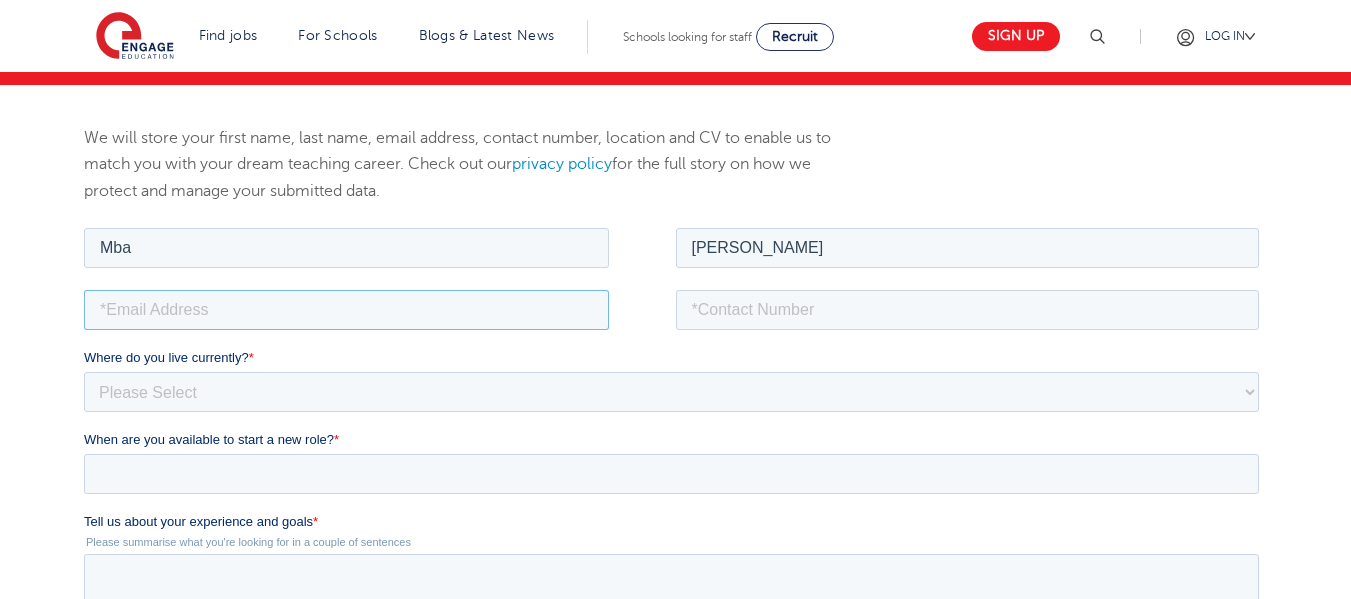 type on "ababio.rochenell64@gmail.com" 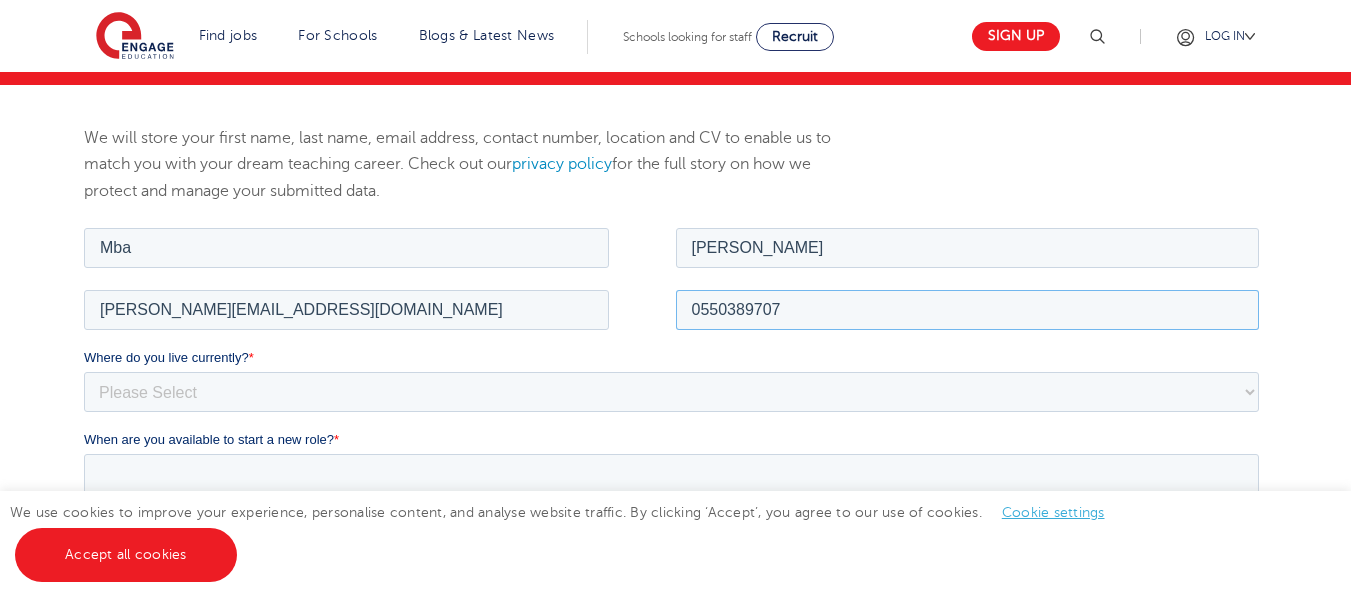 click on "0550389707" at bounding box center (968, 309) 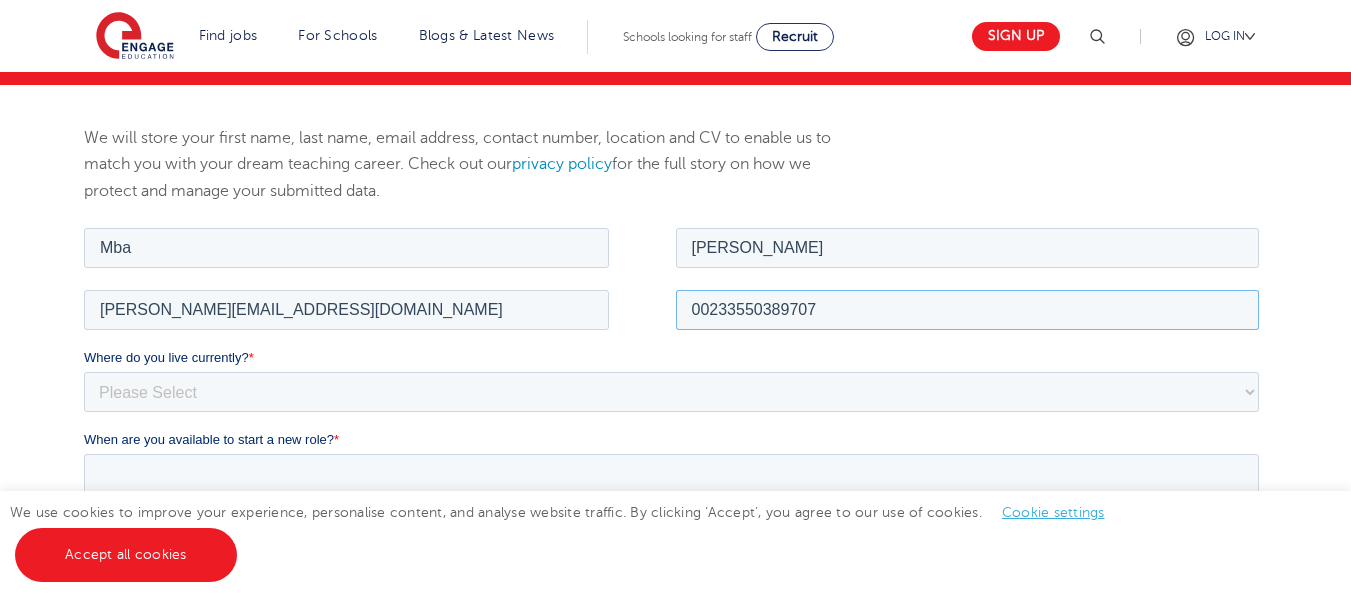 type on "00233550389707" 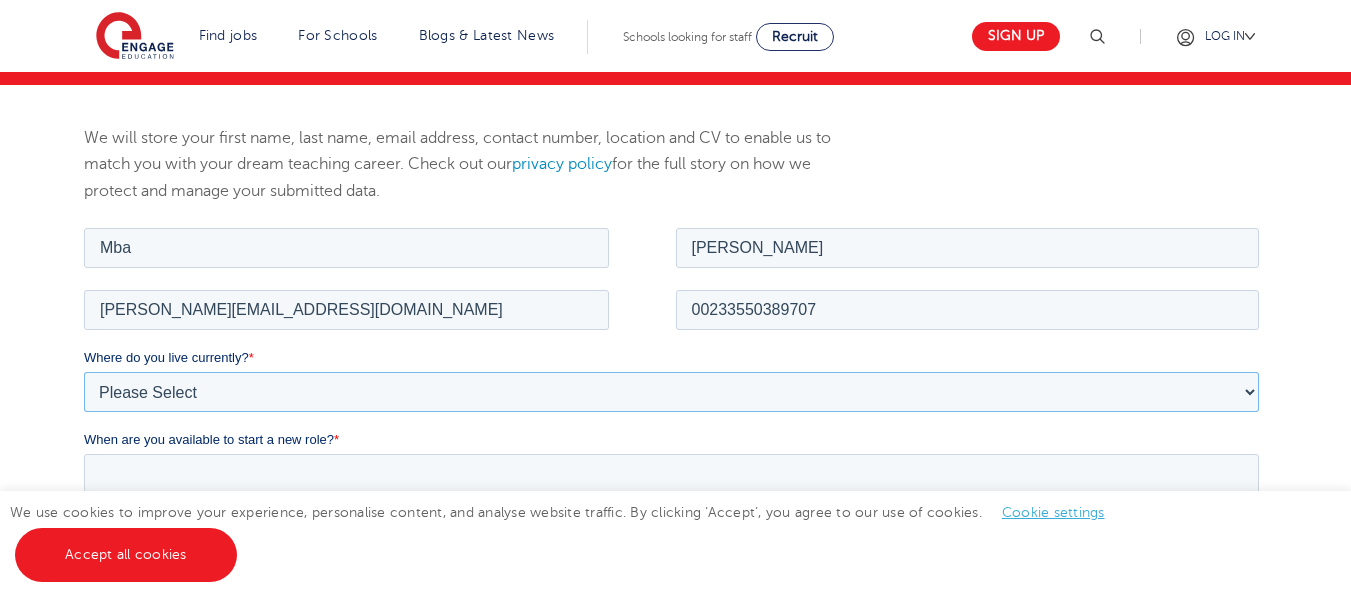 click on "Please Select UK Canada Ireland Australia New Zealand Europe USA South Africa Jamaica Africa Asia Middle East South America Caribbean" at bounding box center [671, 391] 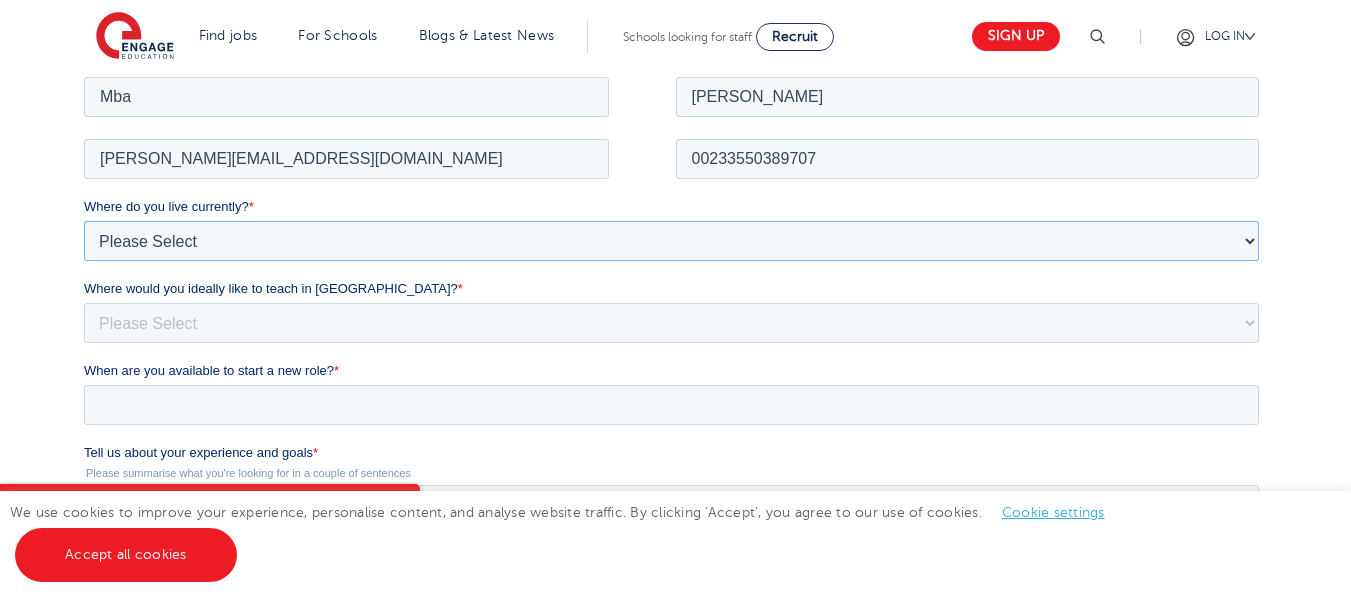 scroll, scrollTop: 362, scrollLeft: 0, axis: vertical 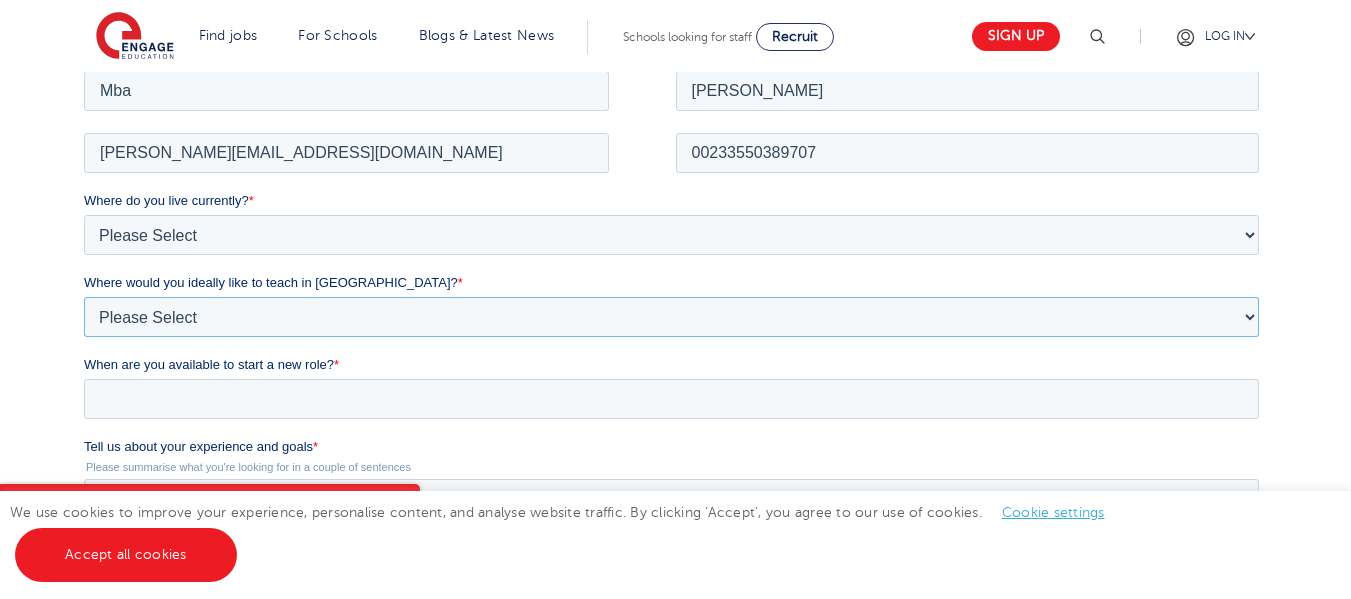 click on "Please Select I'm flexible! London Any city in England Greater London/Home Counties Somewhere more rural" at bounding box center [671, 316] 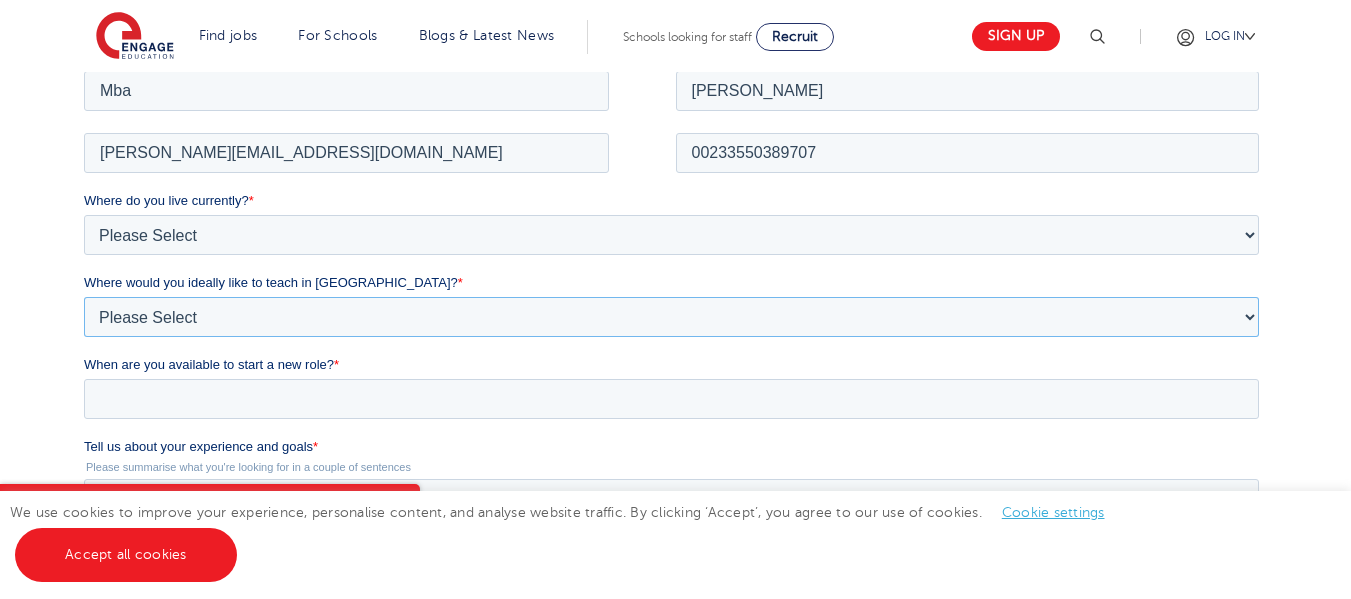 select on "Urban-Other" 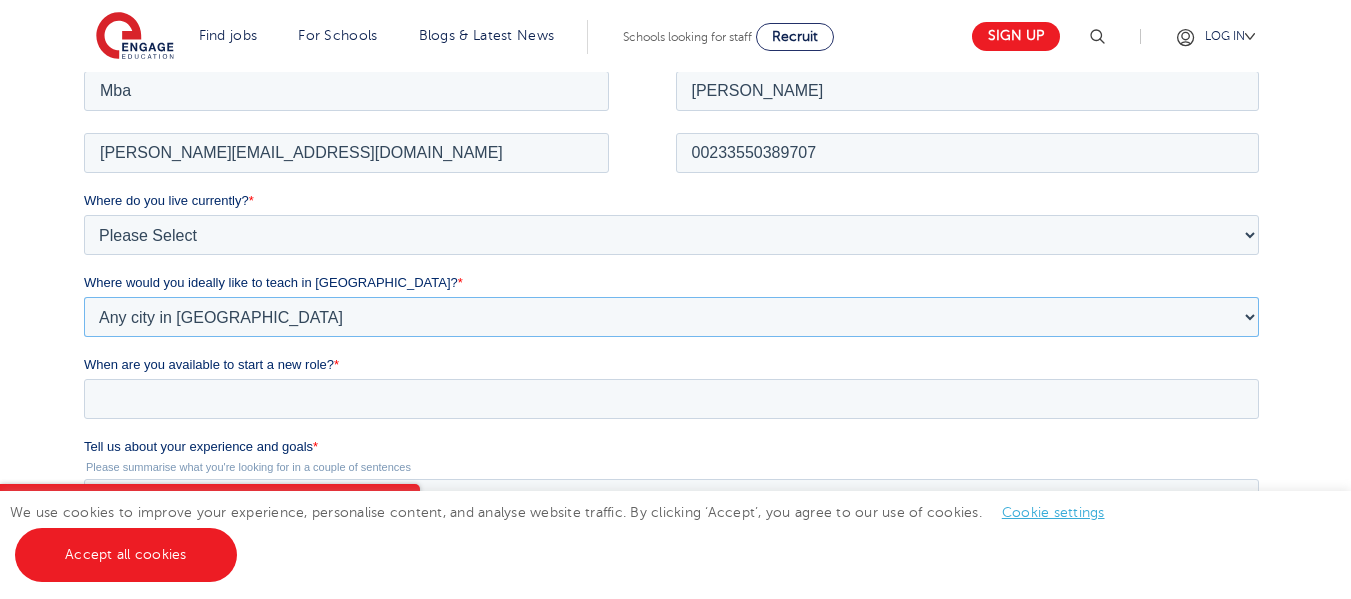 click on "Please Select I'm flexible! London Any city in England Greater London/Home Counties Somewhere more rural" at bounding box center [671, 316] 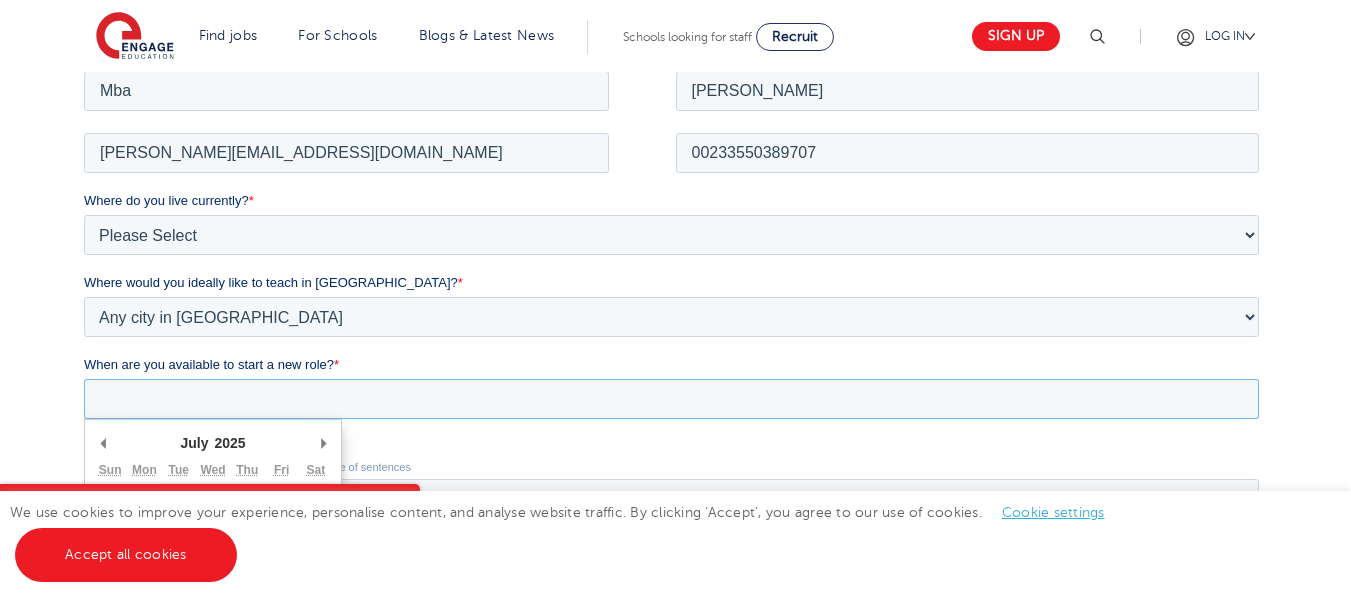 click on "When are you available to start a new role? *" at bounding box center (671, 398) 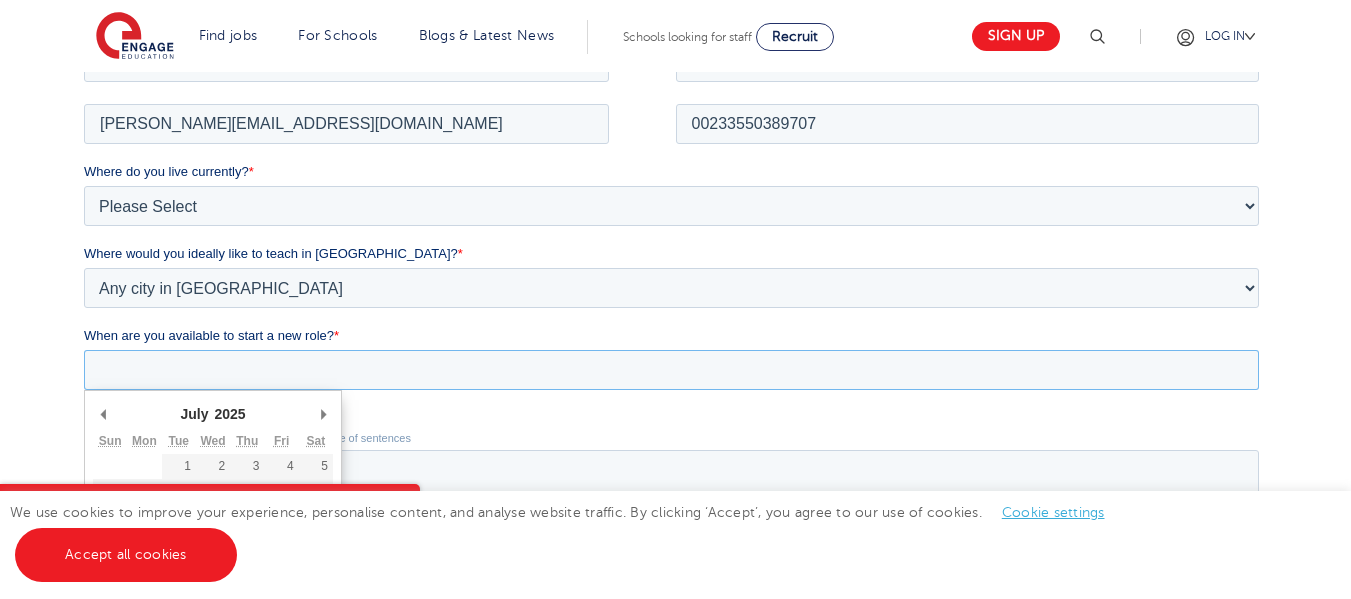 scroll, scrollTop: 589, scrollLeft: 0, axis: vertical 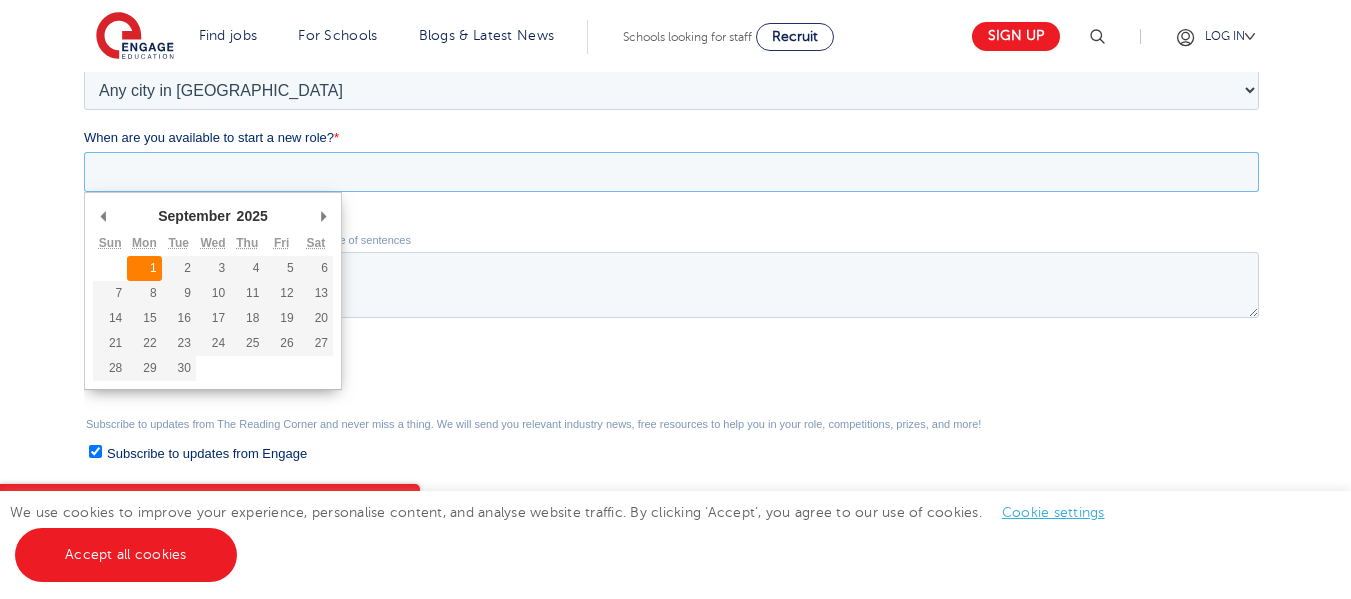 type on "[DATE]" 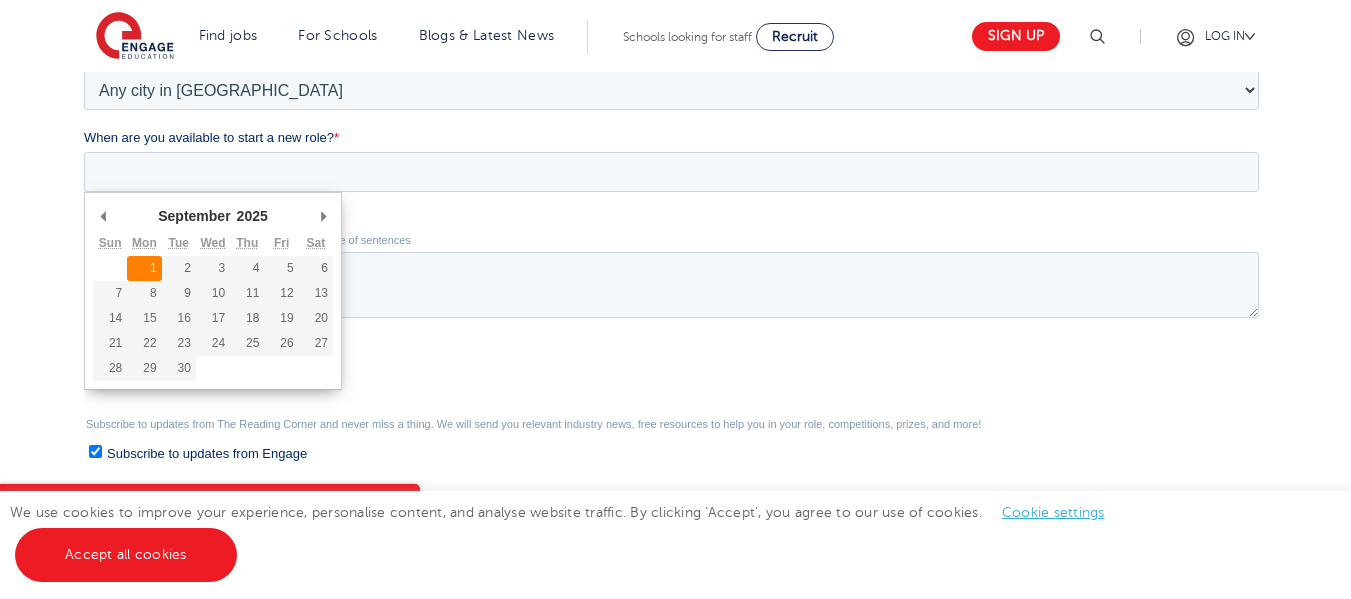 type on "[DATE]" 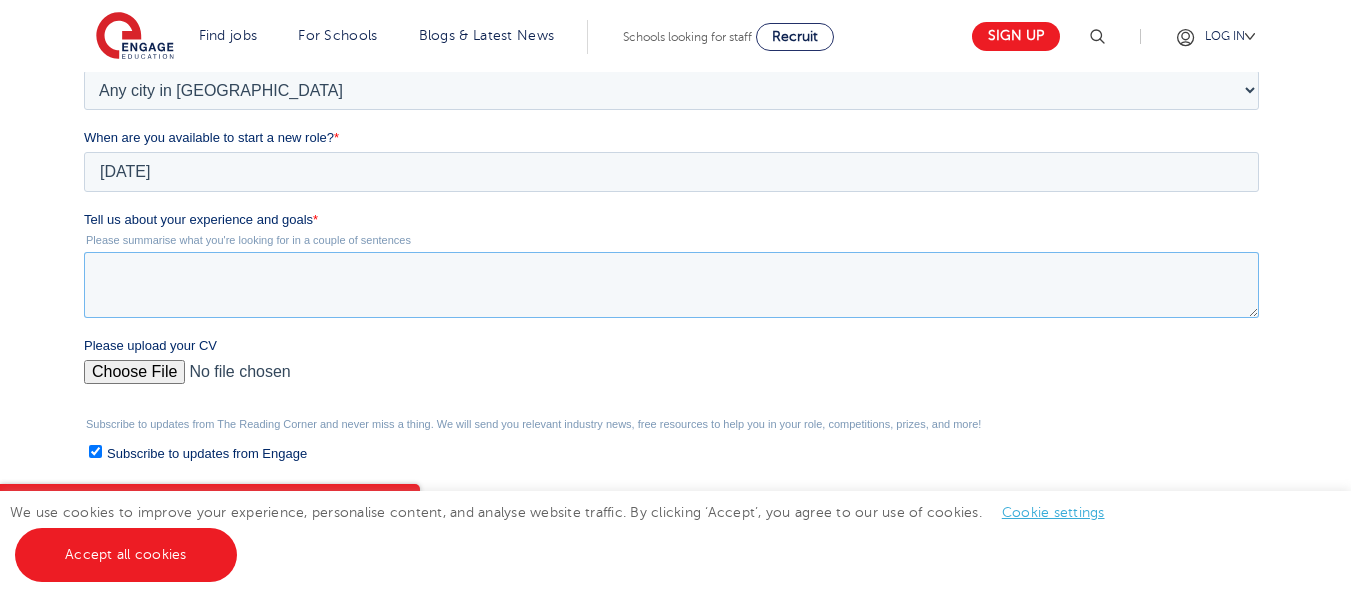 click on "Tell us about your experience and goals *" at bounding box center [671, 285] 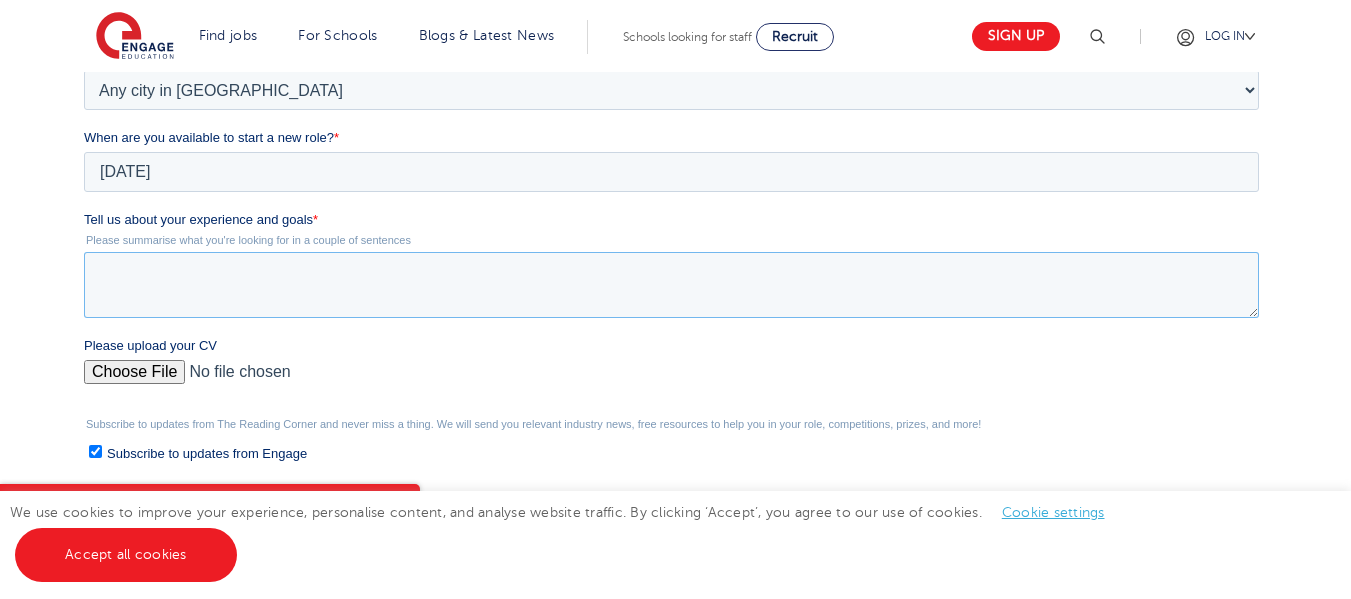 paste on "I am a highly motivated and adaptable educator with 1 year of experience as a Mathematics Teaching Assistant for Years 5 and 6 at an international school following the Cambridge Primary Checkpoint curriculum. I have over 5 years of teaching experience and I am committed to creating a supportive and engaging learning environment where all students can succeed. I bring international teaching experience, strong numeracy instruction skills, and the ability to work both independently and collaboratively. I am now seeking a teaching or teaching assistant role in the [GEOGRAPHIC_DATA] that allows me to grow professionally, contribute meaningfully, and potentially progress toward QTS." 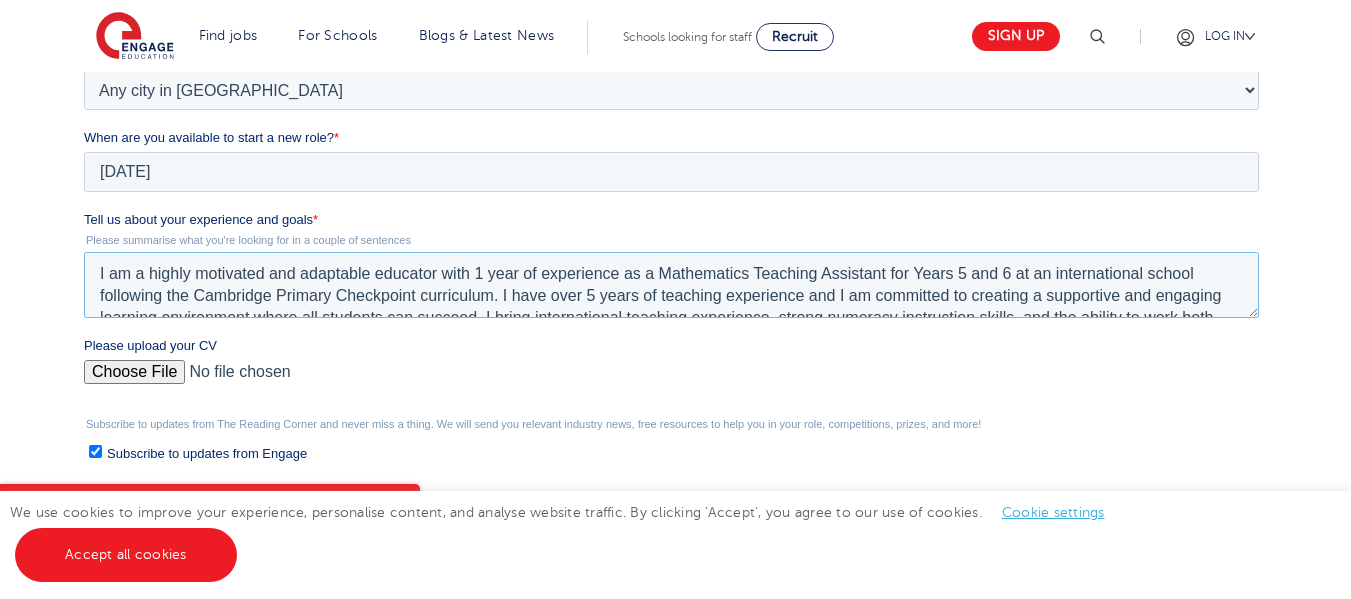 scroll, scrollTop: 53, scrollLeft: 0, axis: vertical 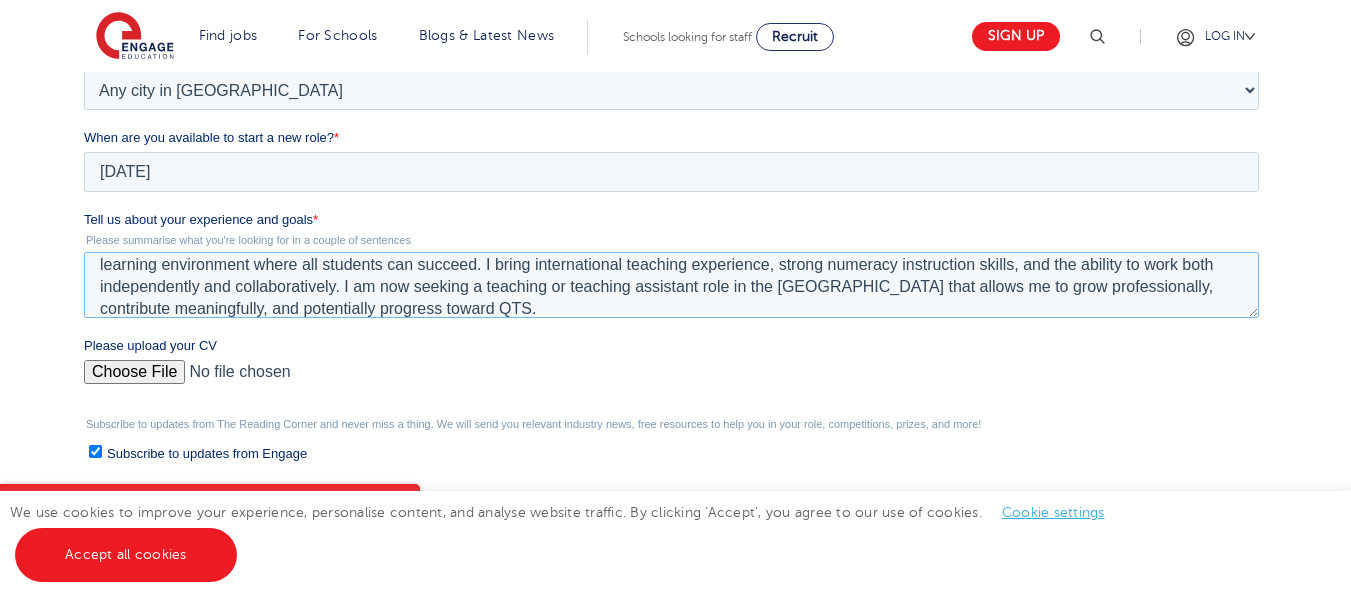 type on "I am a highly motivated and adaptable educator with 1 year of experience as a Mathematics Teaching Assistant for Years 5 and 6 at an international school following the Cambridge Primary Checkpoint curriculum. I have over 5 years of teaching experience and I am committed to creating a supportive and engaging learning environment where all students can succeed. I bring international teaching experience, strong numeracy instruction skills, and the ability to work both independently and collaboratively. I am now seeking a teaching or teaching assistant role in the [GEOGRAPHIC_DATA] that allows me to grow professionally, contribute meaningfully, and potentially progress toward QTS." 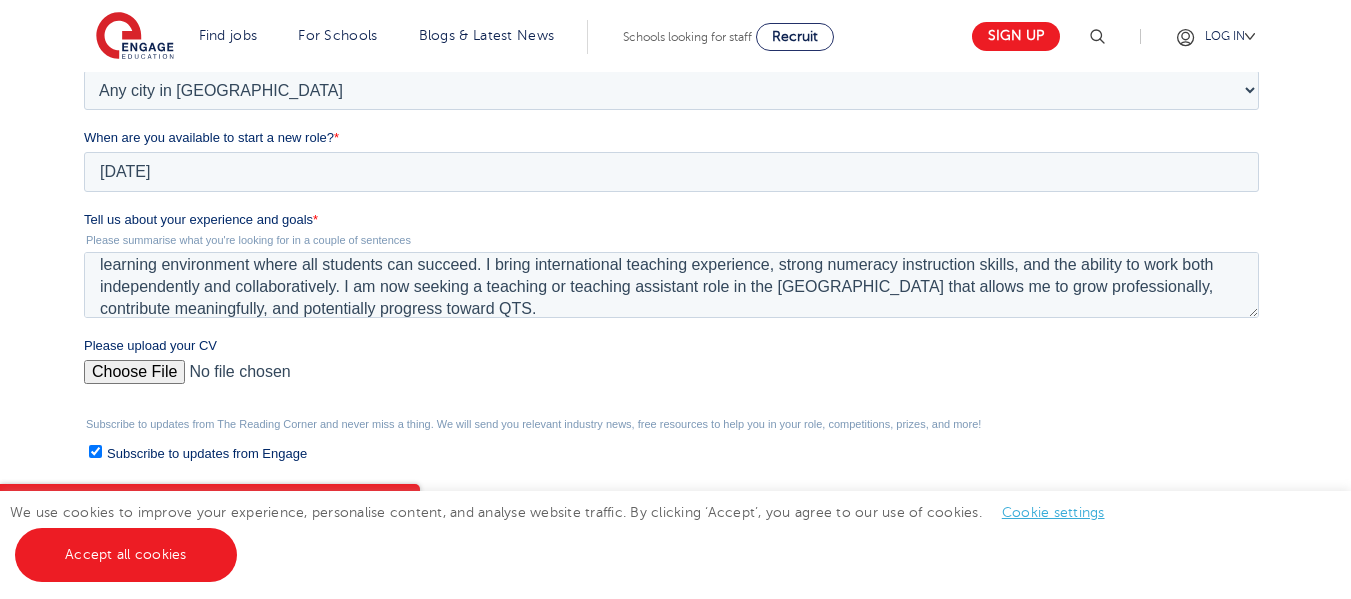 click on "Please upload your CV" at bounding box center (671, 380) 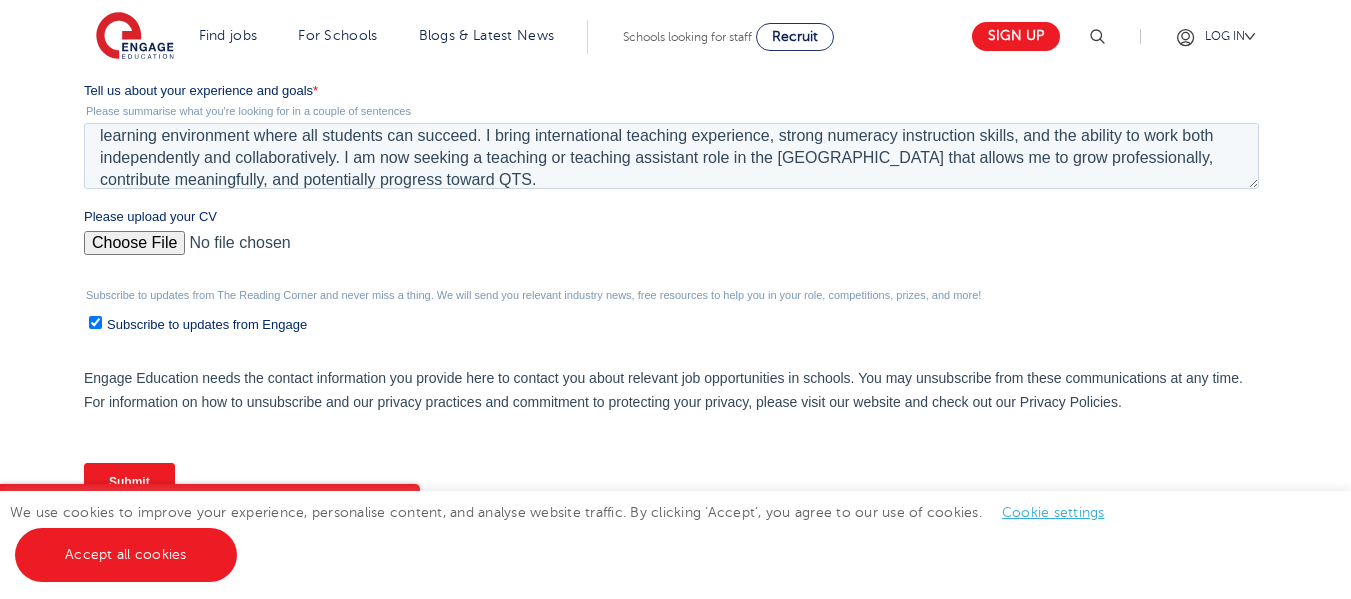 scroll, scrollTop: 753, scrollLeft: 0, axis: vertical 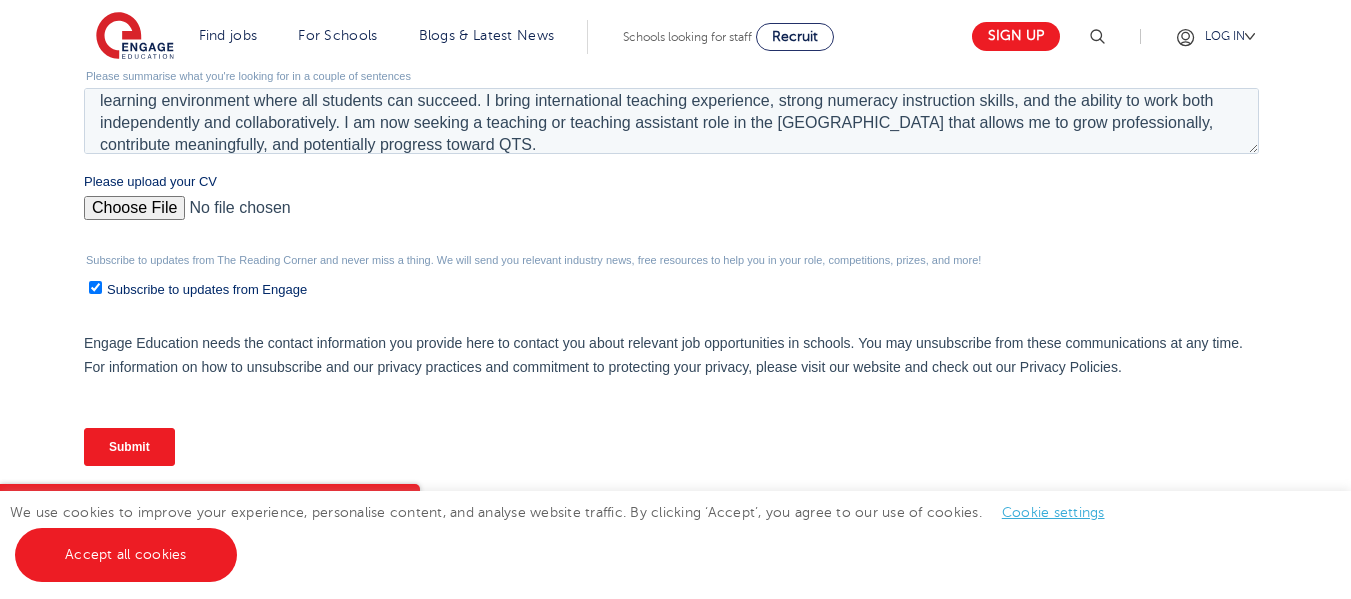 click on "Submit" at bounding box center [129, 447] 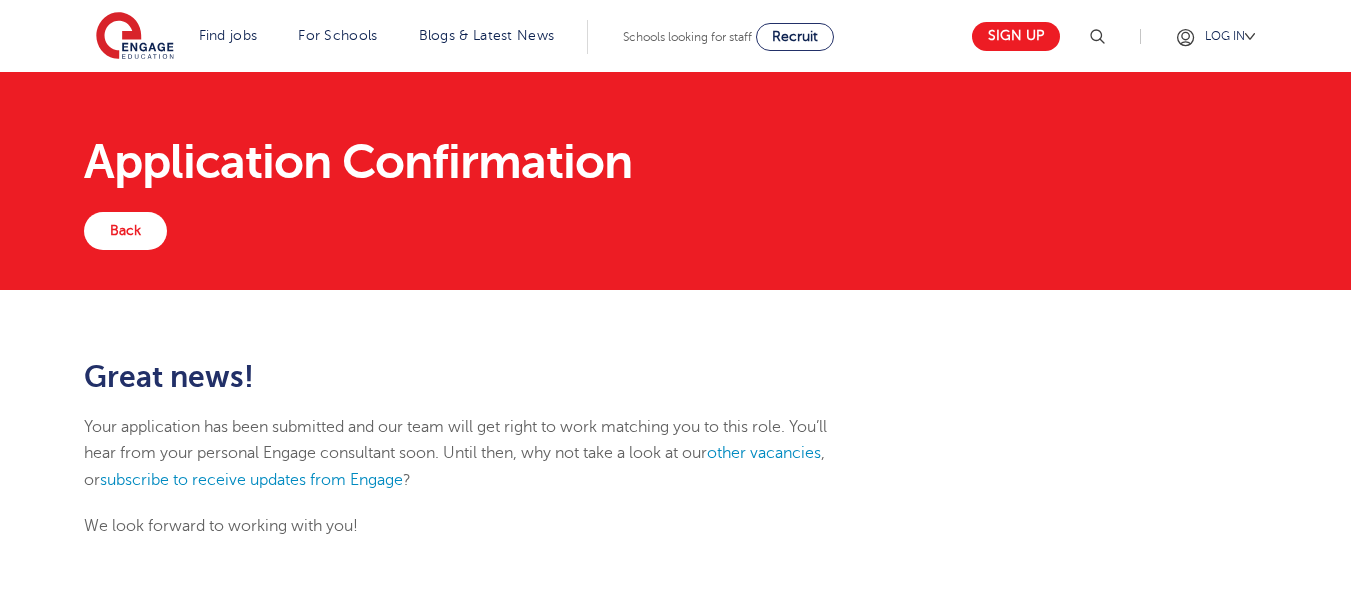 scroll, scrollTop: 0, scrollLeft: 0, axis: both 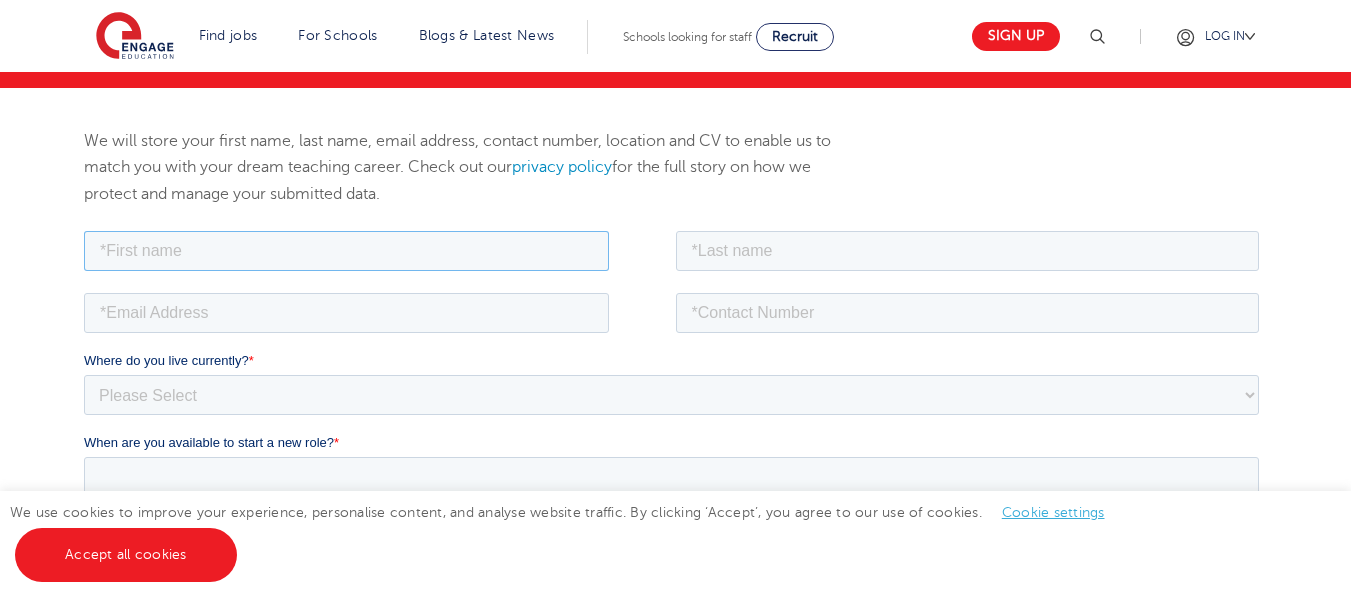 click at bounding box center [346, 250] 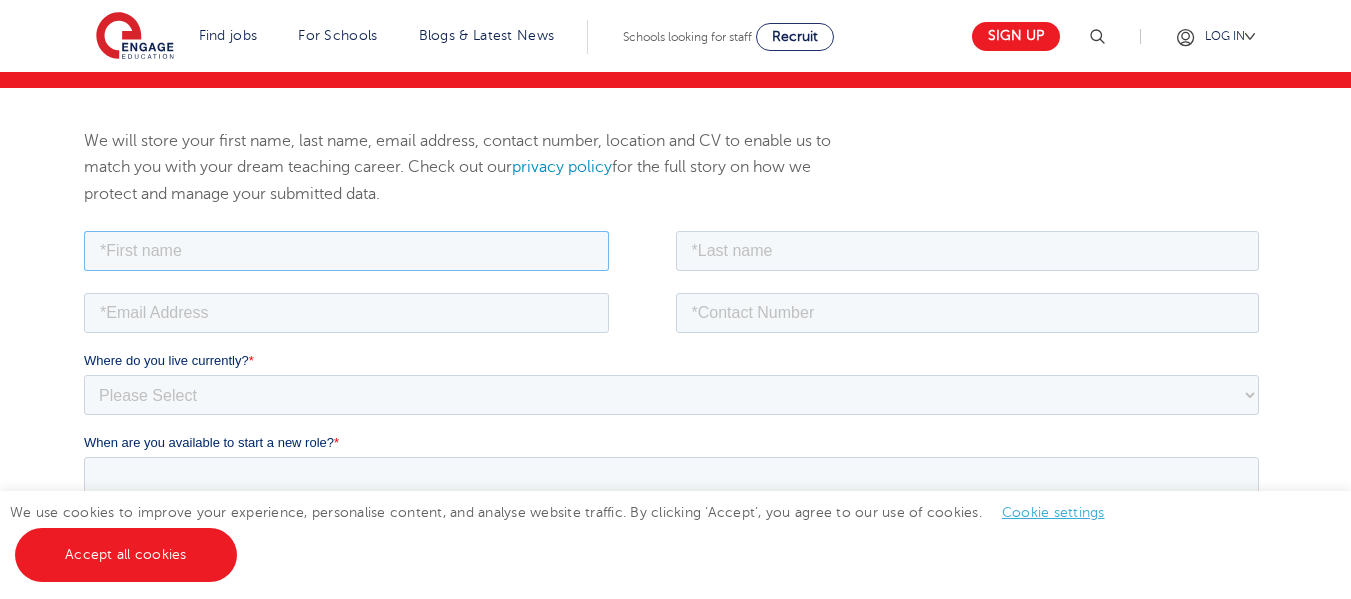 type on "Mba" 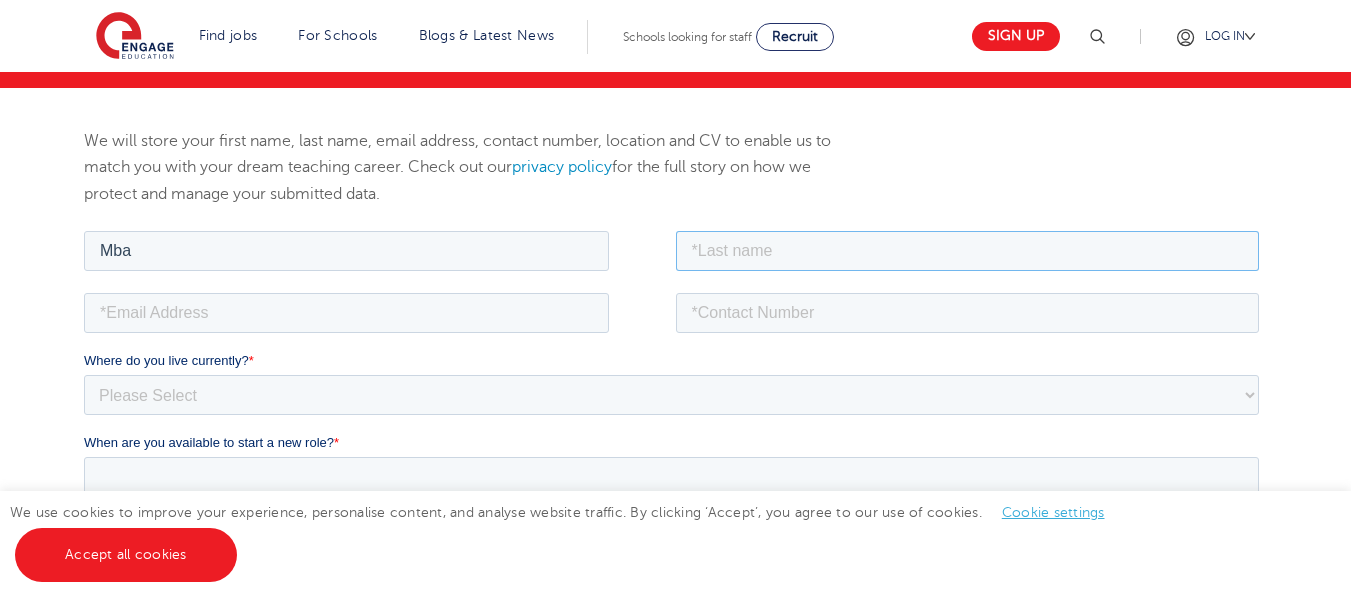 type on "Ababio" 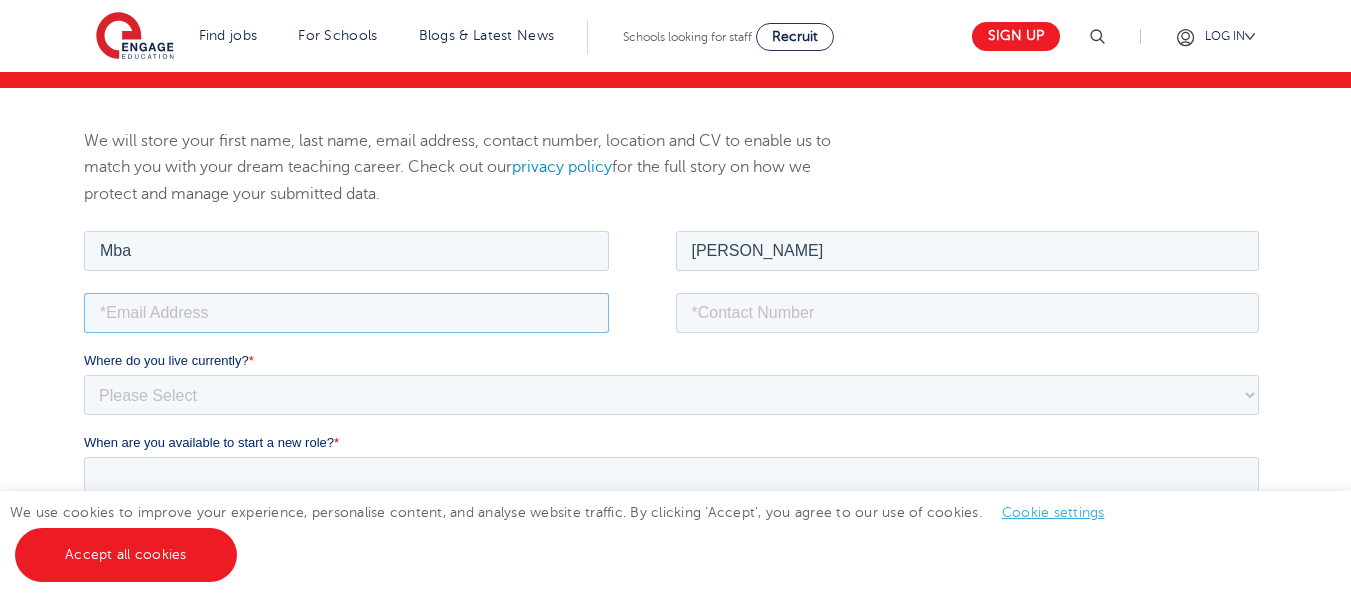 type on "ababio.rochenell64@gmail.com" 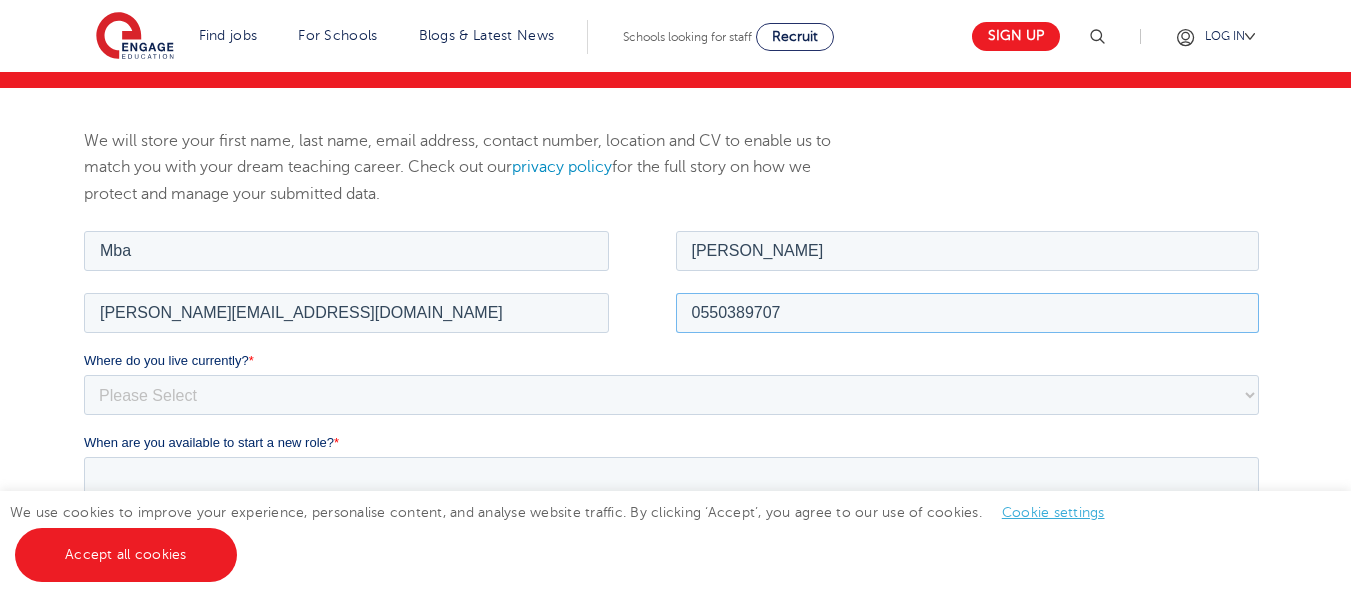 click on "0550389707" at bounding box center [968, 312] 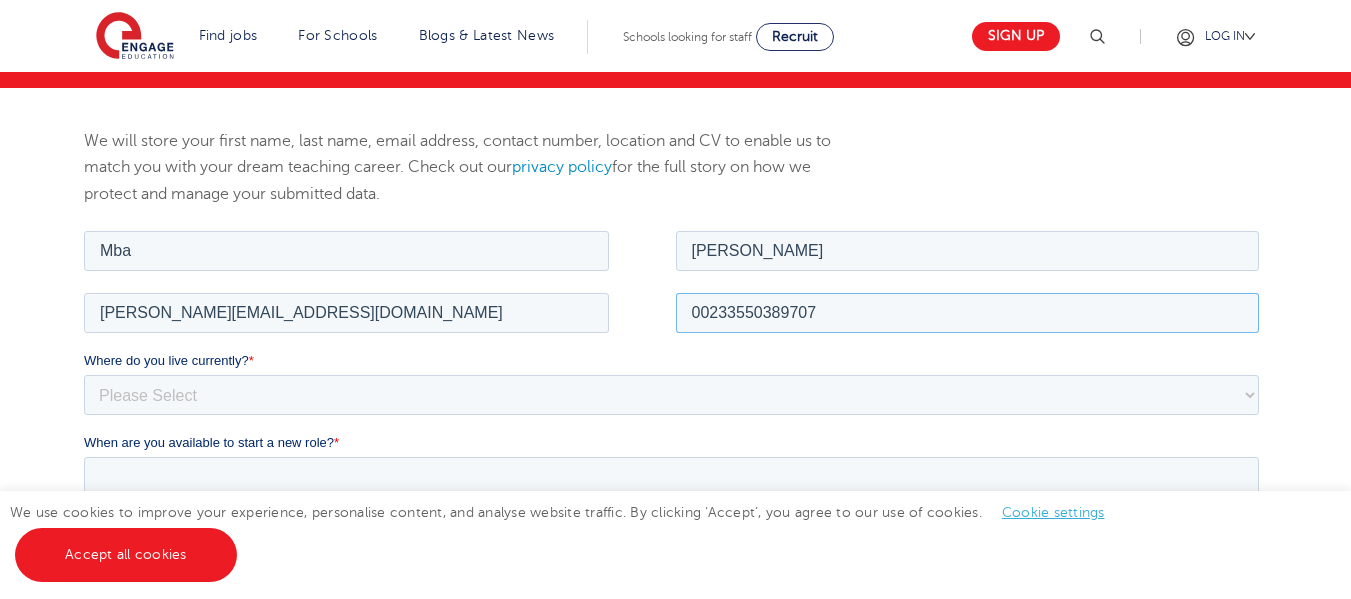 type on "00233550389707" 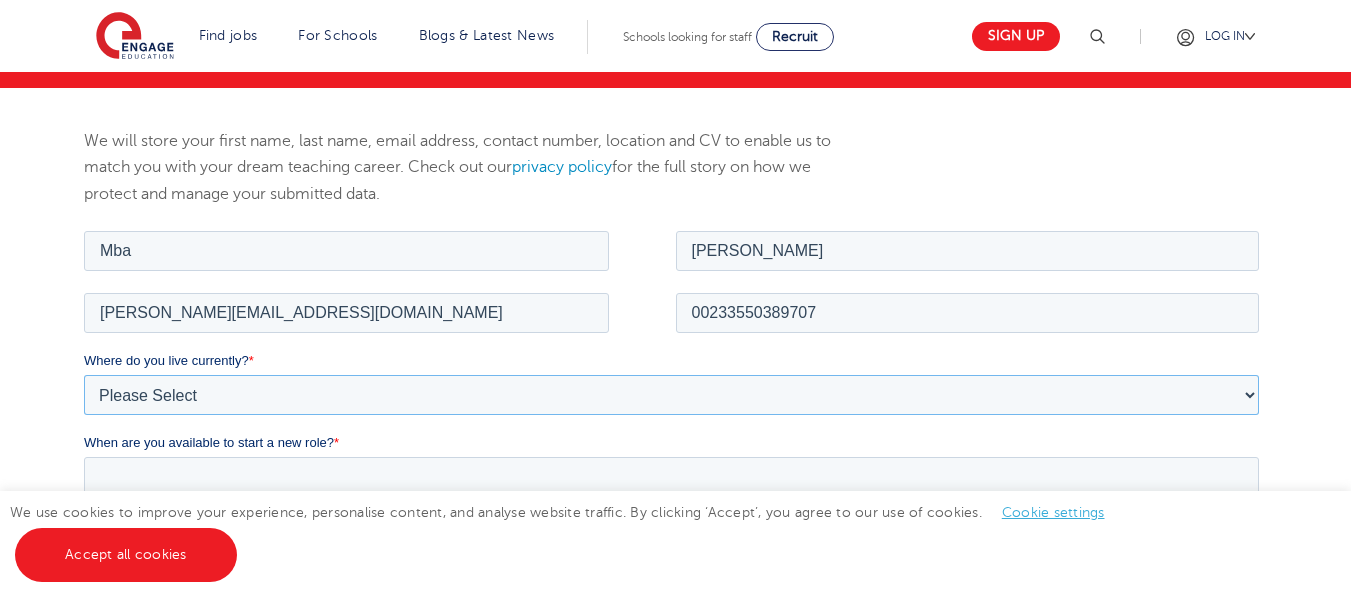 click on "Please Select UK Canada Ireland Australia New Zealand Europe USA South Africa Jamaica Africa Asia Middle East South America Caribbean" at bounding box center [671, 394] 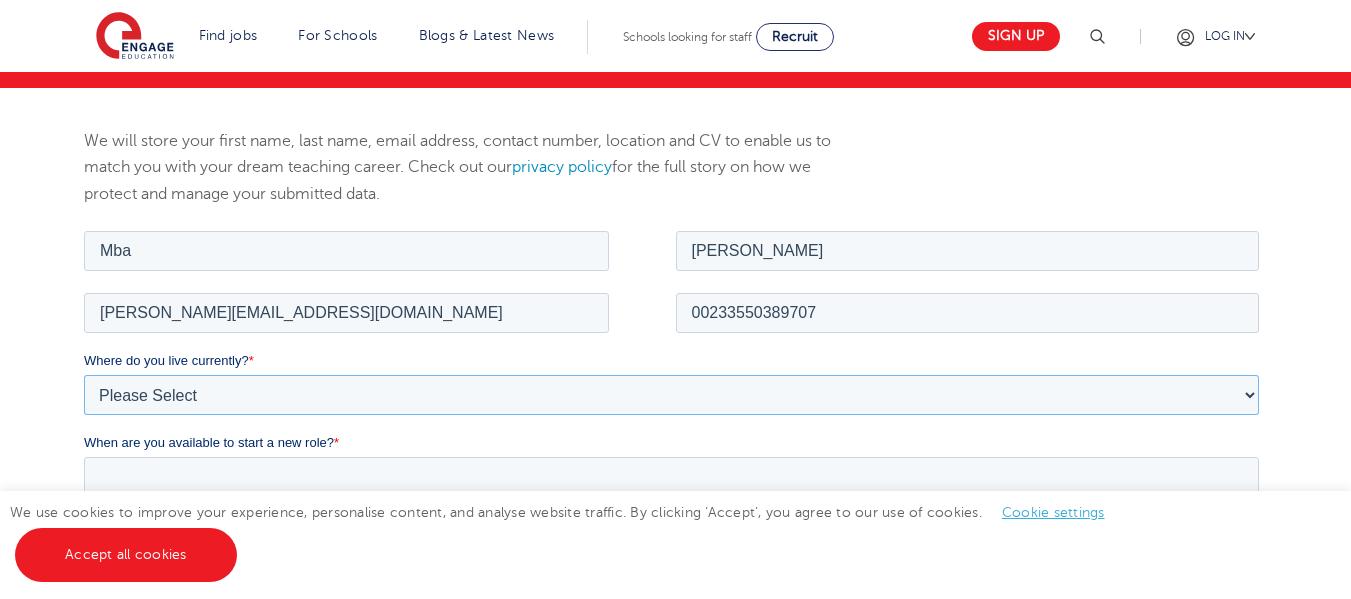 select on "Africa" 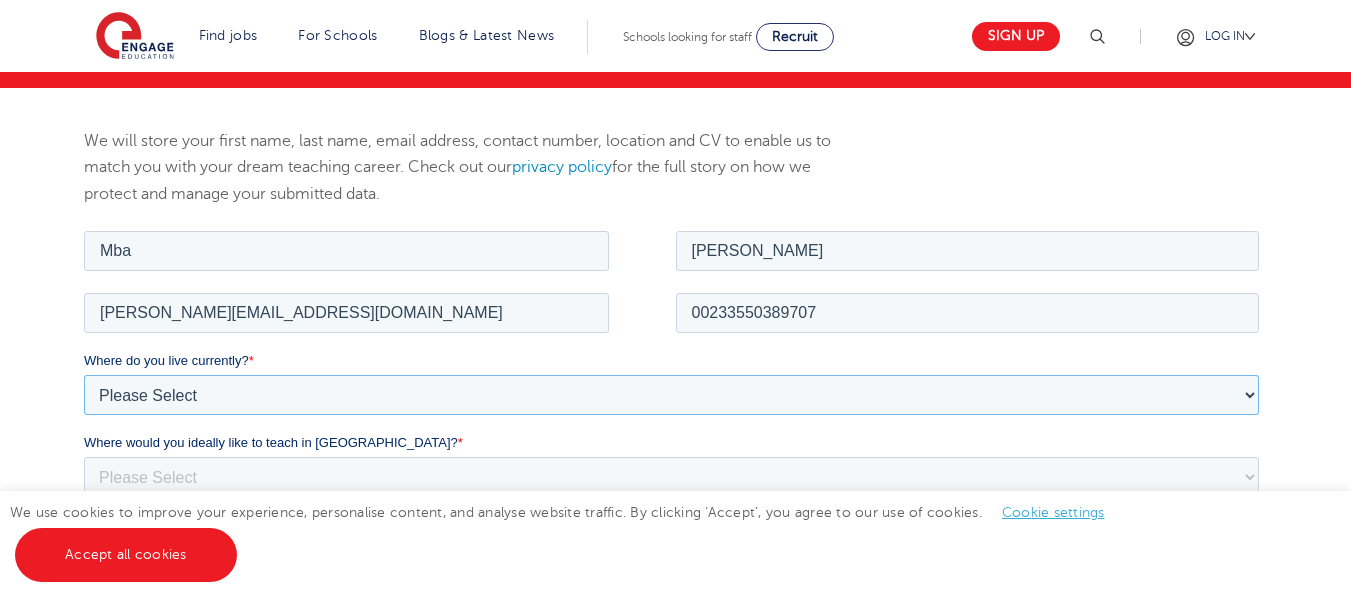 scroll, scrollTop: 414, scrollLeft: 0, axis: vertical 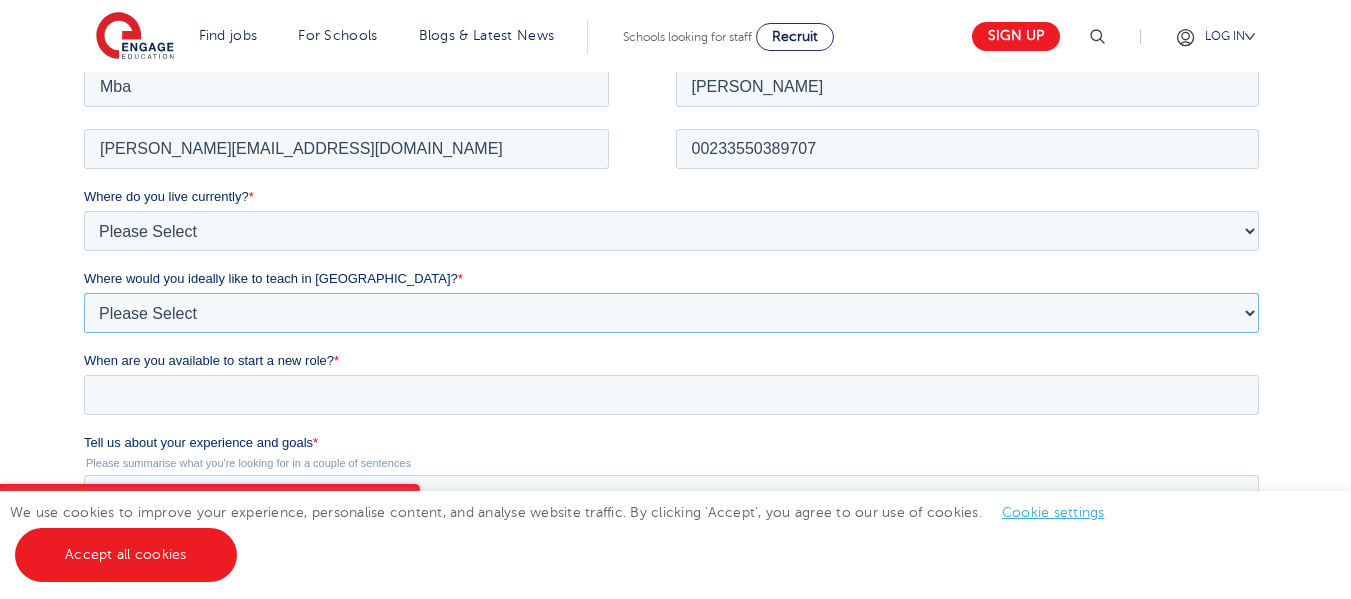 click on "Please Select I'm flexible! London Any city in England Greater London/Home Counties Somewhere more rural" at bounding box center (671, 312) 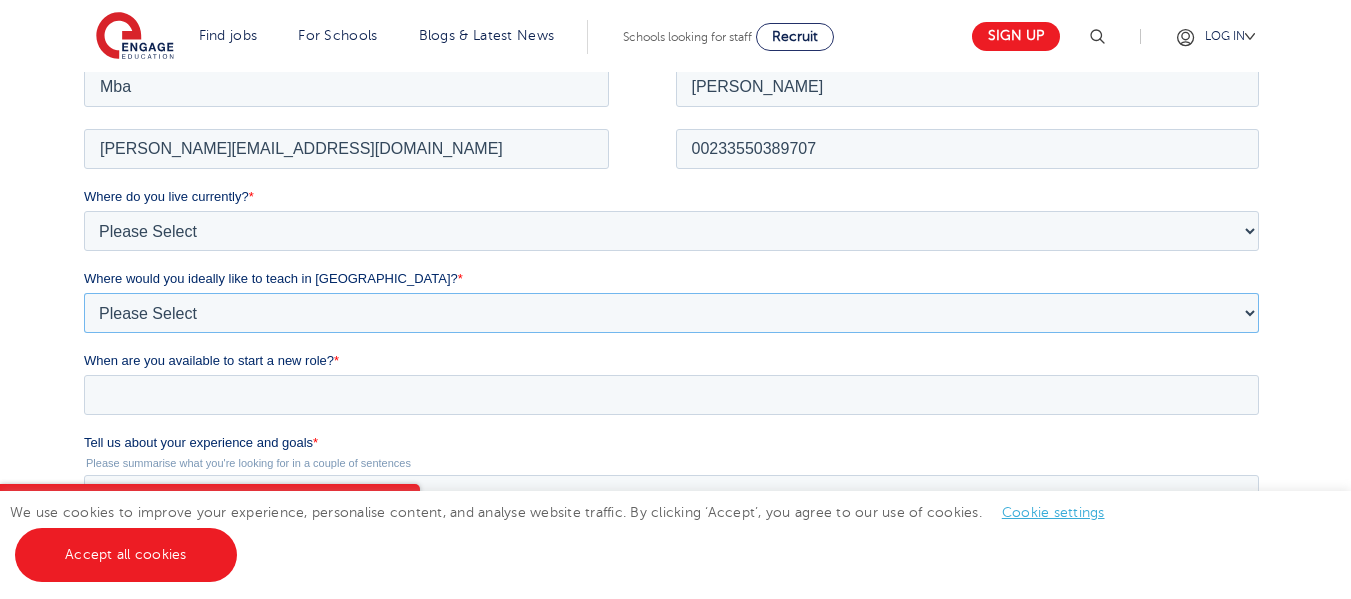 select on "Urban-Other" 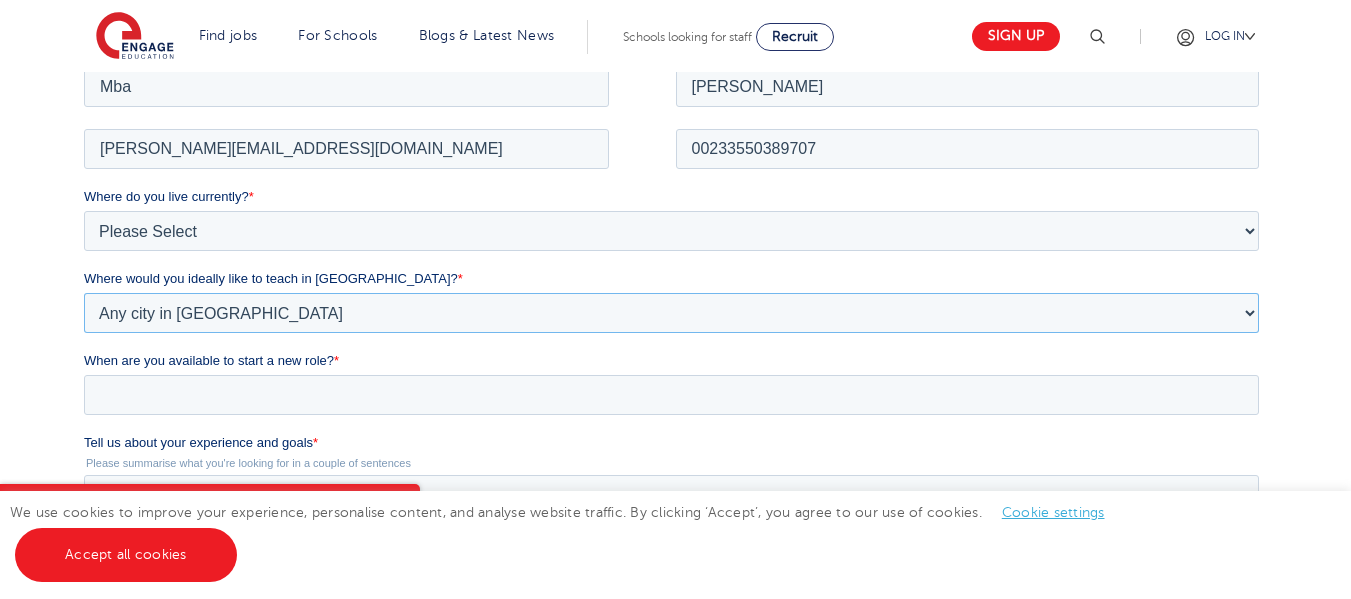 click on "Please Select I'm flexible! London Any city in England Greater London/Home Counties Somewhere more rural" at bounding box center [671, 312] 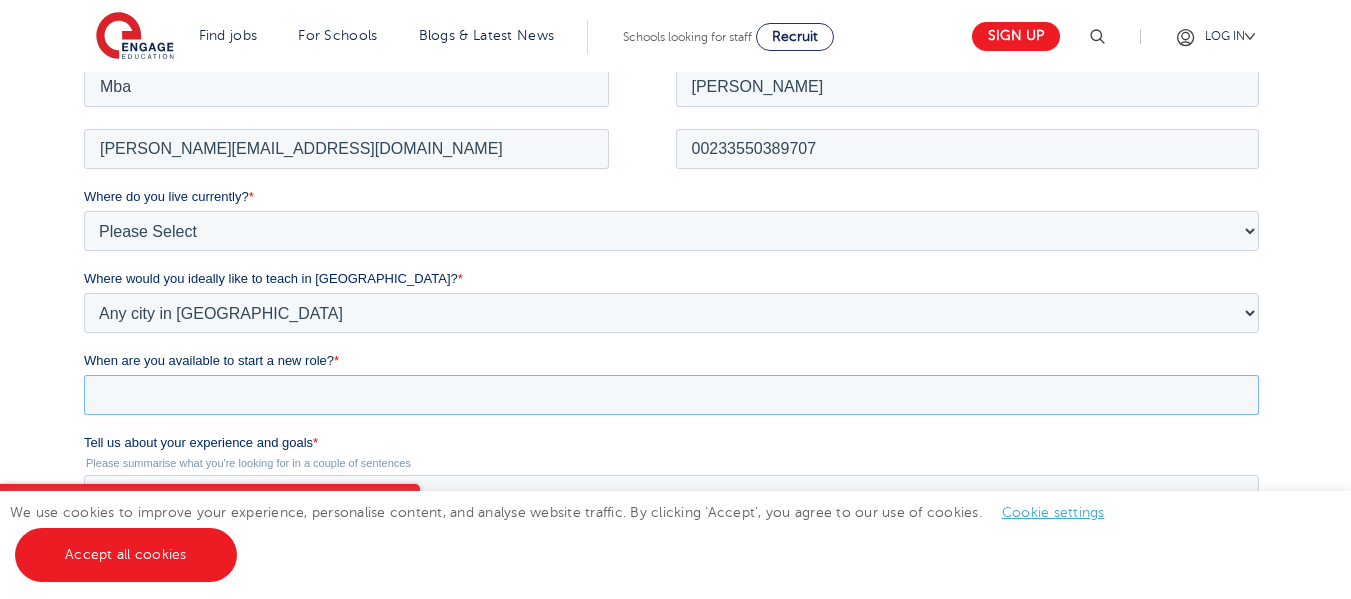 click on "When are you available to start a new role? *" at bounding box center (671, 394) 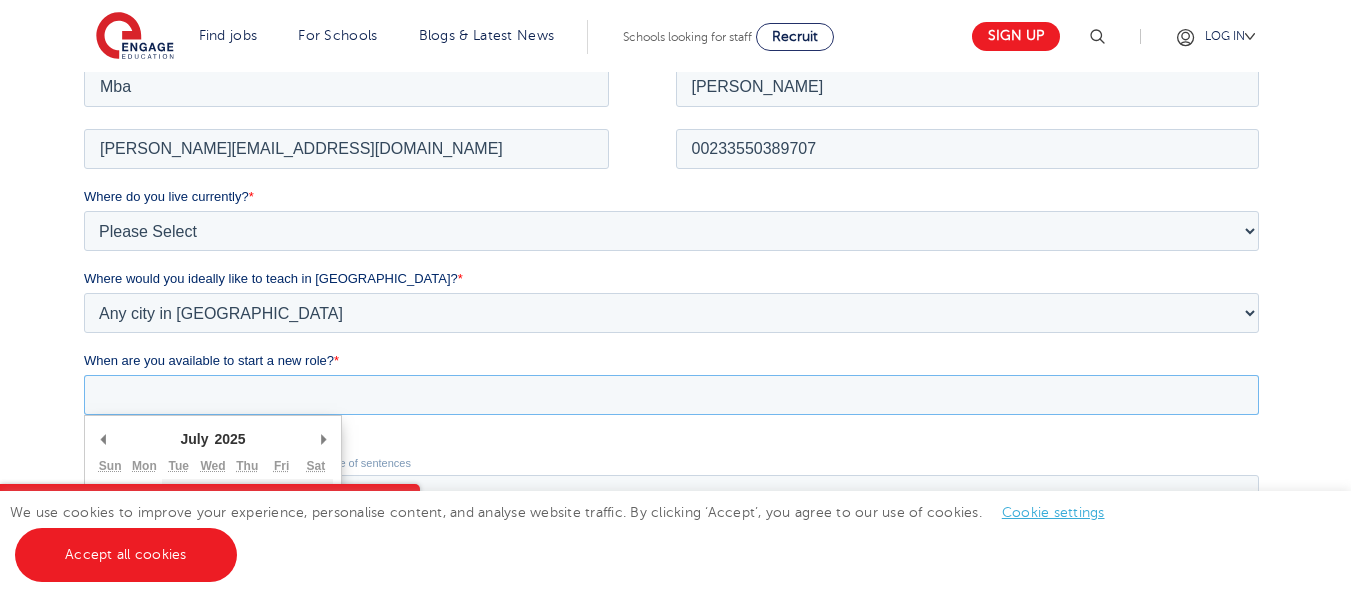 scroll, scrollTop: 505, scrollLeft: 0, axis: vertical 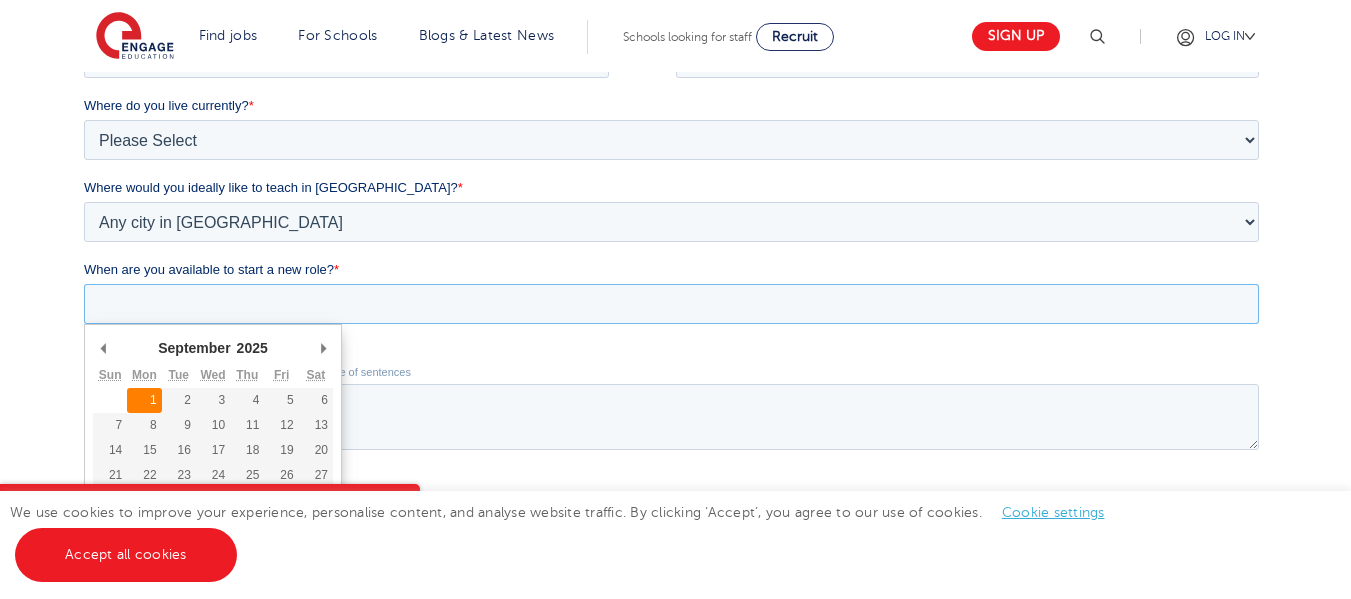 type on "[DATE]" 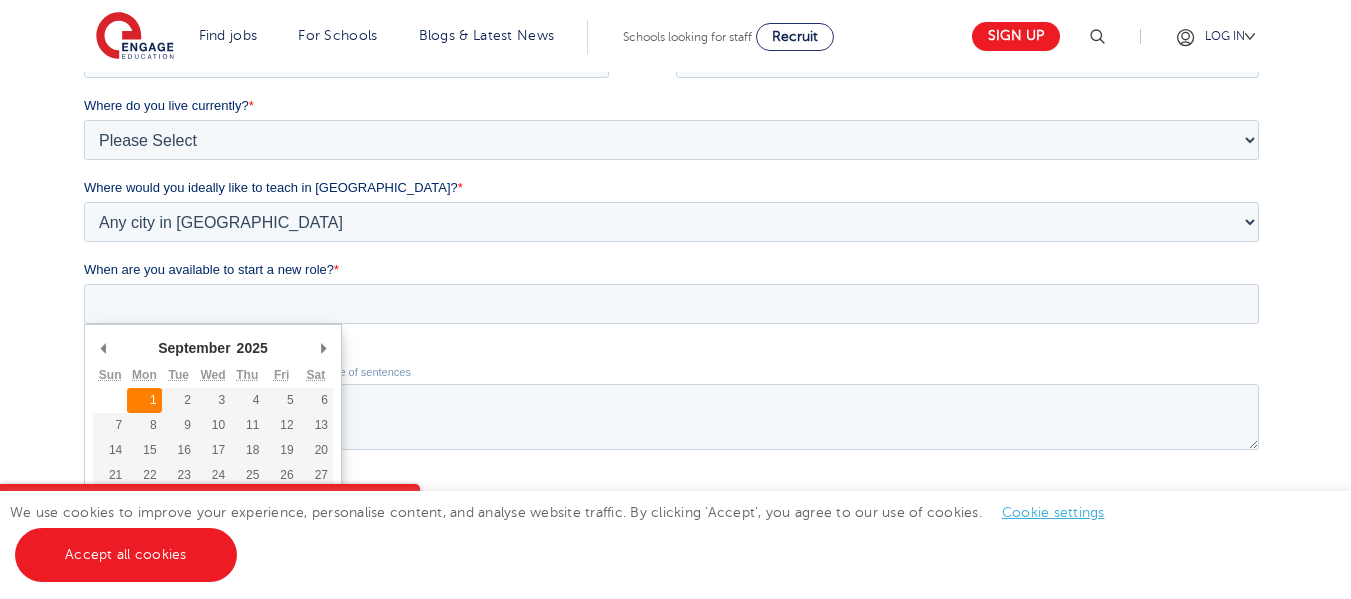 type on "[DATE]" 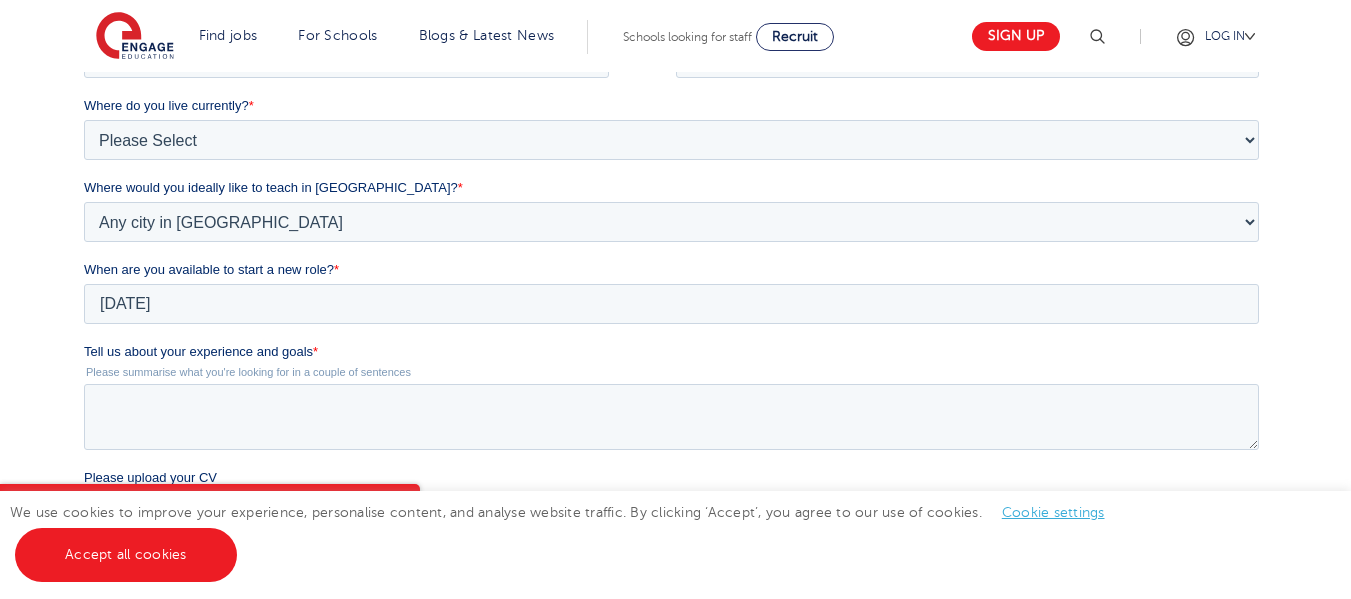 scroll, scrollTop: 679, scrollLeft: 0, axis: vertical 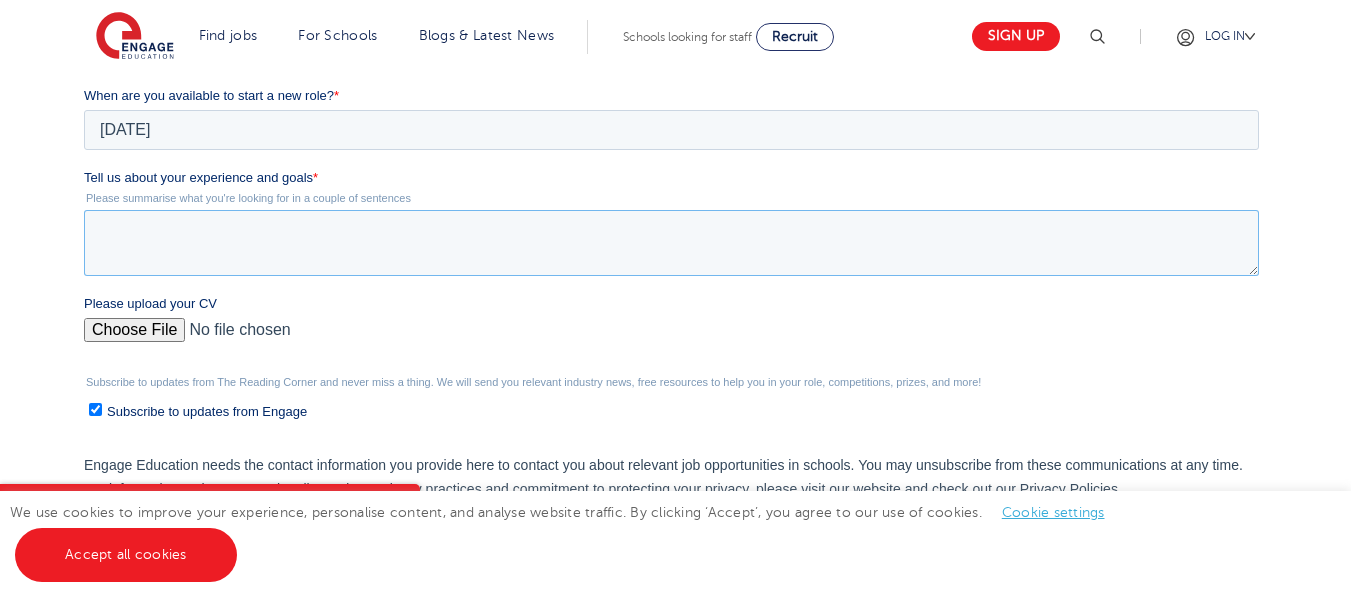 click on "Tell us about your experience and goals *" at bounding box center (671, 243) 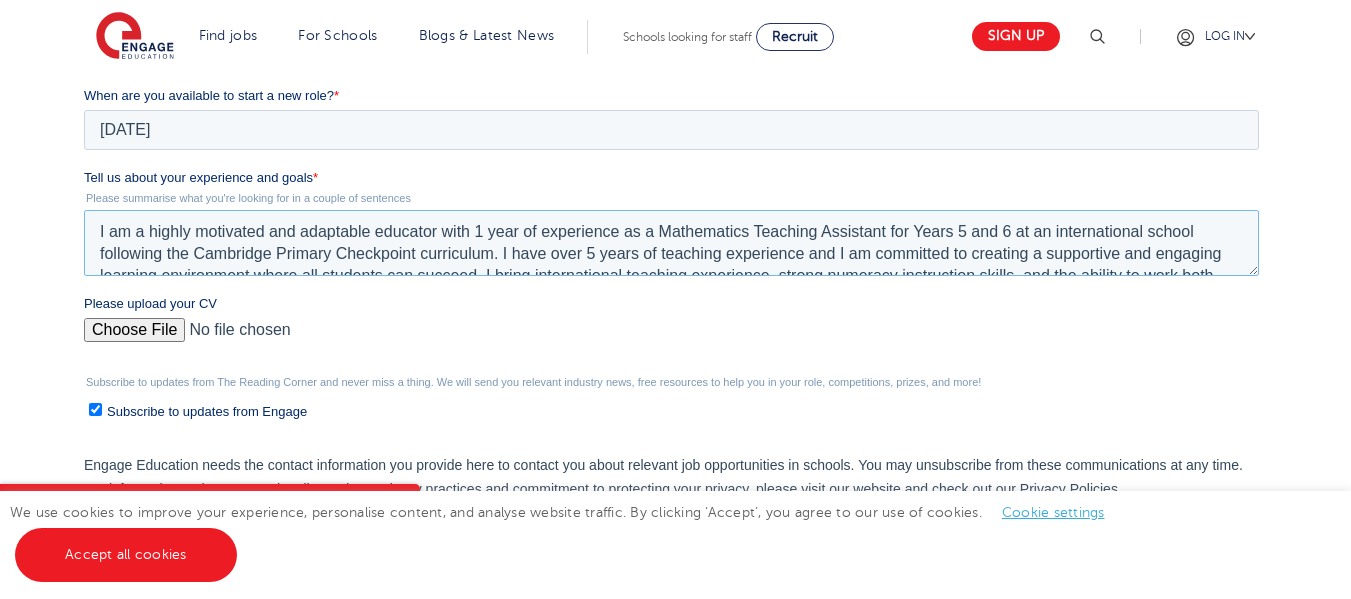 scroll, scrollTop: 53, scrollLeft: 0, axis: vertical 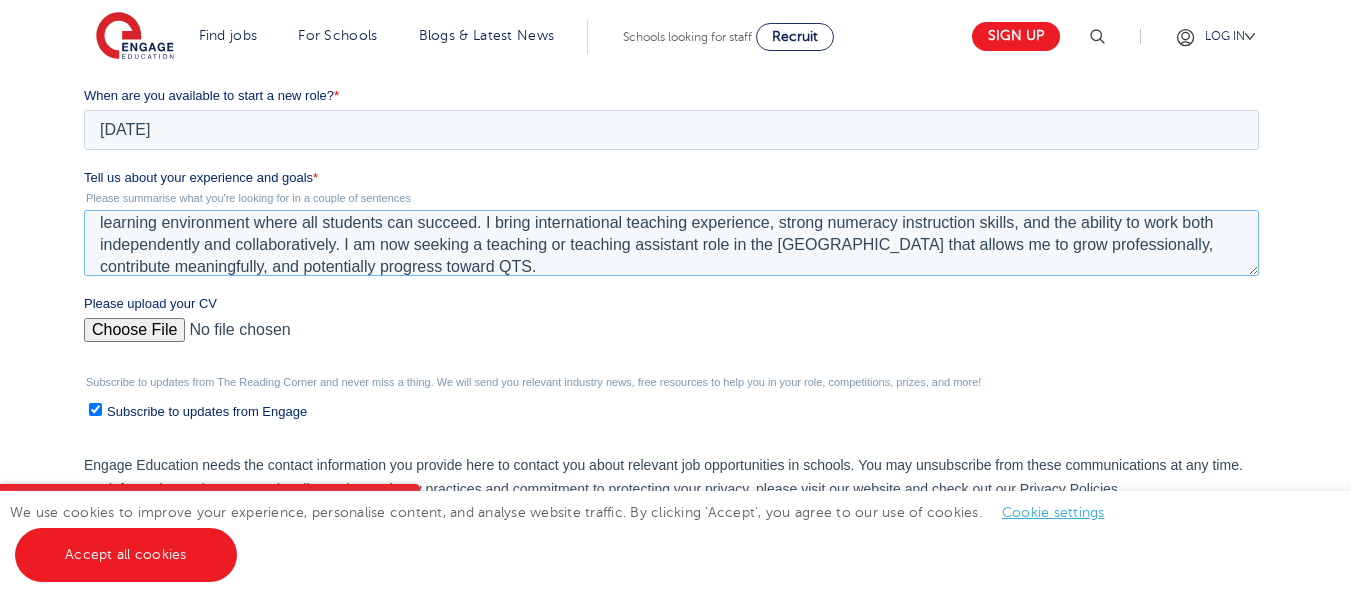 type on "I am a highly motivated and adaptable educator with 1 year of experience as a Mathematics Teaching Assistant for Years 5 and 6 at an international school following the Cambridge Primary Checkpoint curriculum. I have over 5 years of teaching experience and I am committed to creating a supportive and engaging learning environment where all students can succeed. I bring international teaching experience, strong numeracy instruction skills, and the ability to work both independently and collaboratively. I am now seeking a teaching or teaching assistant role in the [GEOGRAPHIC_DATA] that allows me to grow professionally, contribute meaningfully, and potentially progress toward QTS." 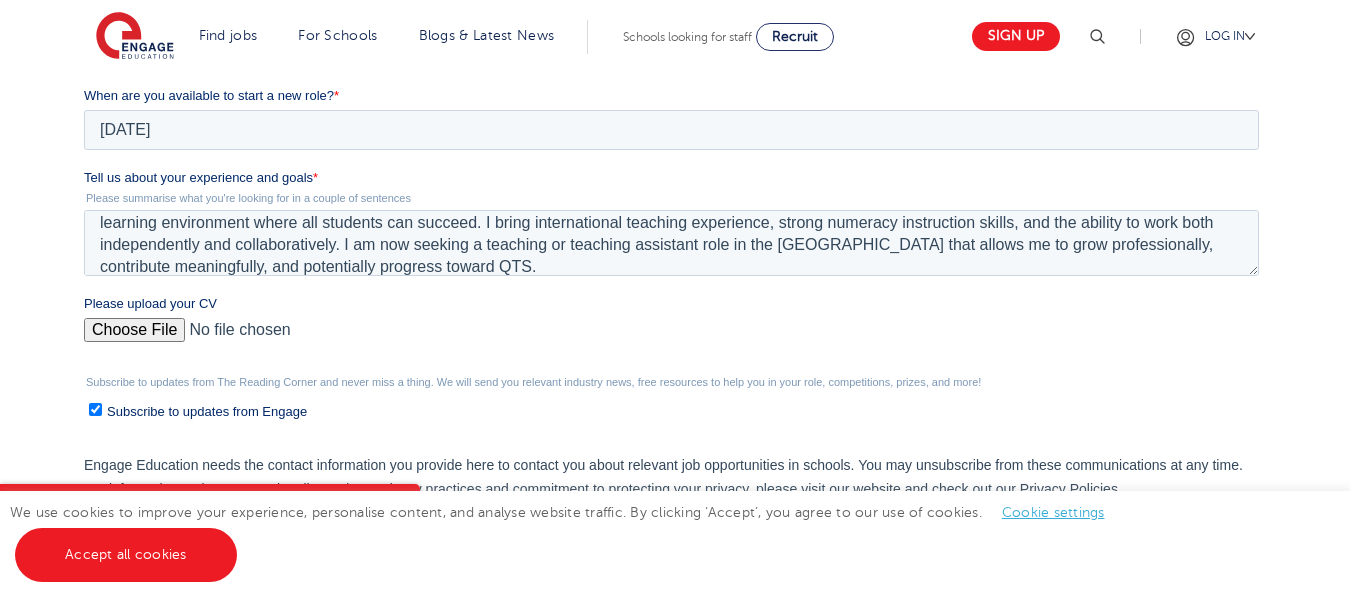 click on "Please upload your CV" at bounding box center [671, 338] 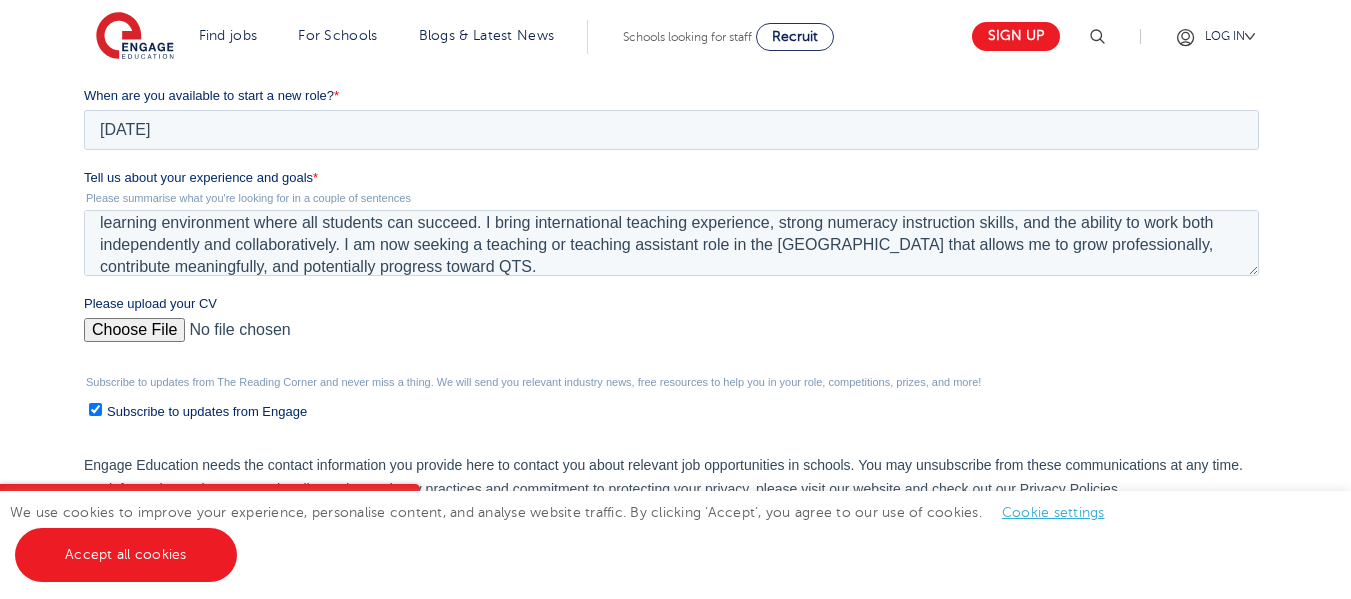 scroll, scrollTop: 924, scrollLeft: 0, axis: vertical 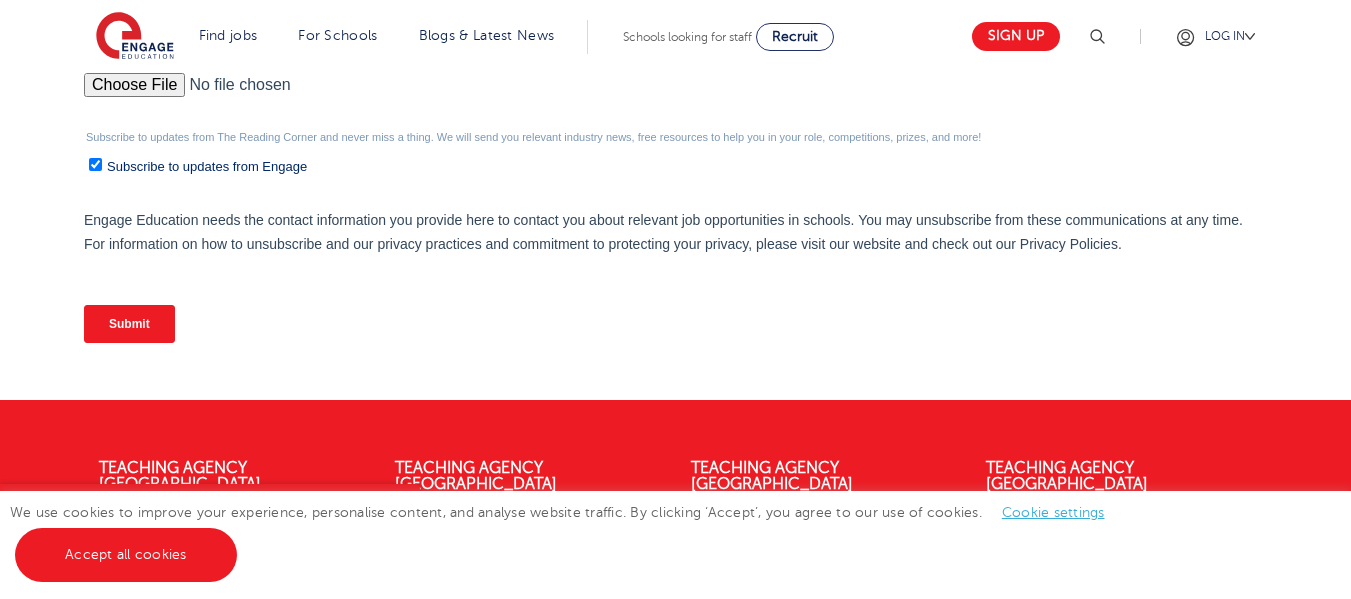 click on "Submit" at bounding box center (675, 324) 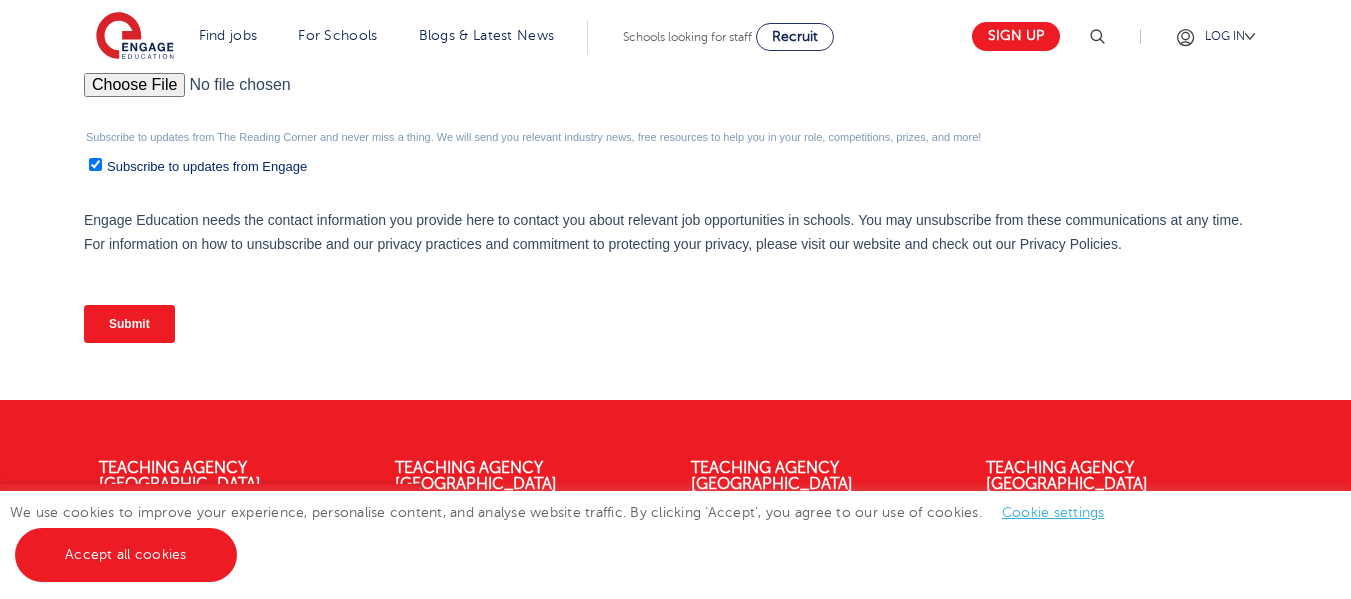 click on "Submit" at bounding box center [129, 324] 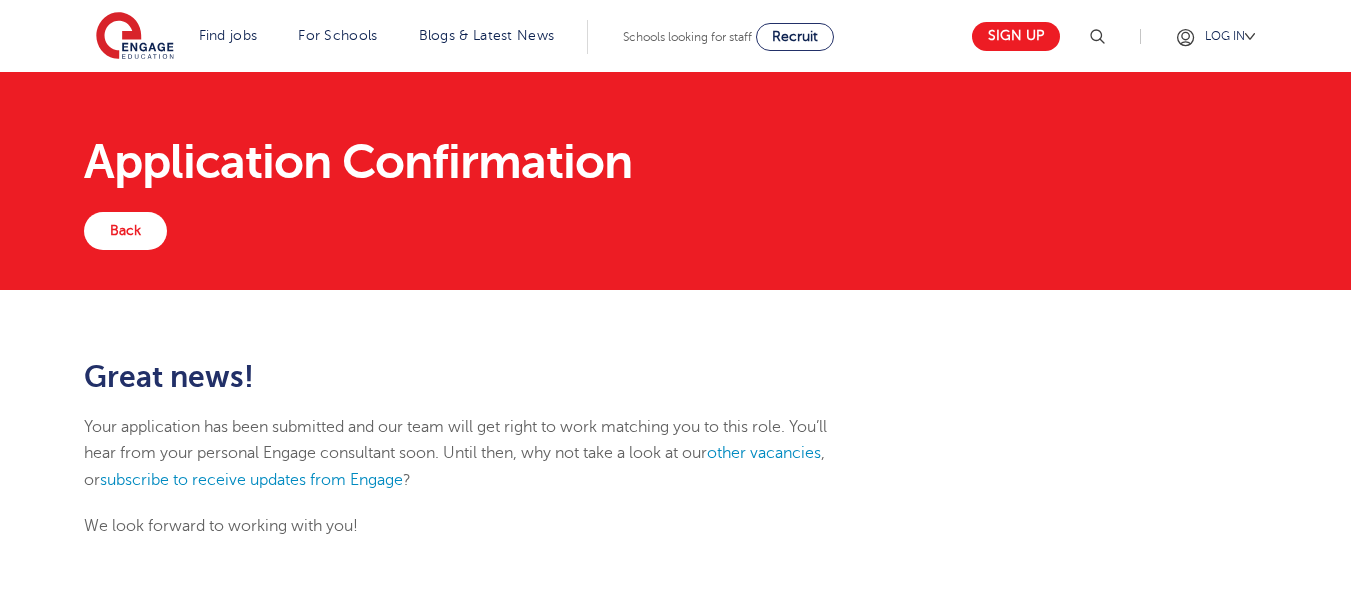 scroll, scrollTop: 0, scrollLeft: 0, axis: both 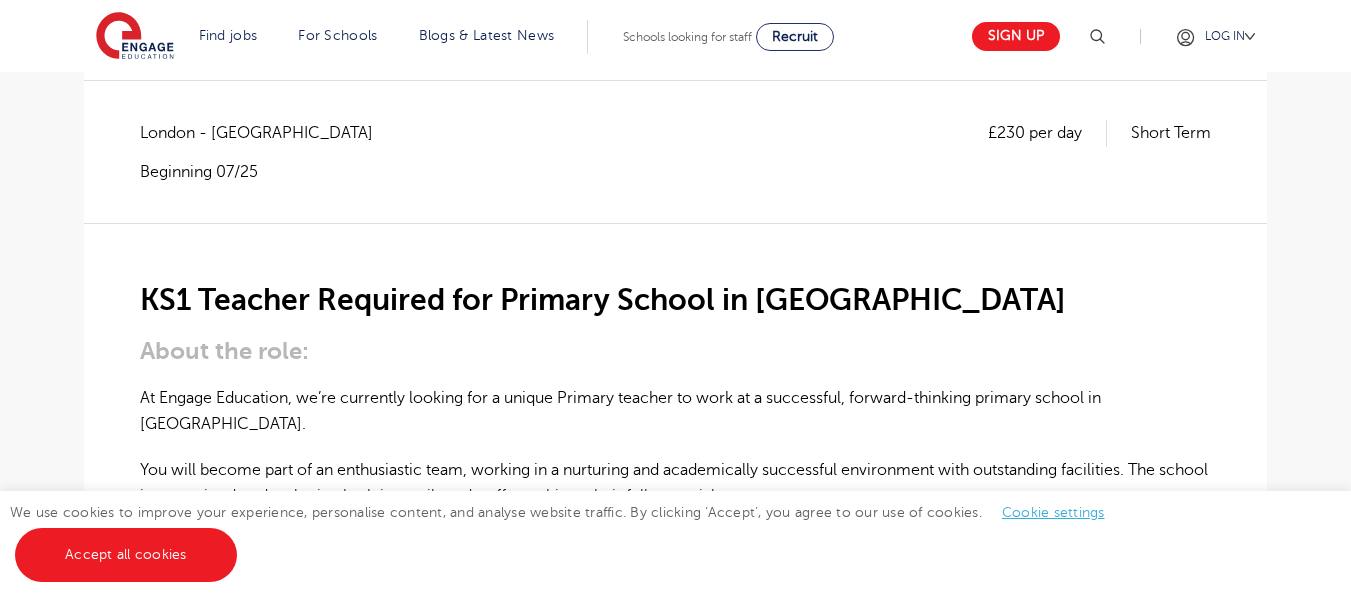 drag, startPoint x: 1337, startPoint y: 162, endPoint x: 1340, endPoint y: 203, distance: 41.109608 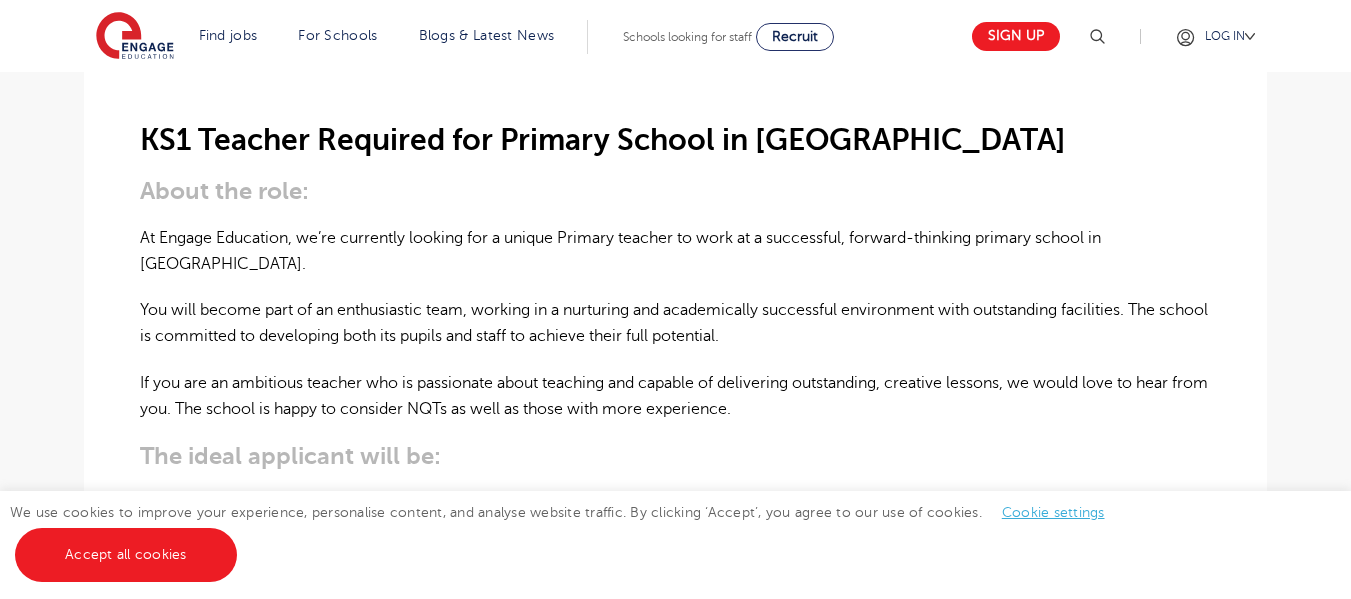 scroll, scrollTop: 509, scrollLeft: 0, axis: vertical 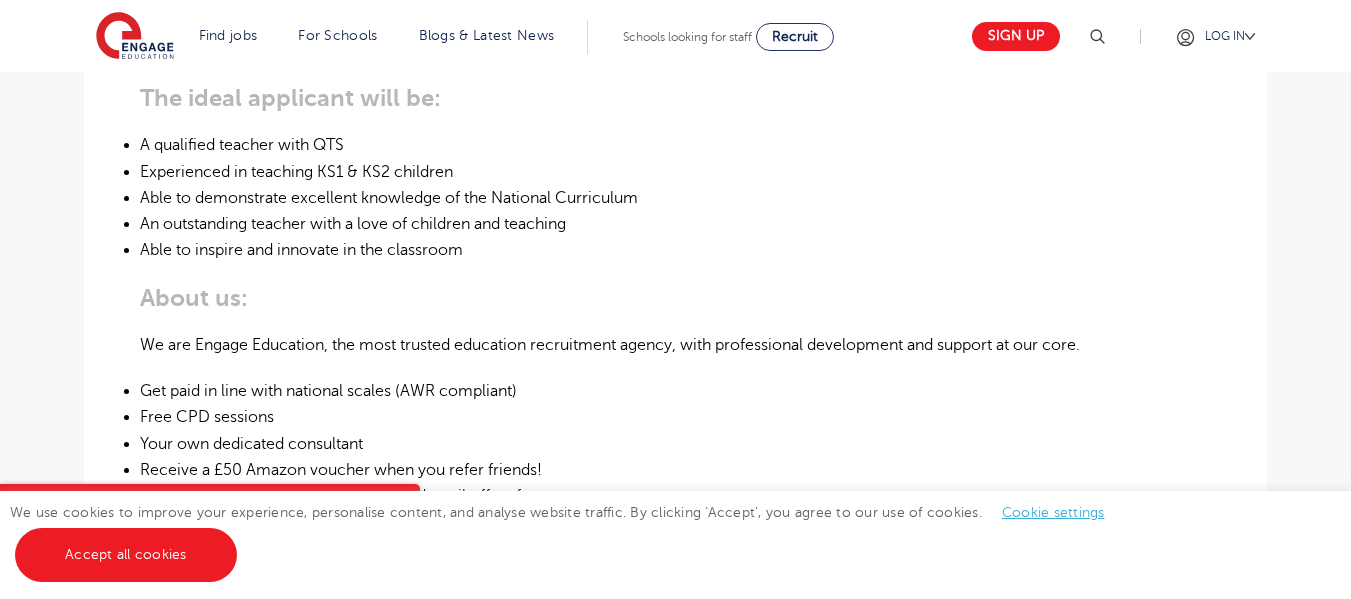 click on "Search
Browse all Jobs KS2 Teacher – Havering
Posted 18/07/25
Refer to a Friend
Apply £230 per day Short Term
London - Havering Beginning 07/25 KS1 Teacher Required for Primary School in London About the role: At Engage Education, we’re currently looking for a unique Primary teacher to work at a successful, forward-thinking primary school in London. You will become part of an enthusiastic team, working in a nurturing and academically successful environment with outstanding facilities. The school is committed to developing both its pupils and staff to achieve their full potential. If you are an ambitious teacher who is passionate about teaching and capable of delivering outstanding, creative lessons, we would love to hear from you. The school is happy to consider NQTs as well as those with more experience. The ideal applicant will be: A qualified teacher with QTS Experienced in teaching KS1 & KS2 children Able to demonstrate excellent knowledge of the National Curriculum" at bounding box center (675, 257) 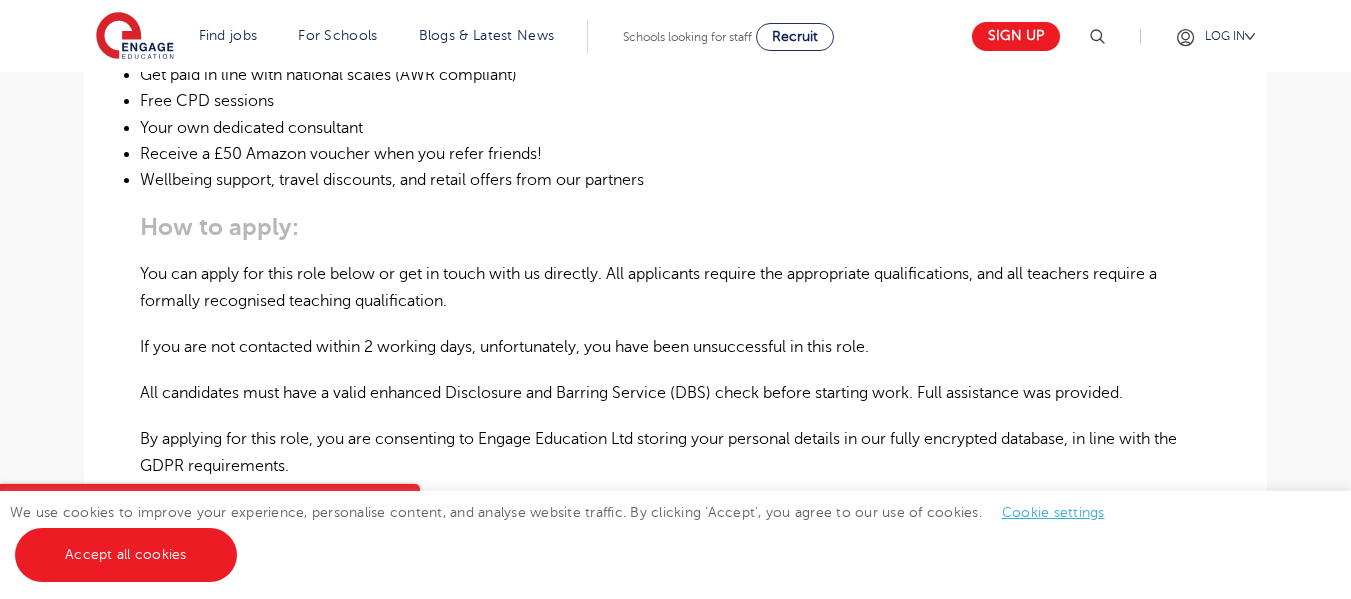 scroll, scrollTop: 1198, scrollLeft: 0, axis: vertical 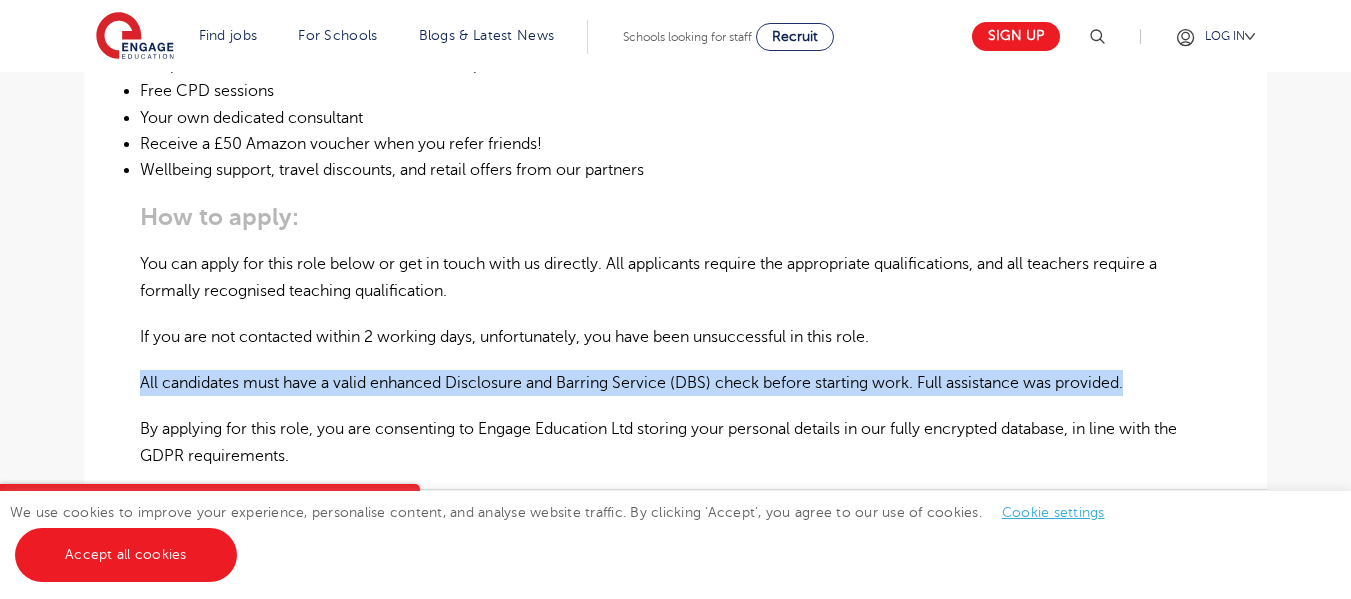 drag, startPoint x: 1344, startPoint y: 296, endPoint x: 1335, endPoint y: 334, distance: 39.051247 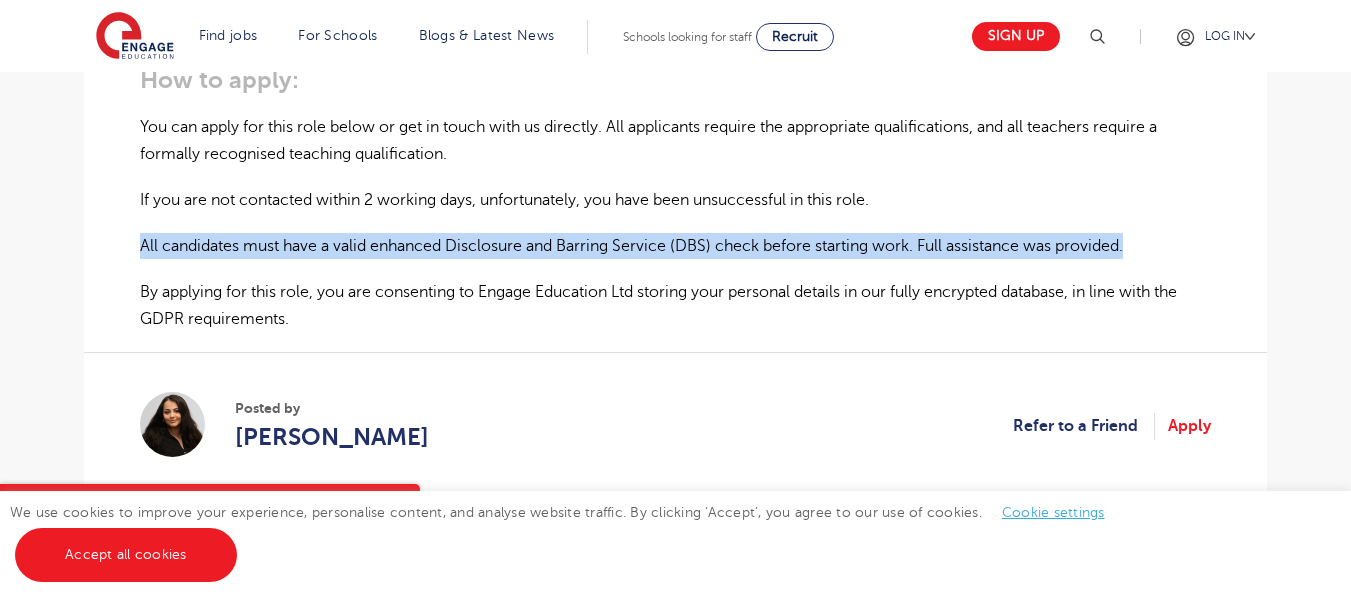 scroll, scrollTop: 1358, scrollLeft: 0, axis: vertical 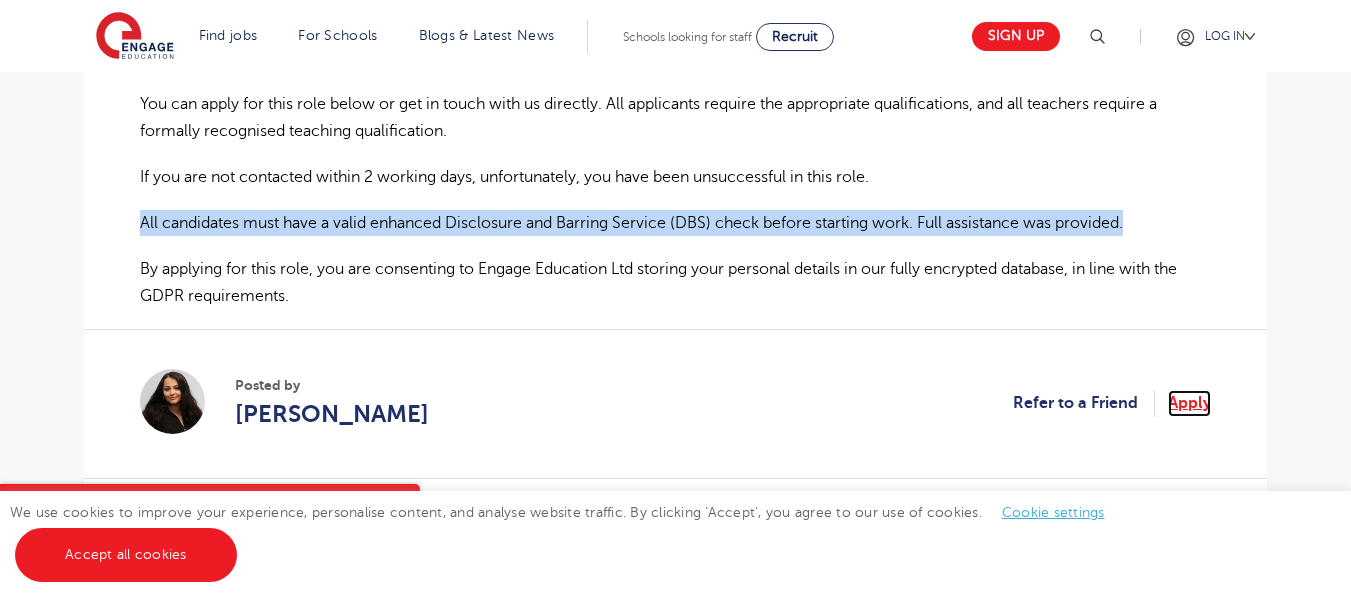 click on "Apply" at bounding box center (1189, 403) 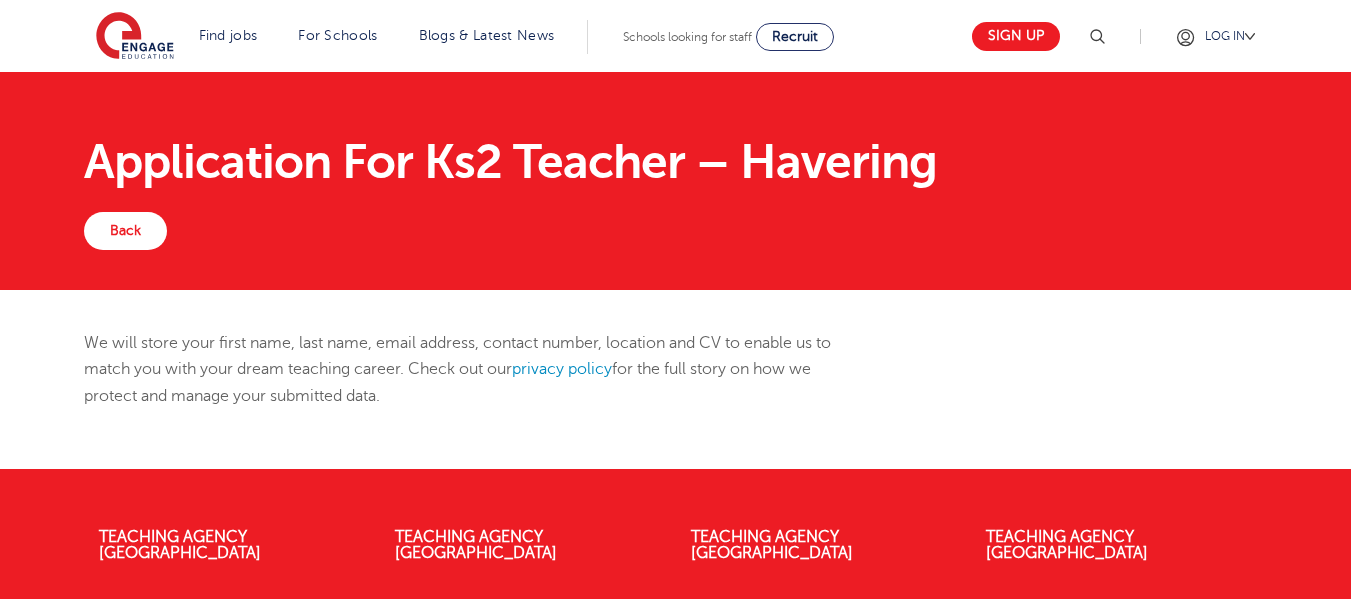 scroll, scrollTop: 138, scrollLeft: 0, axis: vertical 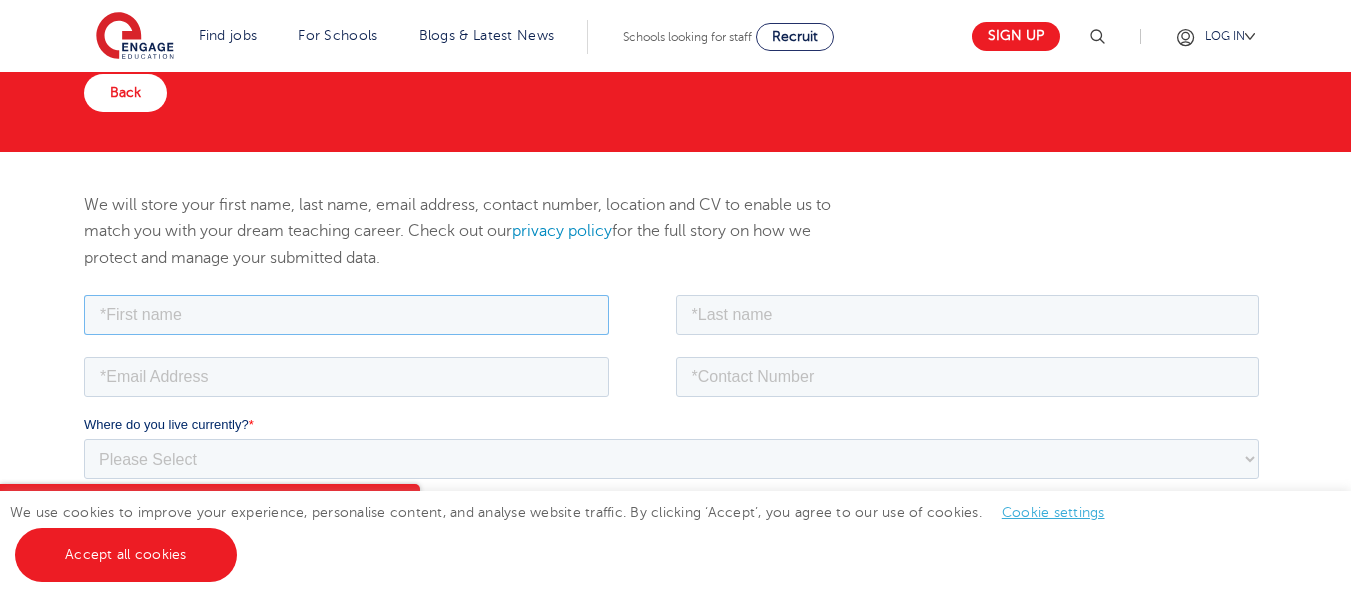 click at bounding box center (346, 314) 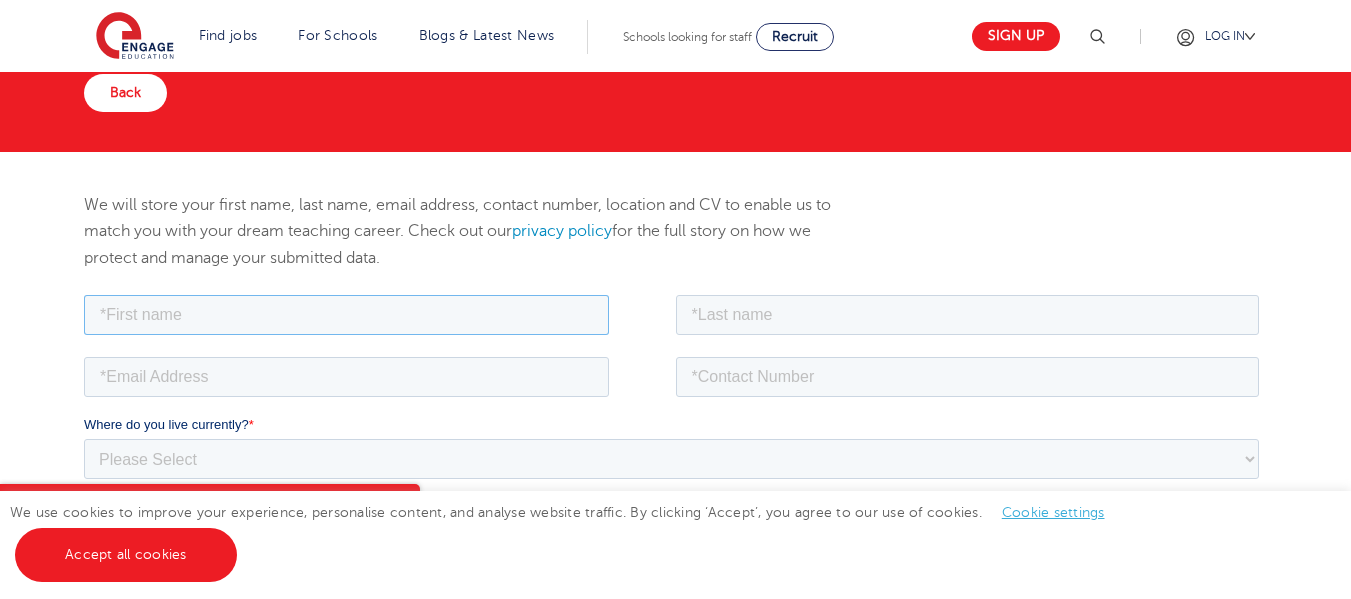 type on "Mba" 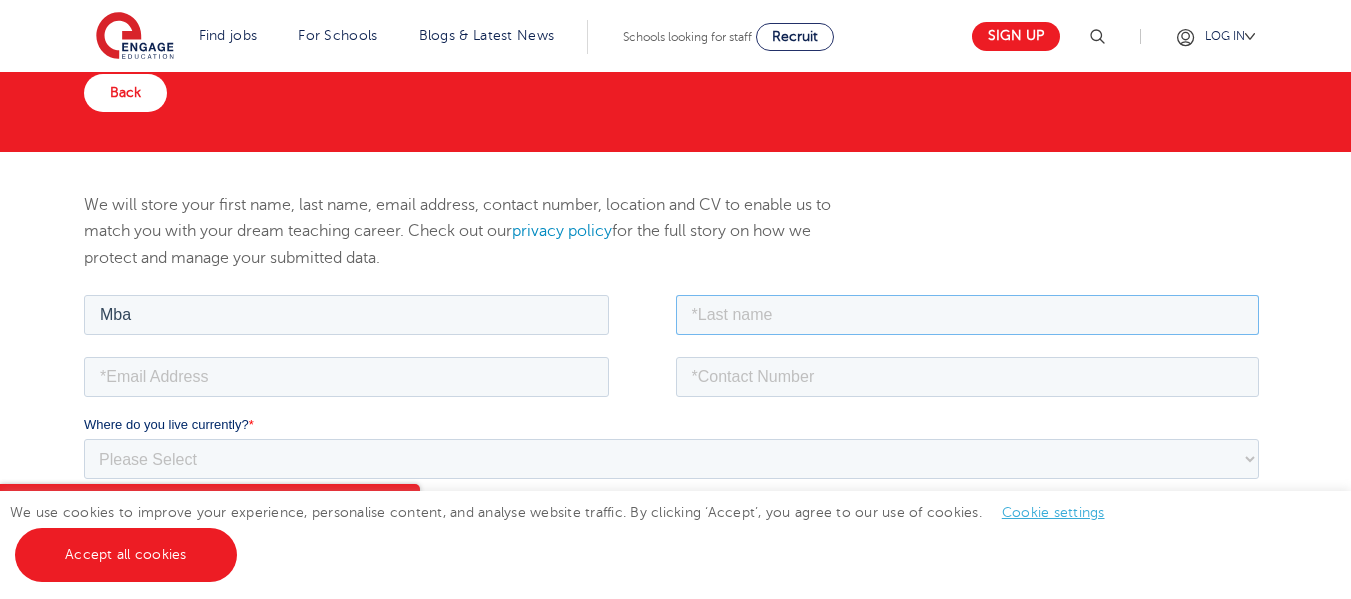 type on "[PERSON_NAME]" 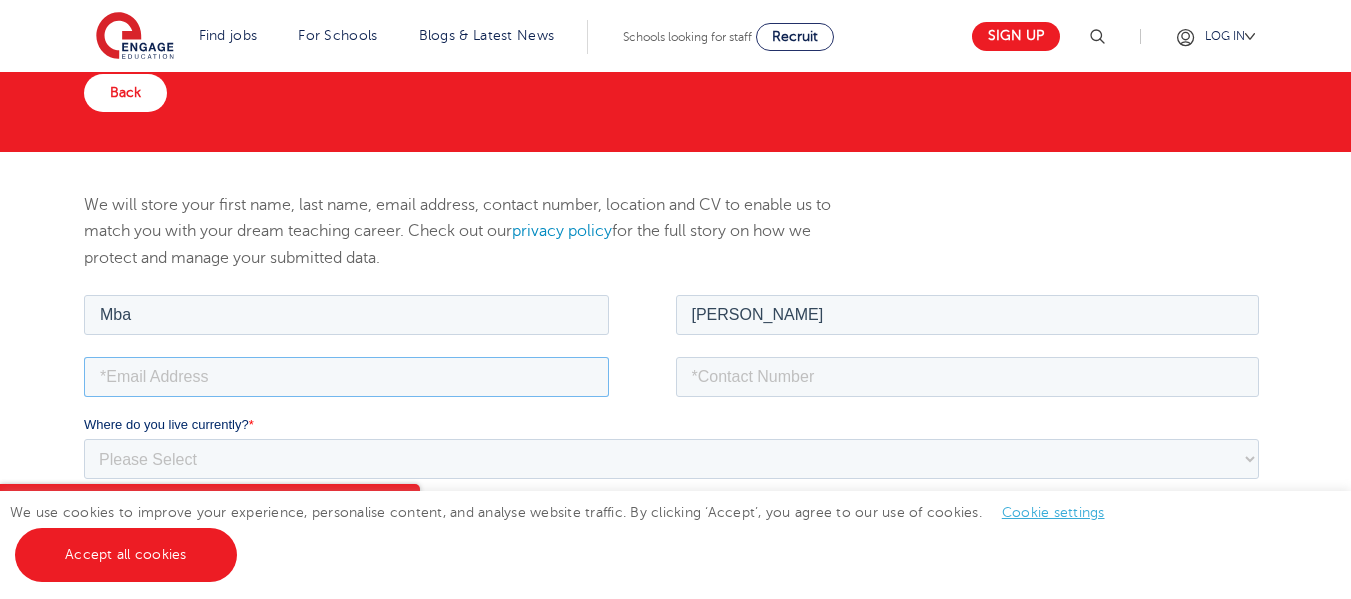type on "[PERSON_NAME][EMAIL_ADDRESS][DOMAIN_NAME]" 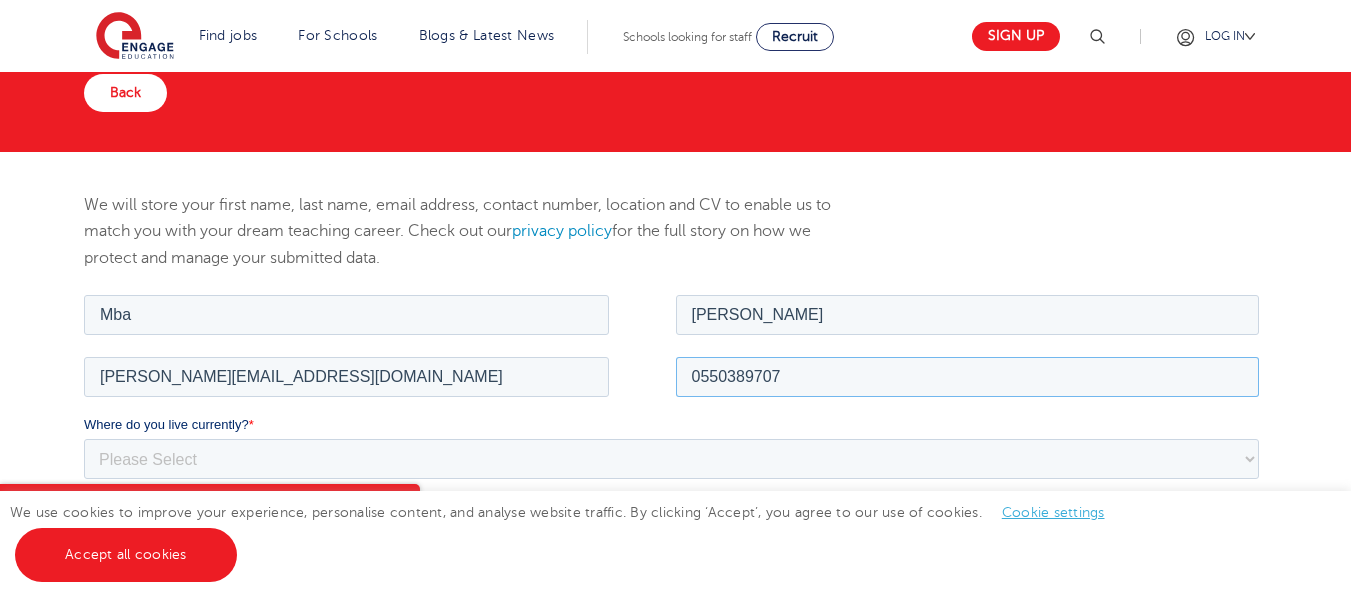 click on "0550389707" at bounding box center (968, 376) 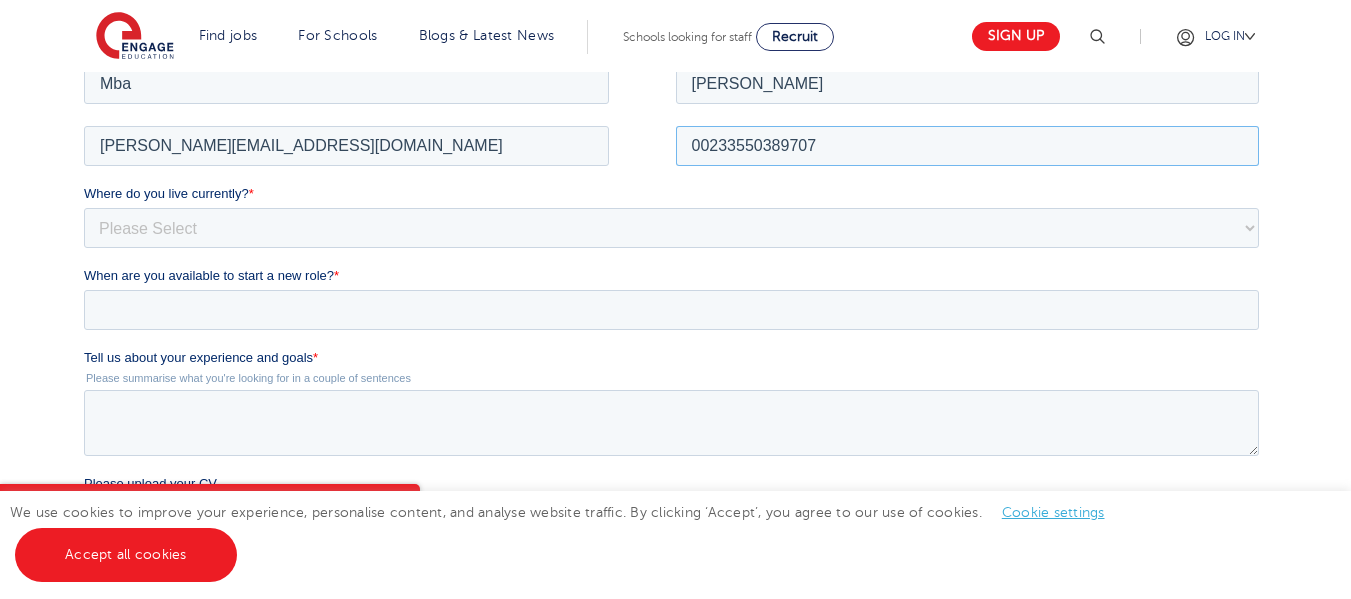 scroll, scrollTop: 378, scrollLeft: 0, axis: vertical 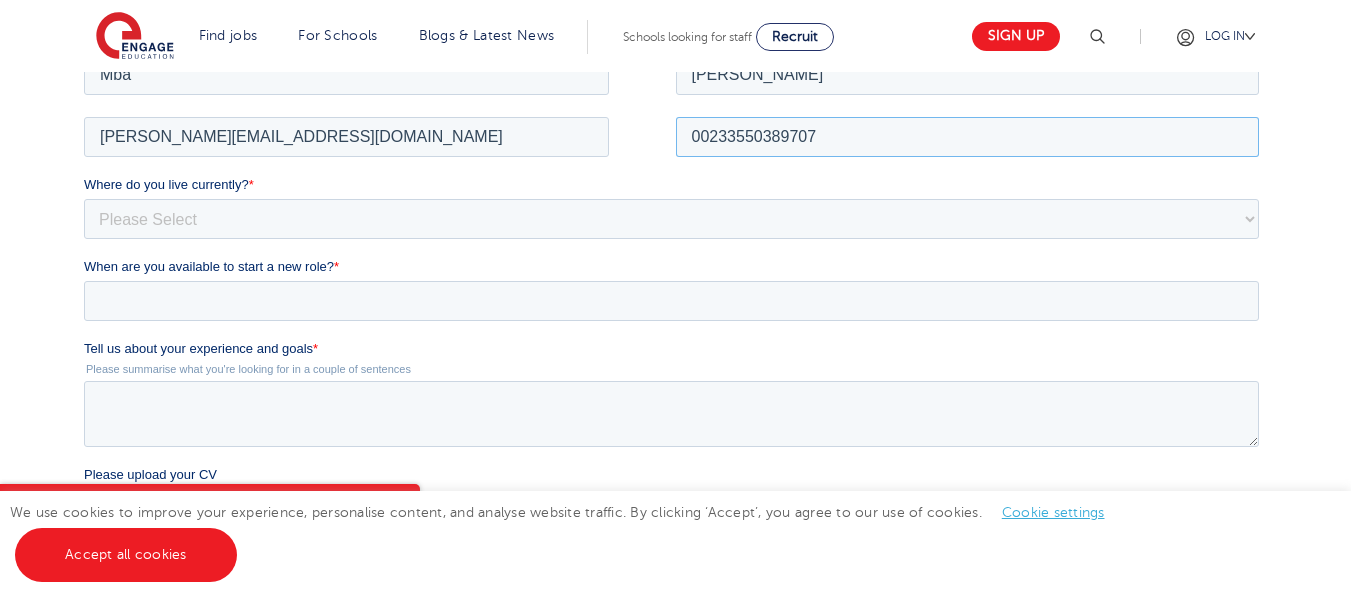 type on "00233550389707" 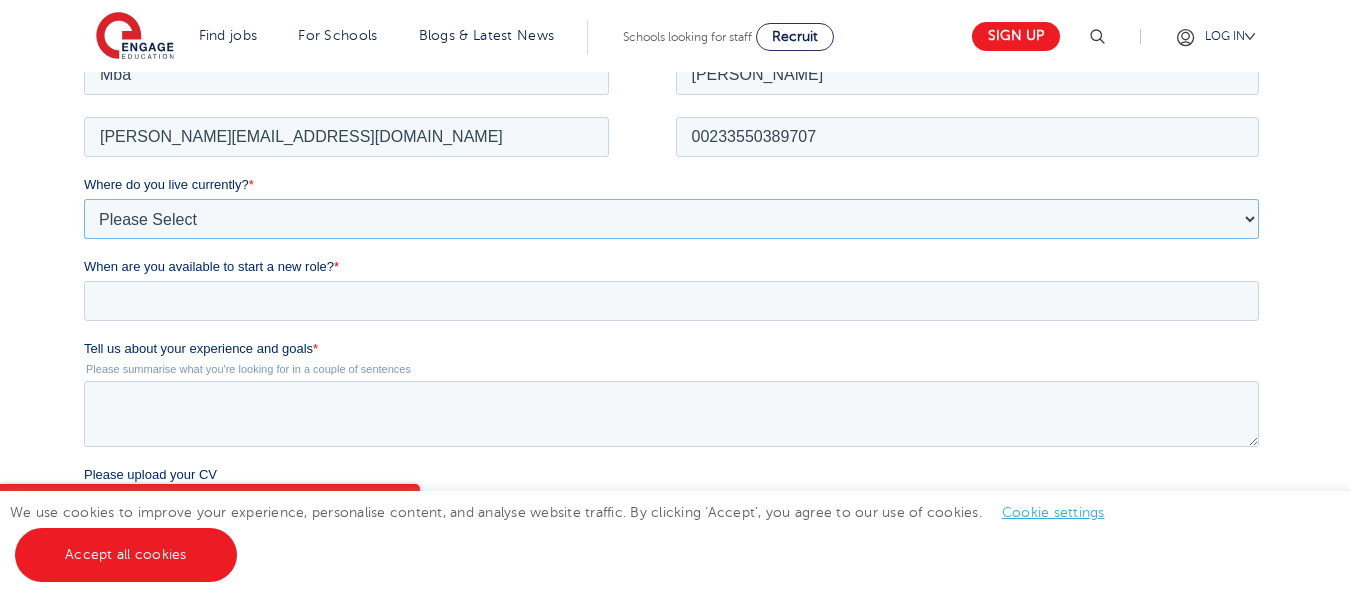 click on "Please Select [GEOGRAPHIC_DATA] [GEOGRAPHIC_DATA] [GEOGRAPHIC_DATA] [GEOGRAPHIC_DATA] [GEOGRAPHIC_DATA] [GEOGRAPHIC_DATA] [GEOGRAPHIC_DATA] [GEOGRAPHIC_DATA] [GEOGRAPHIC_DATA] [GEOGRAPHIC_DATA] [GEOGRAPHIC_DATA] [GEOGRAPHIC_DATA] [GEOGRAPHIC_DATA] [GEOGRAPHIC_DATA]" at bounding box center [671, 218] 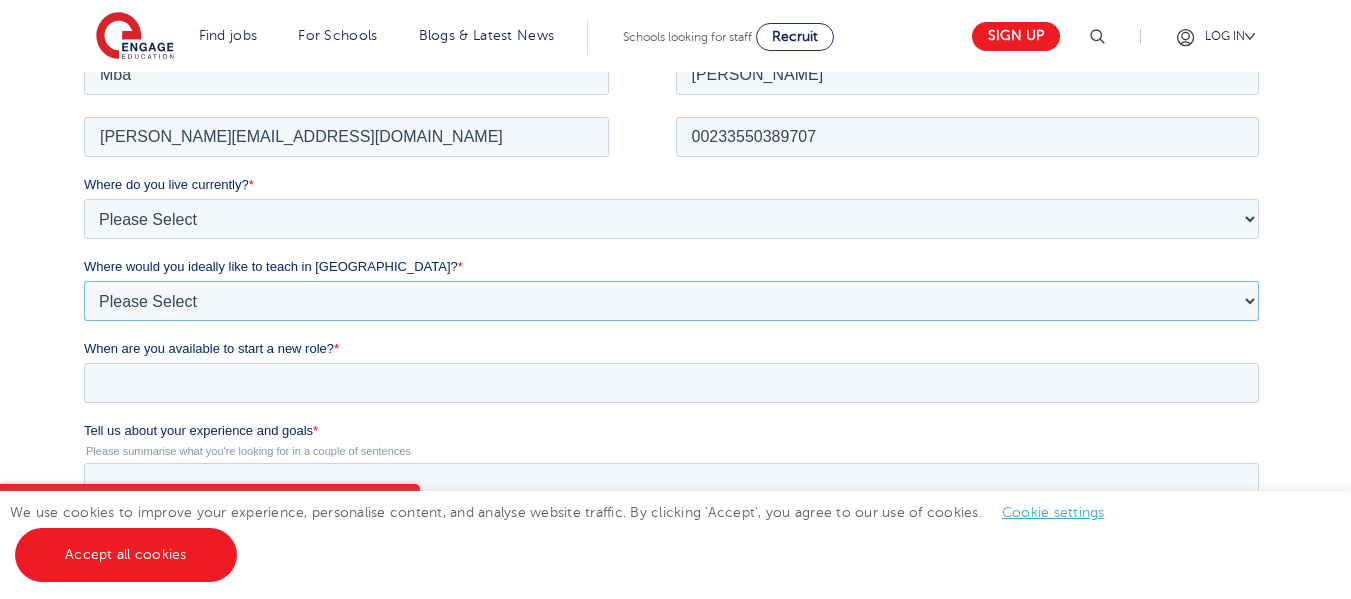 click on "Please Select I'm flexible! [GEOGRAPHIC_DATA] Any city in [GEOGRAPHIC_DATA] [GEOGRAPHIC_DATA]/Home Counties Somewhere more rural" at bounding box center [671, 300] 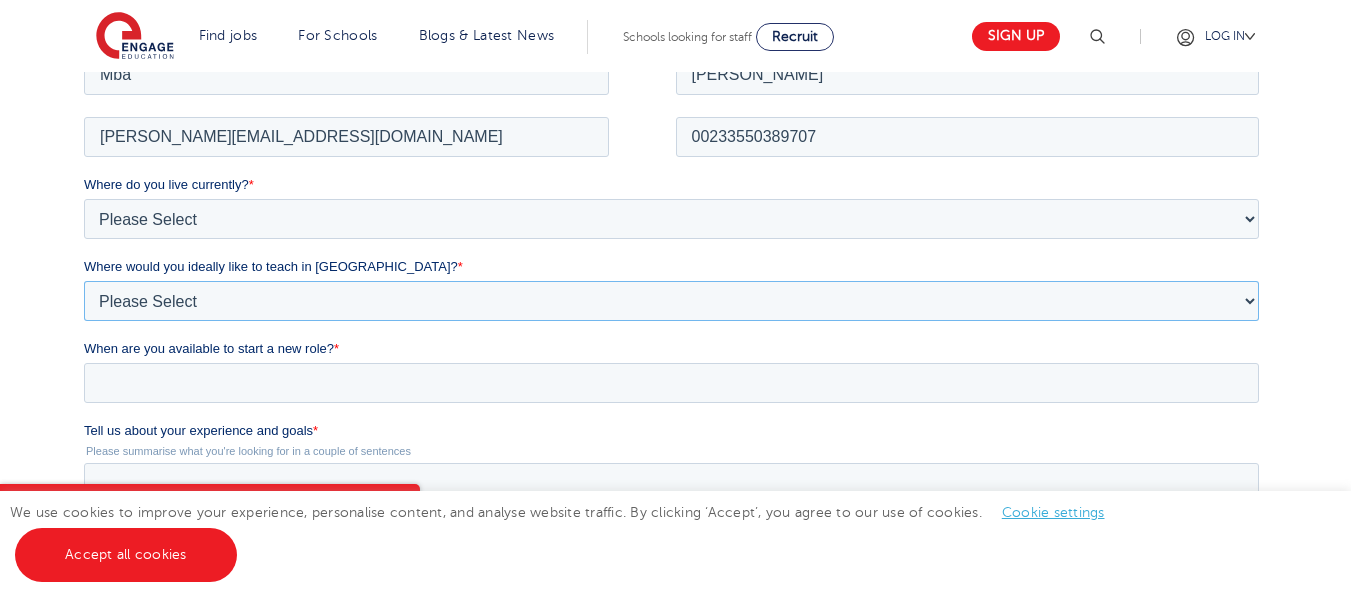 select on "Urban-Other" 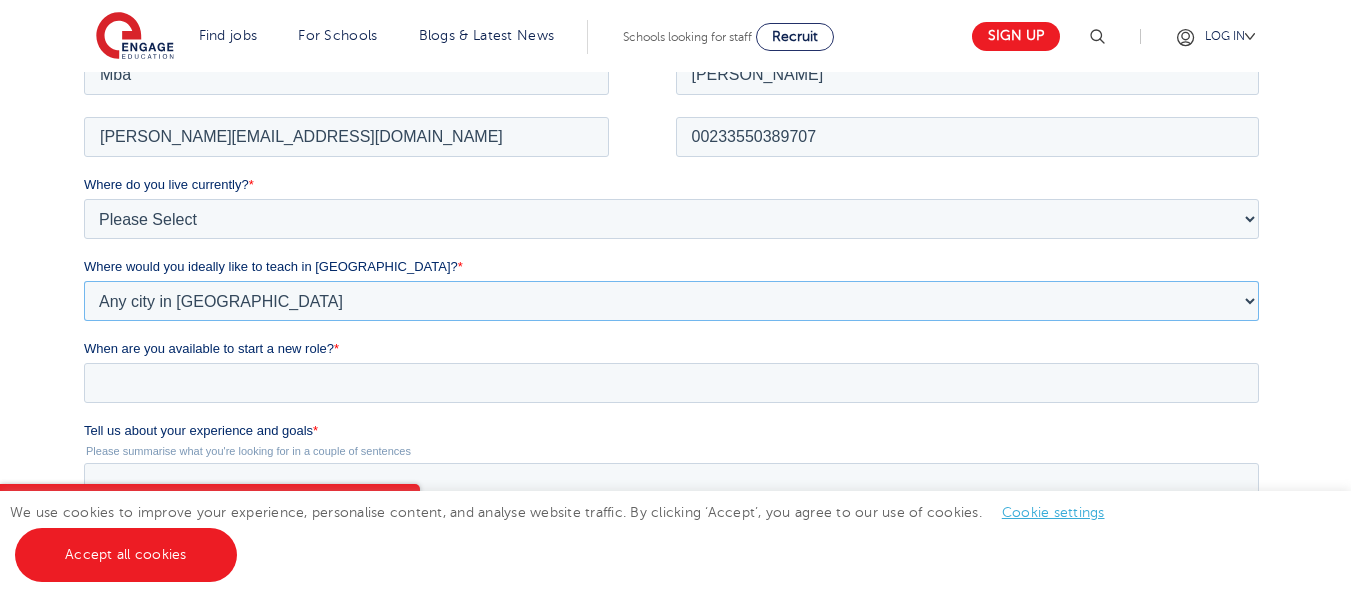 click on "Please Select I'm flexible! [GEOGRAPHIC_DATA] Any city in [GEOGRAPHIC_DATA] [GEOGRAPHIC_DATA]/Home Counties Somewhere more rural" at bounding box center [671, 300] 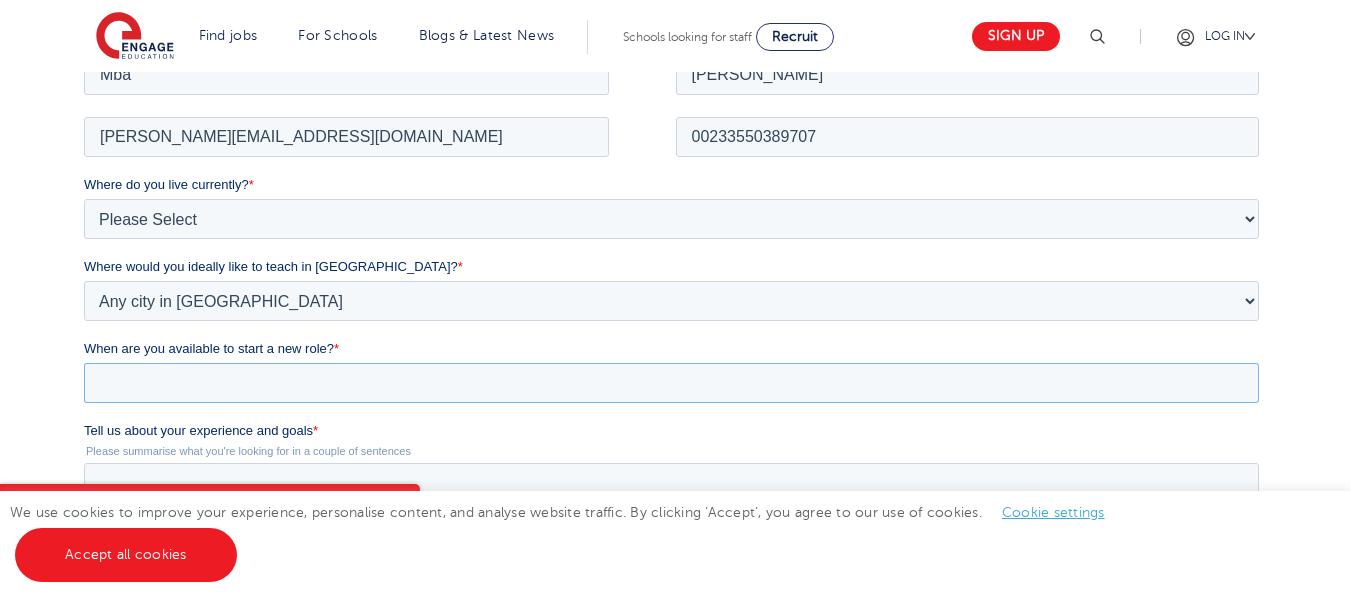 click on "When are you available to start a new role? *" at bounding box center [671, 382] 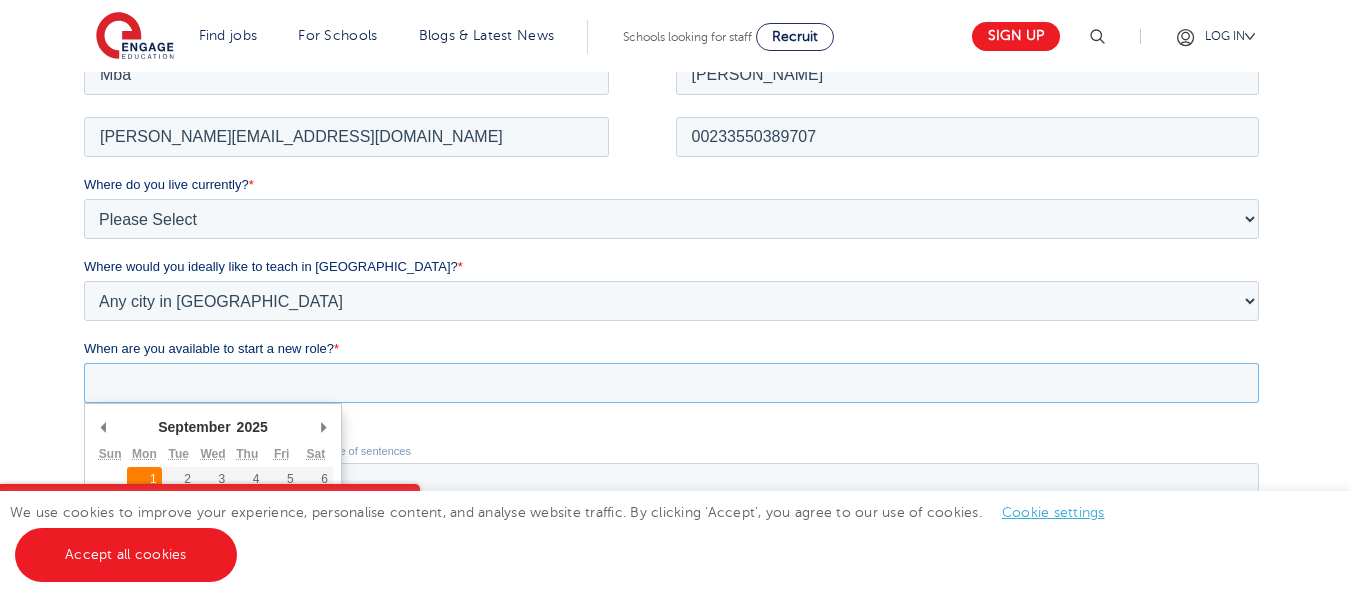 type on "2025-09-01" 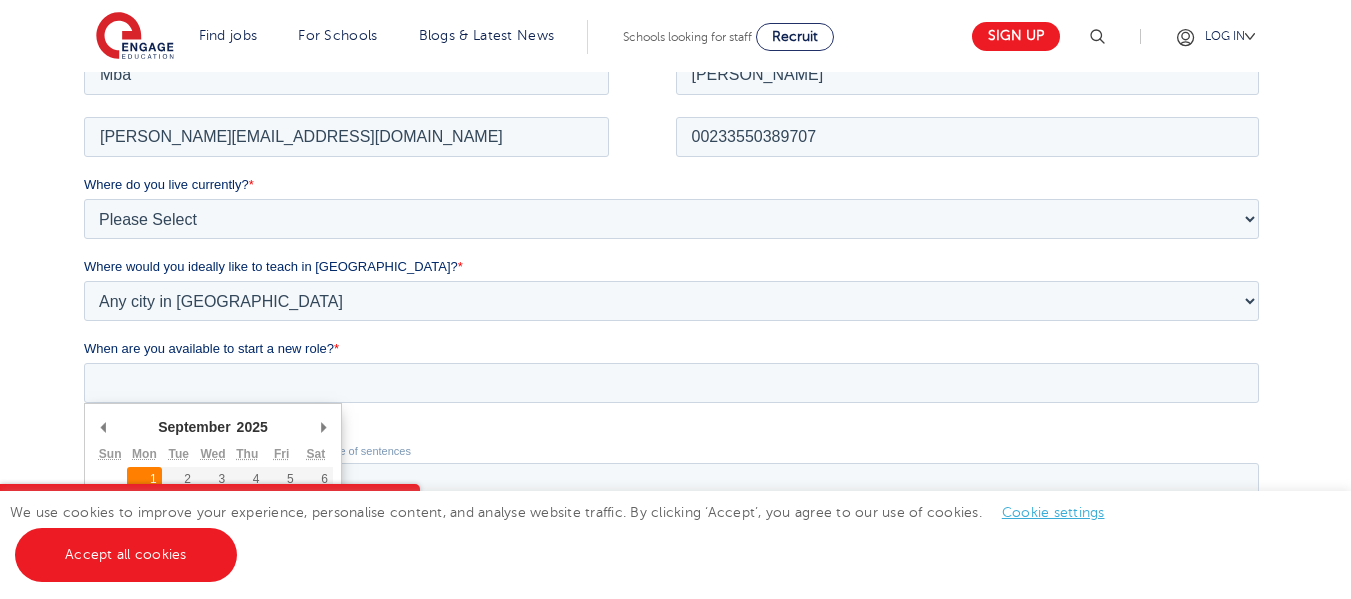 type on "2025/09/01" 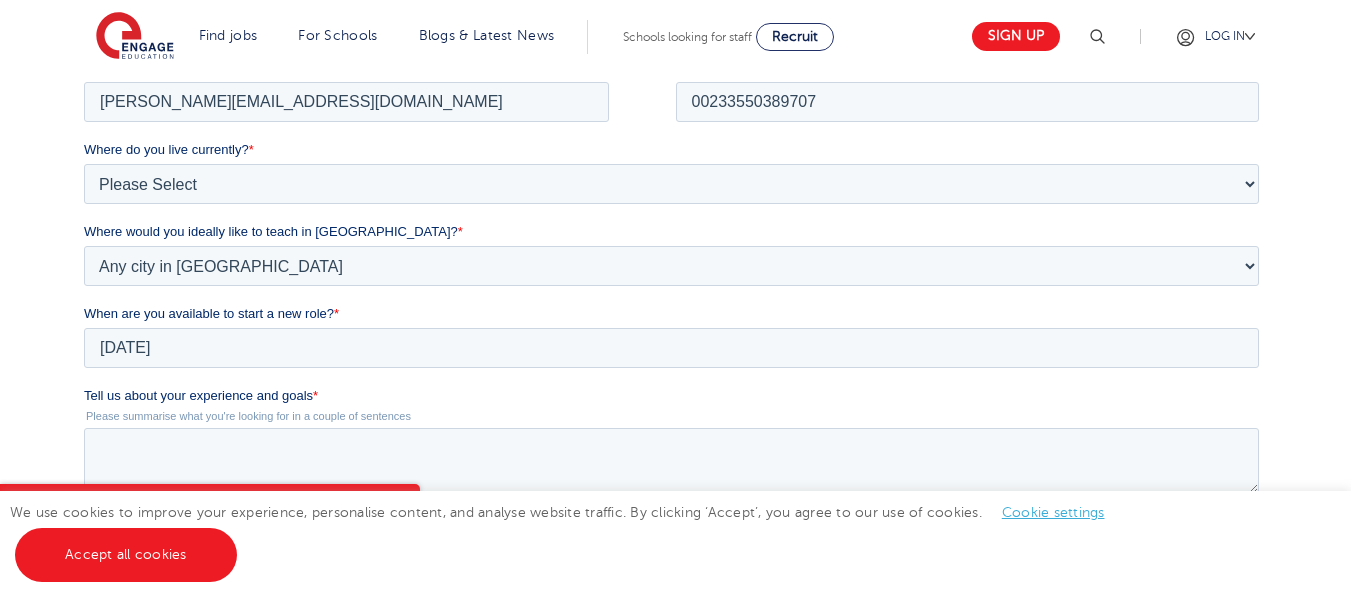 scroll, scrollTop: 504, scrollLeft: 0, axis: vertical 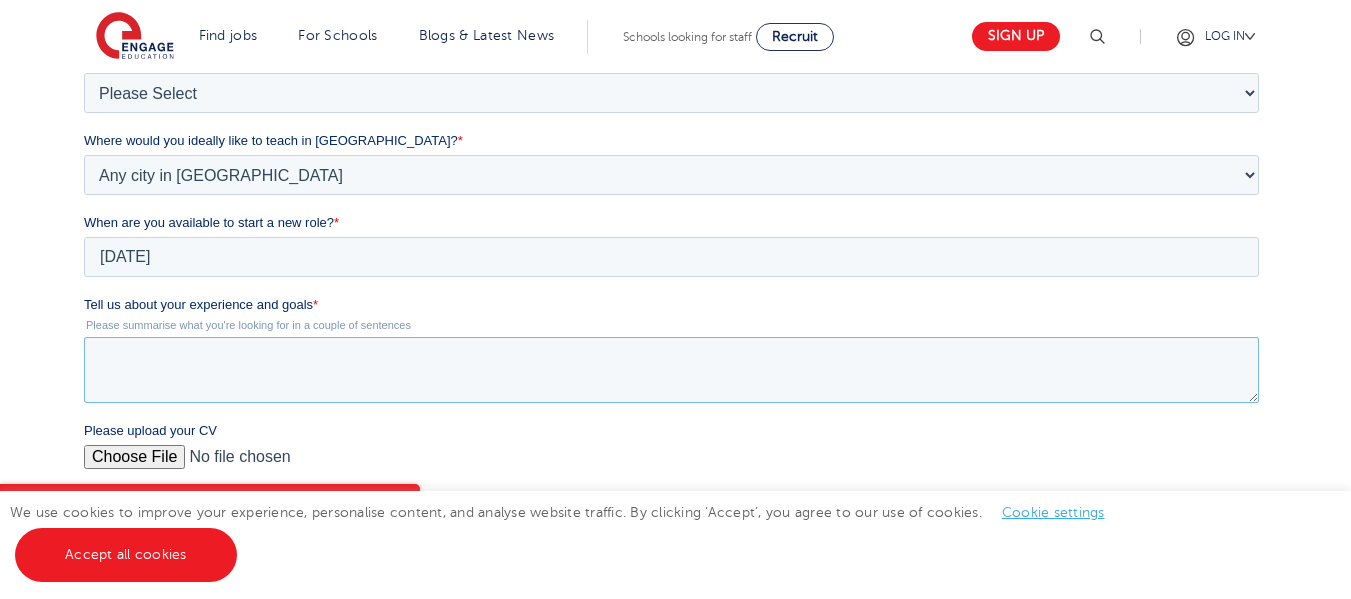 click on "Tell us about your experience and goals *" at bounding box center [671, 370] 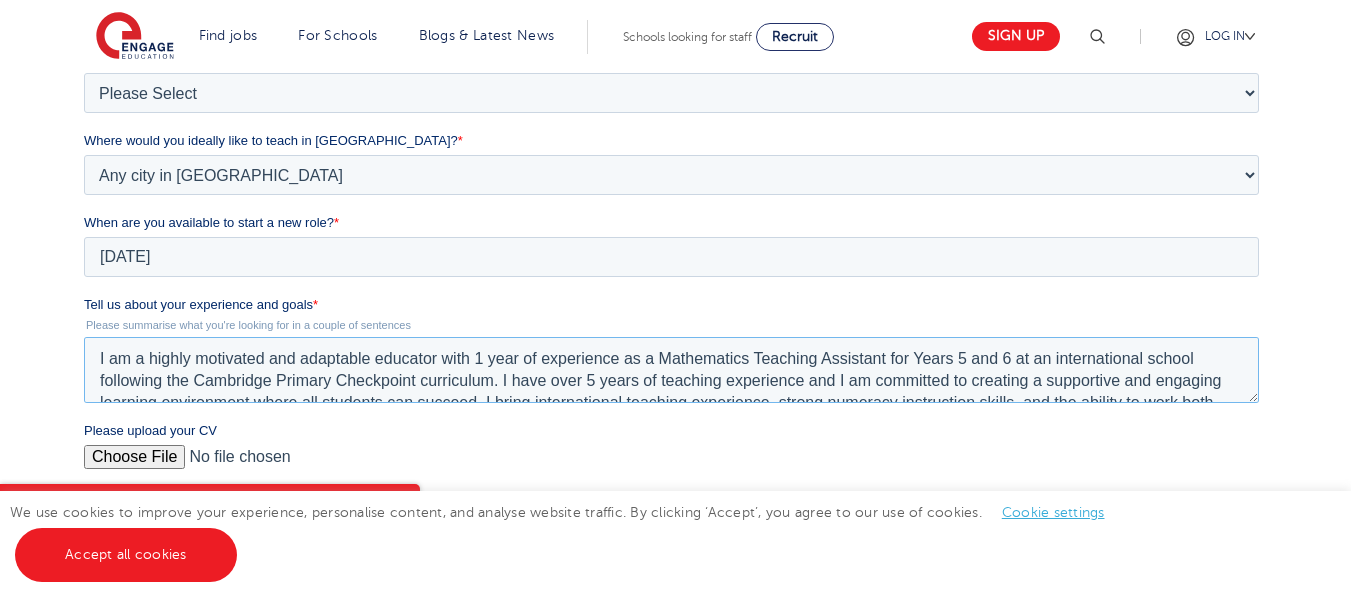 scroll, scrollTop: 53, scrollLeft: 0, axis: vertical 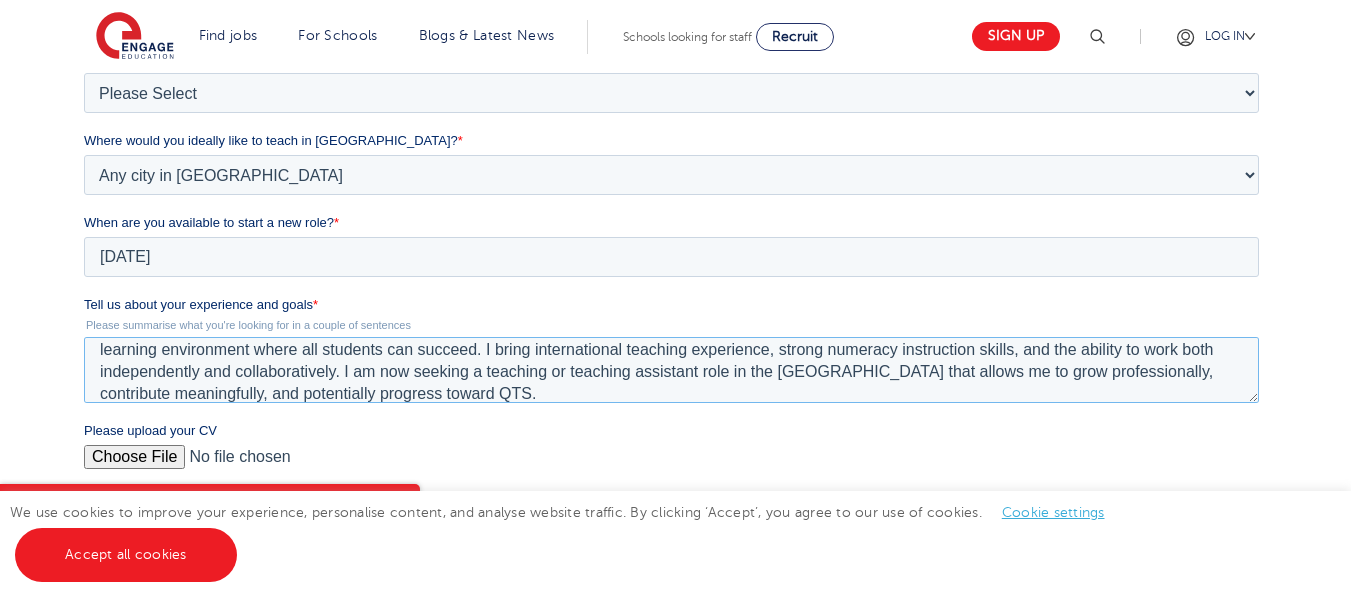 type on "I am a highly motivated and adaptable educator with 1 year of experience as a Mathematics Teaching Assistant for Years 5 and 6 at an international school following the Cambridge Primary Checkpoint curriculum. I have over 5 years of teaching experience and I am committed to creating a supportive and engaging learning environment where all students can succeed. I bring international teaching experience, strong numeracy instruction skills, and the ability to work both independently and collaboratively. I am now seeking a teaching or teaching assistant role in the UK that allows me to grow professionally, contribute meaningfully, and potentially progress toward QTS." 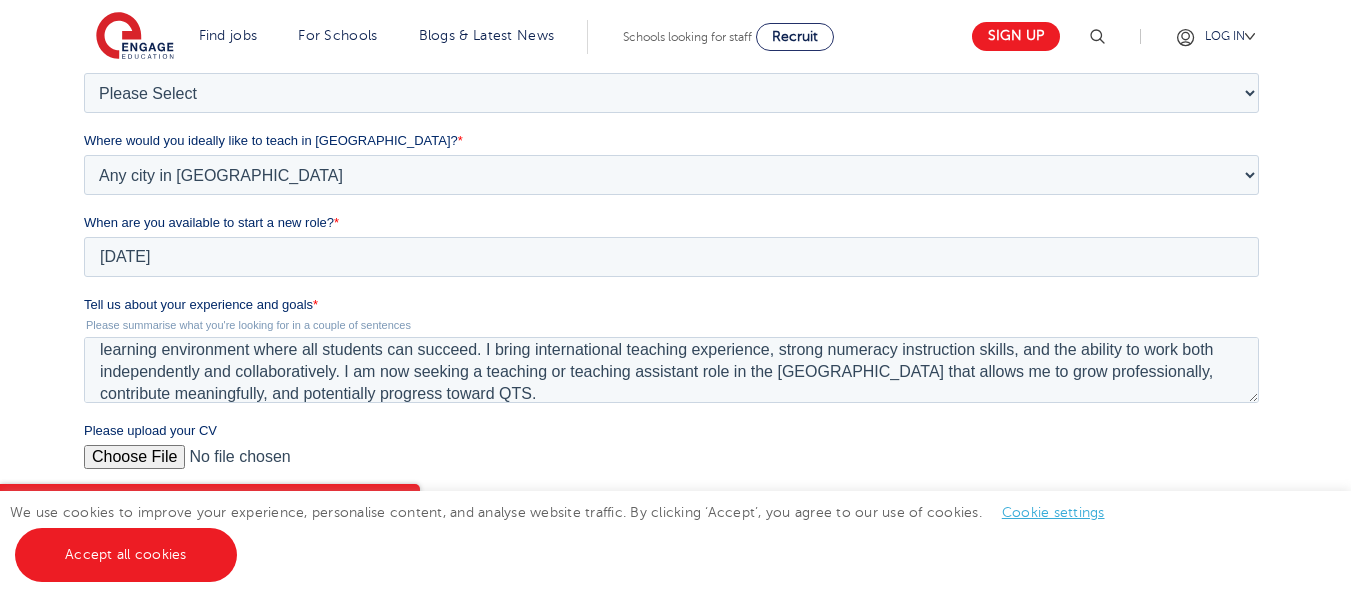 click on "Please upload your CV" at bounding box center [671, 465] 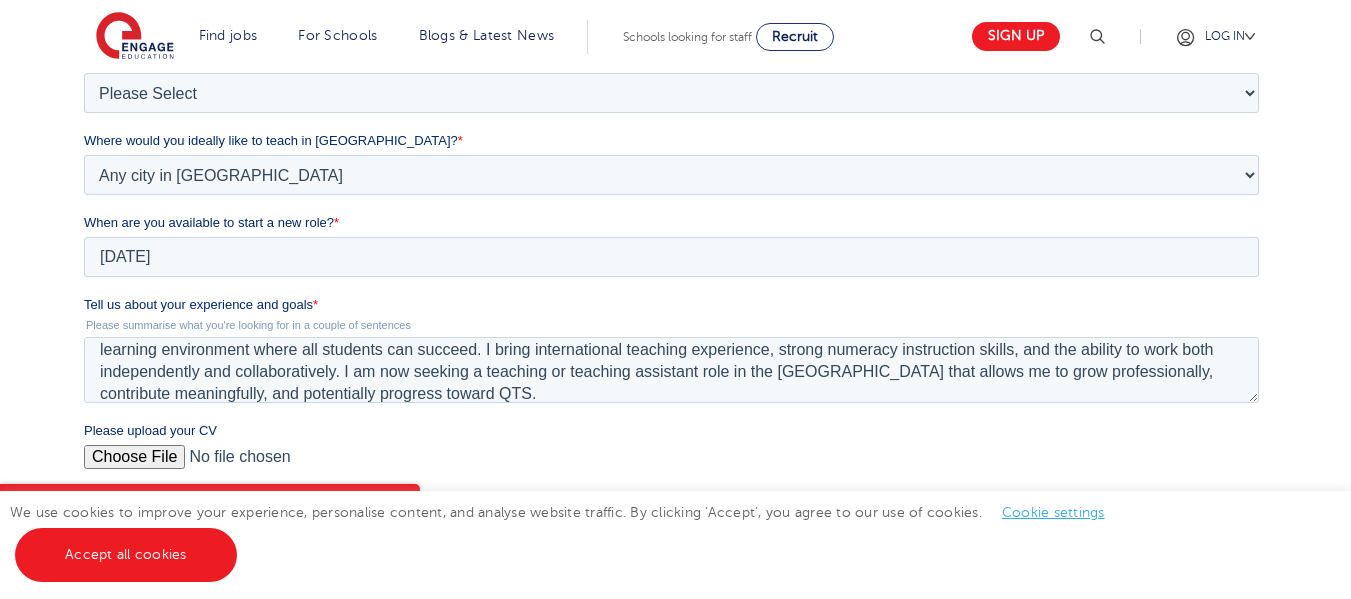 type on "C:\fakepath\MBA_Ababio_Teaching_CV.docx" 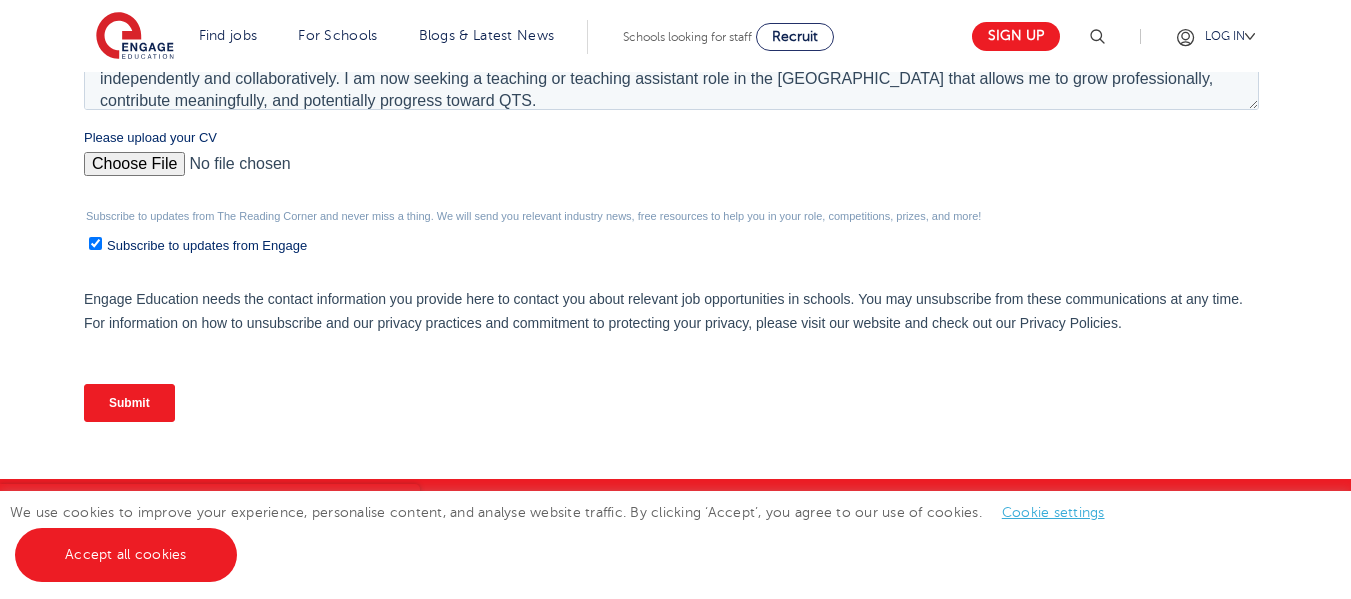 scroll, scrollTop: 844, scrollLeft: 0, axis: vertical 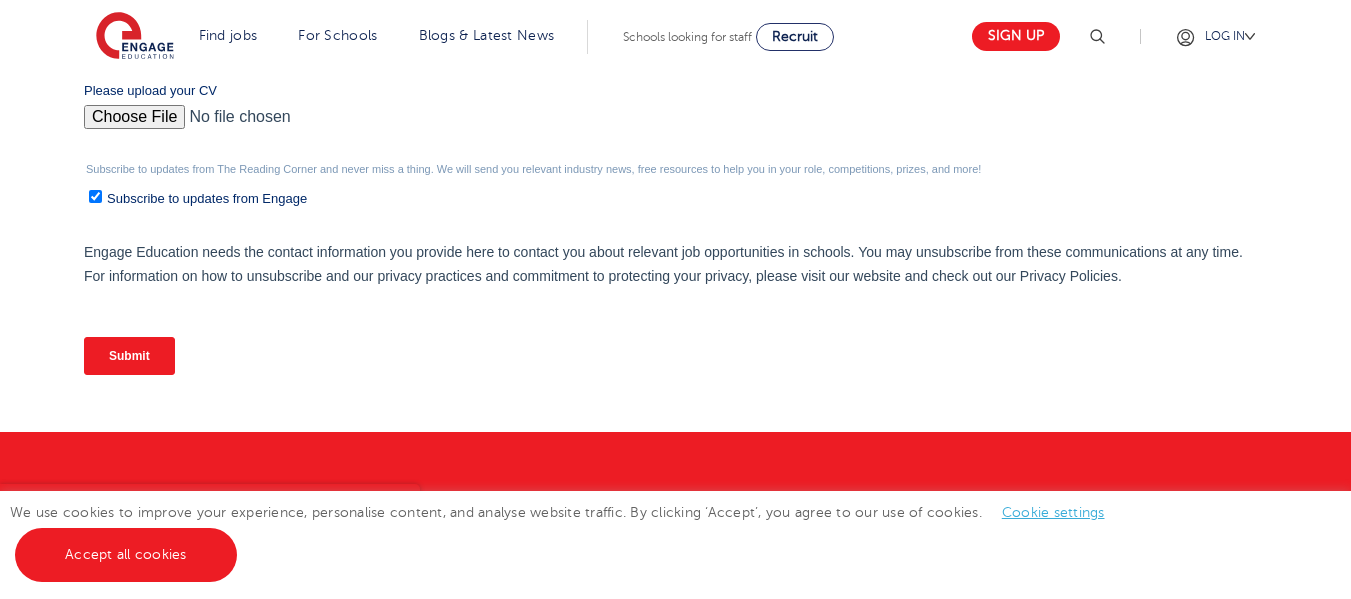 click on "Submit" at bounding box center [129, 356] 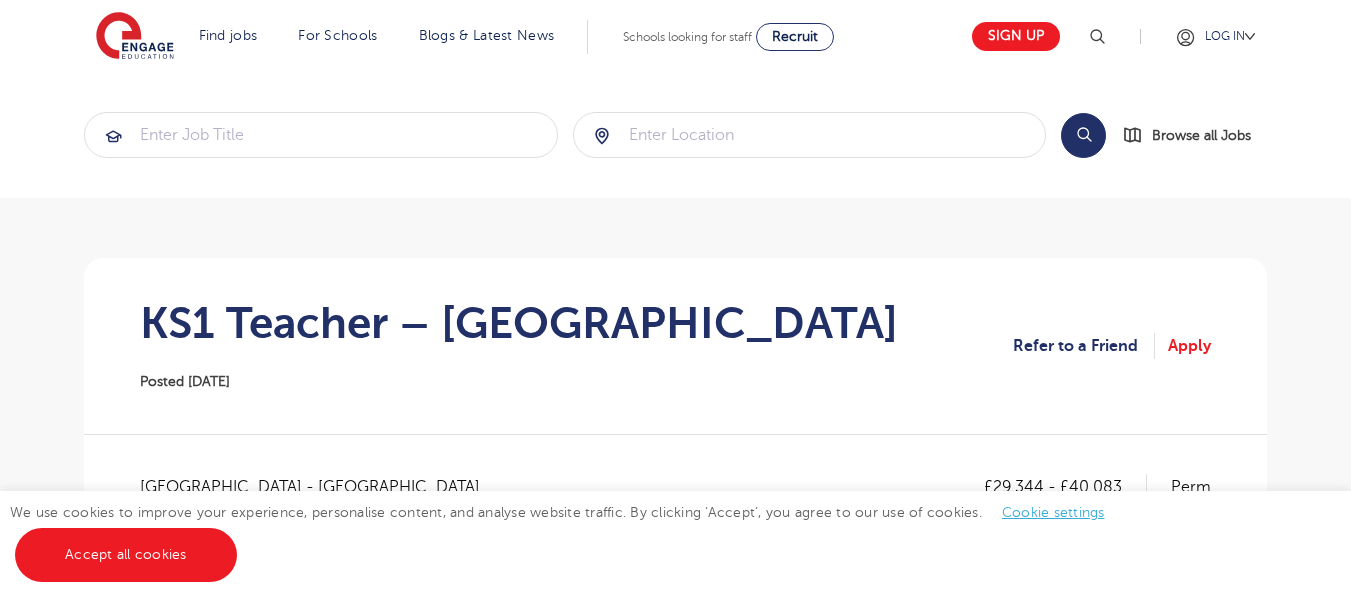 scroll, scrollTop: 0, scrollLeft: 0, axis: both 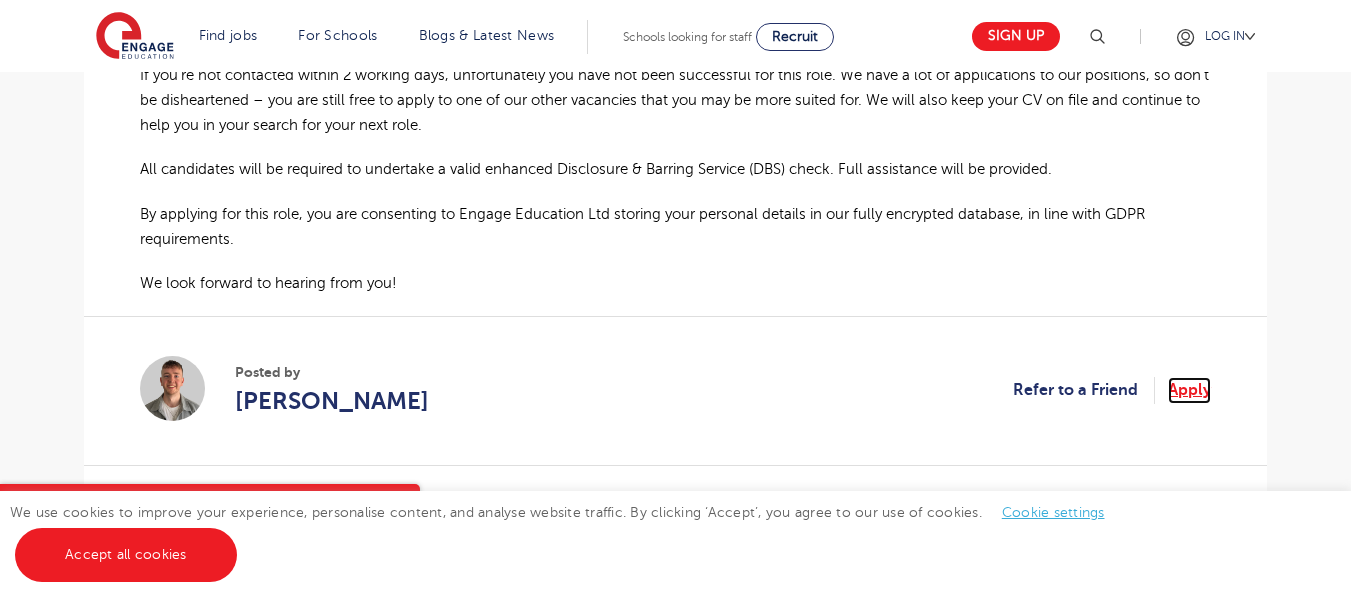 click on "Apply" at bounding box center (1189, 390) 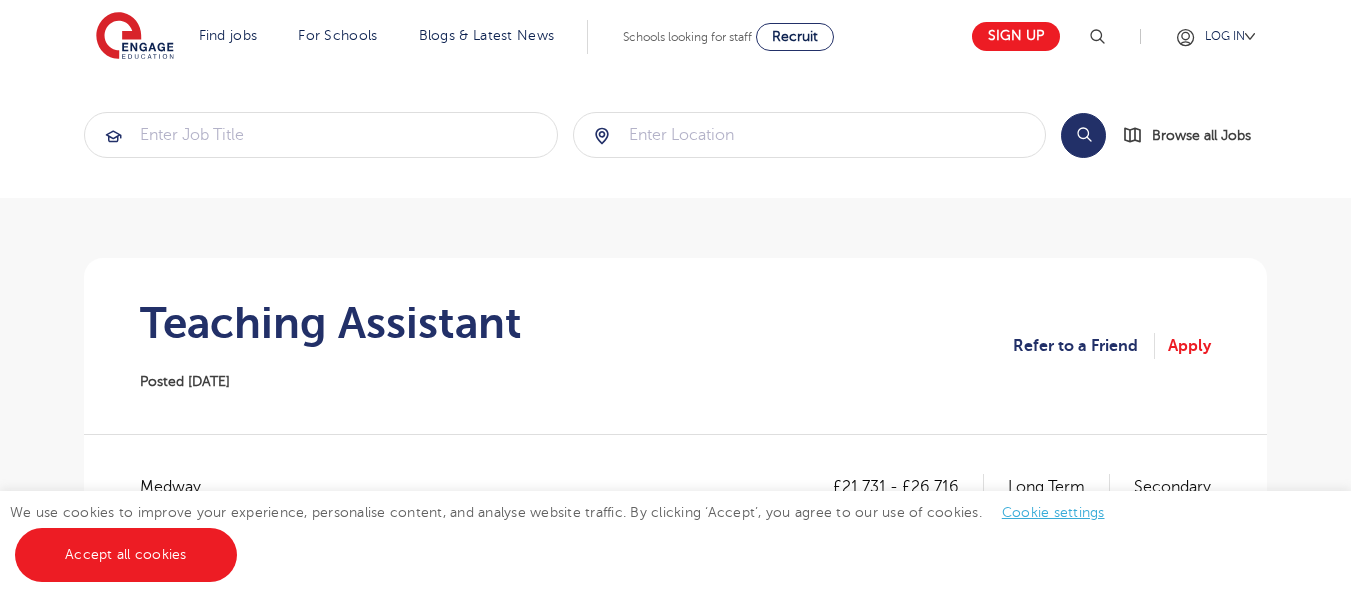 scroll, scrollTop: 421, scrollLeft: 0, axis: vertical 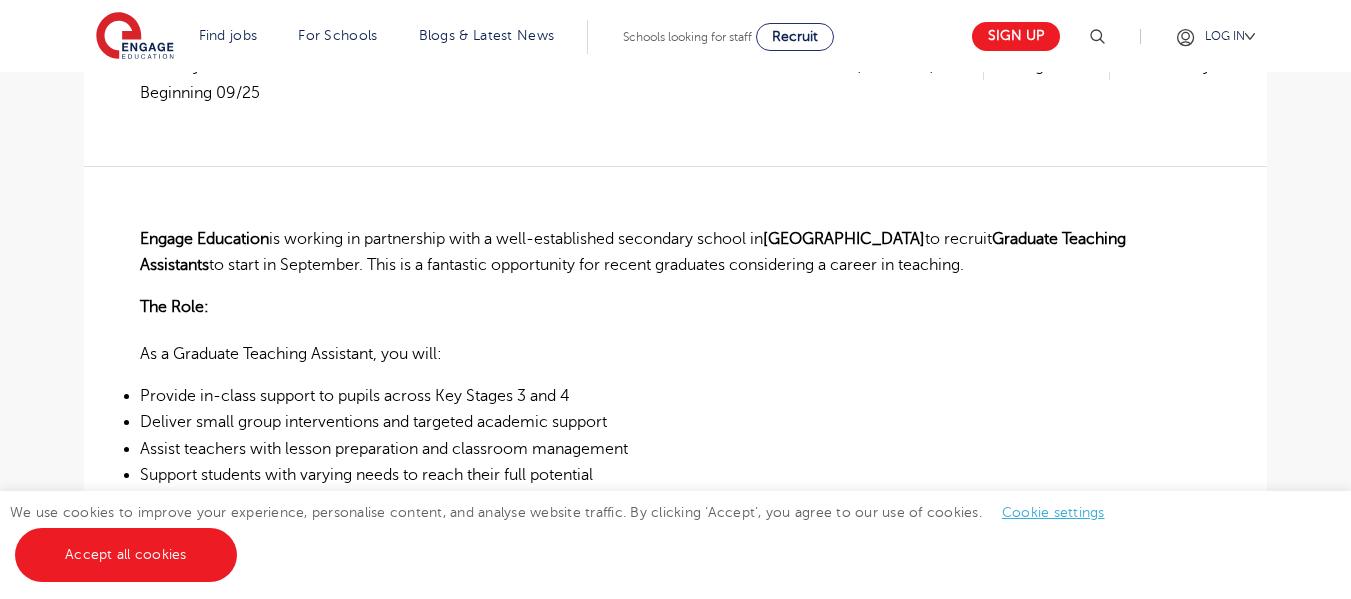 drag, startPoint x: 1344, startPoint y: 199, endPoint x: 1340, endPoint y: 223, distance: 24.33105 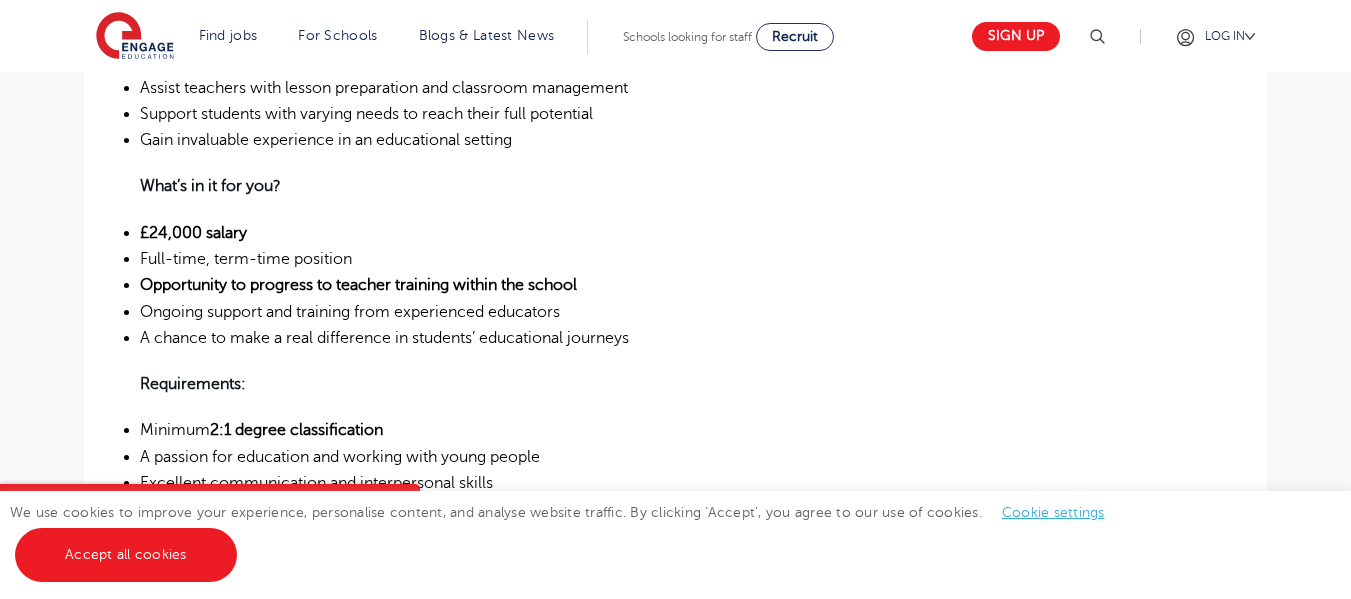 scroll, scrollTop: 809, scrollLeft: 0, axis: vertical 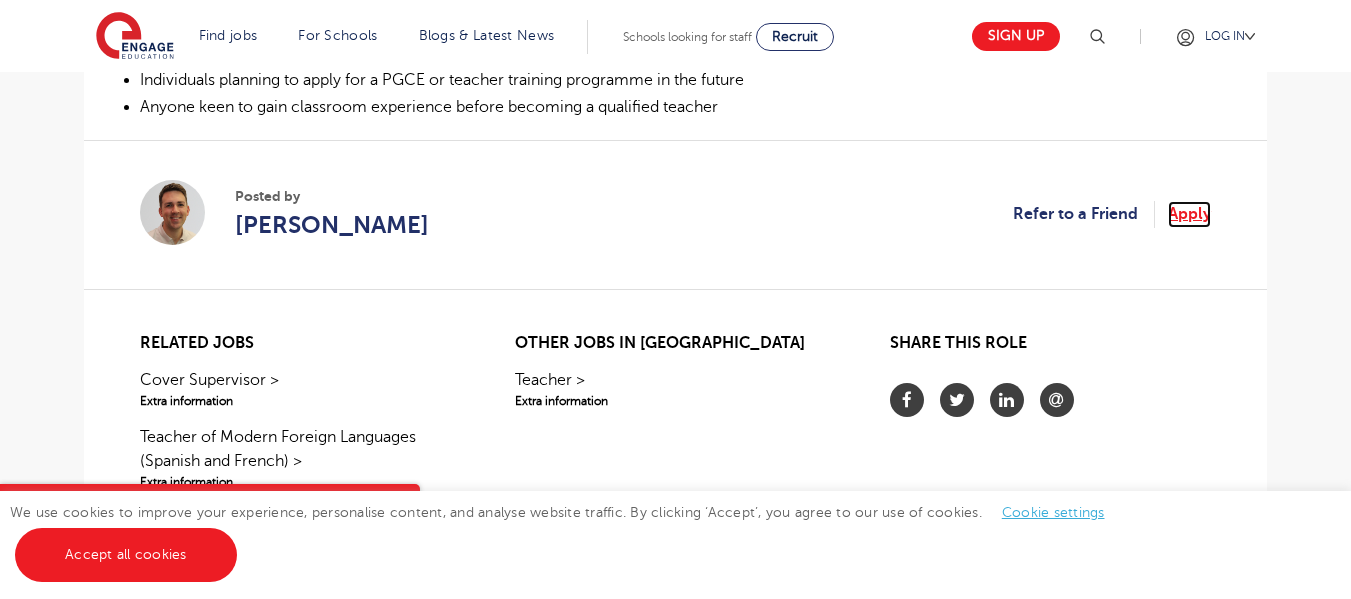 click on "Apply" at bounding box center [1189, 214] 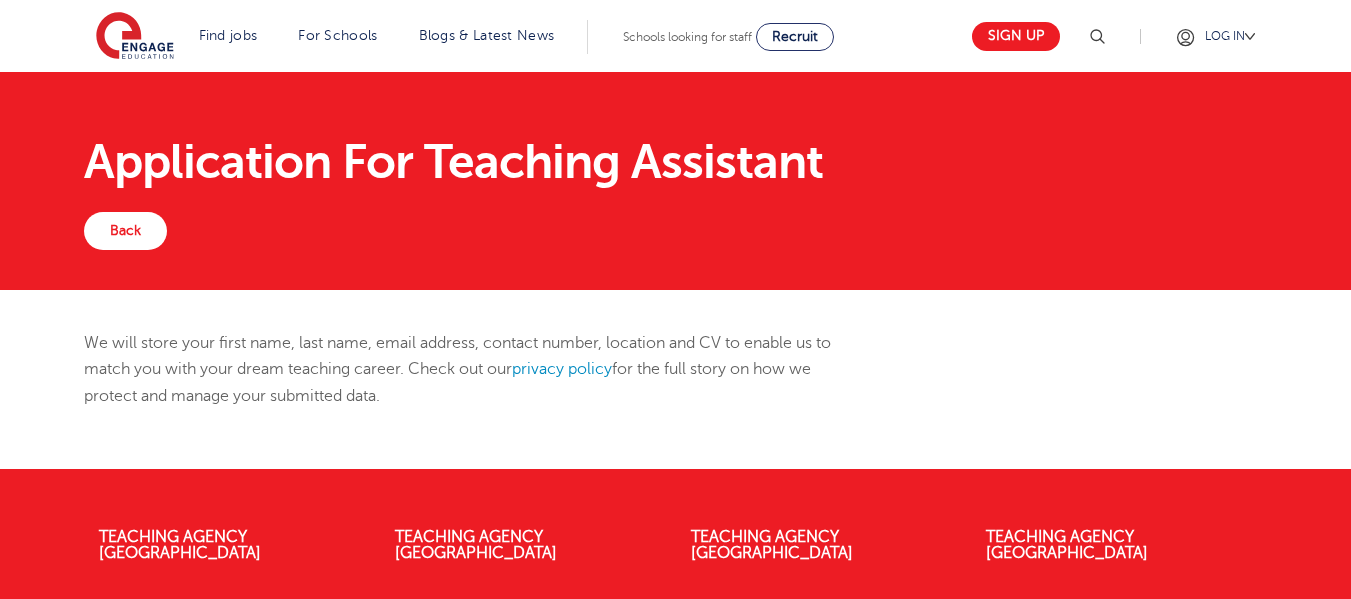 scroll, scrollTop: 0, scrollLeft: 0, axis: both 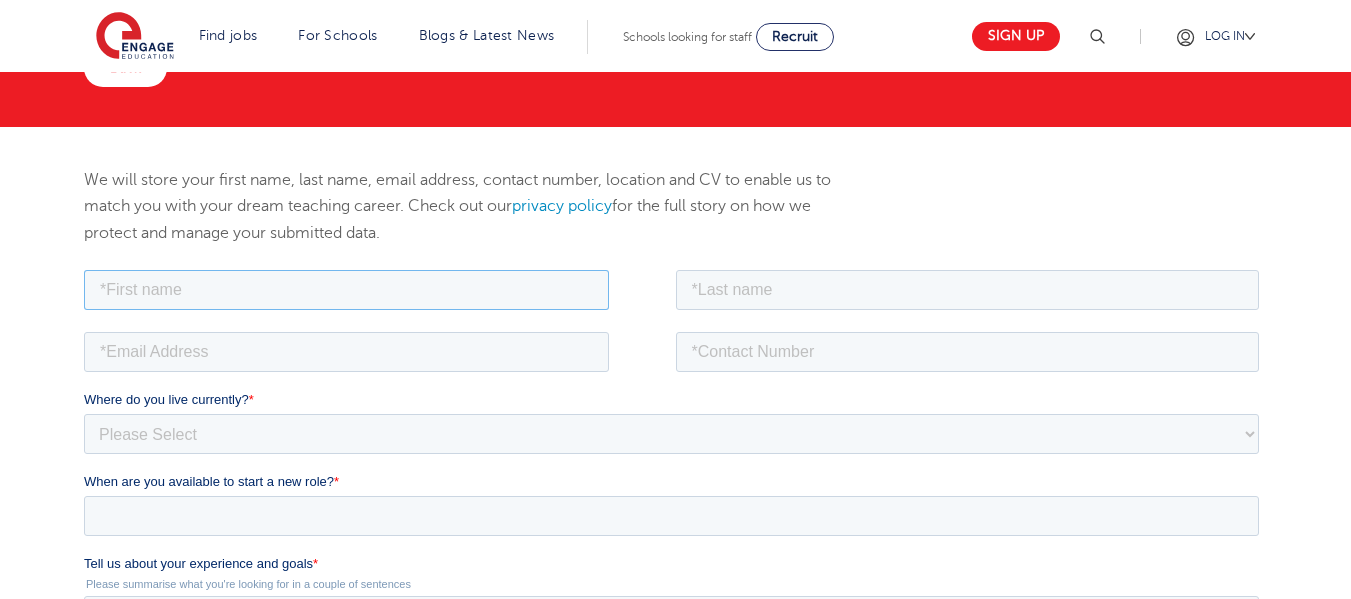 click at bounding box center [346, 289] 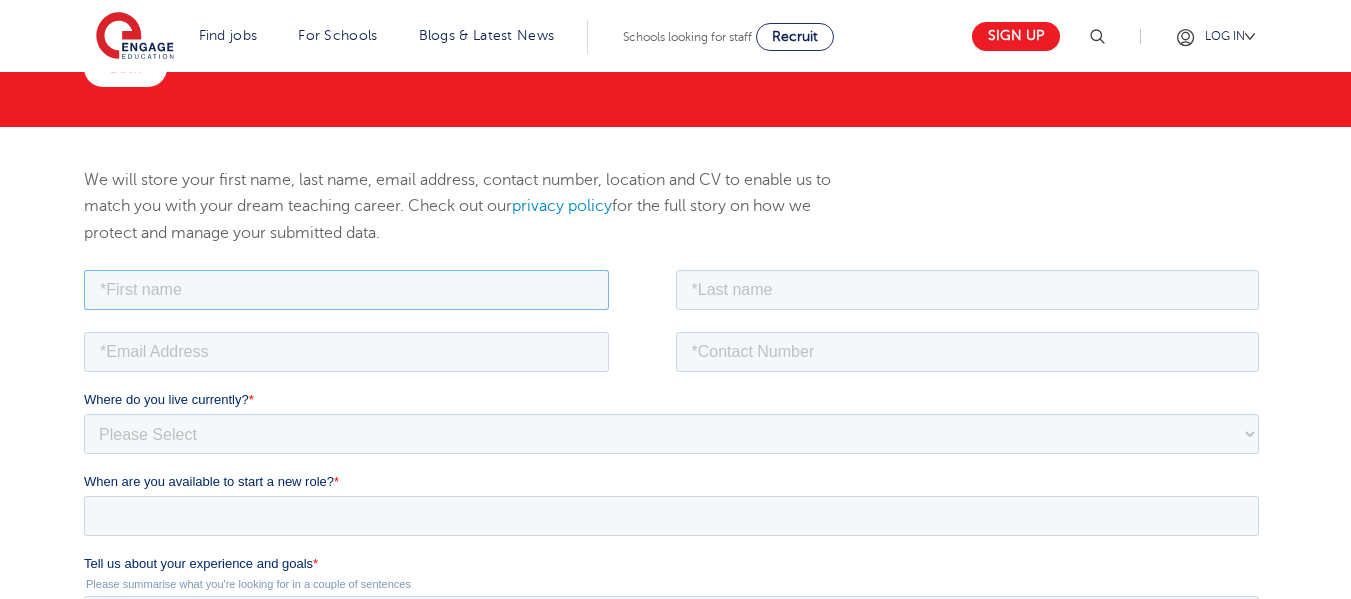 type on "Mba" 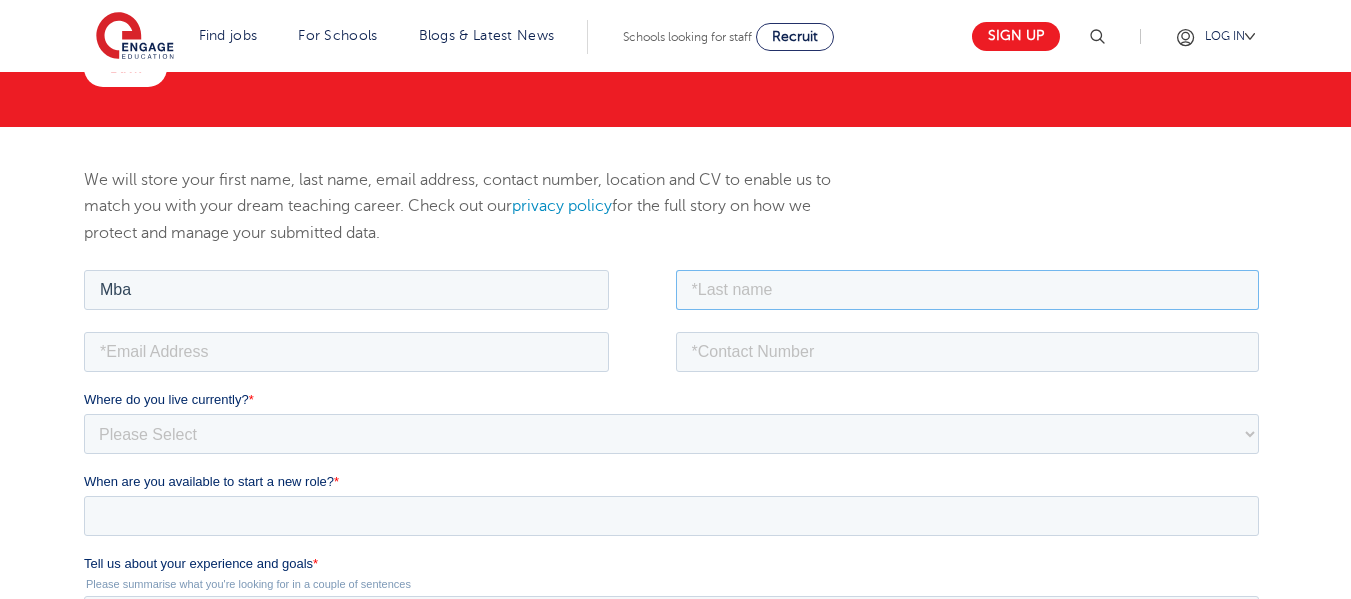 type on "Ababio" 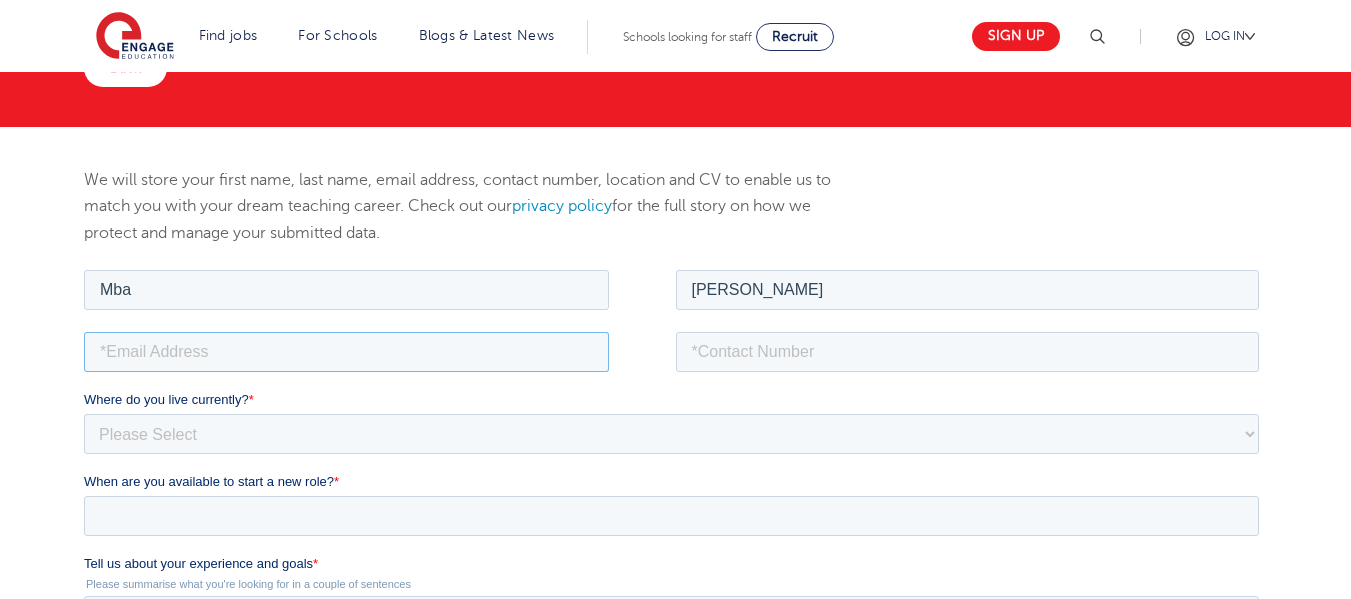 type on "ababio.rochenell64@gmail.com" 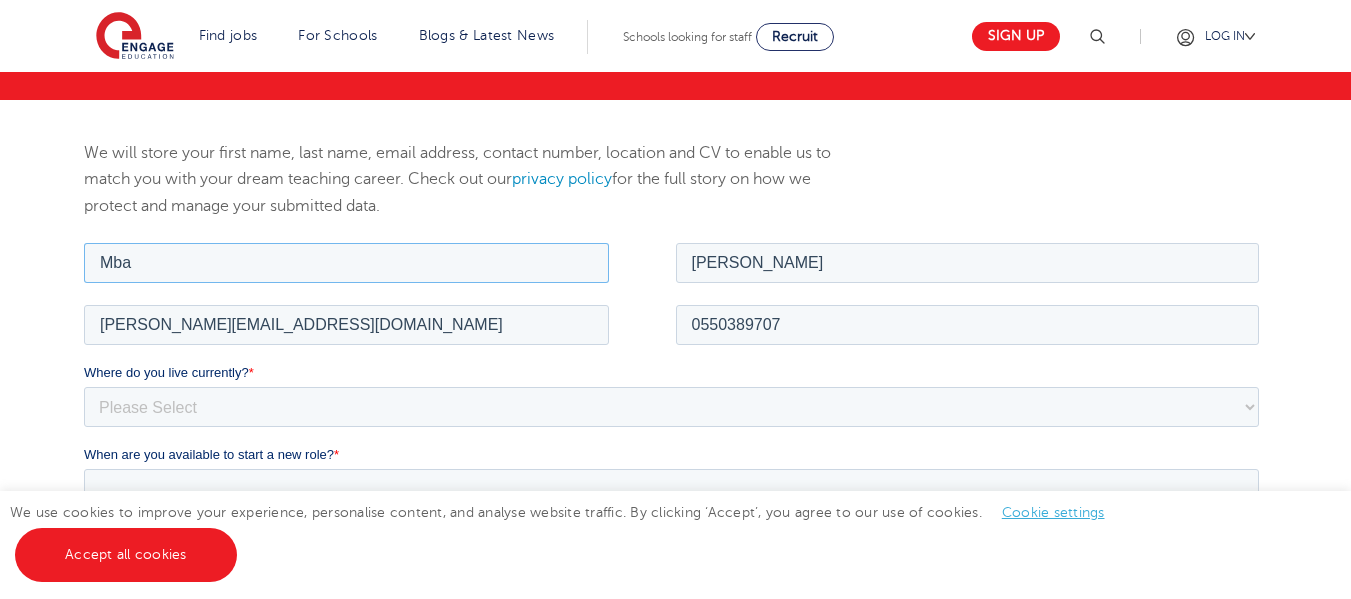 scroll, scrollTop: 247, scrollLeft: 0, axis: vertical 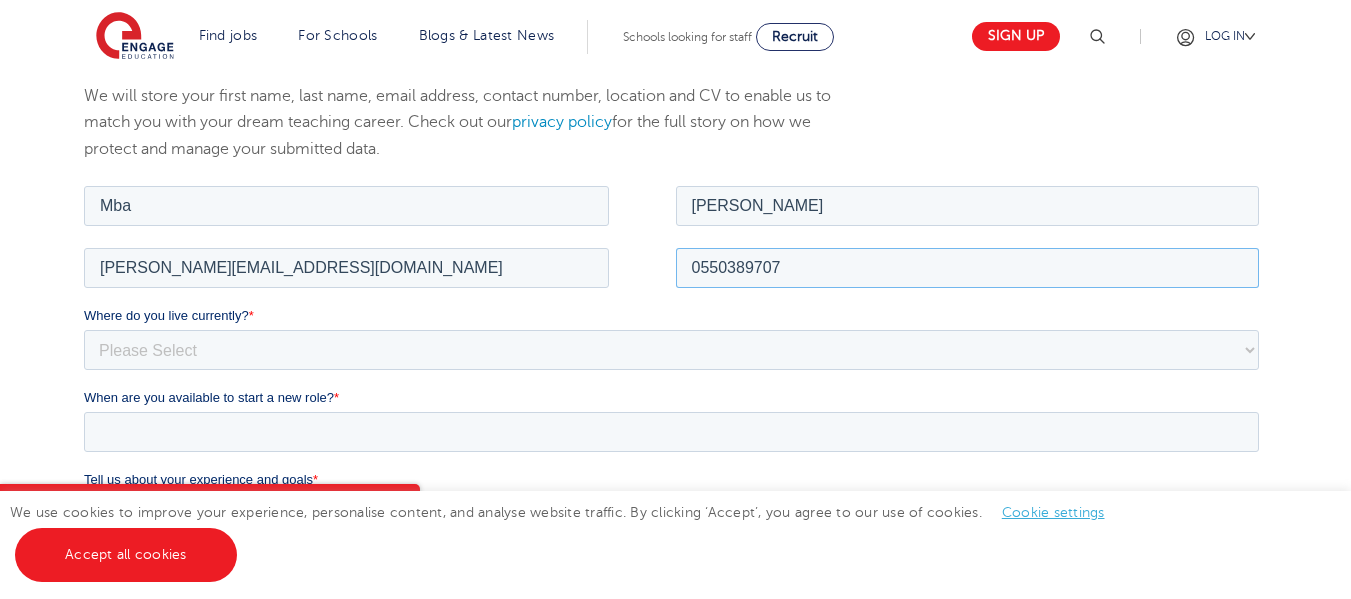 click on "0550389707" at bounding box center (968, 267) 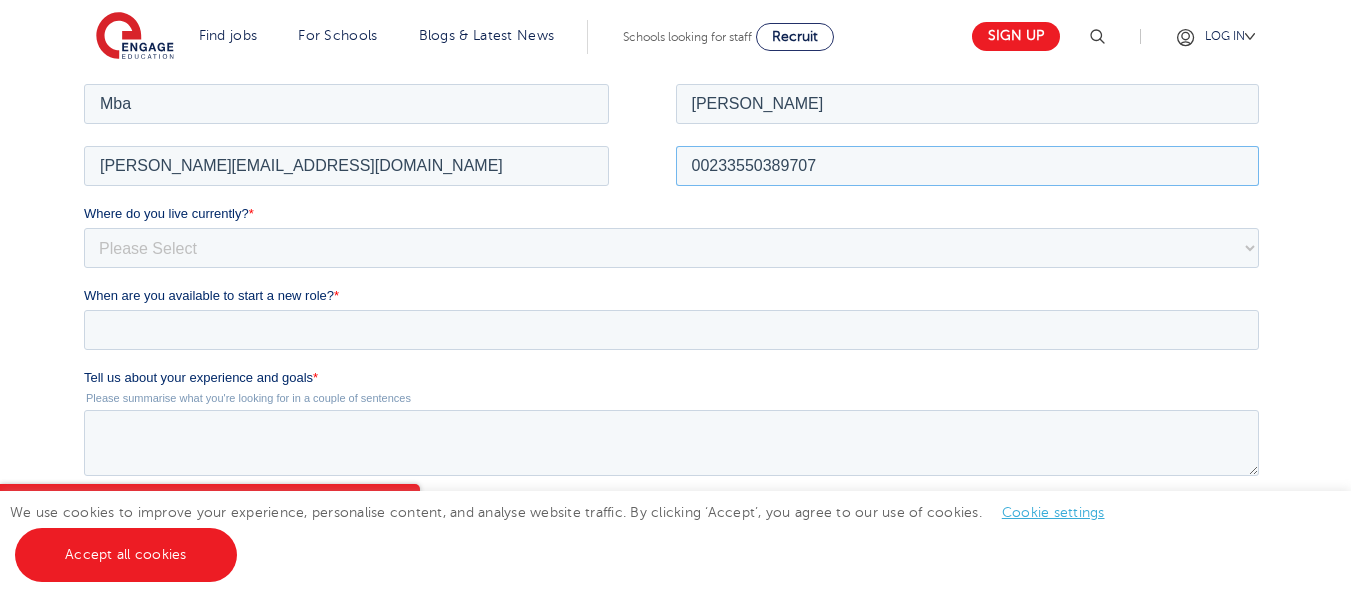 scroll, scrollTop: 382, scrollLeft: 0, axis: vertical 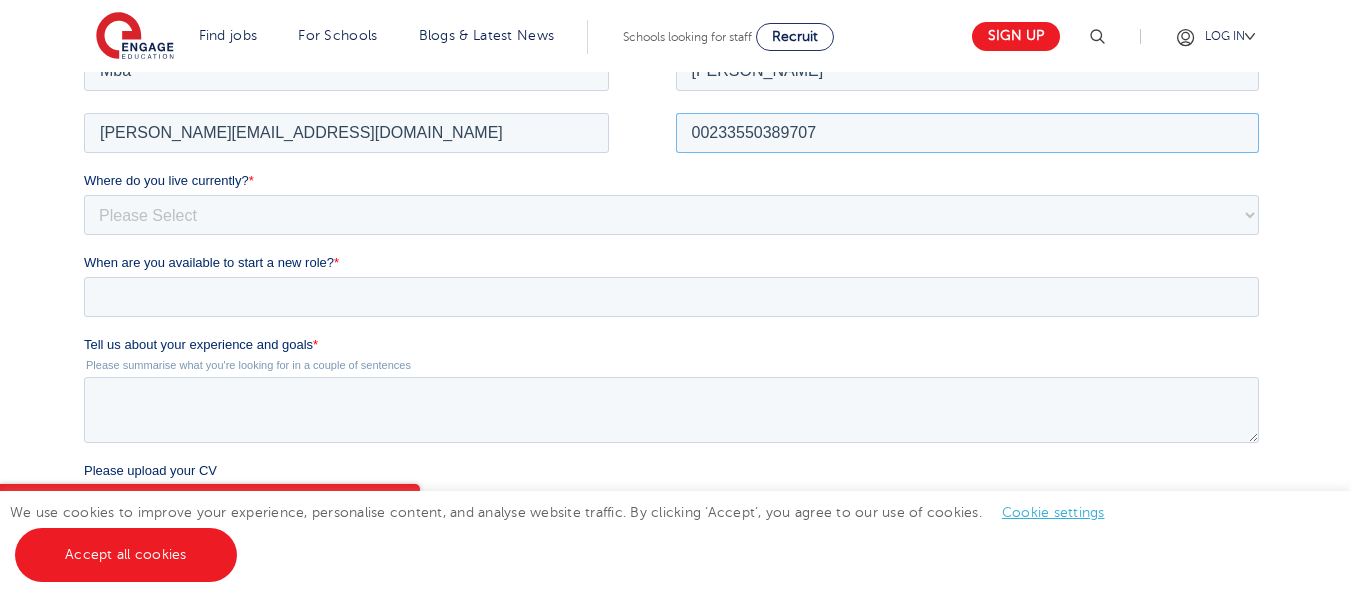 type on "00233550389707" 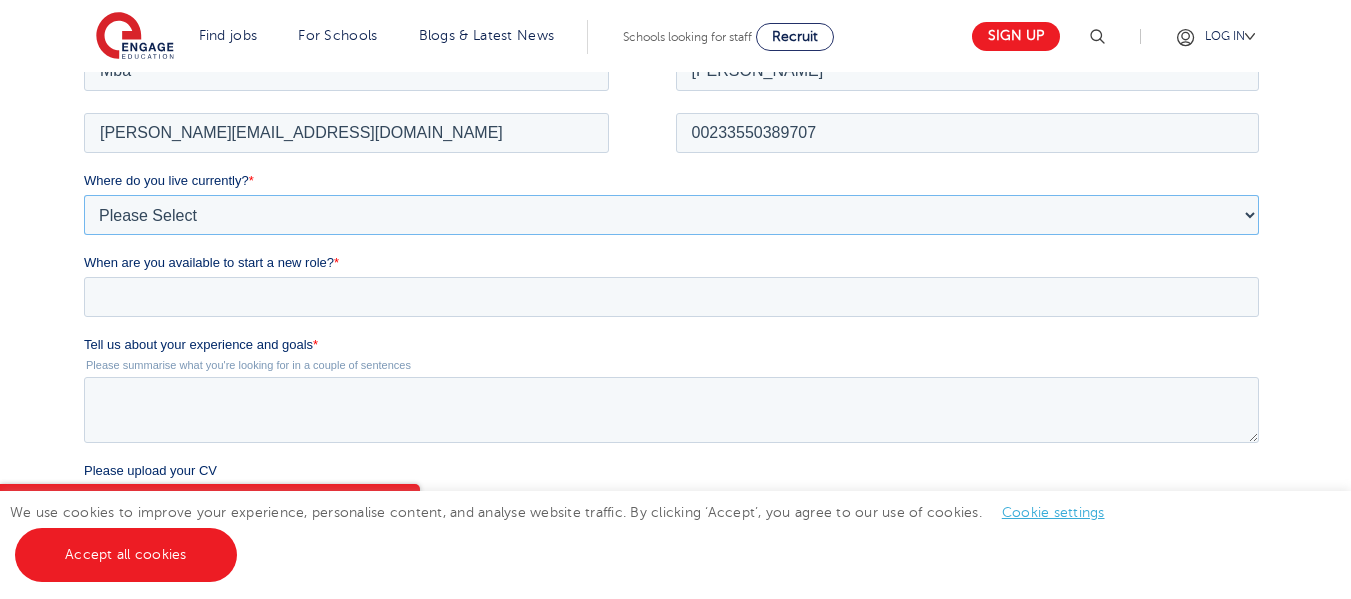 click on "Please Select [GEOGRAPHIC_DATA] [GEOGRAPHIC_DATA] [GEOGRAPHIC_DATA] [GEOGRAPHIC_DATA] [GEOGRAPHIC_DATA] [GEOGRAPHIC_DATA] [GEOGRAPHIC_DATA] [GEOGRAPHIC_DATA] [GEOGRAPHIC_DATA] [GEOGRAPHIC_DATA] [GEOGRAPHIC_DATA] [GEOGRAPHIC_DATA] [GEOGRAPHIC_DATA] [GEOGRAPHIC_DATA]" at bounding box center (671, 214) 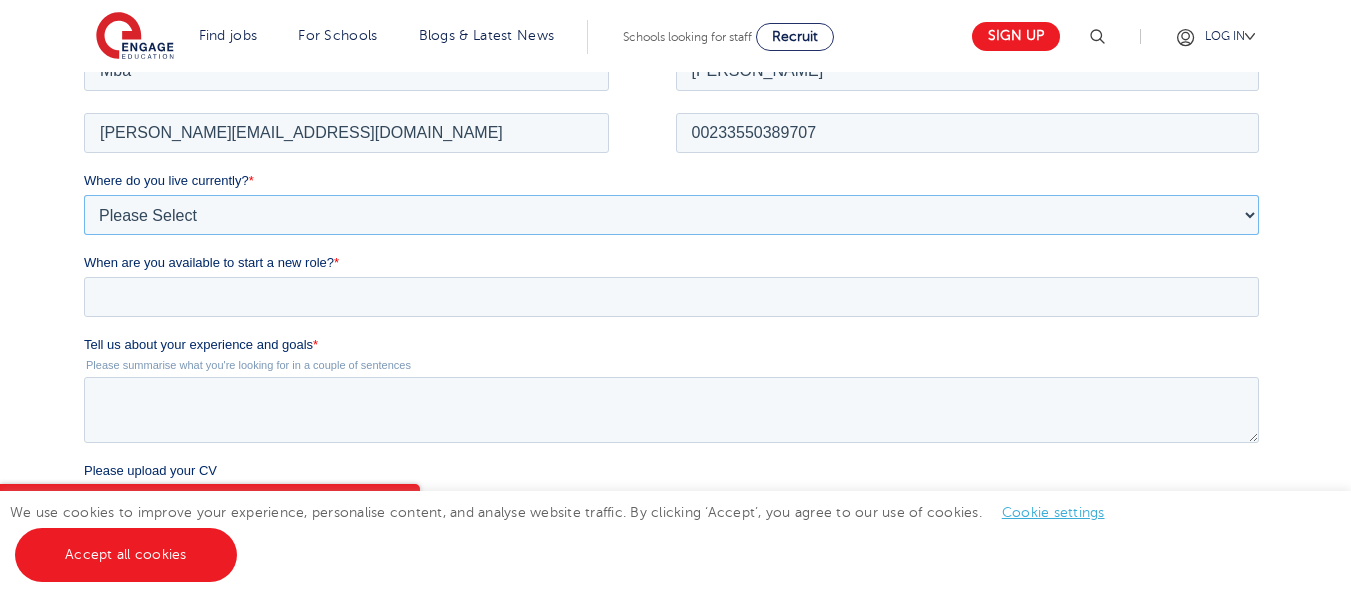 select on "[GEOGRAPHIC_DATA]" 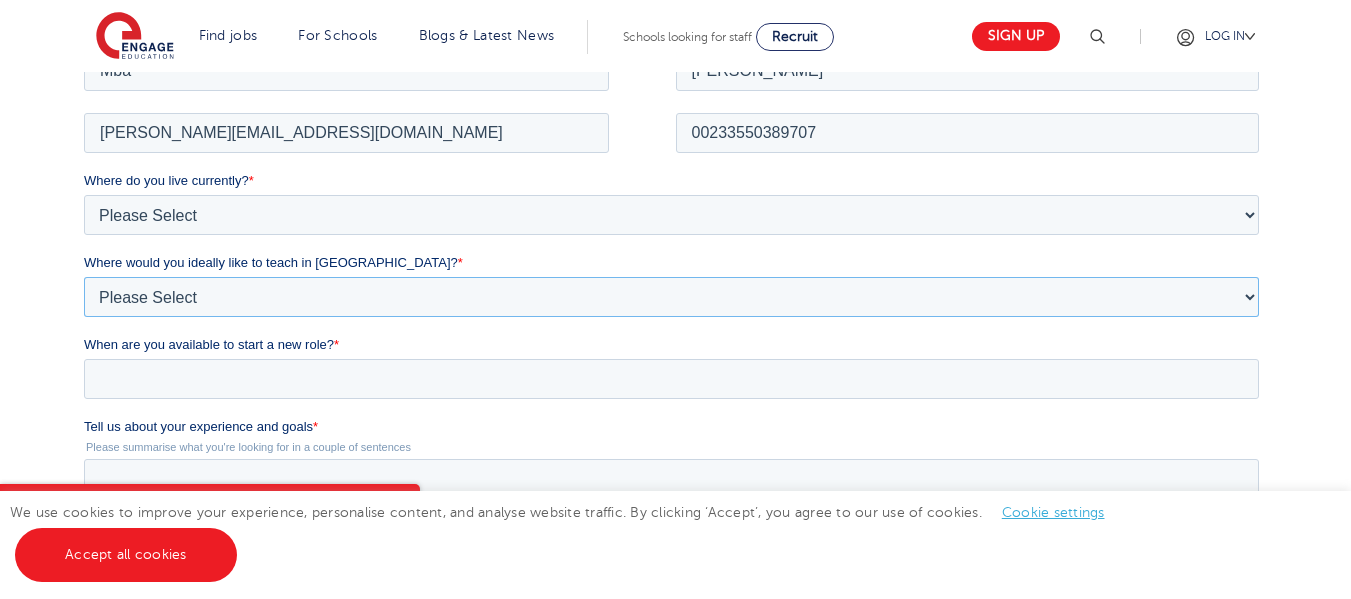click on "Please Select I'm flexible! [GEOGRAPHIC_DATA] Any city in [GEOGRAPHIC_DATA] [GEOGRAPHIC_DATA]/Home Counties Somewhere more rural" at bounding box center (671, 296) 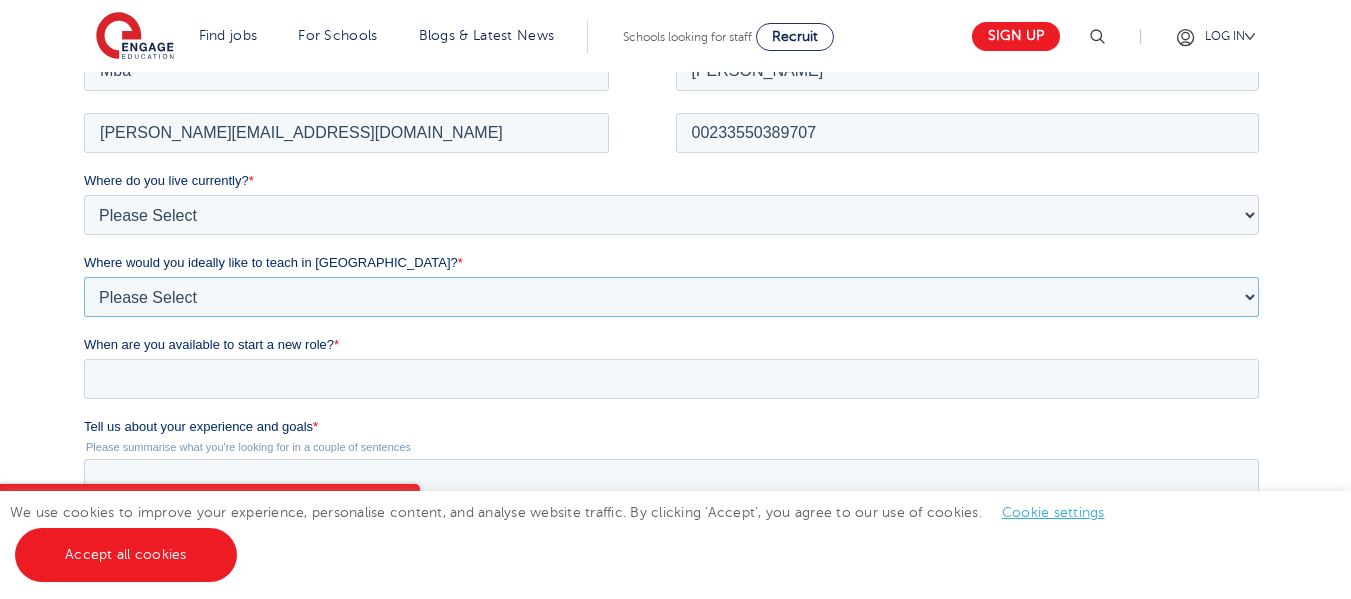 select on "Urban-Other" 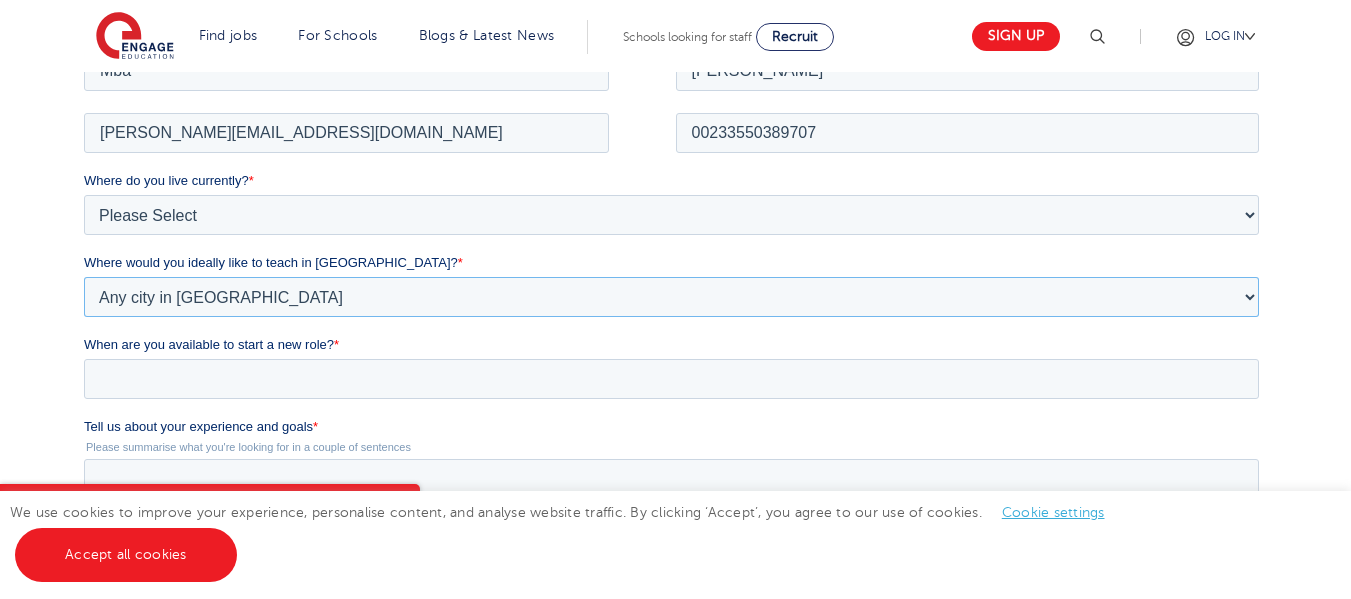 click on "Please Select I'm flexible! [GEOGRAPHIC_DATA] Any city in [GEOGRAPHIC_DATA] [GEOGRAPHIC_DATA]/Home Counties Somewhere more rural" at bounding box center (671, 296) 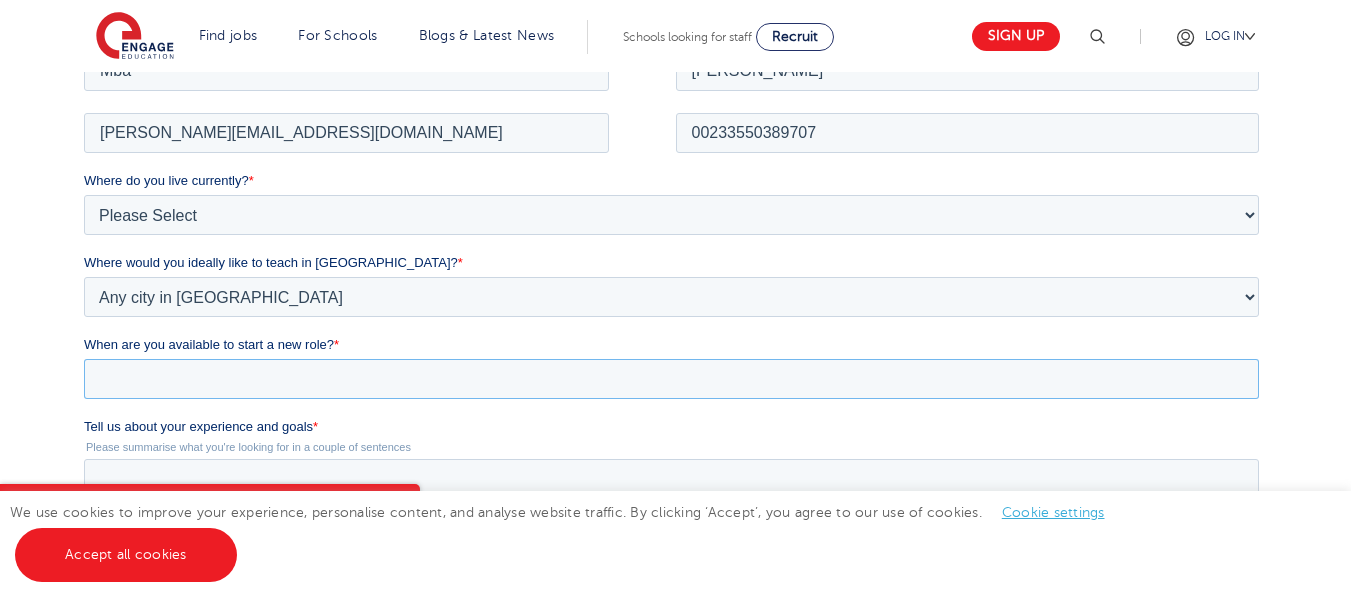 click on "When are you available to start a new role? *" at bounding box center [671, 378] 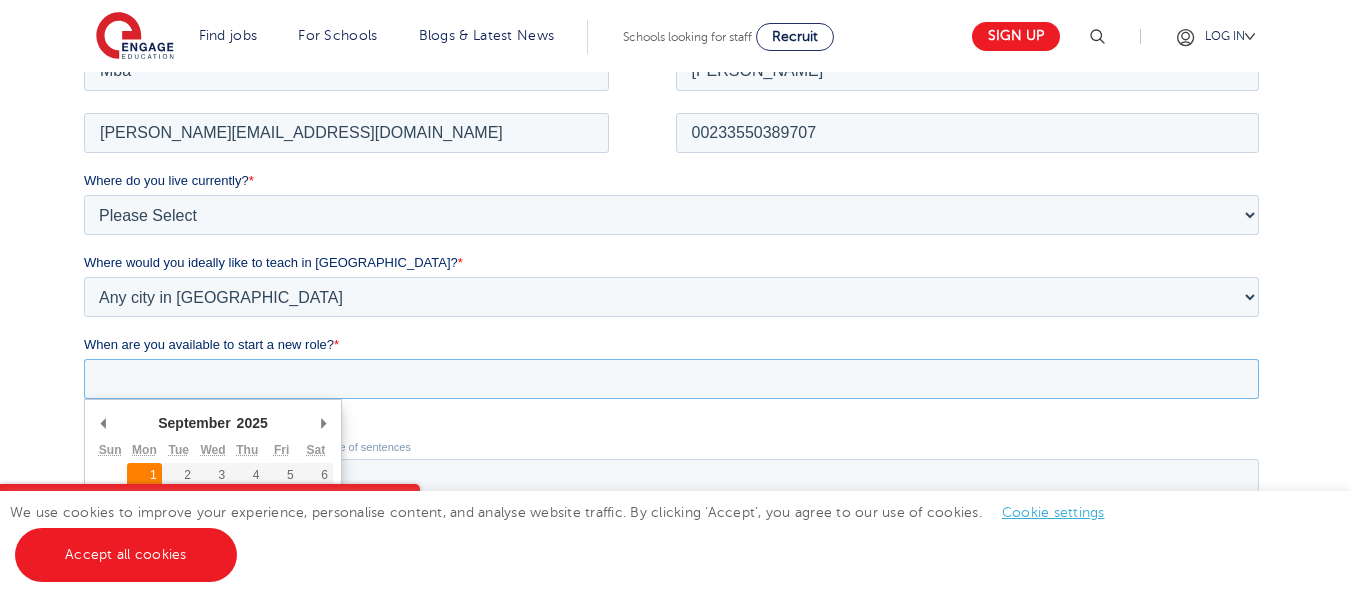 type on "2025-09-01" 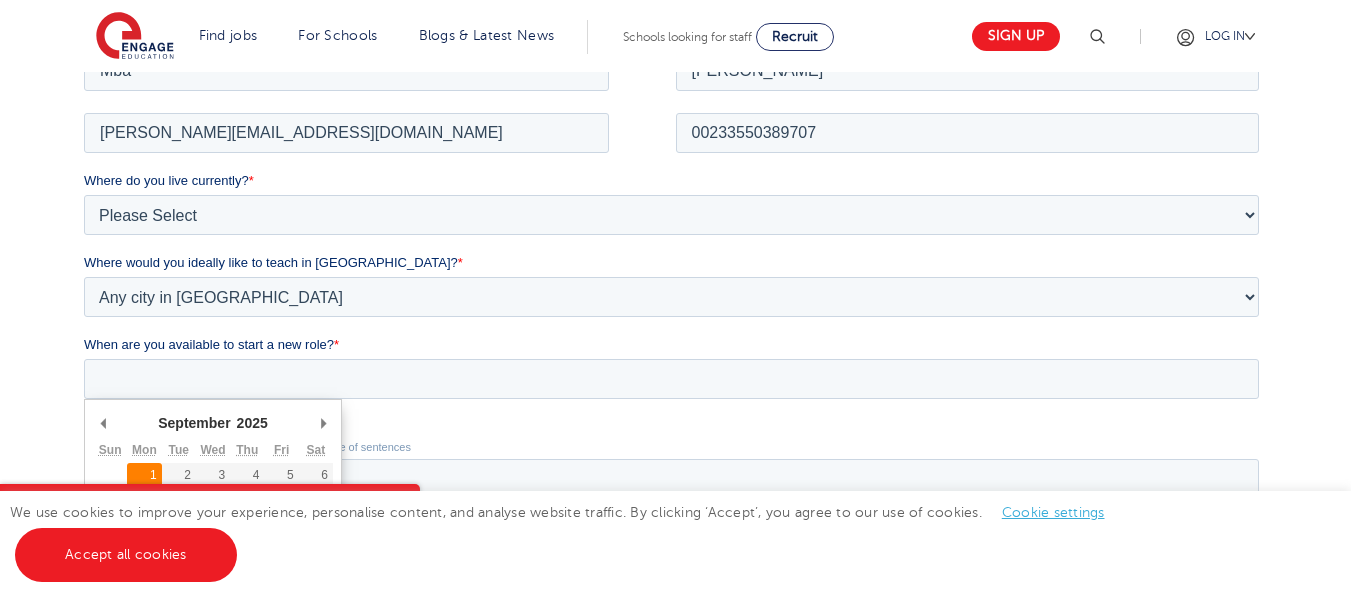 type on "2025/09/01" 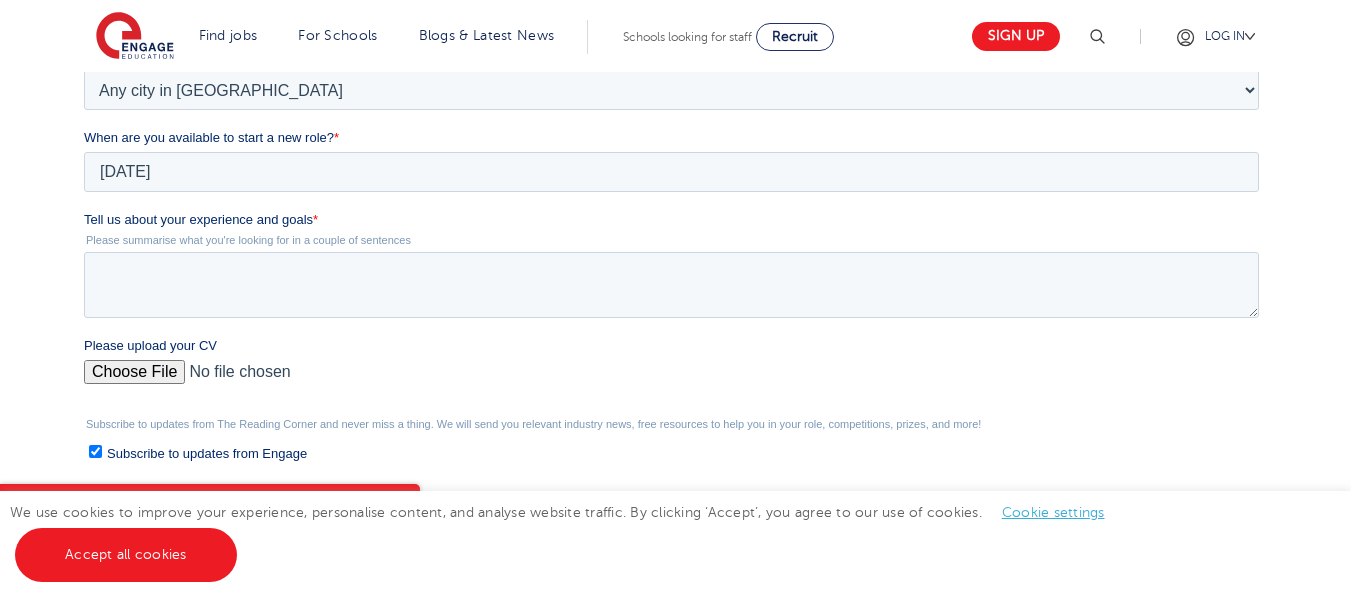 scroll, scrollTop: 624, scrollLeft: 0, axis: vertical 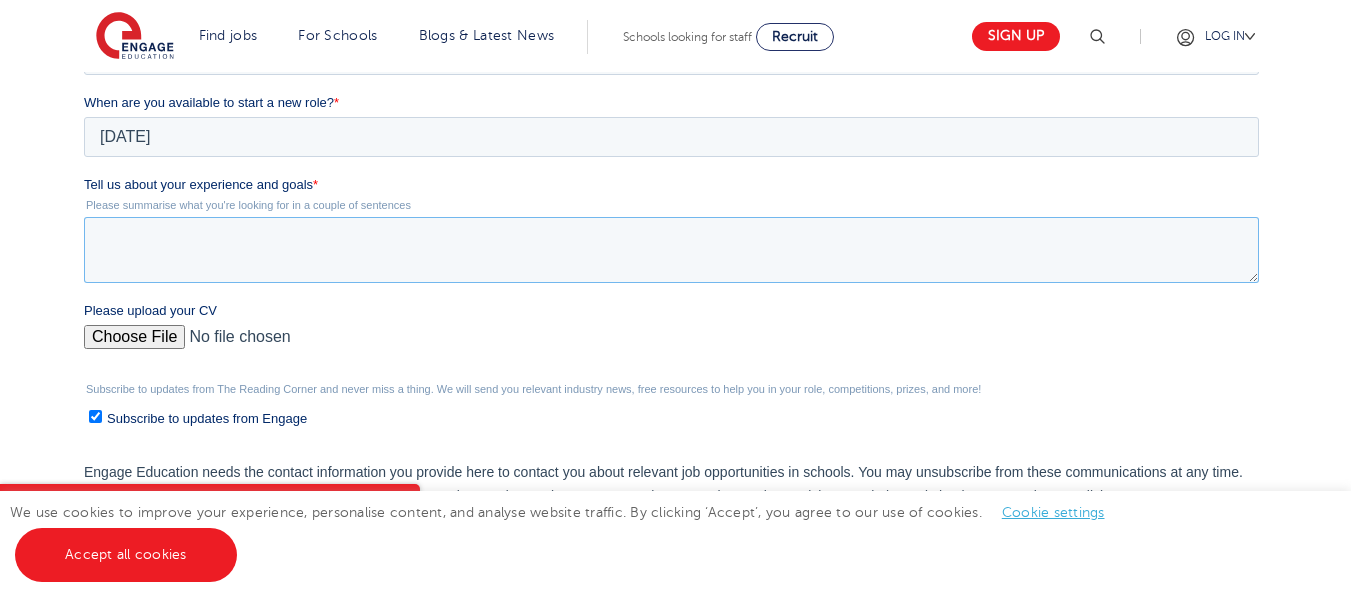 click on "Tell us about your experience and goals *" at bounding box center [671, 250] 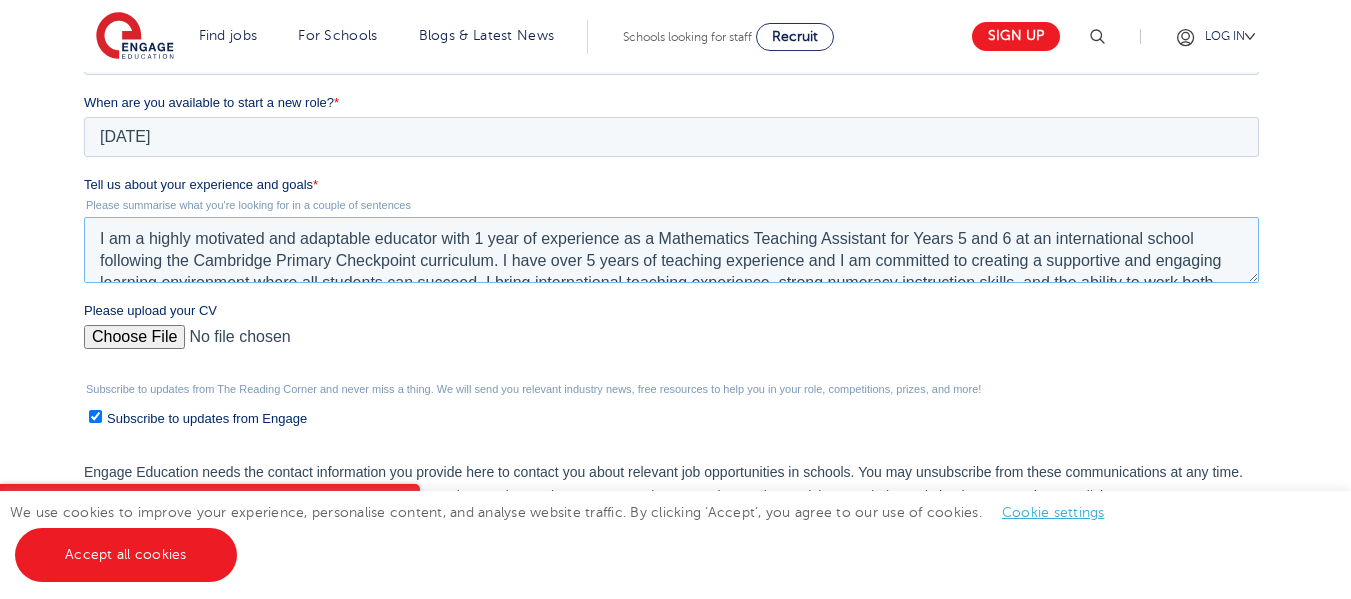 scroll, scrollTop: 53, scrollLeft: 0, axis: vertical 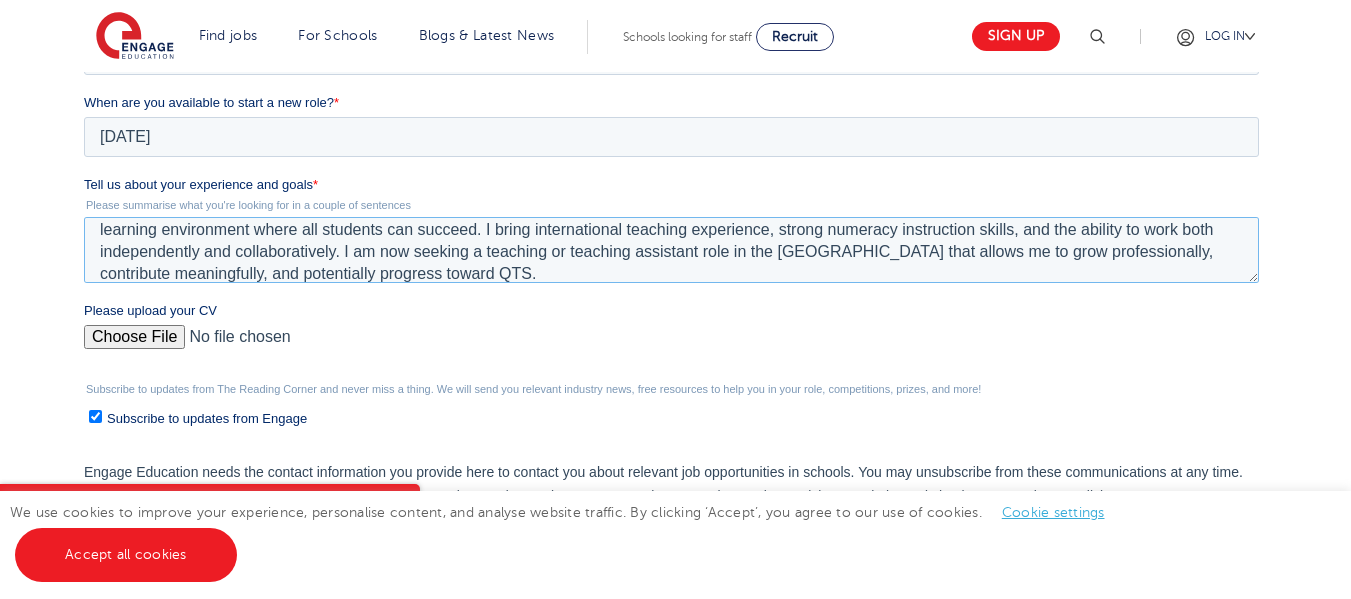 type on "I am a highly motivated and adaptable educator with 1 year of experience as a Mathematics Teaching Assistant for Years 5 and 6 at an international school following the Cambridge Primary Checkpoint curriculum. I have over 5 years of teaching experience and I am committed to creating a supportive and engaging learning environment where all students can succeed. I bring international teaching experience, strong numeracy instruction skills, and the ability to work both independently and collaboratively. I am now seeking a teaching or teaching assistant role in the UK that allows me to grow professionally, contribute meaningfully, and potentially progress toward QTS." 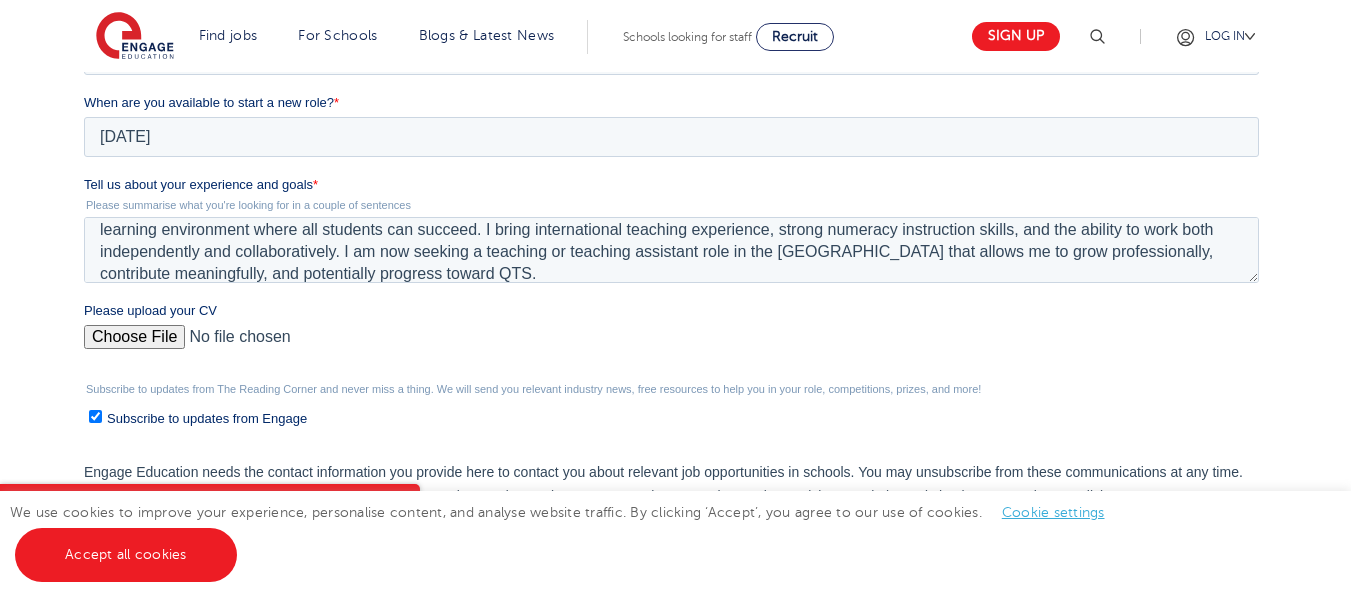 click on "Please upload your CV" at bounding box center (671, 345) 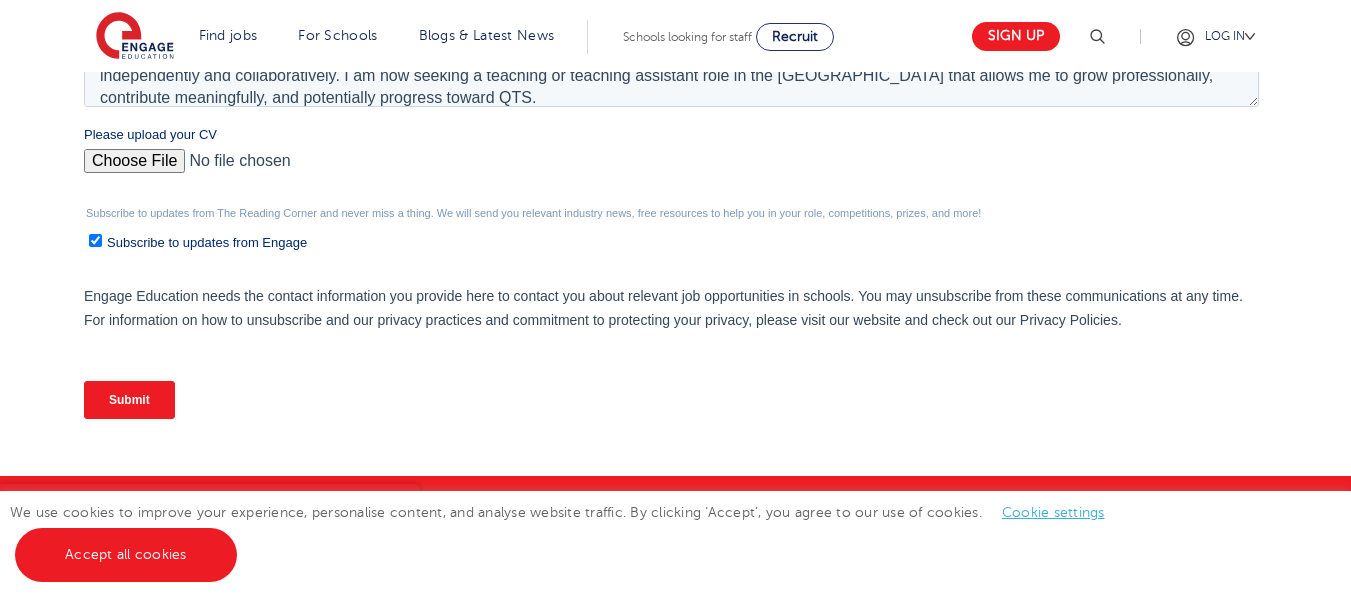 scroll, scrollTop: 807, scrollLeft: 0, axis: vertical 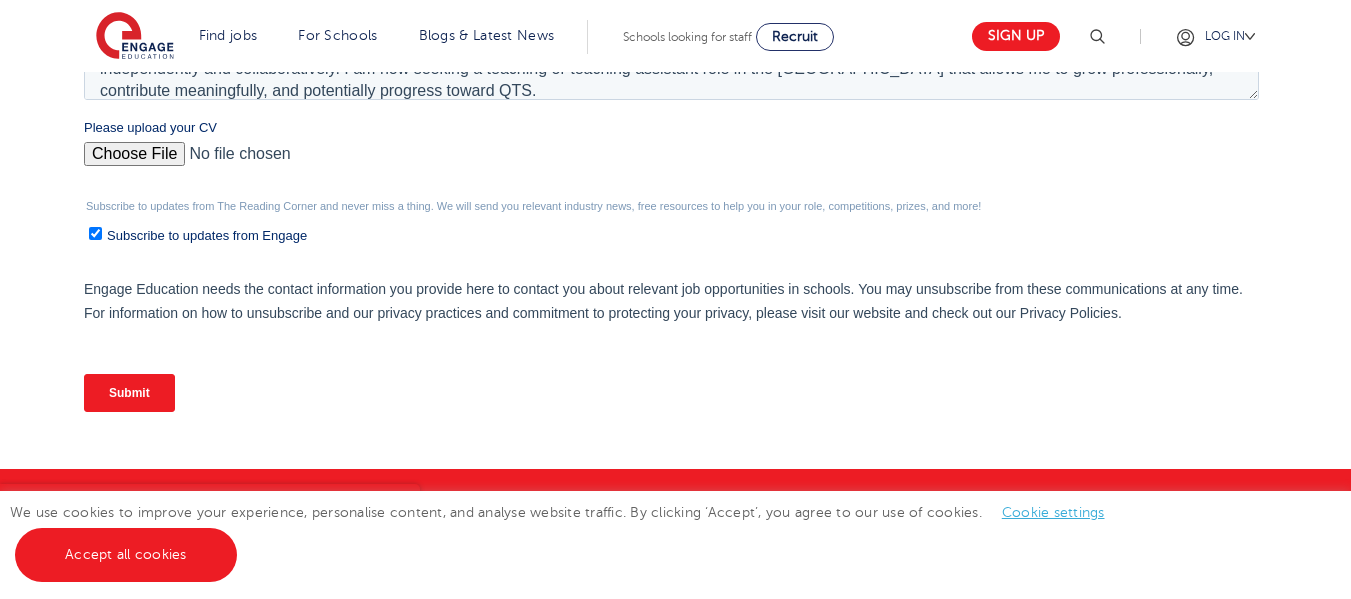 click on "Submit" at bounding box center (129, 393) 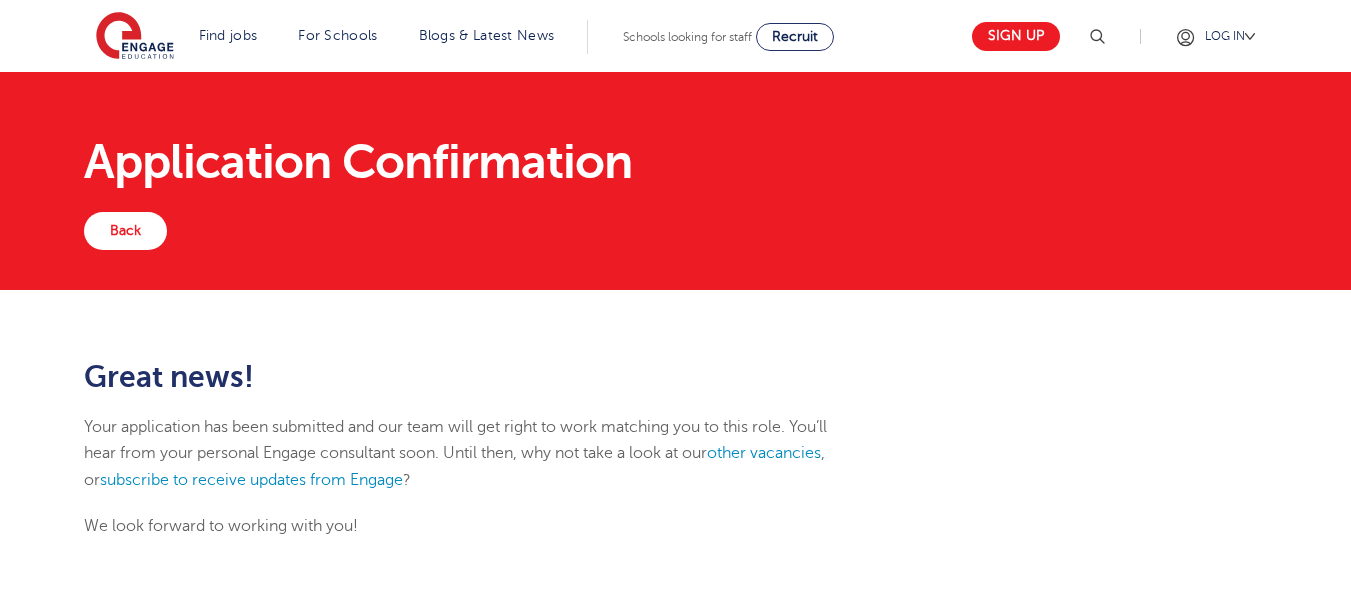scroll, scrollTop: 0, scrollLeft: 0, axis: both 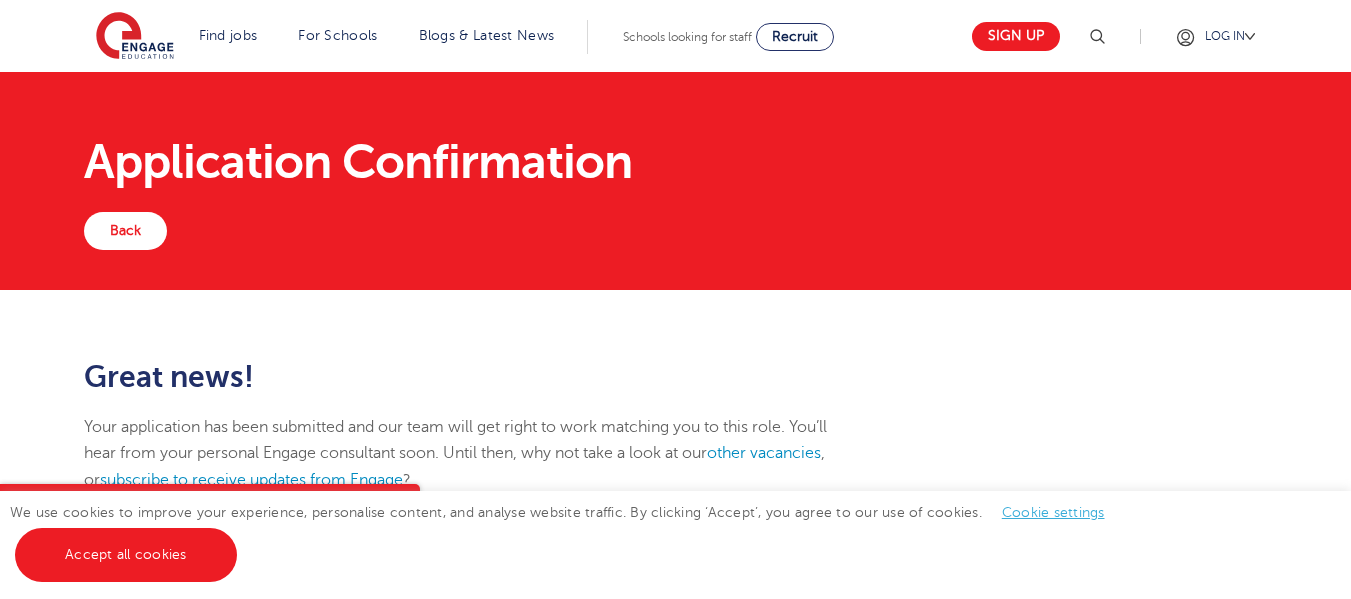drag, startPoint x: 1365, startPoint y: 204, endPoint x: 1232, endPoint y: 155, distance: 141.7392 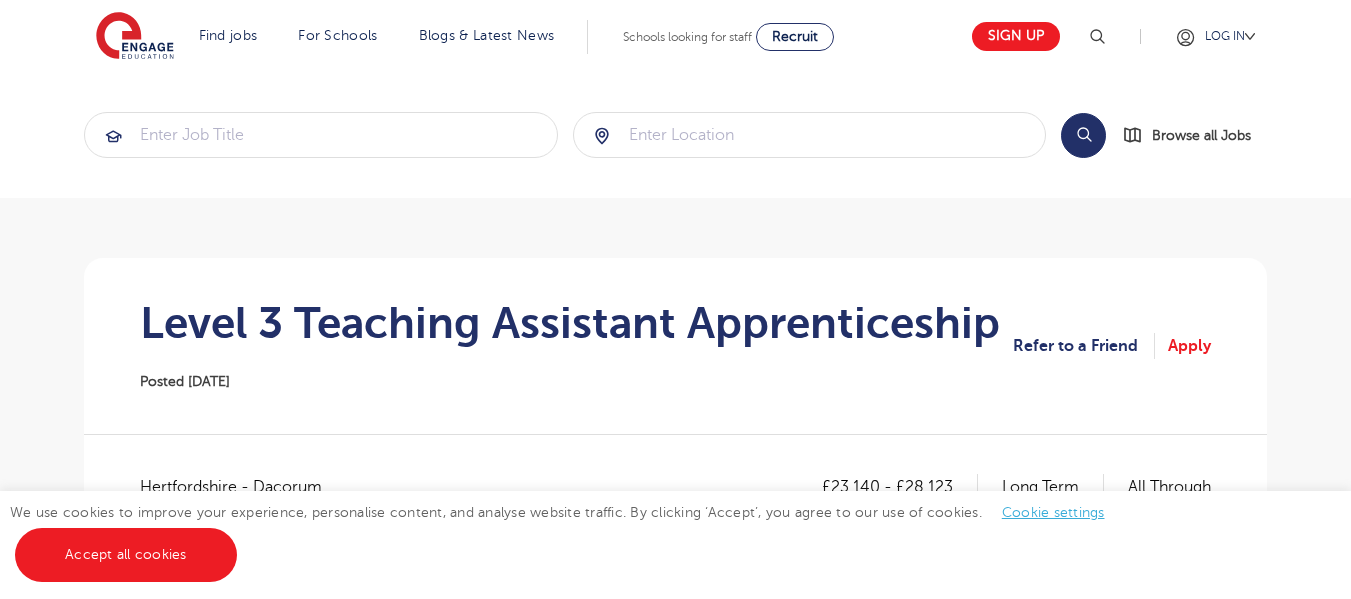 scroll, scrollTop: 0, scrollLeft: 0, axis: both 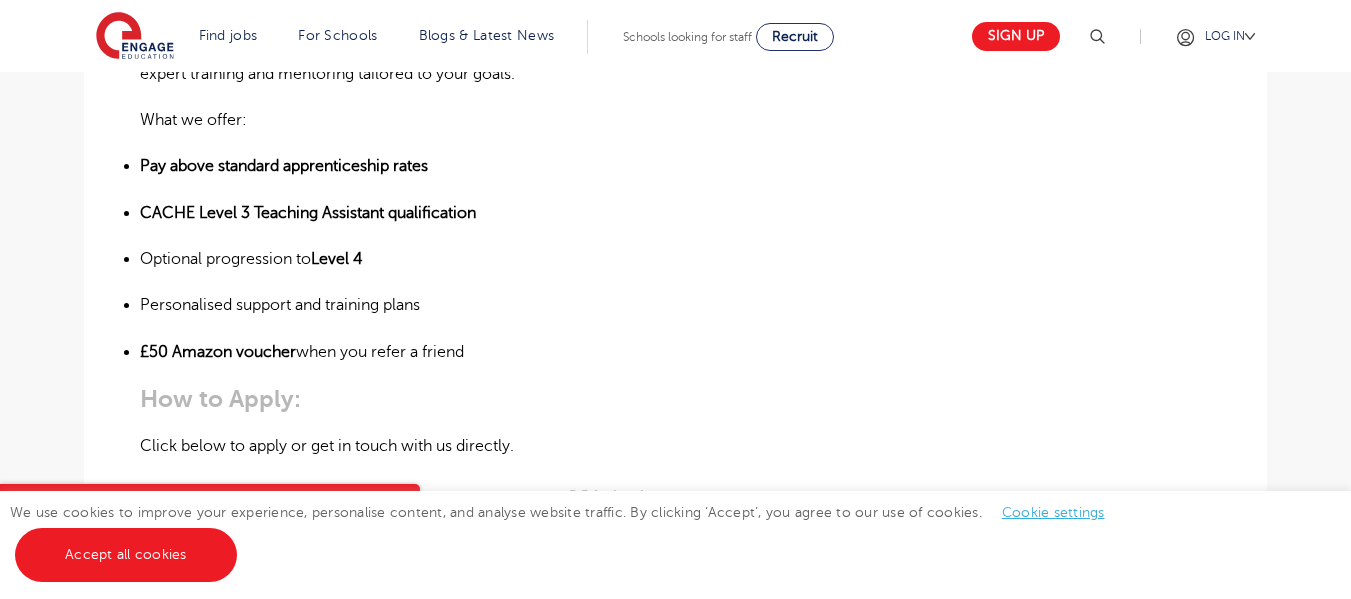 click on "Search
Browse all Jobs Level 3 Teaching Assistant Apprenticeship
Posted 17/07/25
Refer to a Friend
Apply £23,140 - £28,123 Long Term All Through
Hertfordshire - Dacorum Beginning 09/25 Teaching Assistant Apprenticeship – SEN School
Start Date: September 2025
Location: Hemel Hempstead Whether you’ve recently finished education or are exploring a new career path, a  Level 3 Teaching Assistant Apprenticeship  is the ideal way to train while working in a rewarding and supportive  SEN (Special Educational Needs)  school environment. You’ll gain hands-on experience, receive high-quality training both in-person and online, and complete your qualification within your first year – all fully funded by your employer. About the Role: This apprenticeship is based in a  thriving SEN school  in Hemel, known for its nurturing environment and commitment to helping all pupils thrive. The school is seeking an enthusiastic and compassionate apprentice to begin in  September 2025 About Us:" at bounding box center (675, -298) 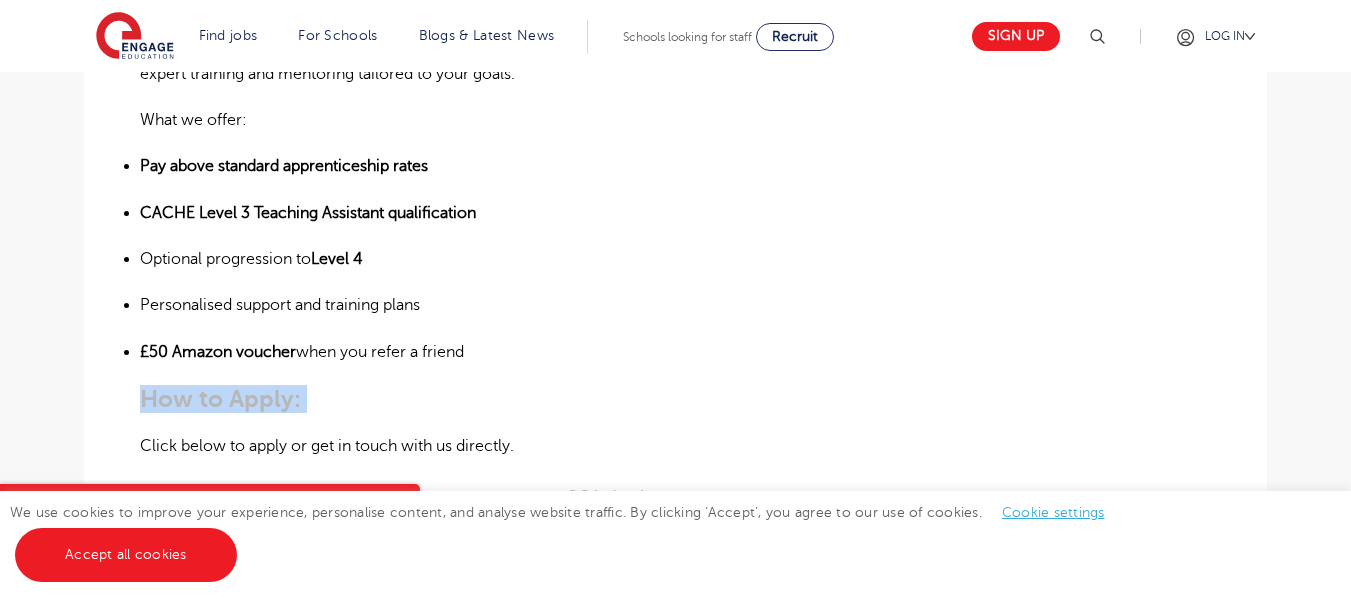 drag, startPoint x: 1350, startPoint y: 381, endPoint x: 1364, endPoint y: 388, distance: 15.652476 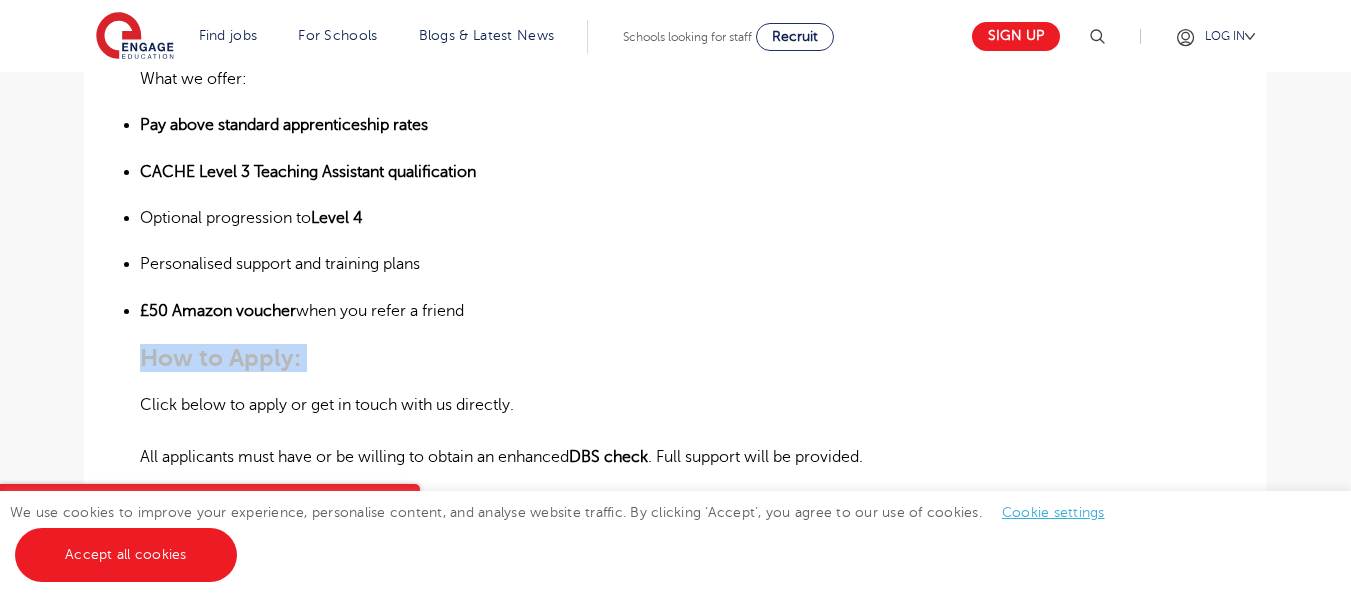 scroll, scrollTop: 1796, scrollLeft: 0, axis: vertical 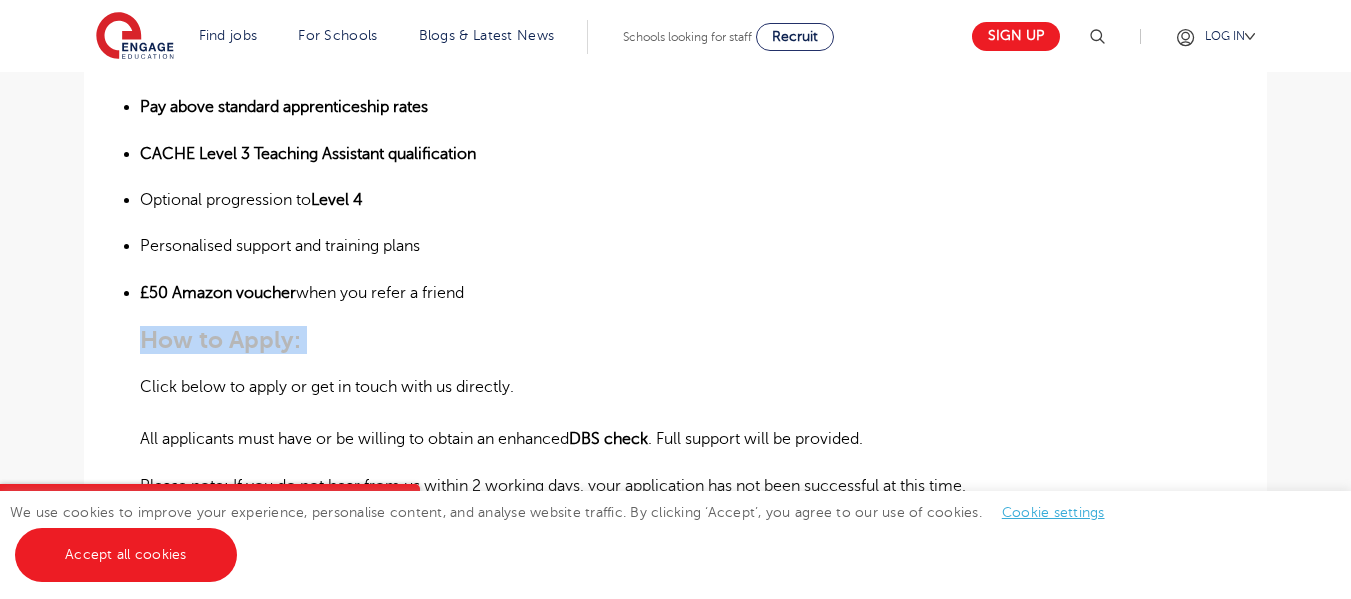 click on "£23,140 - £28,123 Long Term All Through
Hertfordshire - Dacorum Beginning 09/25 Teaching Assistant Apprenticeship – SEN School
Start Date: September 2025
Location: Hemel Hempstead Whether you’ve recently finished education or are exploring a new career path, a  Level 3 Teaching Assistant Apprenticeship  is the ideal way to train while working in a rewarding and supportive  SEN (Special Educational Needs)  school environment. You’ll gain hands-on experience, receive high-quality training both in-person and online, and complete your qualification within your first year – all fully funded by your employer. About the Role: This apprenticeship is based in a  thriving SEN school  in Hemel, known for its nurturing environment and commitment to helping all pupils thrive. The school is seeking an enthusiastic and compassionate apprentice to begin in  September 2025 Your responsibilities will include: Supporting individual pupils or small groups with learning and personal development Committed to a  ." at bounding box center [675, -300] 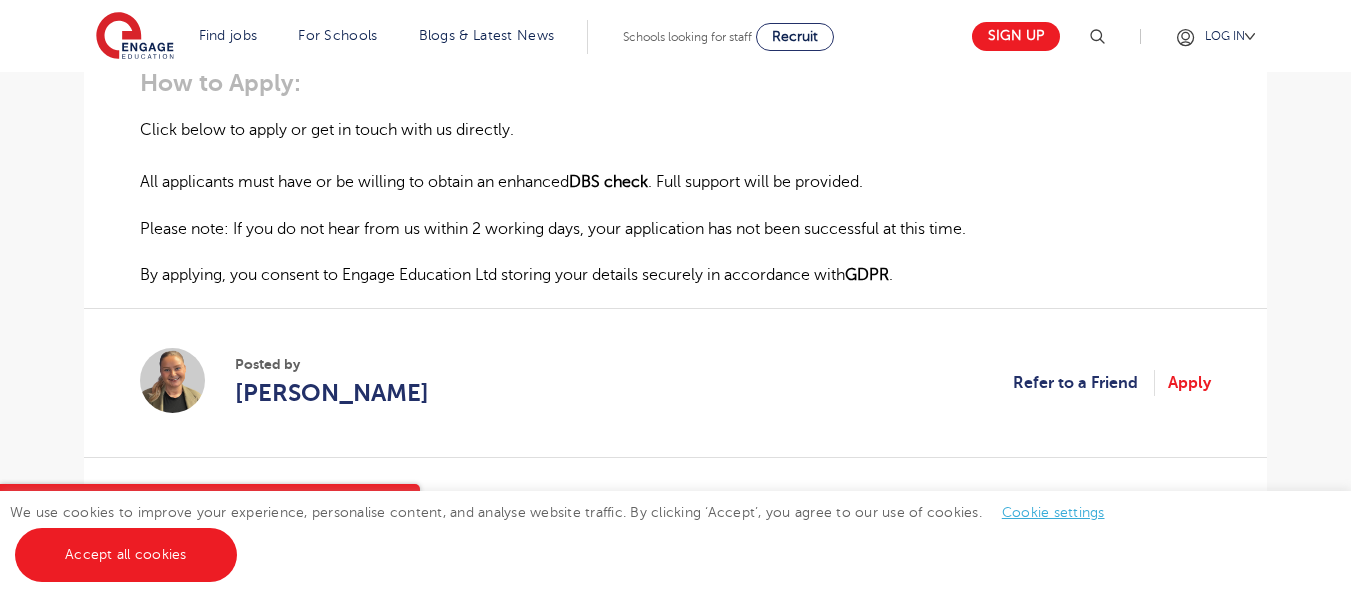 scroll, scrollTop: 2166, scrollLeft: 0, axis: vertical 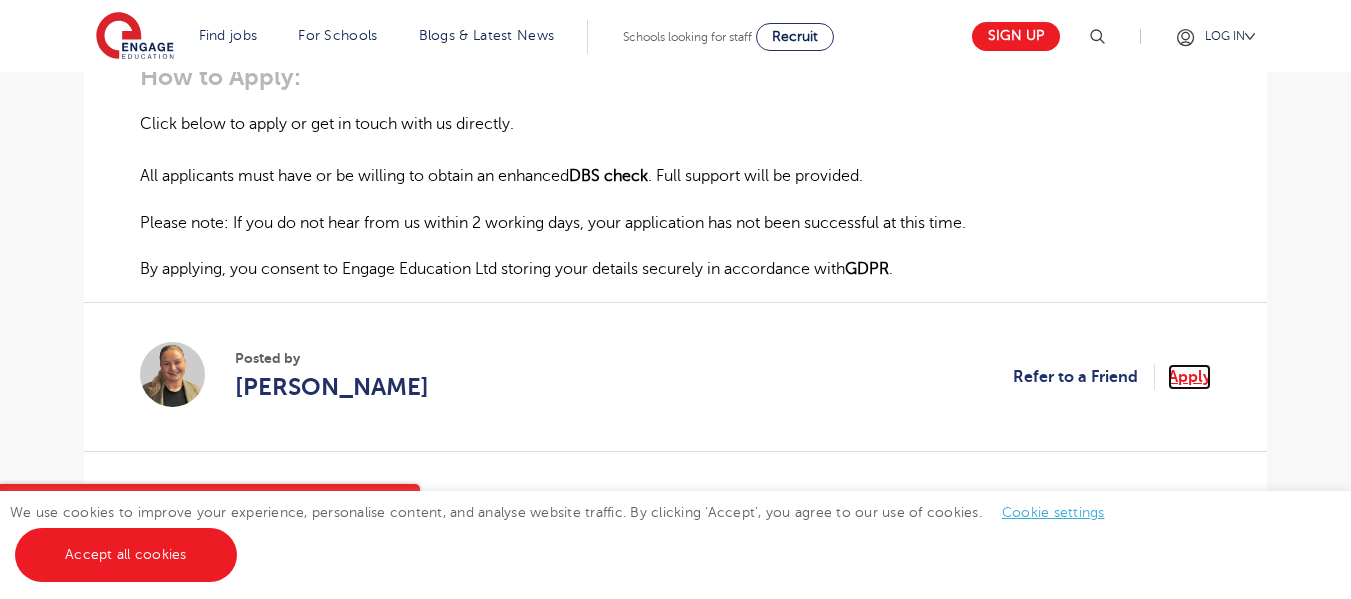 click on "Apply" at bounding box center [1189, 377] 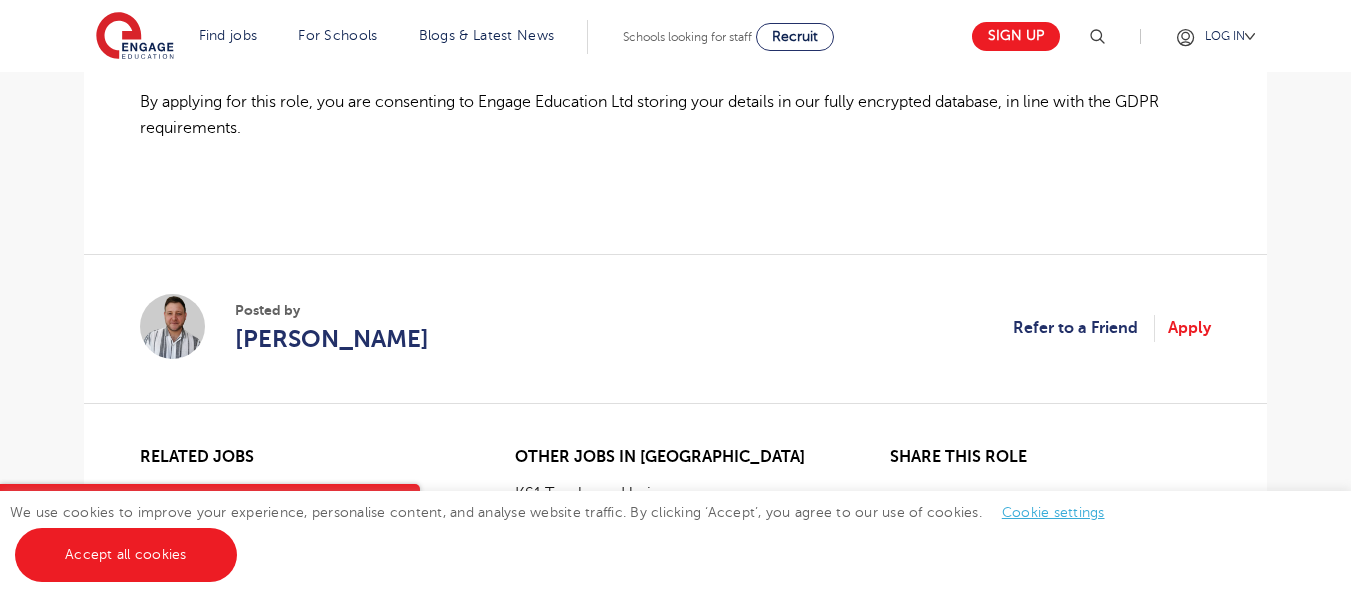scroll, scrollTop: 1680, scrollLeft: 0, axis: vertical 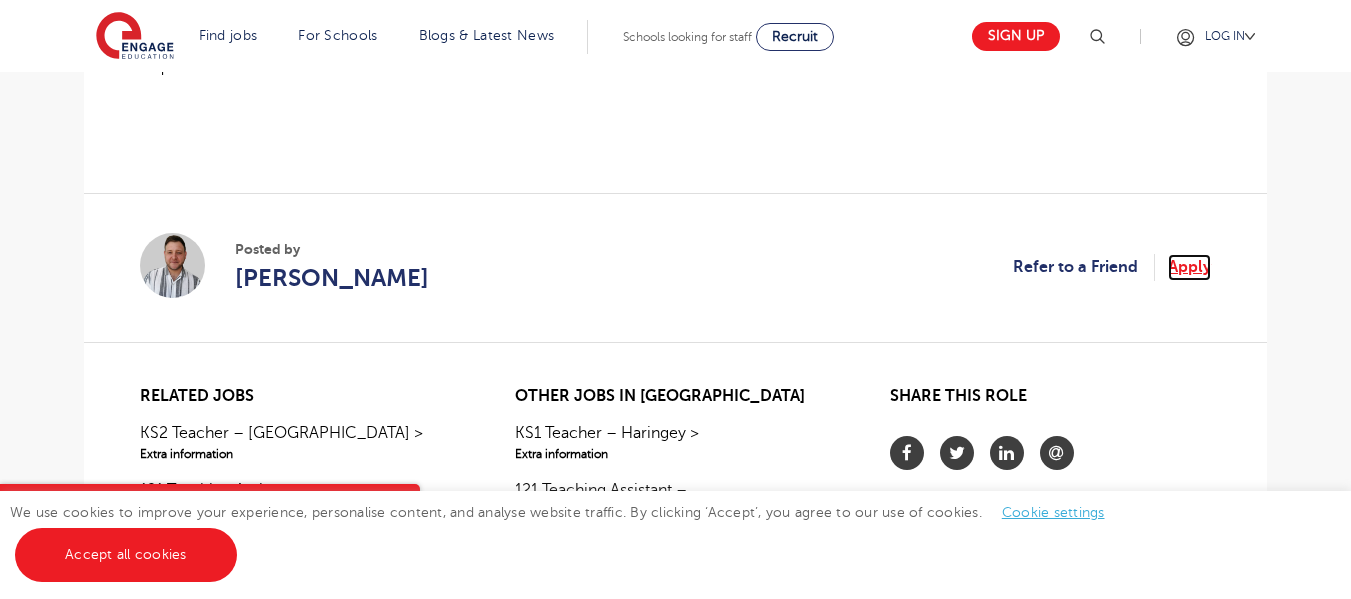 click on "Apply" at bounding box center [1189, 267] 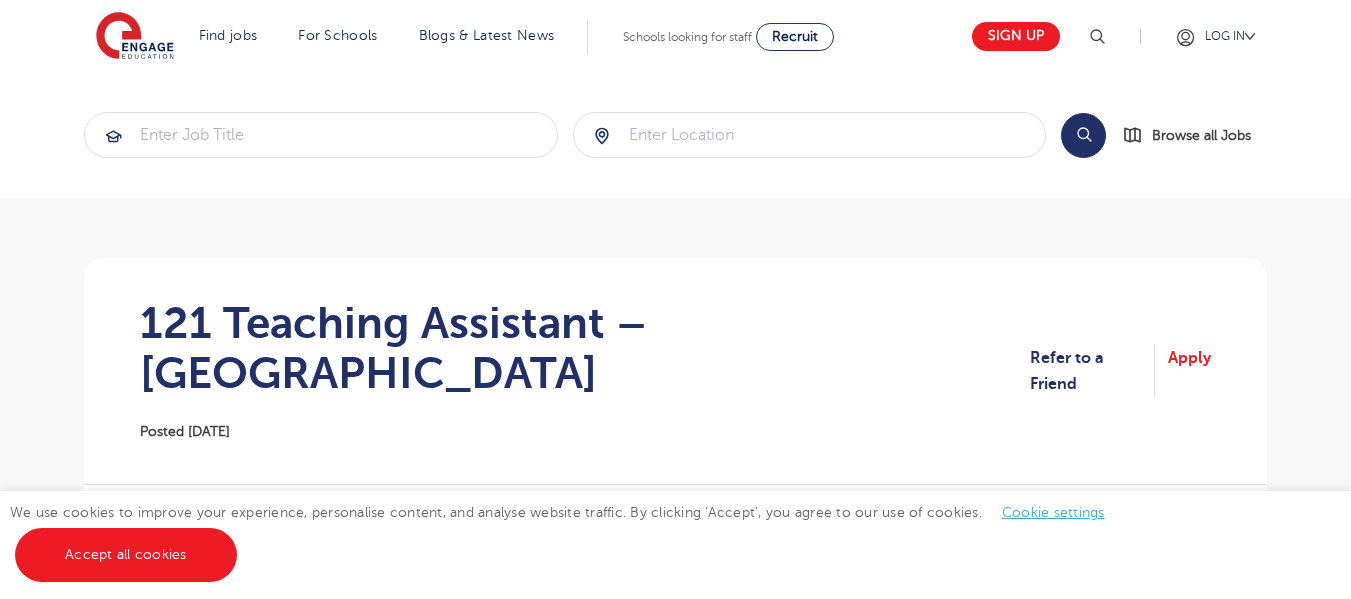 scroll, scrollTop: 0, scrollLeft: 0, axis: both 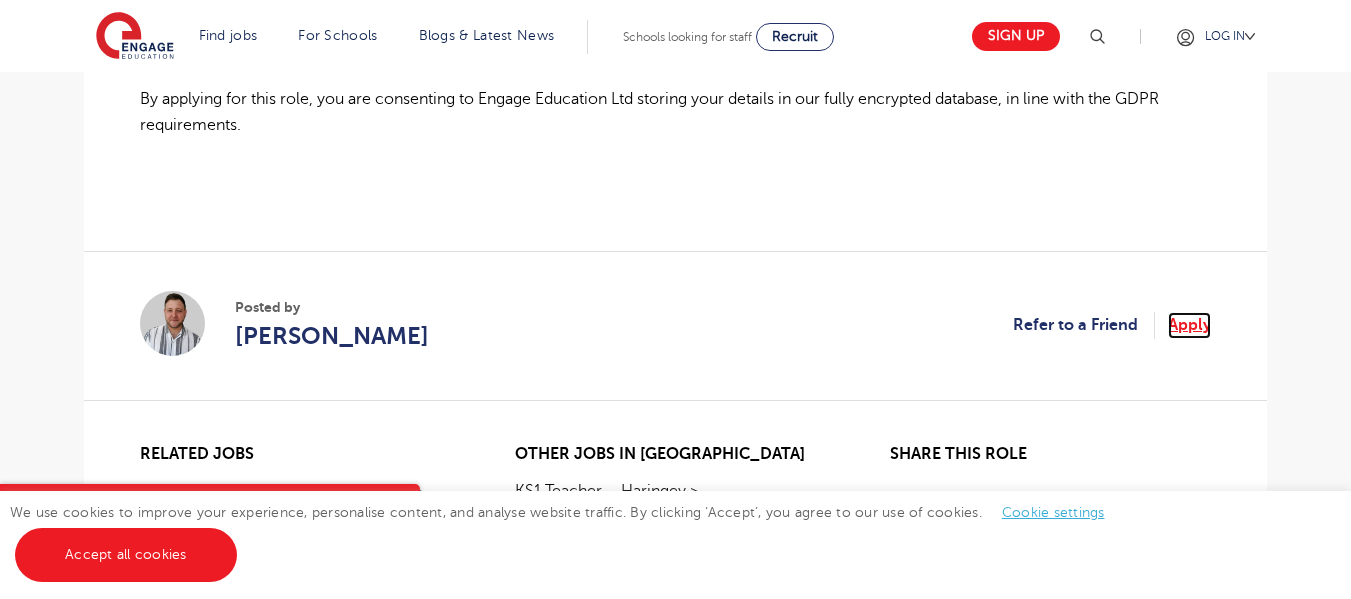 click on "Apply" at bounding box center (1189, 325) 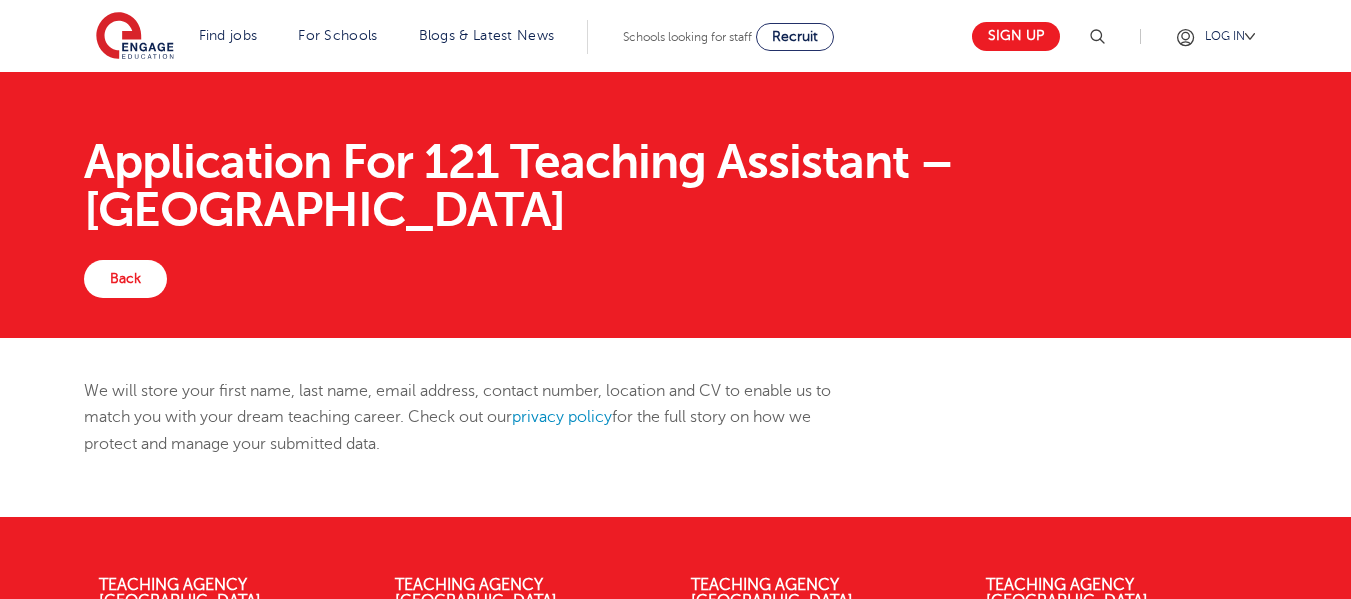 scroll, scrollTop: 0, scrollLeft: 0, axis: both 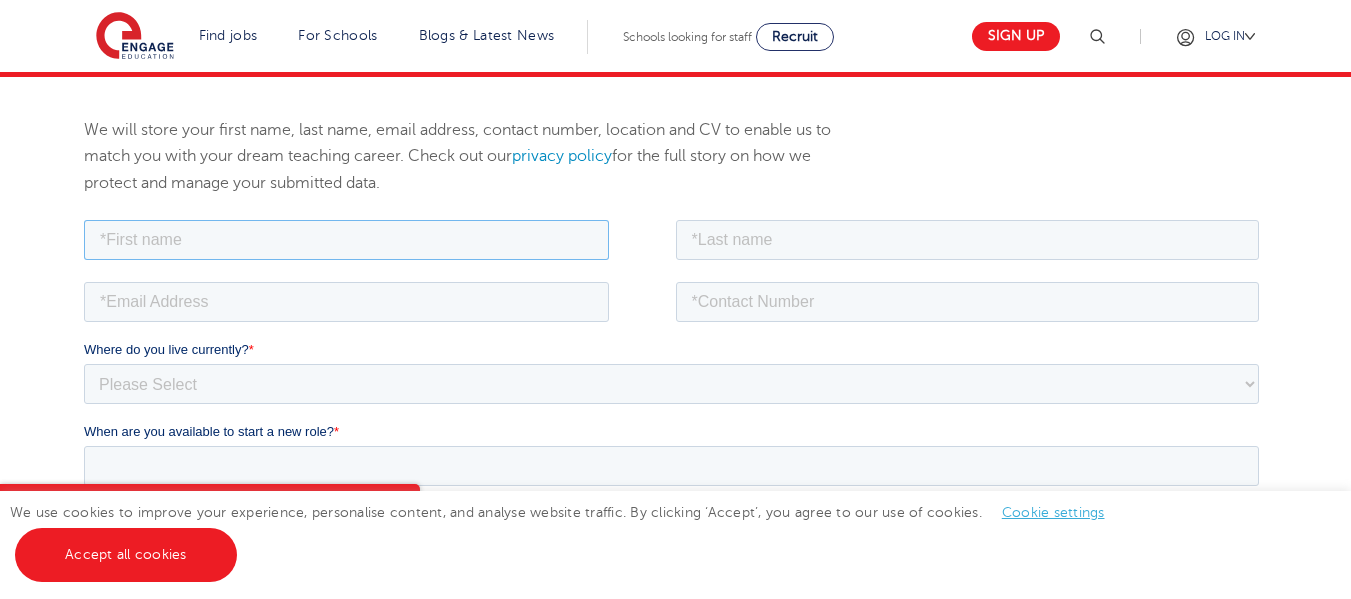 click at bounding box center (346, 239) 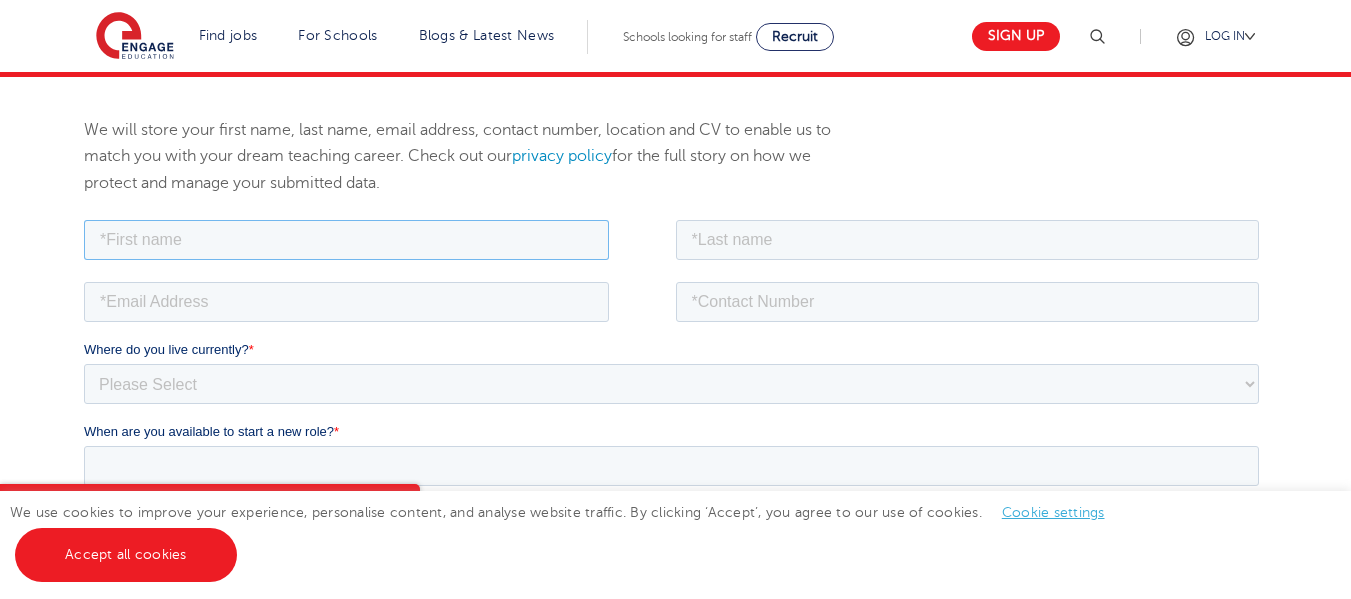 type on "Mba" 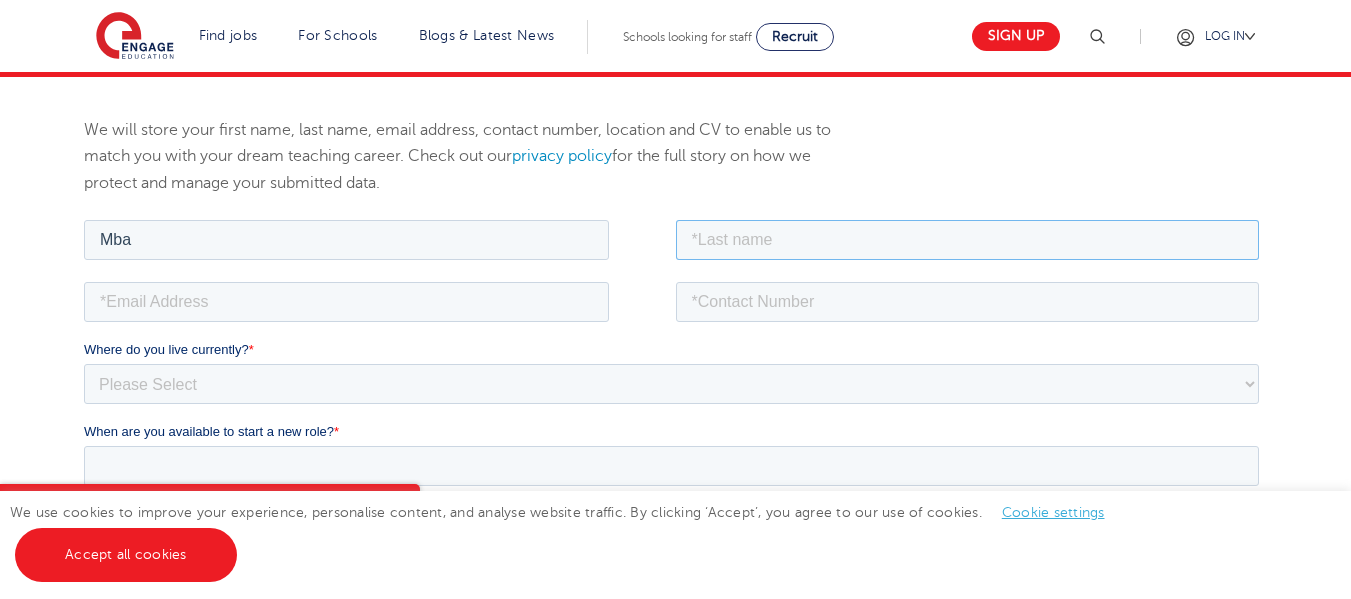 type on "[PERSON_NAME]" 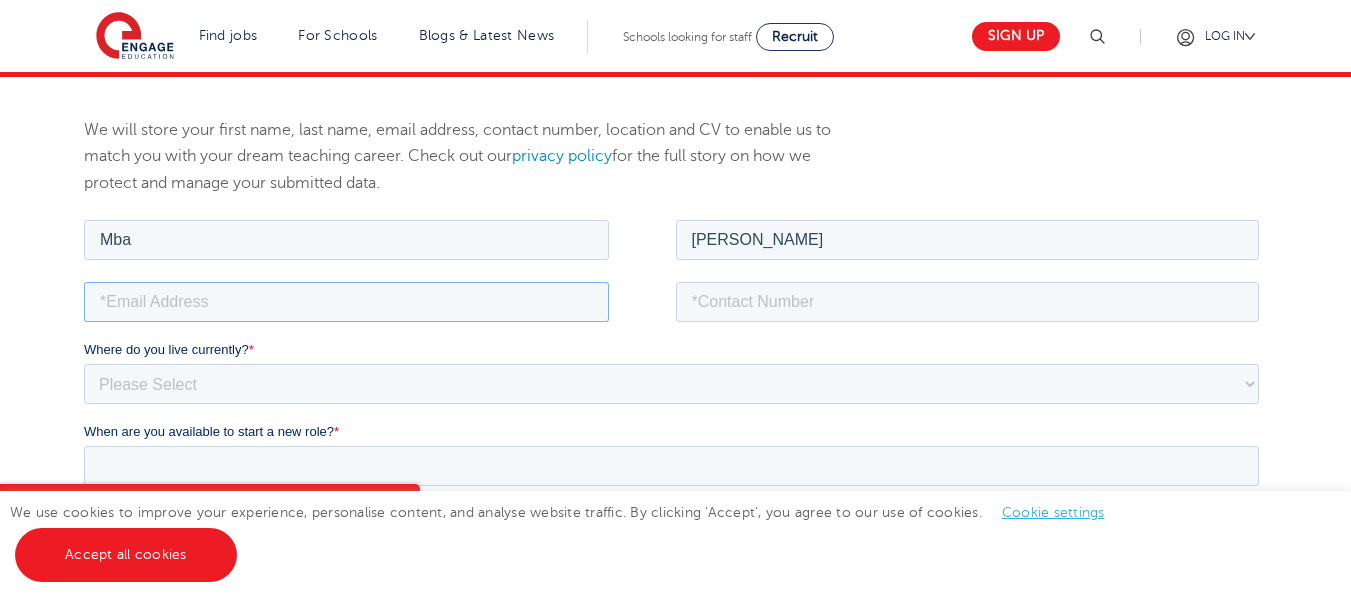 type on "[PERSON_NAME][EMAIL_ADDRESS][DOMAIN_NAME]" 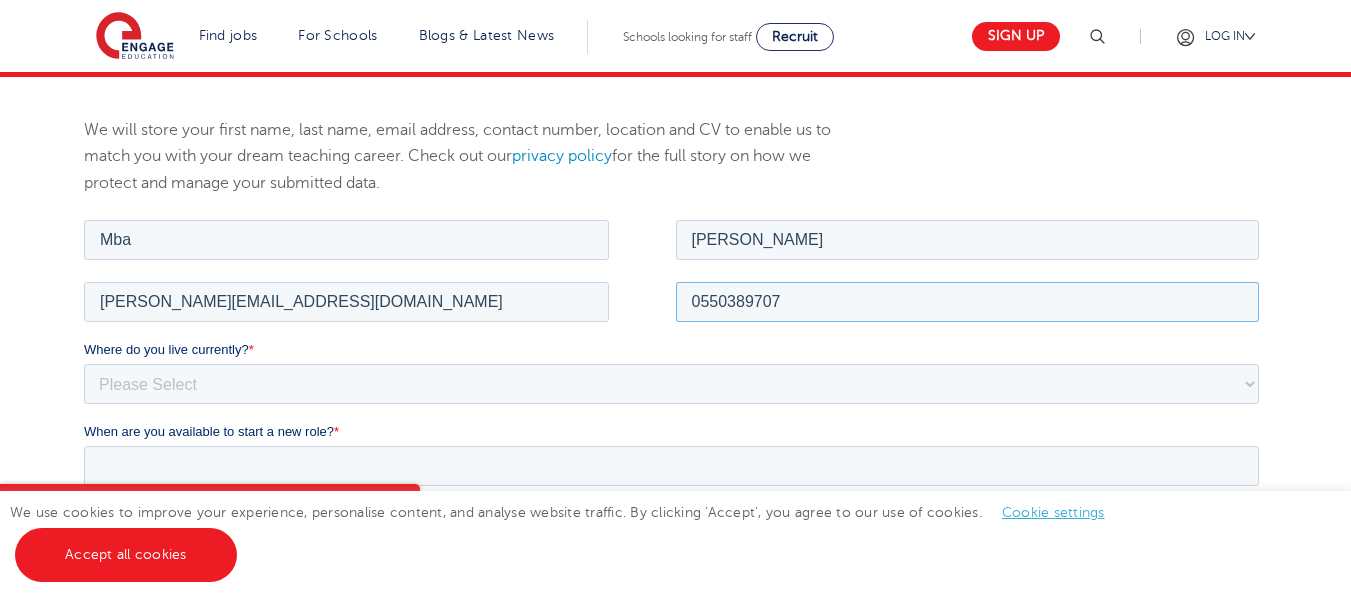 click on "0550389707" at bounding box center [968, 301] 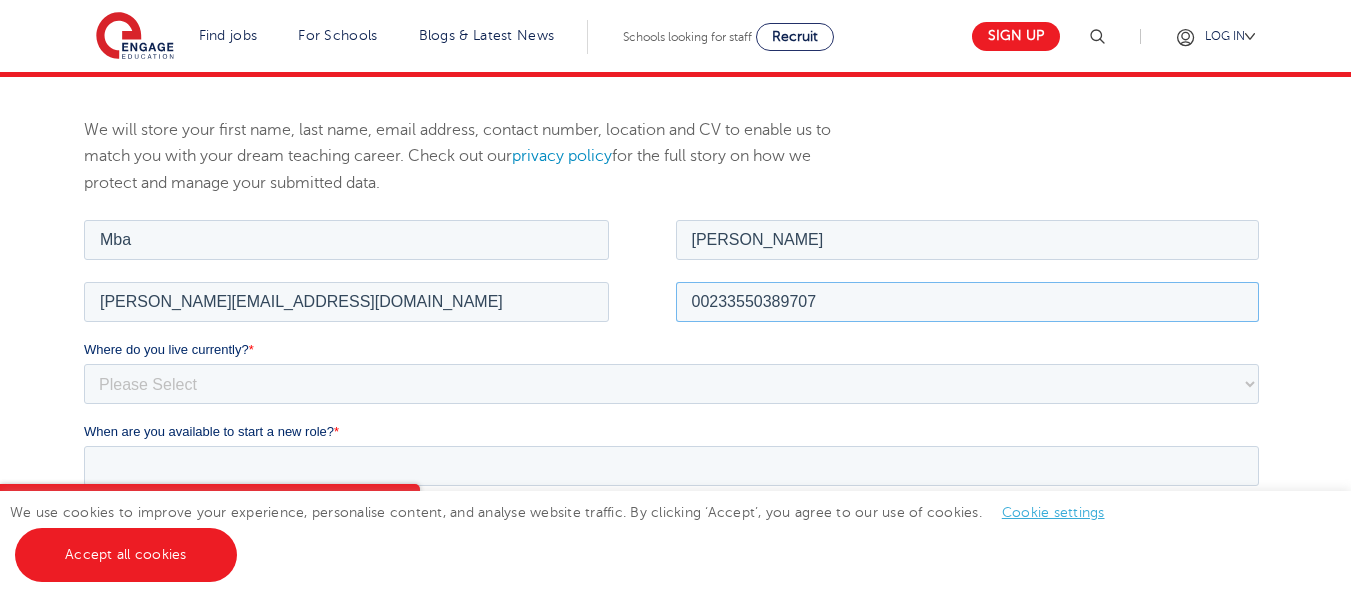 type on "00233550389707" 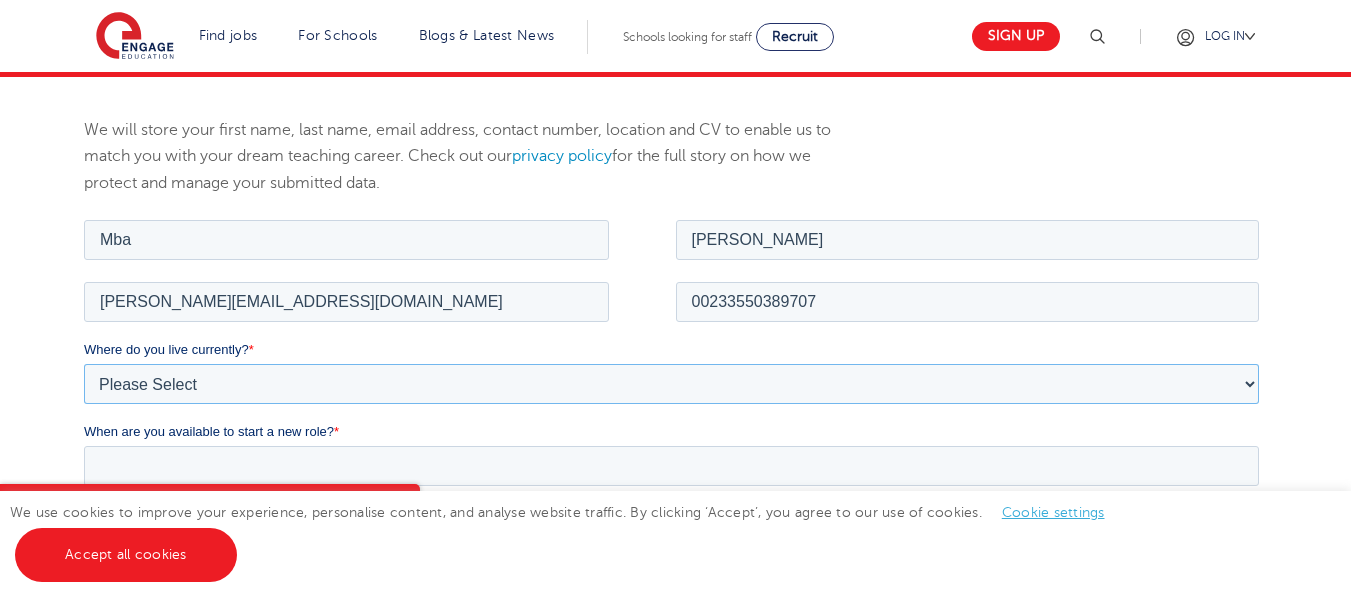 click on "Please Select [GEOGRAPHIC_DATA] [GEOGRAPHIC_DATA] [GEOGRAPHIC_DATA] [GEOGRAPHIC_DATA] [GEOGRAPHIC_DATA] [GEOGRAPHIC_DATA] [GEOGRAPHIC_DATA] [GEOGRAPHIC_DATA] [GEOGRAPHIC_DATA] [GEOGRAPHIC_DATA] [GEOGRAPHIC_DATA] [GEOGRAPHIC_DATA] [GEOGRAPHIC_DATA] [GEOGRAPHIC_DATA]" at bounding box center [671, 383] 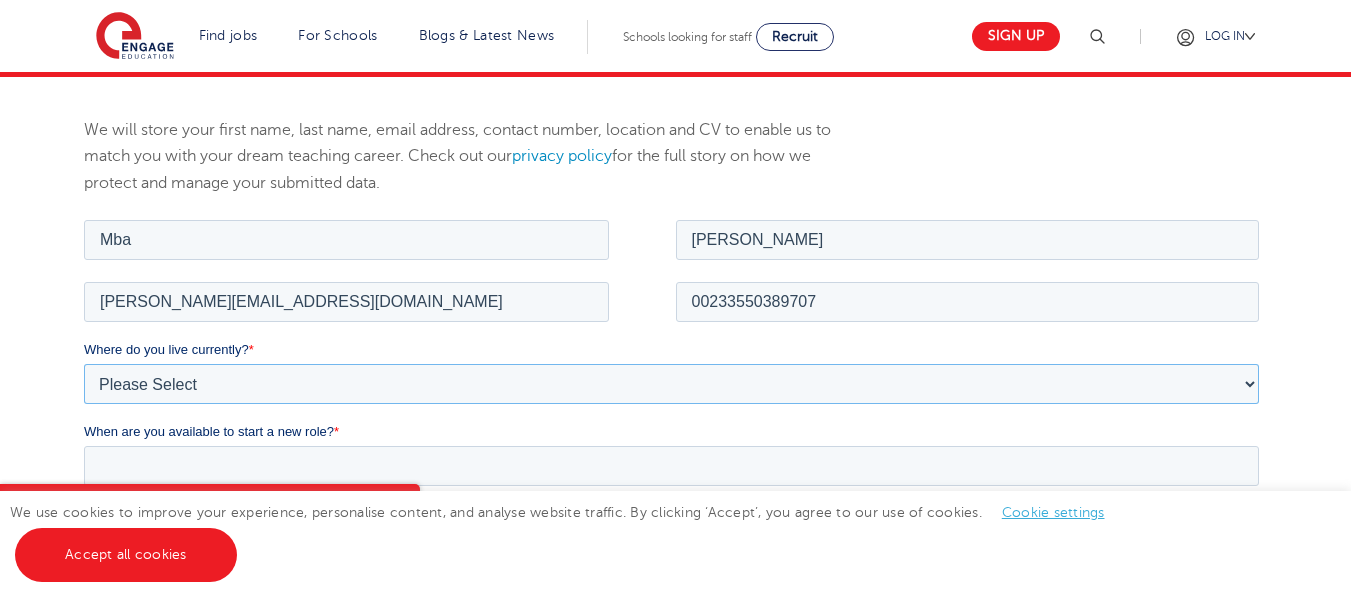 select on "Africa" 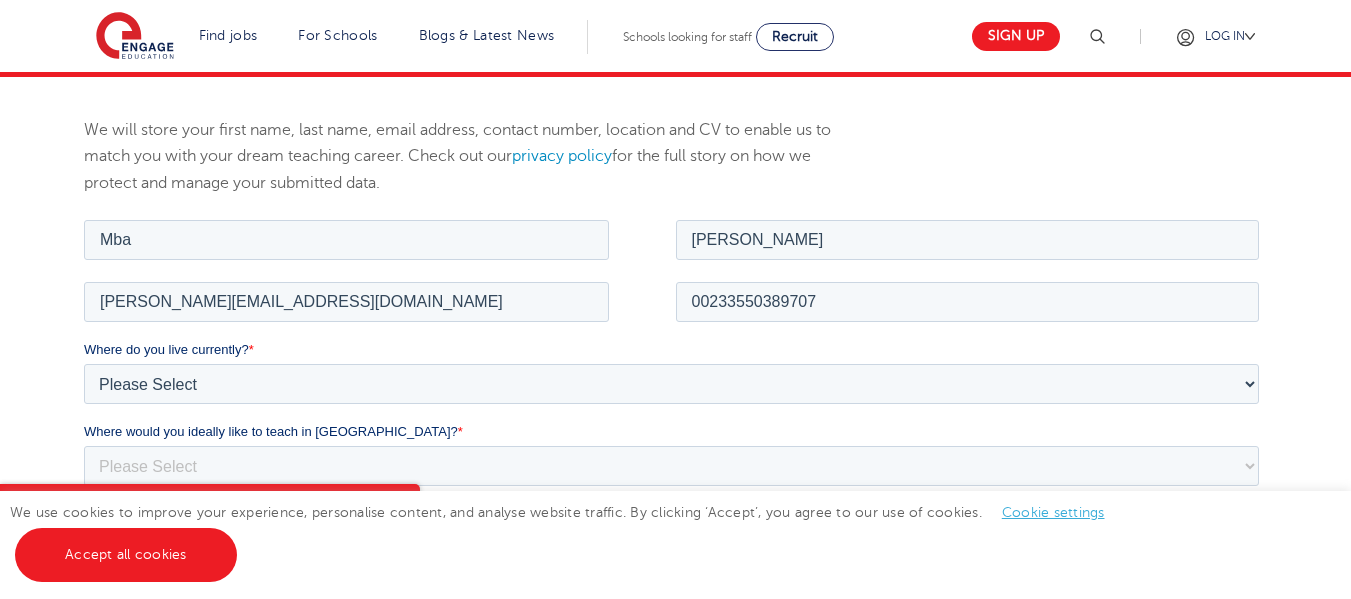 click on "Where would you ideally like to teach in England? * Please Select I'm flexible! London Any city in England Greater London/Home Counties Somewhere more rural" at bounding box center (675, 453) 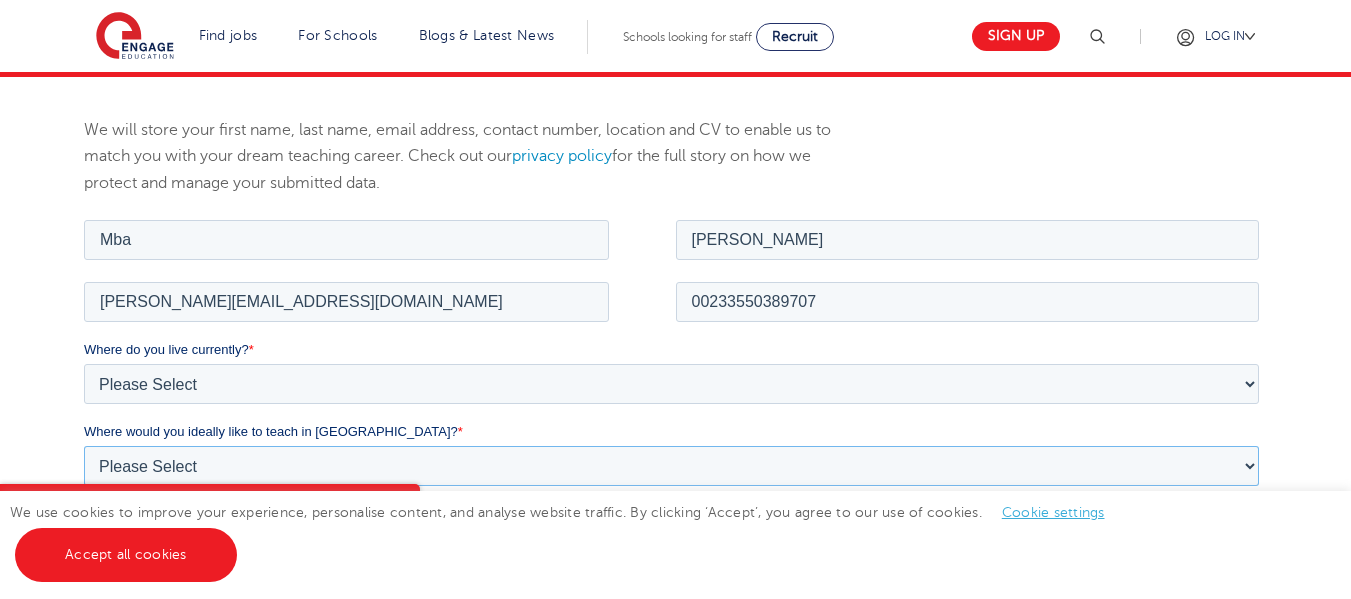 click on "Please Select I'm flexible! London Any city in England Greater London/Home Counties Somewhere more rural" at bounding box center (671, 465) 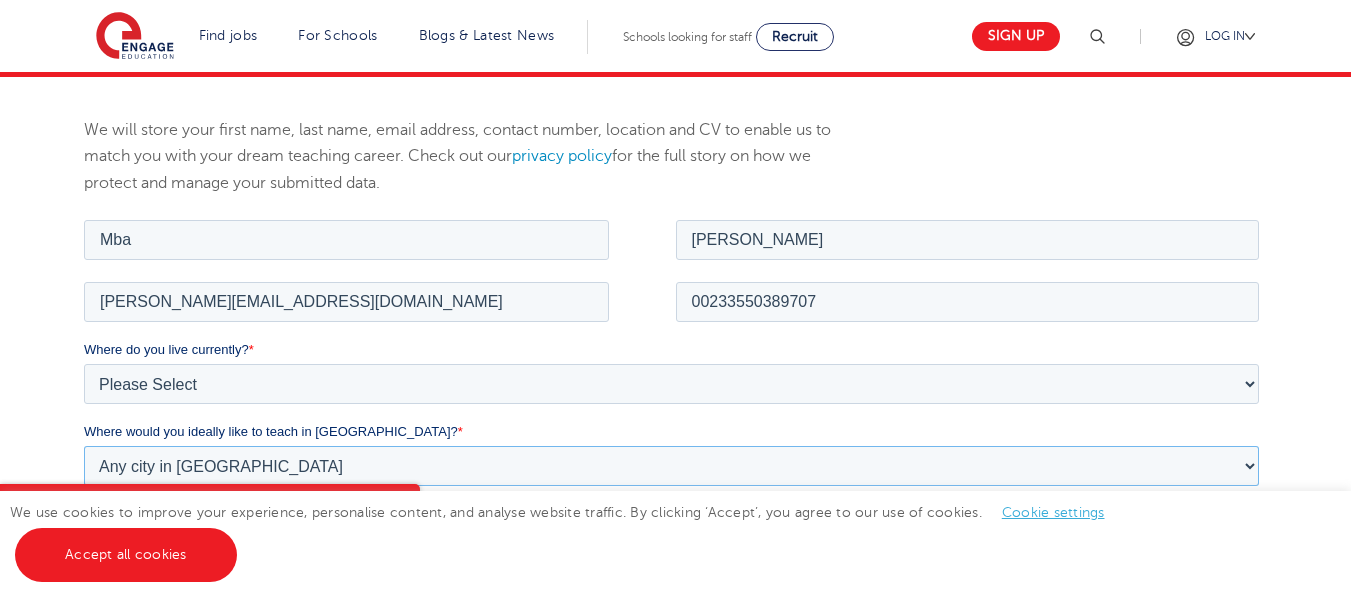 click on "Please Select I'm flexible! London Any city in England Greater London/Home Counties Somewhere more rural" at bounding box center [671, 465] 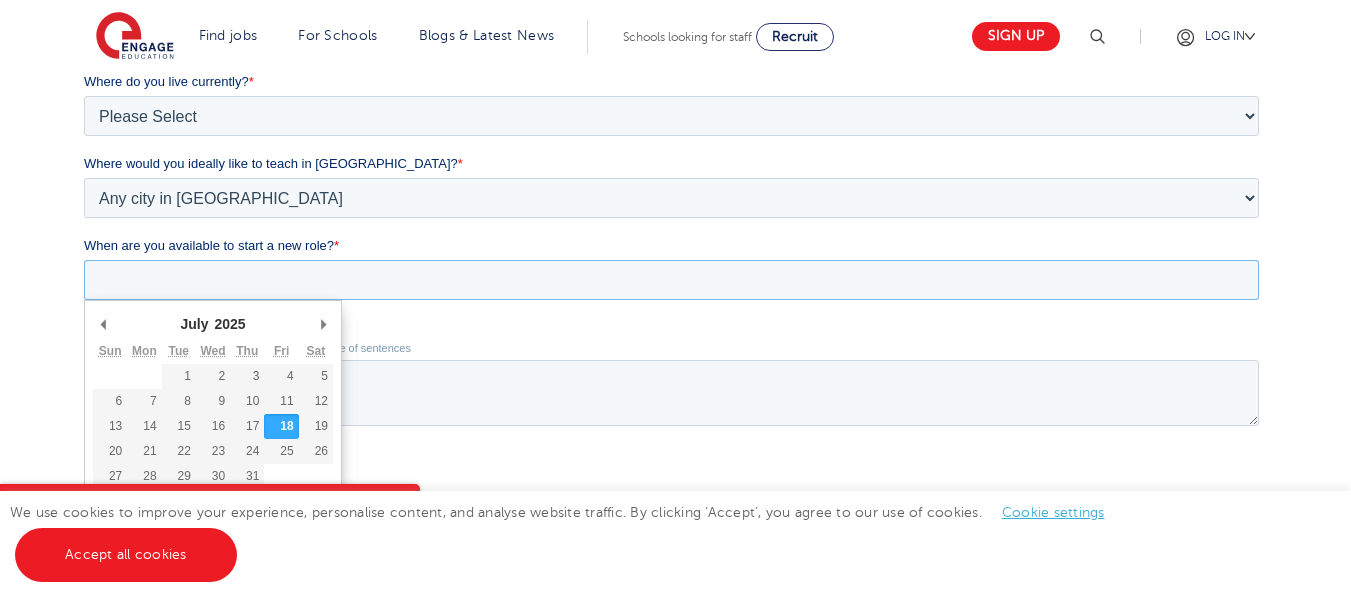 click on "When are you available to start a new role? *" at bounding box center [671, 280] 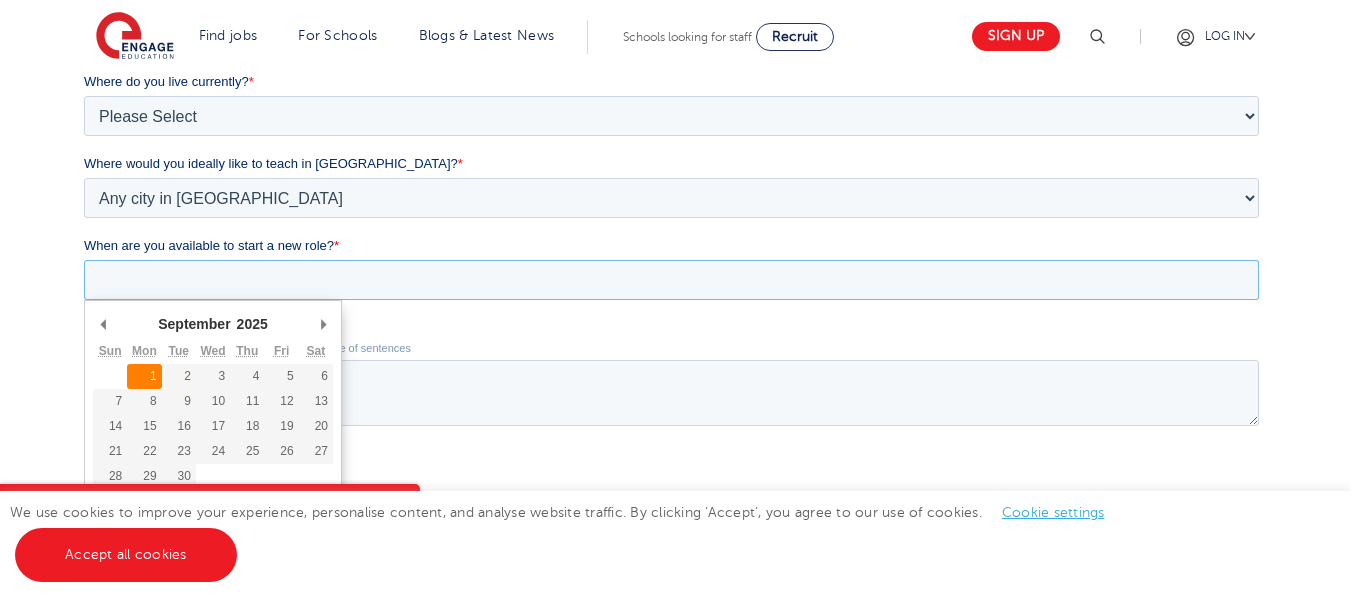 type on "2025-09-01" 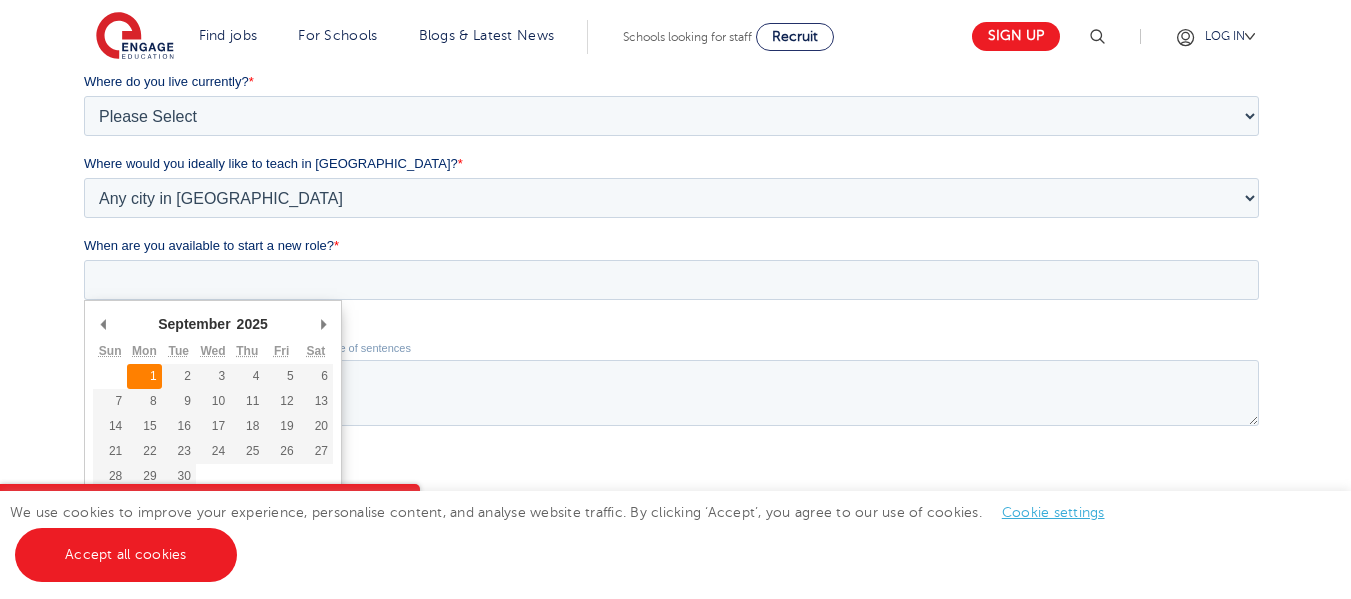 type on "2025/09/01" 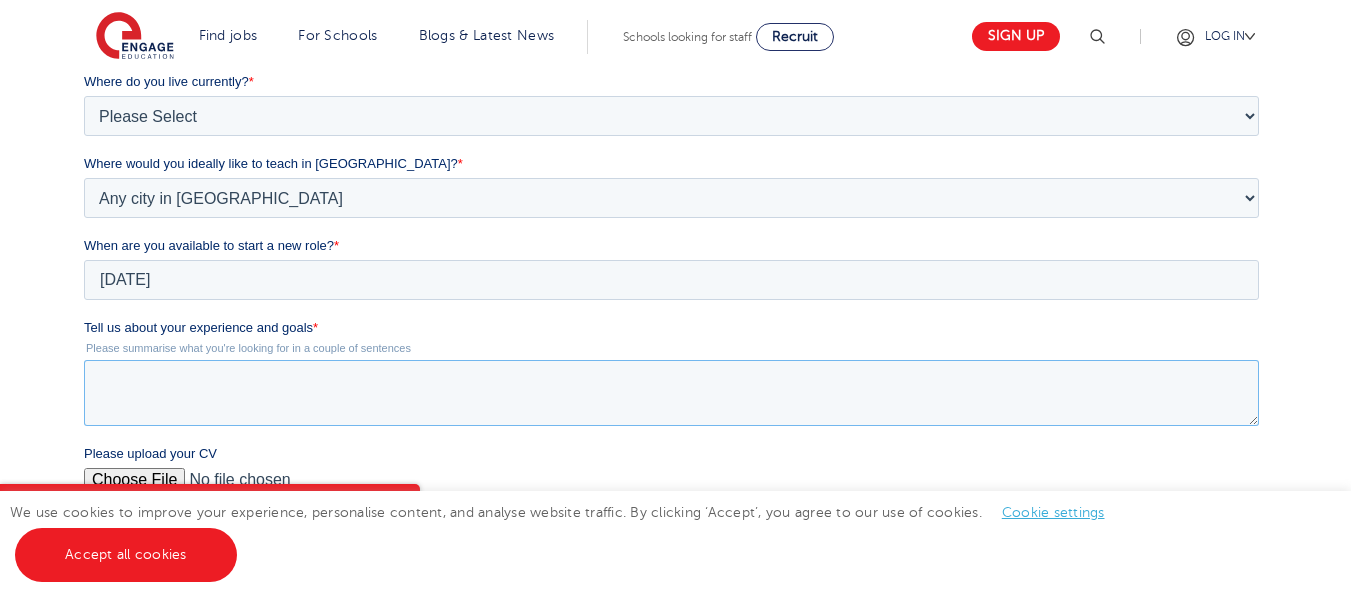 click on "Tell us about your experience and goals *" at bounding box center (671, 393) 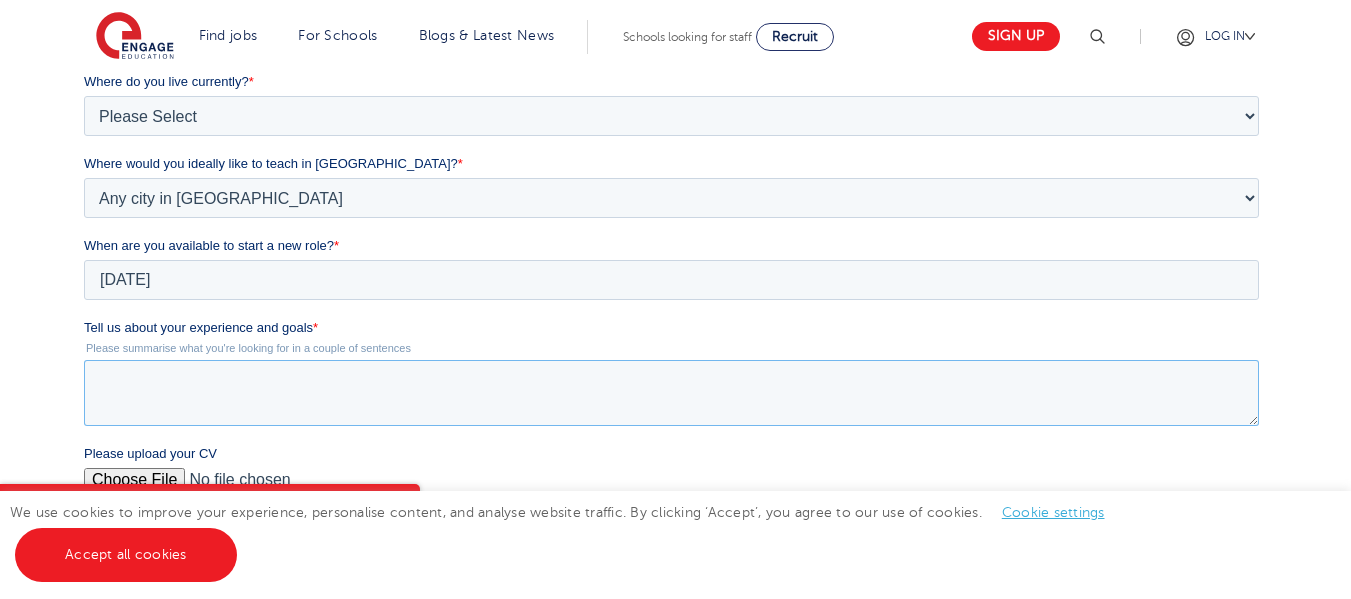 paste on "I am a highly motivated and adaptable educator with 1 year of experience as a Mathematics Teaching Assistant for Years 5 and 6 at an international school following the Cambridge Primary Checkpoint curriculum. I have over 5 years of teaching experience and I am committed to creating a supportive and engaging learning environment where all students can succeed. I bring international teaching experience, strong numeracy instruction skills, and the ability to work both independently and collaboratively. I am now seeking a teaching or teaching assistant role in the UK that allows me to grow professionally, contribute meaningfully, and potentially progress toward QTS." 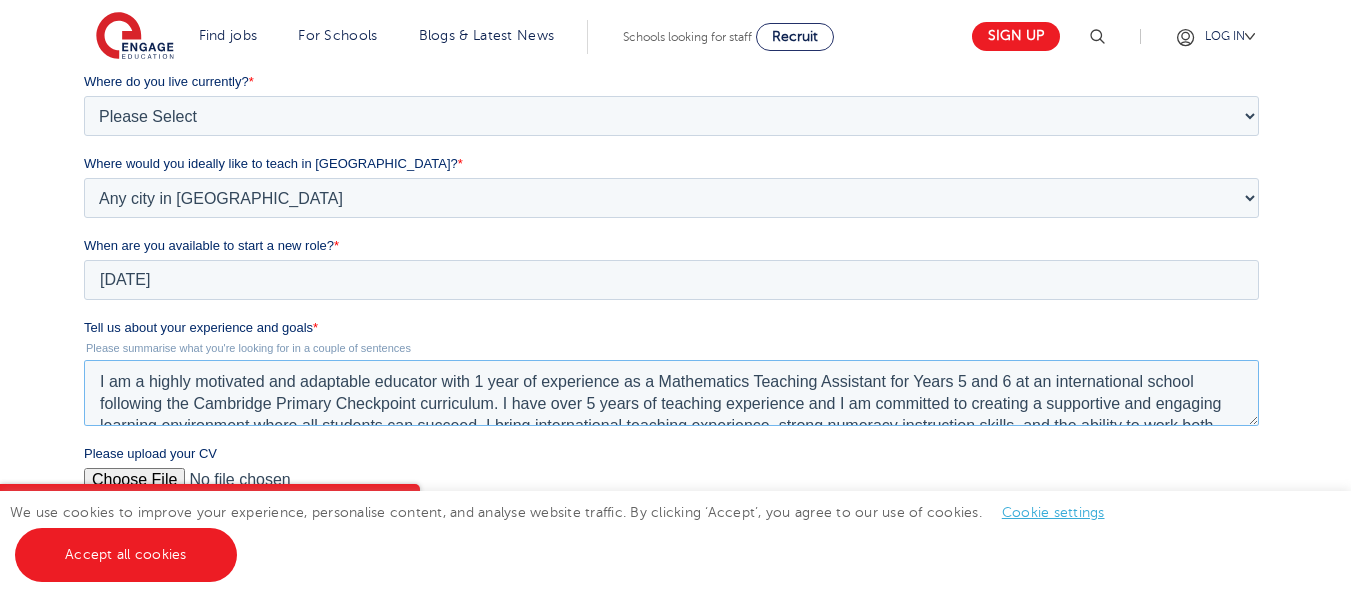 scroll, scrollTop: 53, scrollLeft: 0, axis: vertical 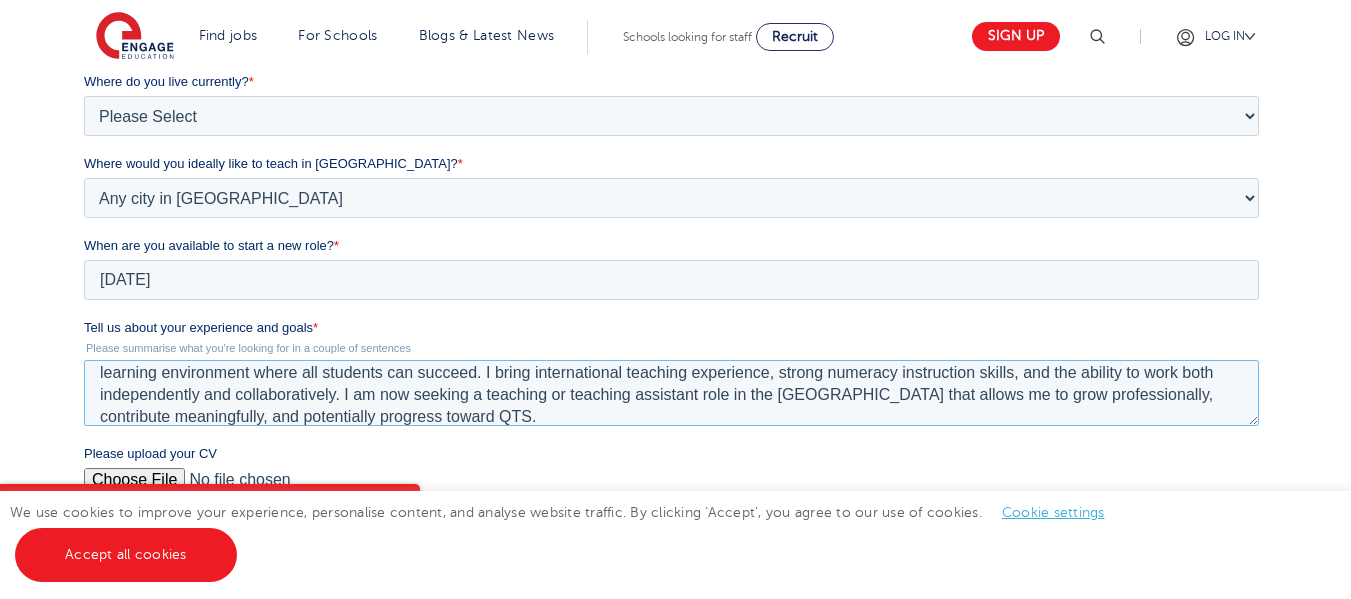 type on "I am a highly motivated and adaptable educator with 1 year of experience as a Mathematics Teaching Assistant for Years 5 and 6 at an international school following the Cambridge Primary Checkpoint curriculum. I have over 5 years of teaching experience and I am committed to creating a supportive and engaging learning environment where all students can succeed. I bring international teaching experience, strong numeracy instruction skills, and the ability to work both independently and collaboratively. I am now seeking a teaching or teaching assistant role in the [GEOGRAPHIC_DATA] that allows me to grow professionally, contribute meaningfully, and potentially progress toward QTS." 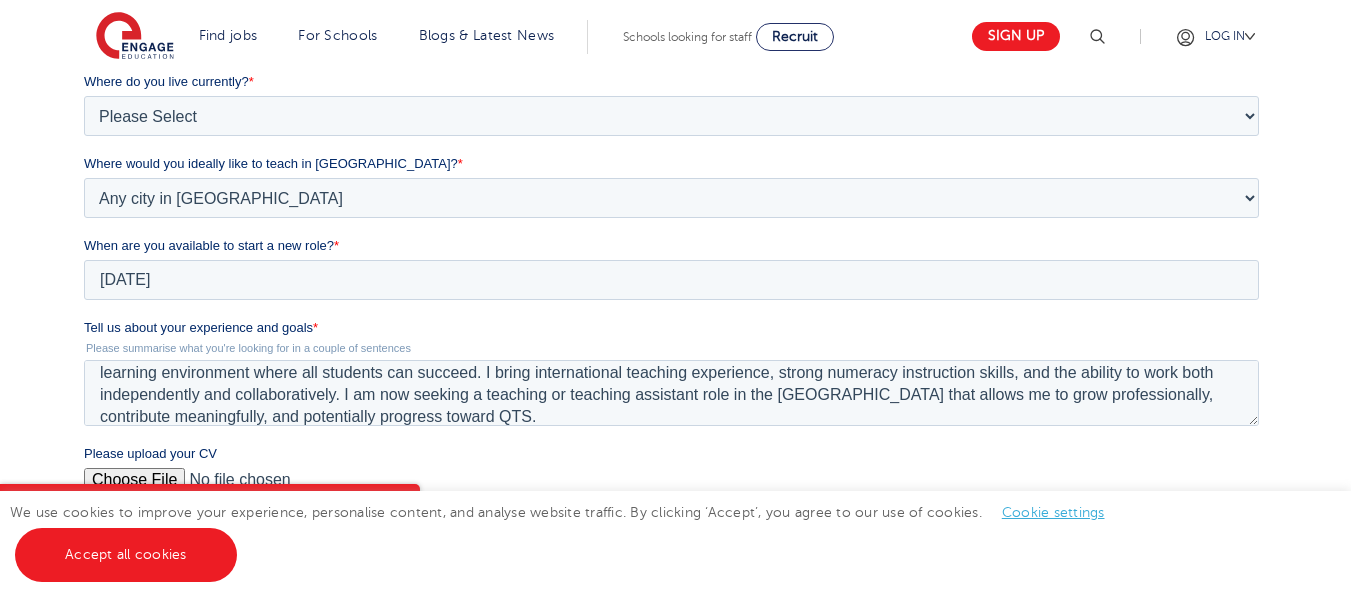 click on "Please upload your CV" at bounding box center (671, 488) 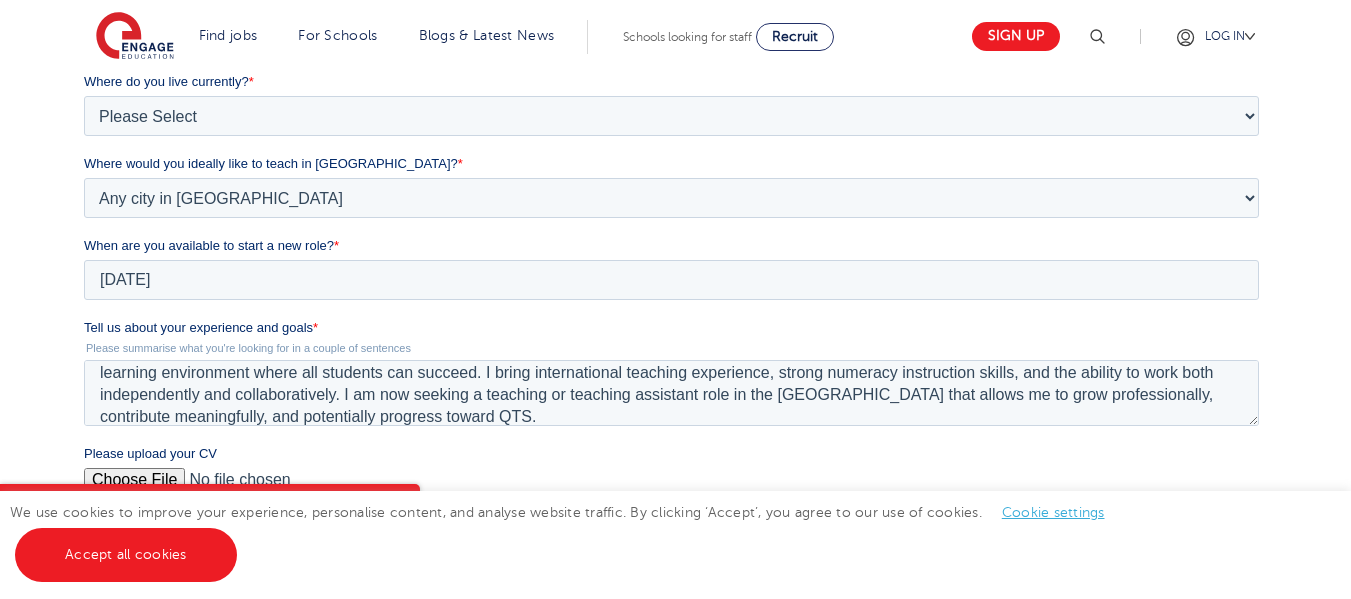 type on "C:\fakepath\MBA_Ababio_Teaching_CV.docx" 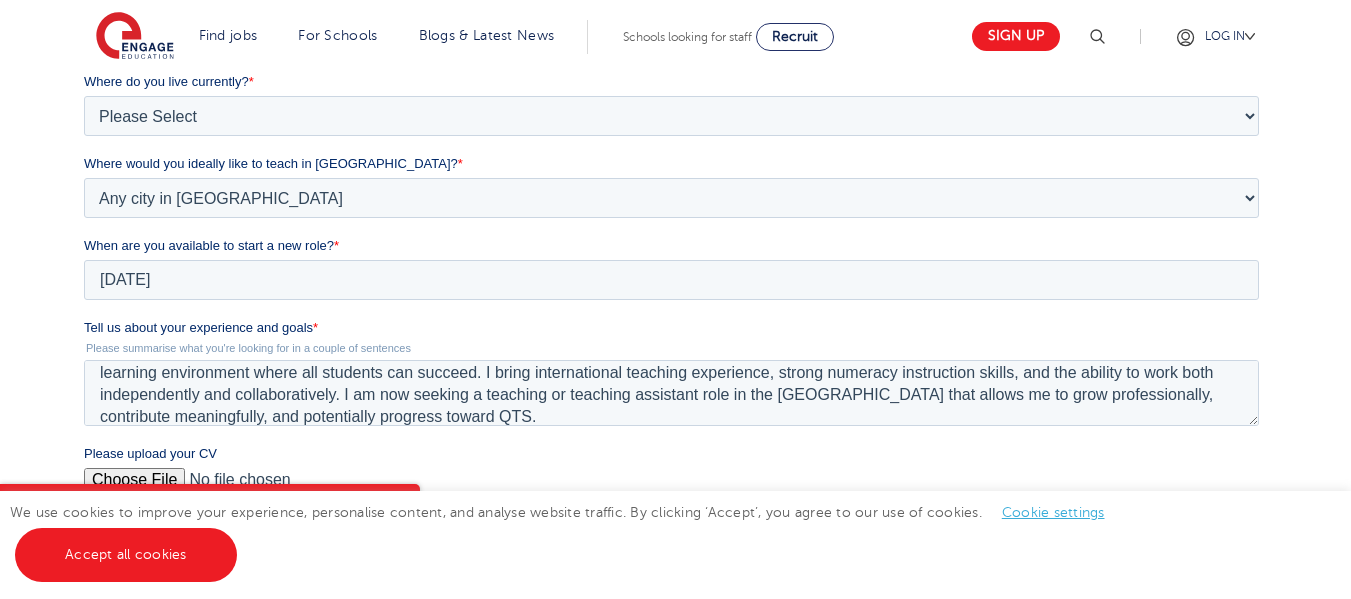 scroll, scrollTop: 818, scrollLeft: 0, axis: vertical 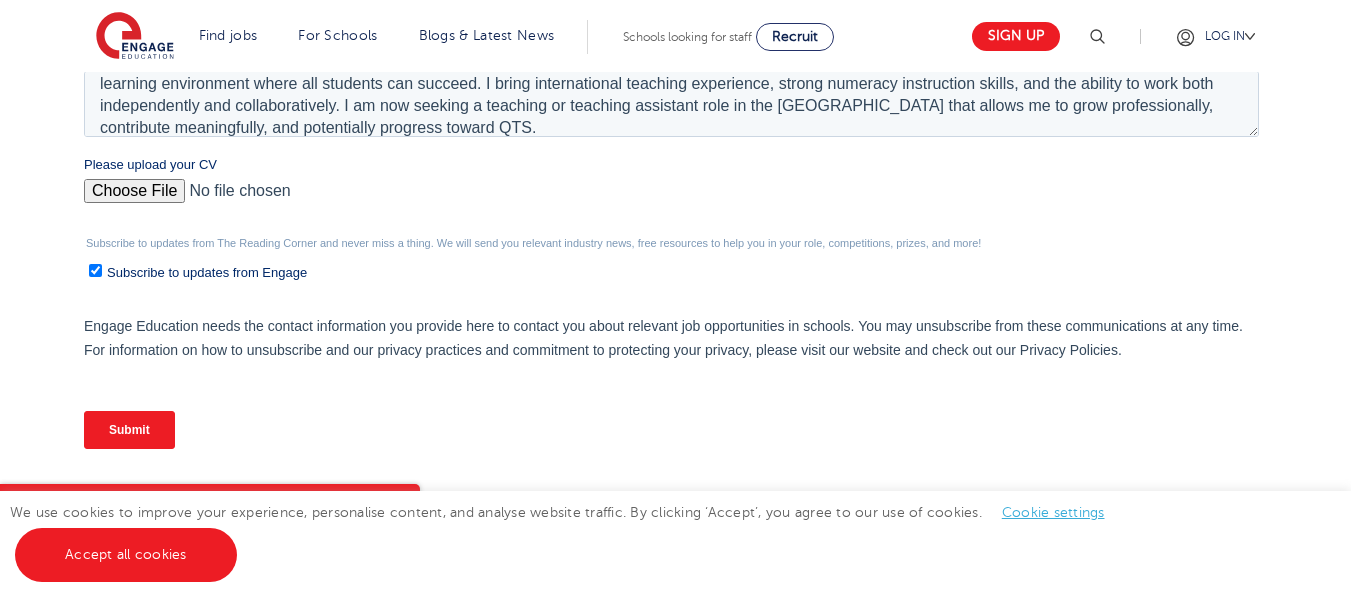 click on "Submit" at bounding box center (129, 430) 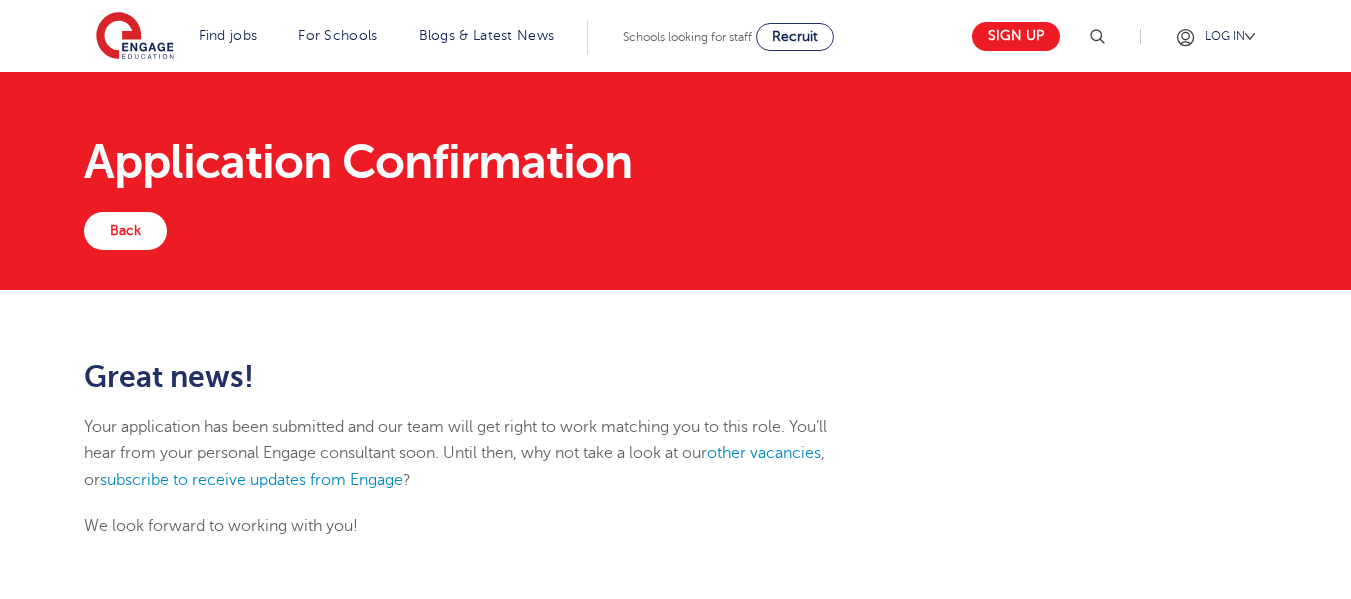 scroll, scrollTop: 0, scrollLeft: 0, axis: both 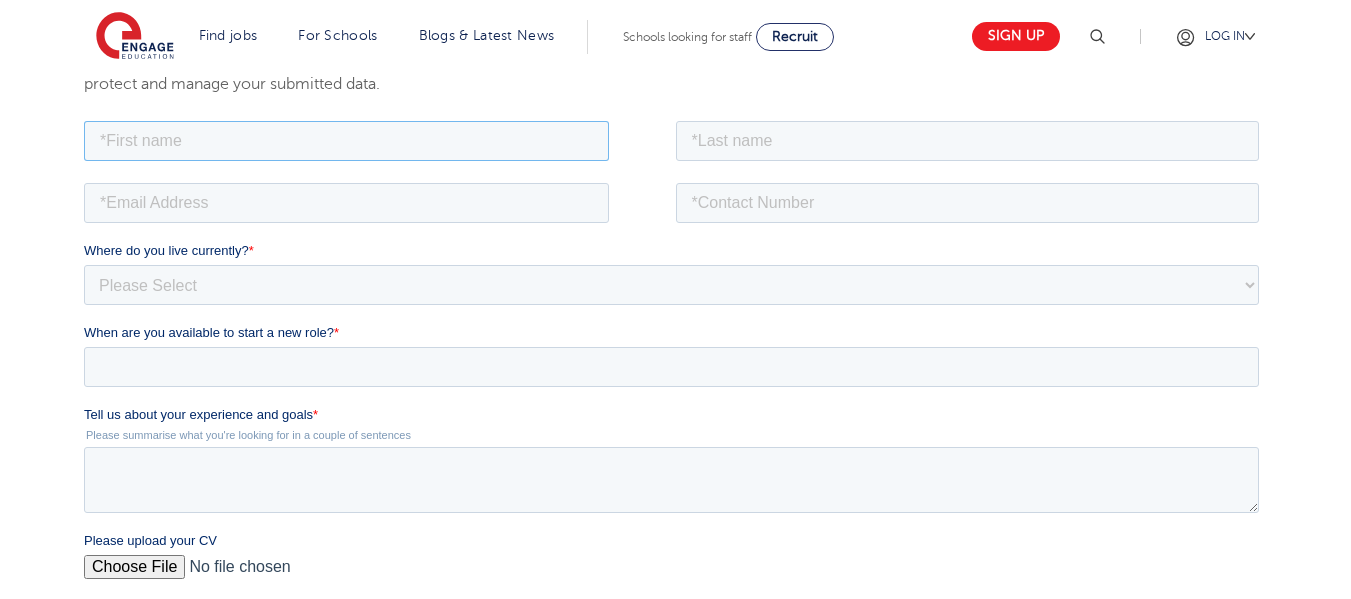 click at bounding box center [346, 140] 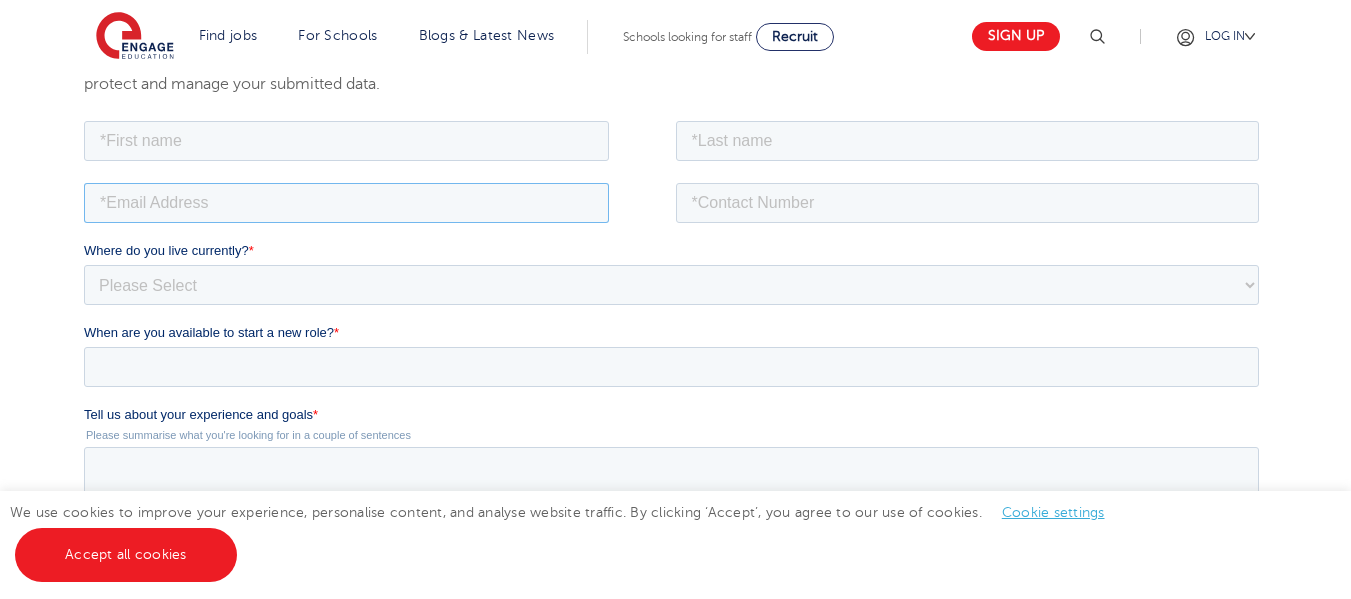 click at bounding box center (346, 202) 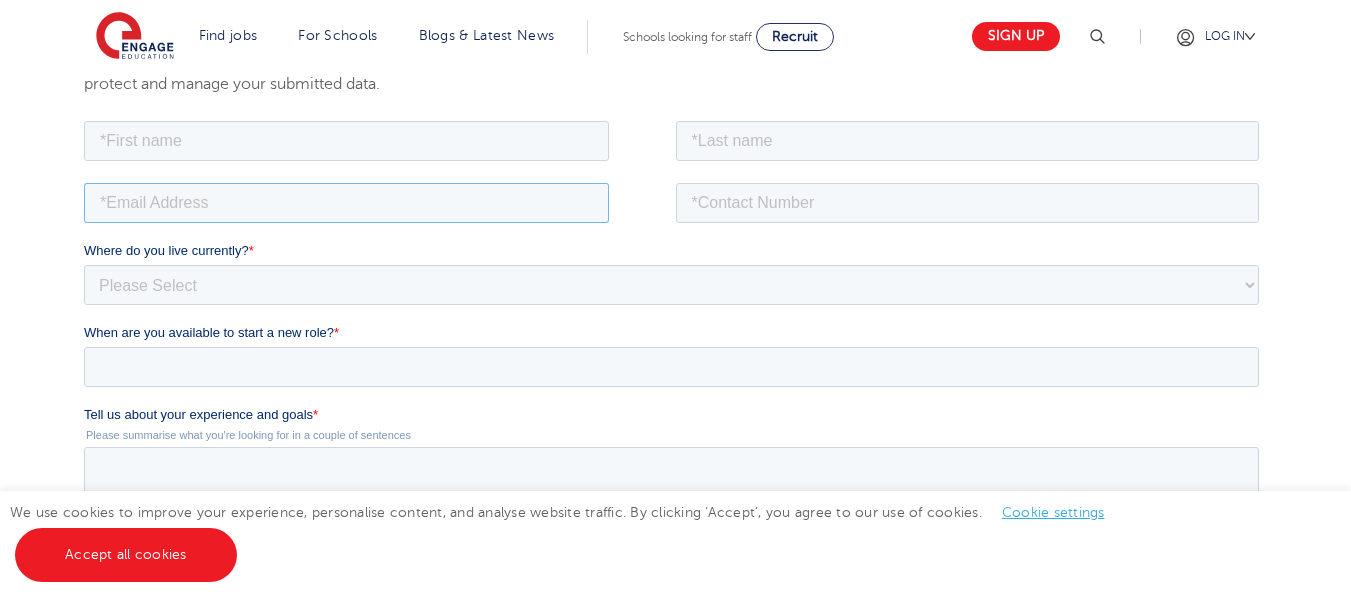 type on "ababio.rochenell64@gmail.com" 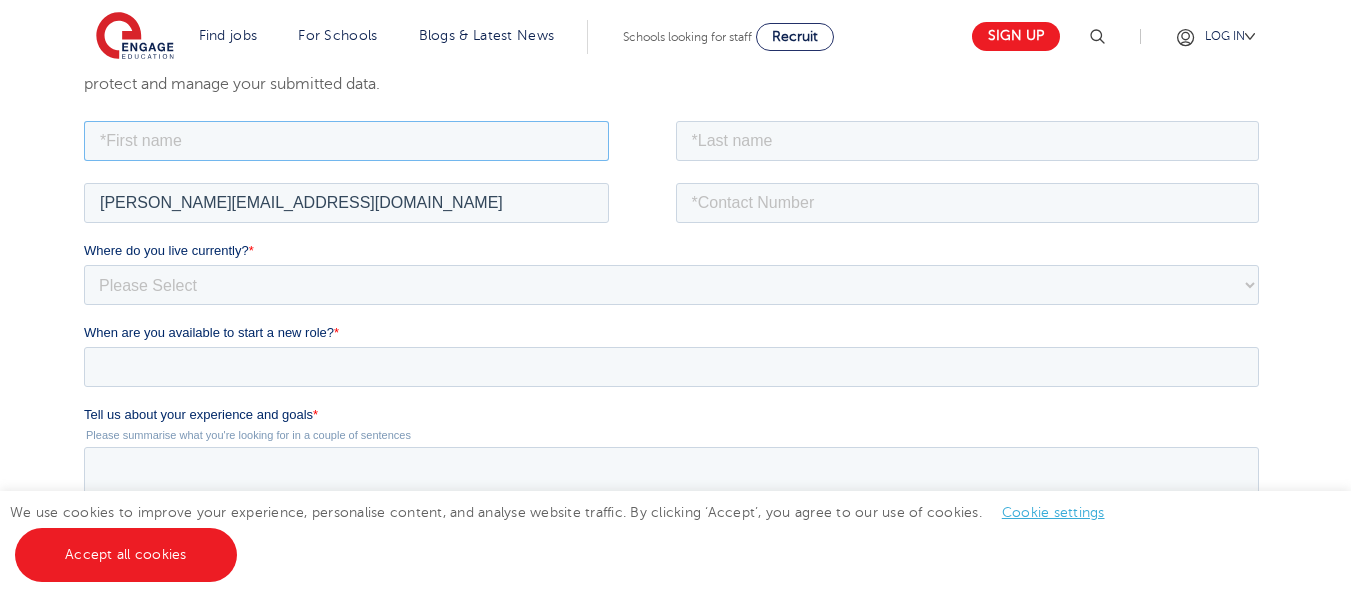 type on "Mba" 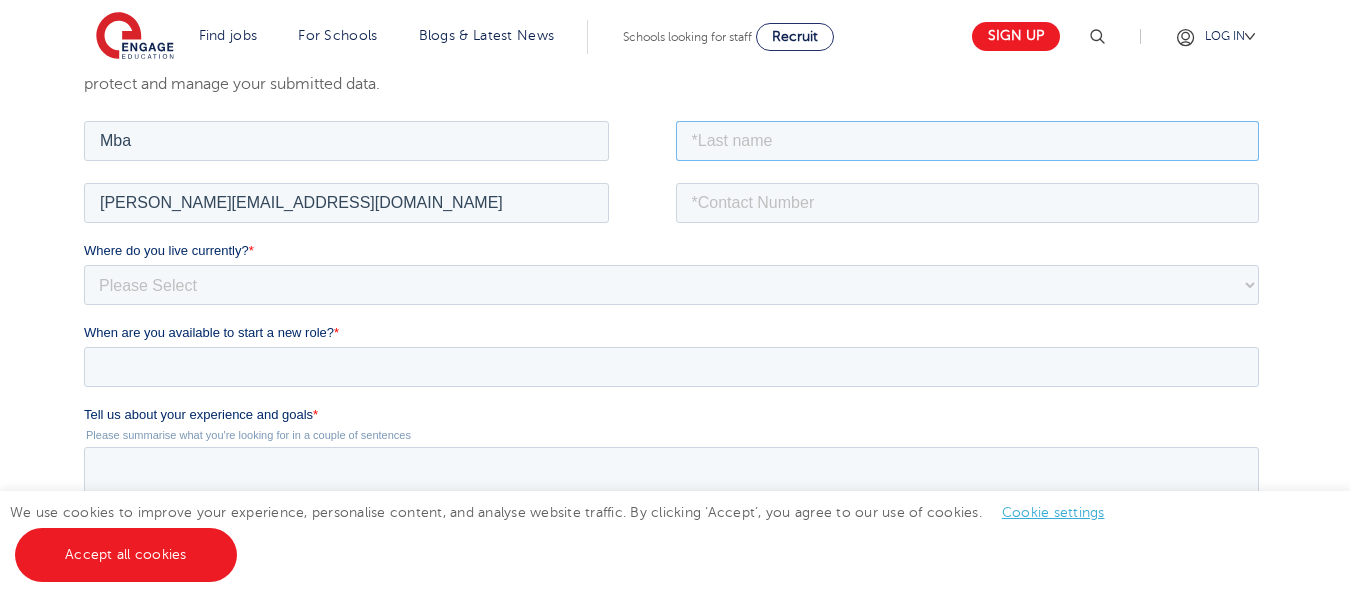 type on "Ababio" 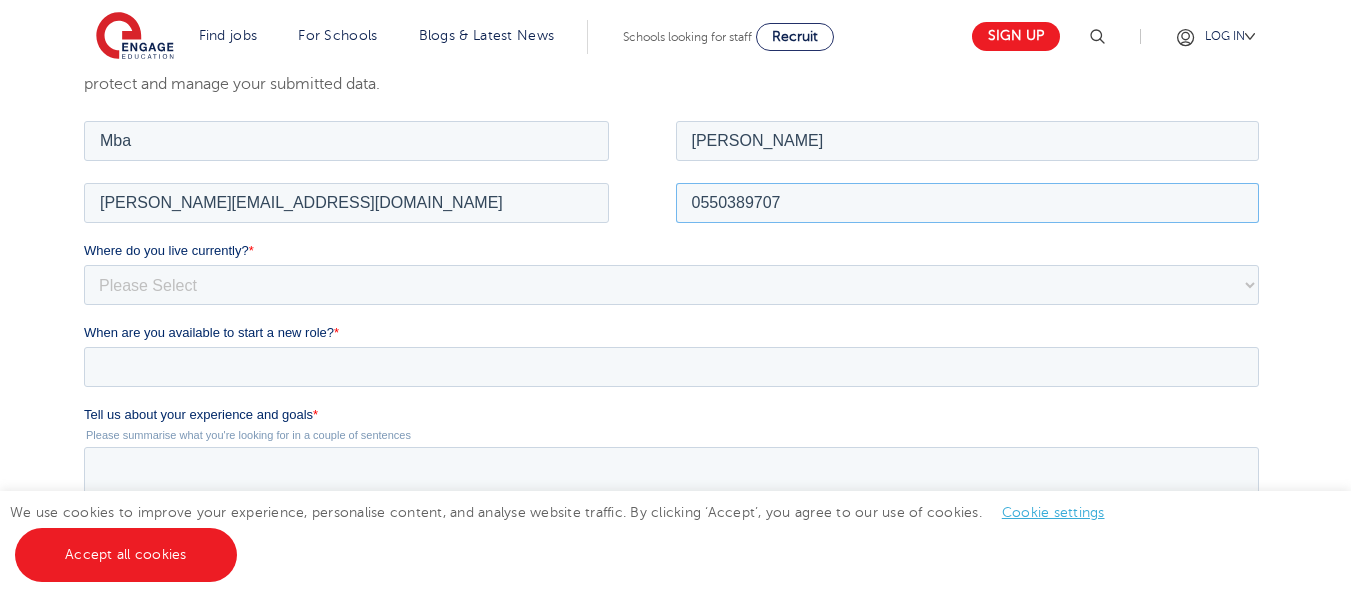 click on "0550389707" at bounding box center [968, 202] 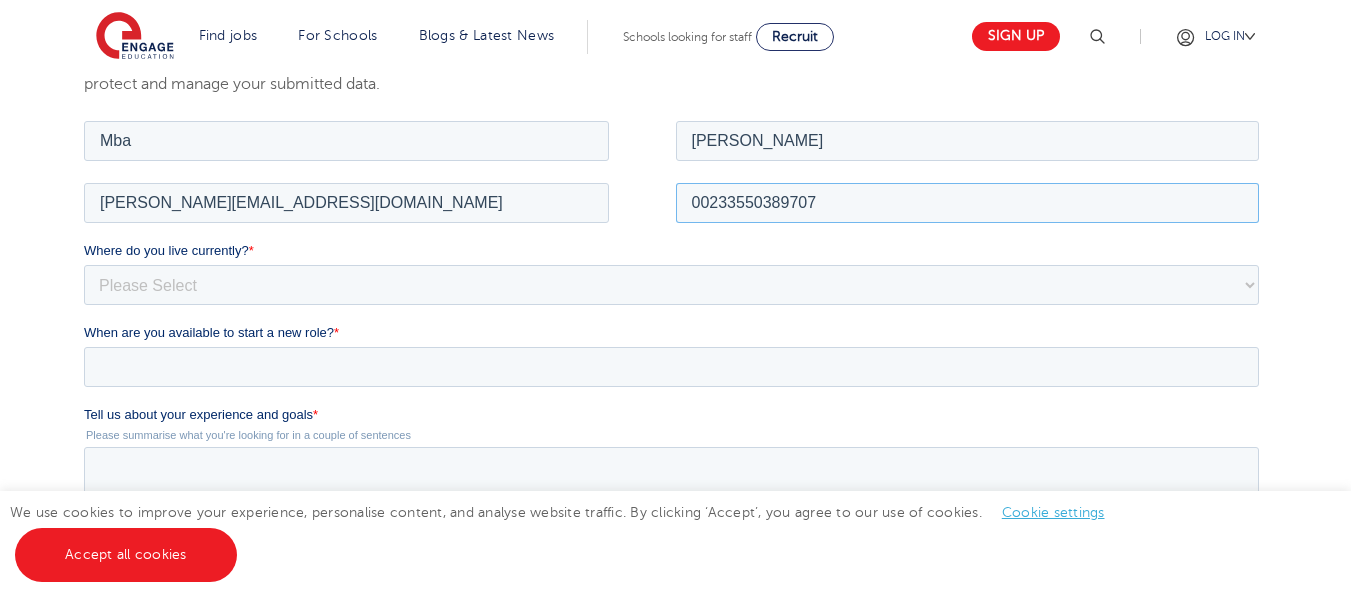 type on "00233550389707" 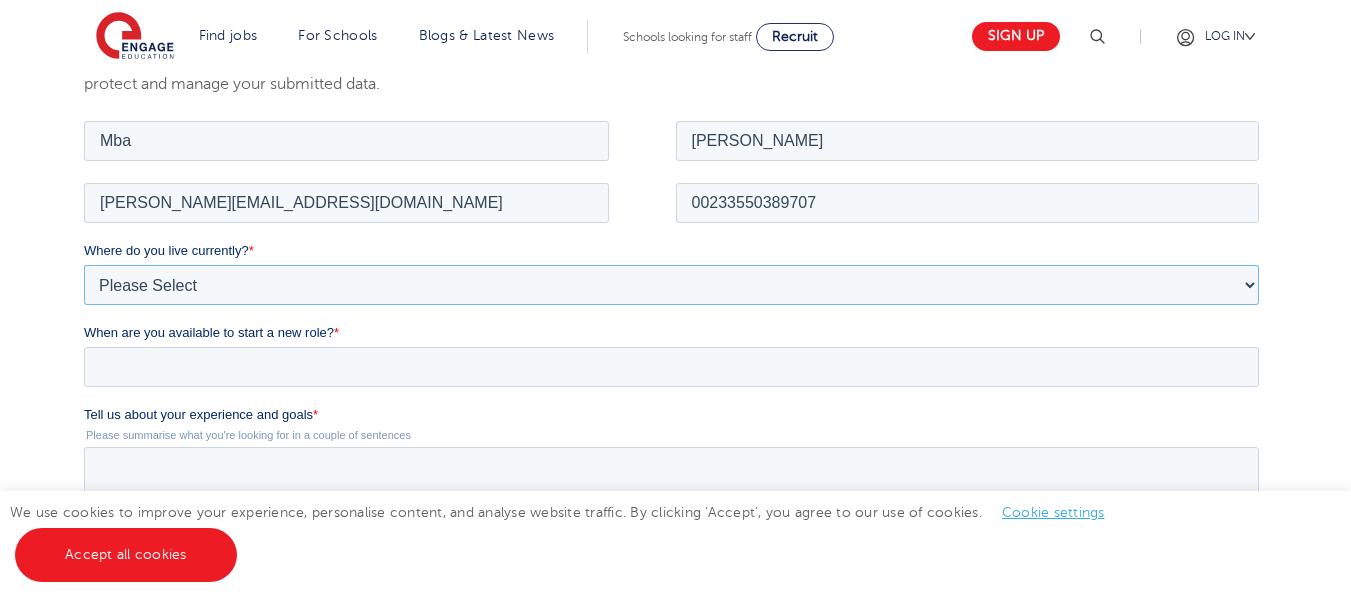 click on "Please Select UK Canada Ireland Australia New Zealand Europe USA South Africa Jamaica Africa Asia Middle East South America Caribbean" at bounding box center (671, 284) 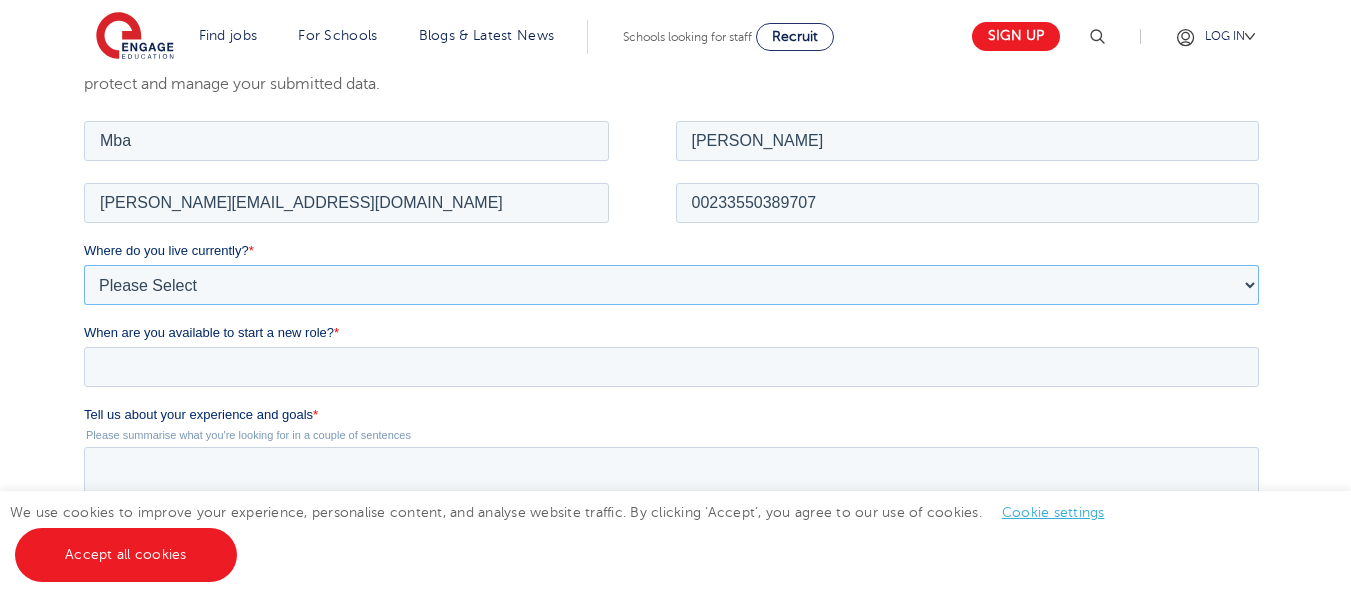 select on "Africa" 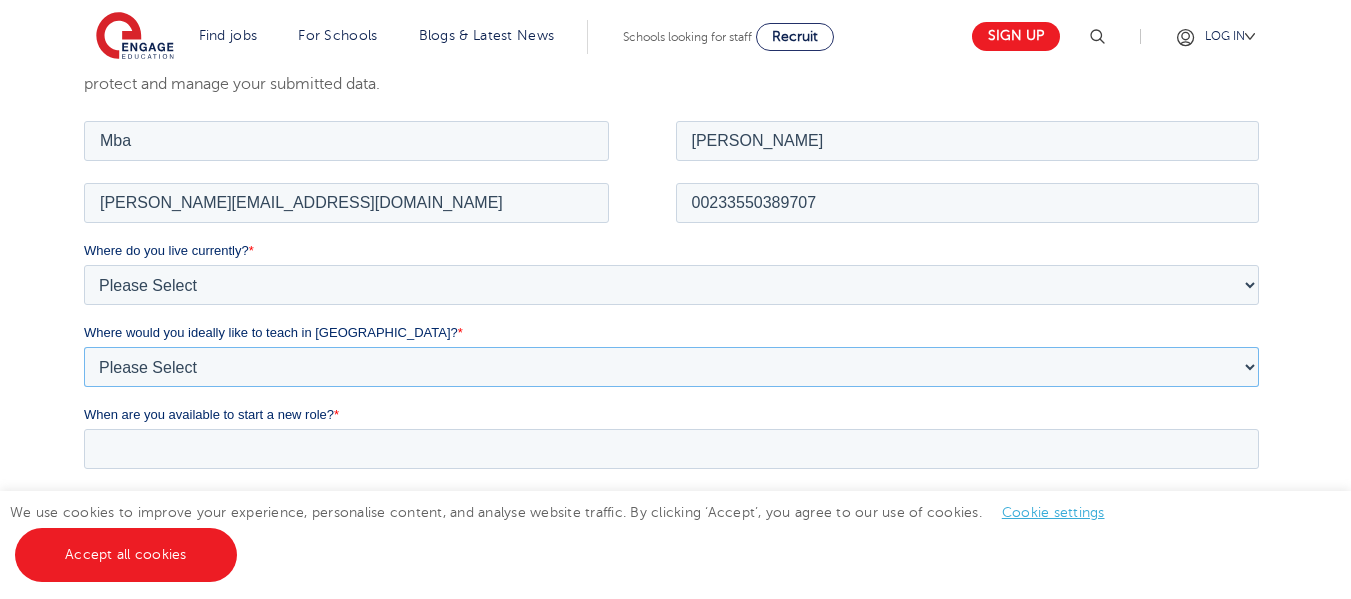 click on "Please Select I'm flexible! [GEOGRAPHIC_DATA] Any city in [GEOGRAPHIC_DATA] [GEOGRAPHIC_DATA]/Home Counties Somewhere more rural" at bounding box center (671, 366) 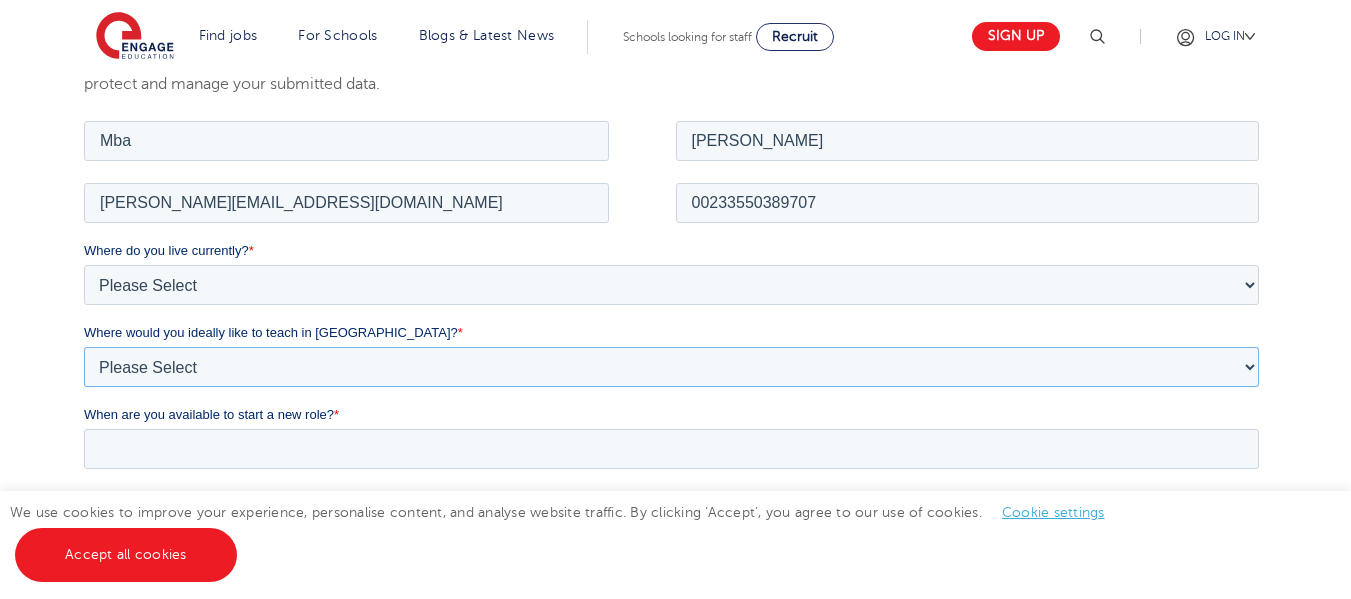 select on "Urban-Other" 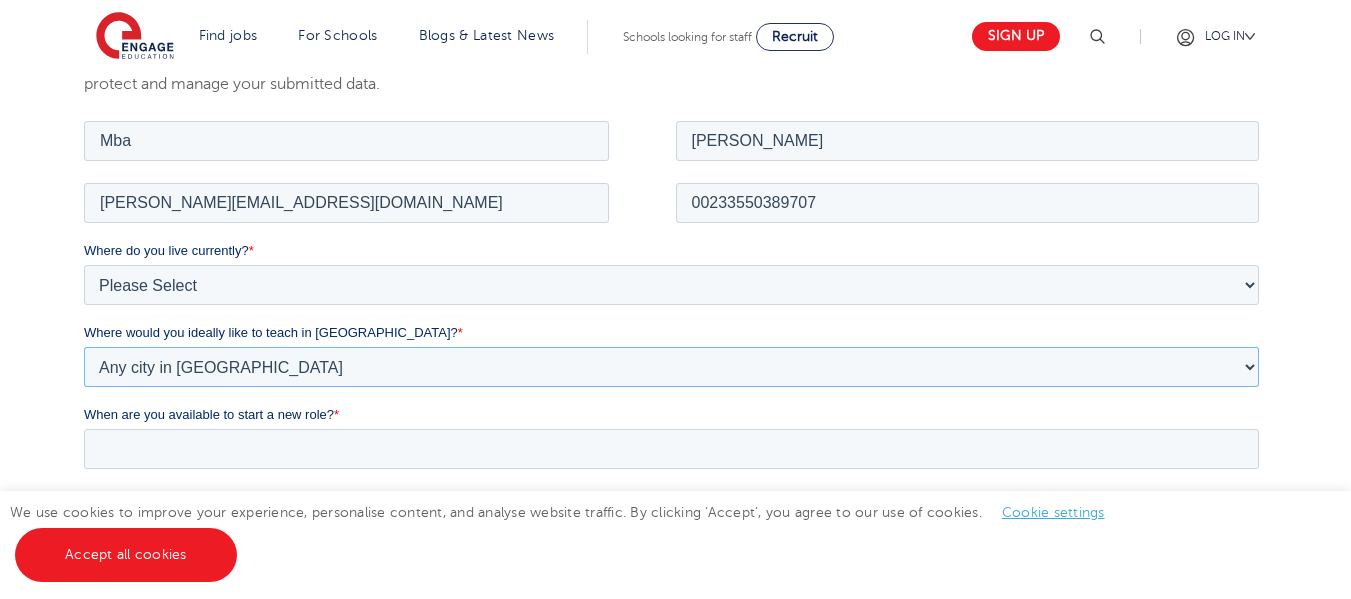 click on "Please Select I'm flexible! [GEOGRAPHIC_DATA] Any city in [GEOGRAPHIC_DATA] [GEOGRAPHIC_DATA]/Home Counties Somewhere more rural" at bounding box center (671, 366) 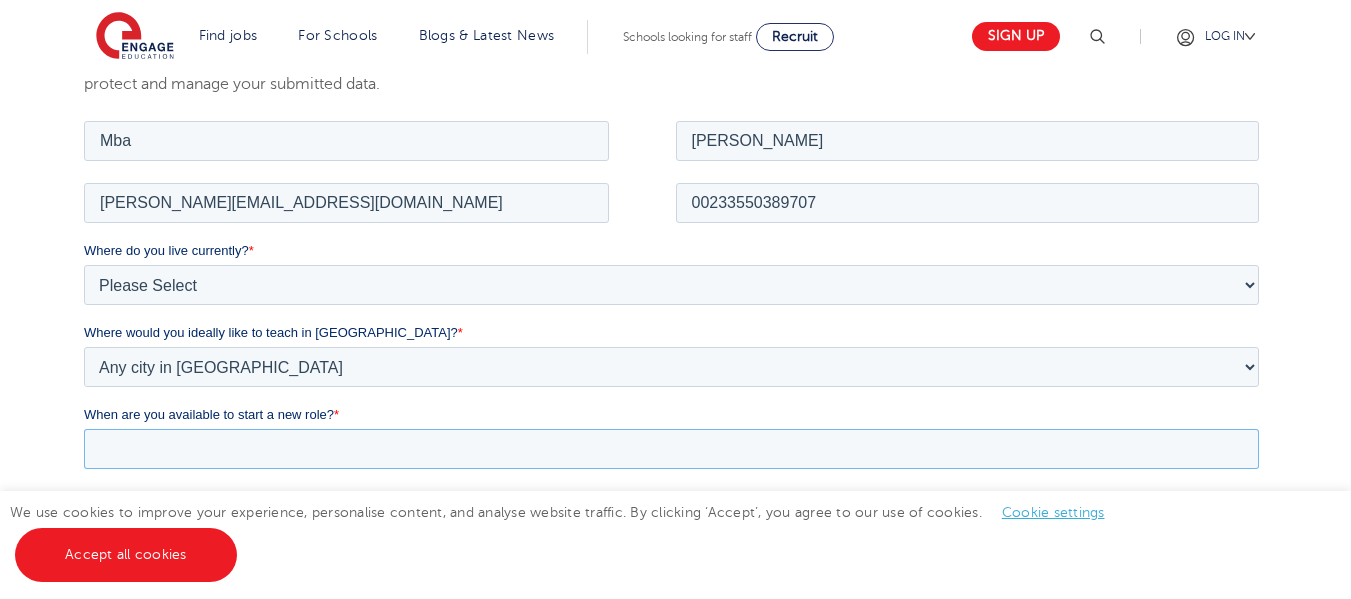 click on "When are you available to start a new role? *" at bounding box center (671, 448) 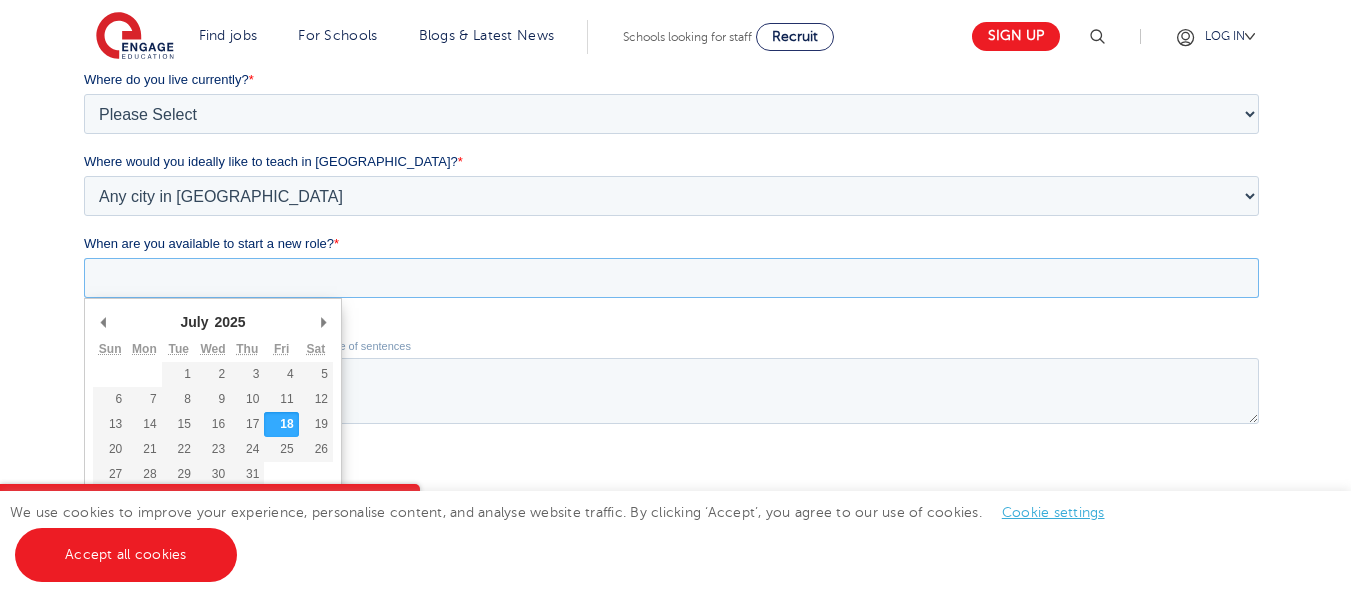 scroll, scrollTop: 608, scrollLeft: 0, axis: vertical 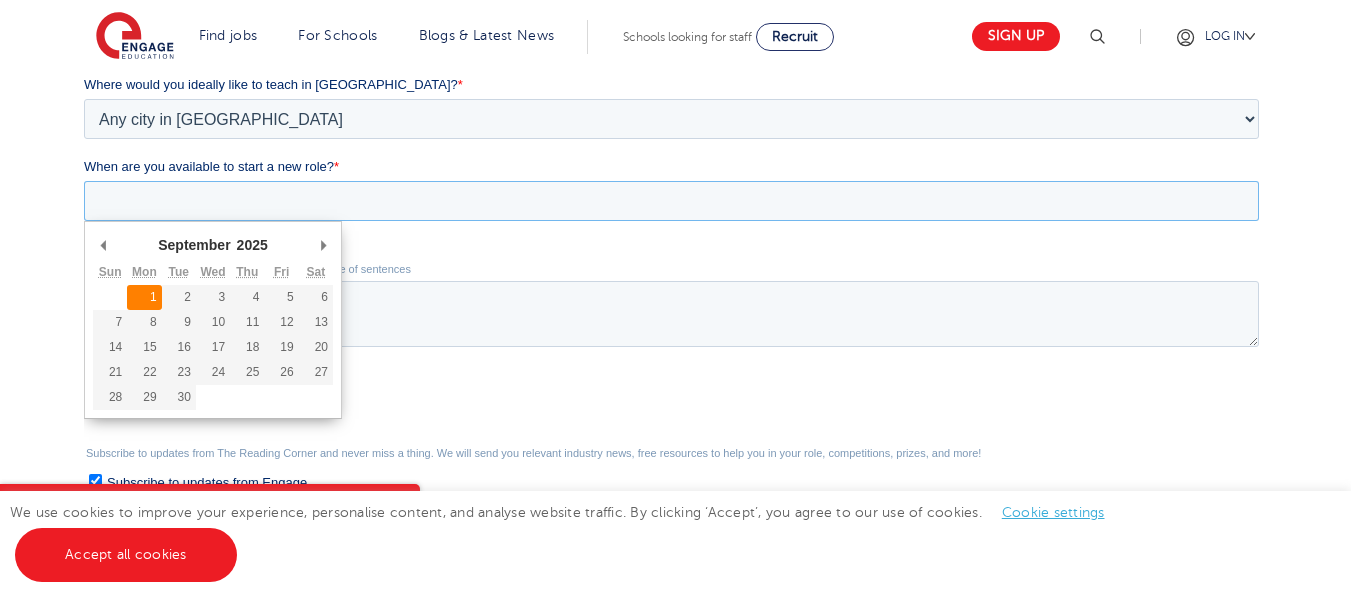 type on "2025-09-01" 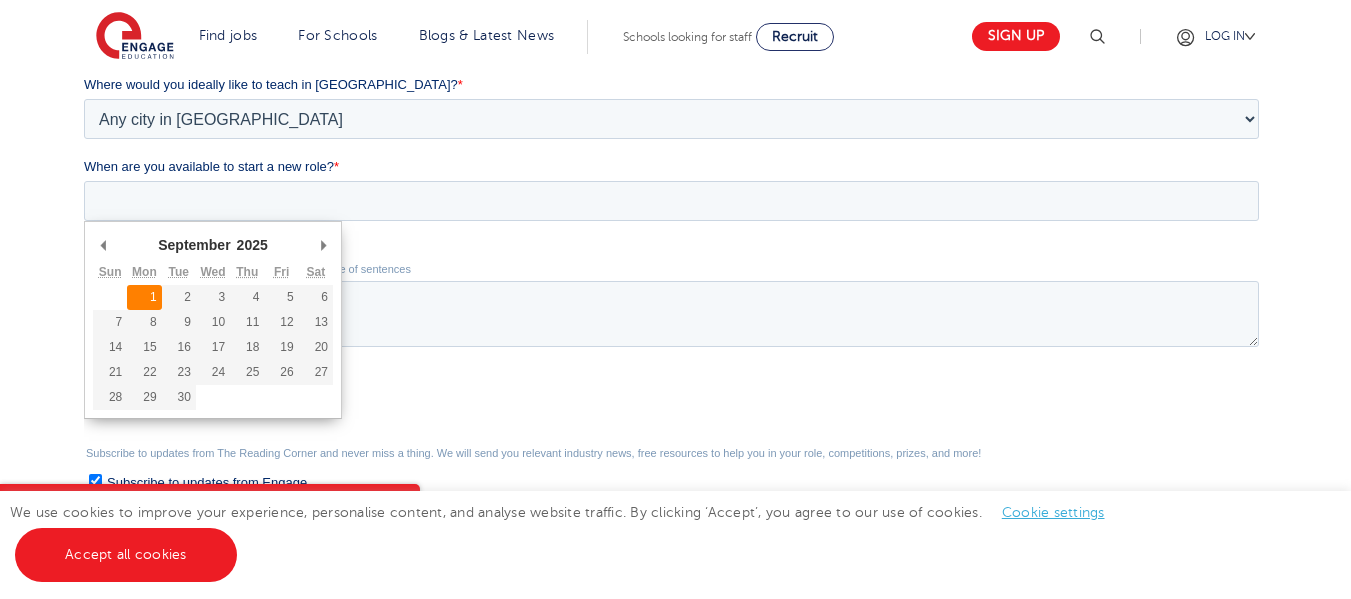 type on "2025/09/01" 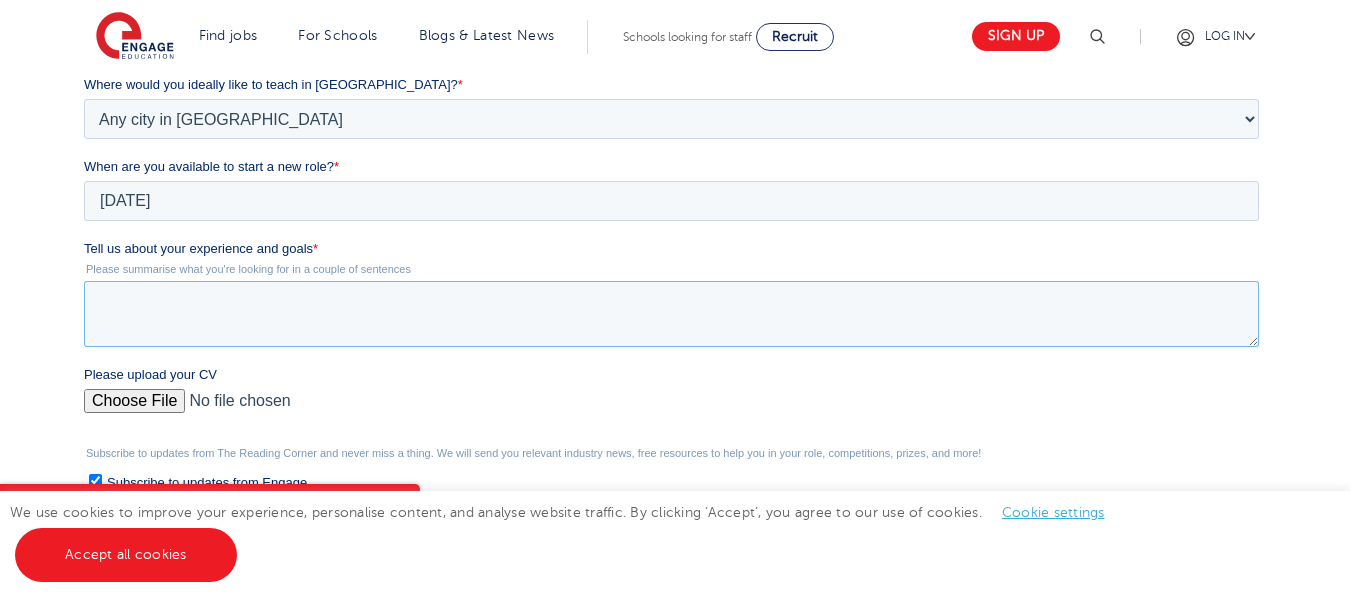 click on "Tell us about your experience and goals *" at bounding box center [671, 314] 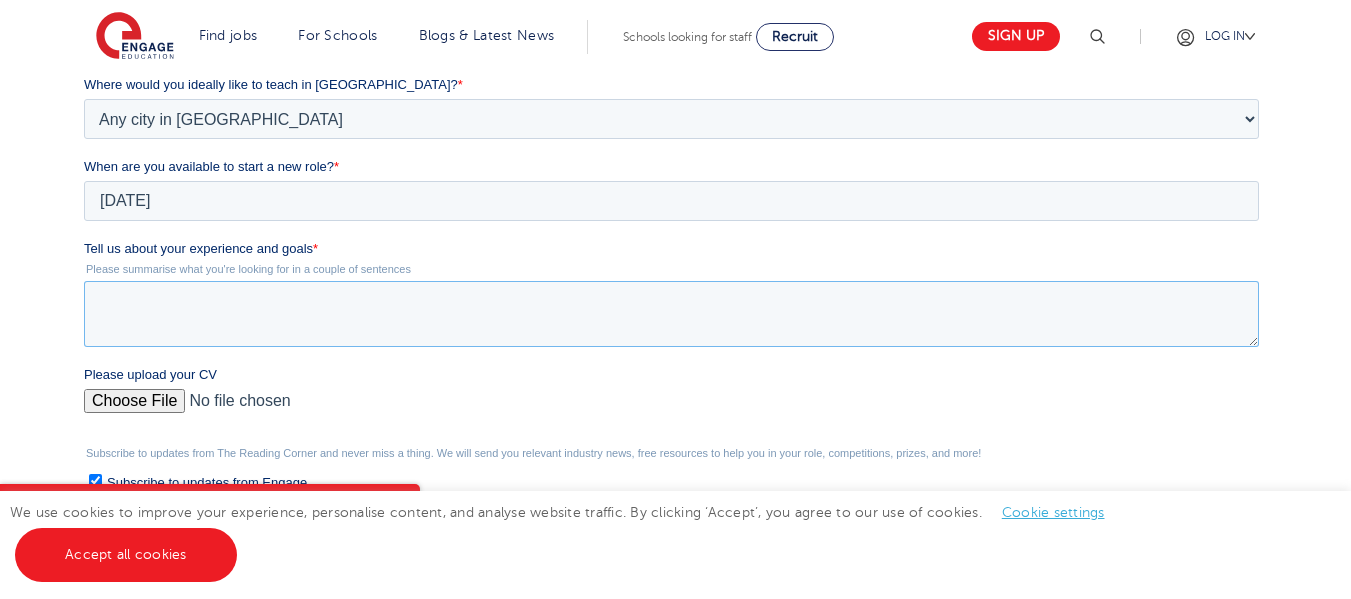 paste on "I am a highly motivated and adaptable educator with 1 year of experience as a Mathematics Teaching Assistant for Years 5 and 6 at an international school following the Cambridge Primary Checkpoint curriculum. I have over 5 years of teaching experience and I am committed to creating a supportive and engaging learning environment where all students can succeed. I bring international teaching experience, strong numeracy instruction skills, and the ability to work both independently and collaboratively. I am now seeking a teaching or teaching assistant role in the UK that allows me to grow professionally, contribute meaningfully, and potentially progress toward QTS." 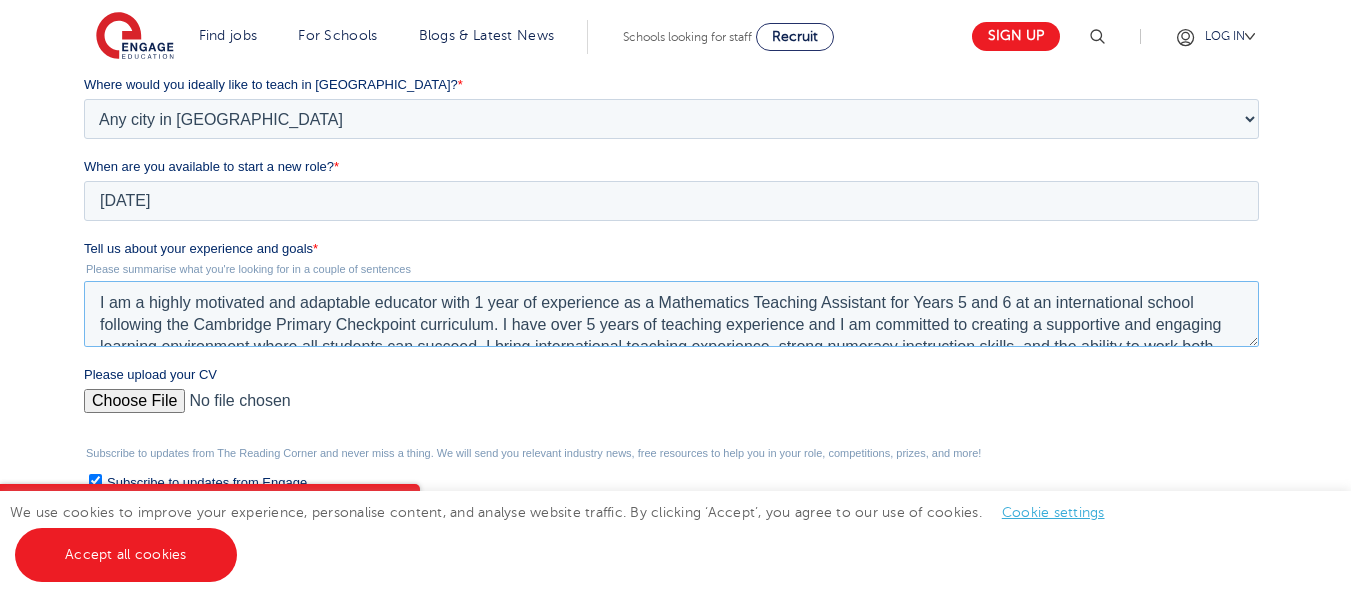 scroll, scrollTop: 53, scrollLeft: 0, axis: vertical 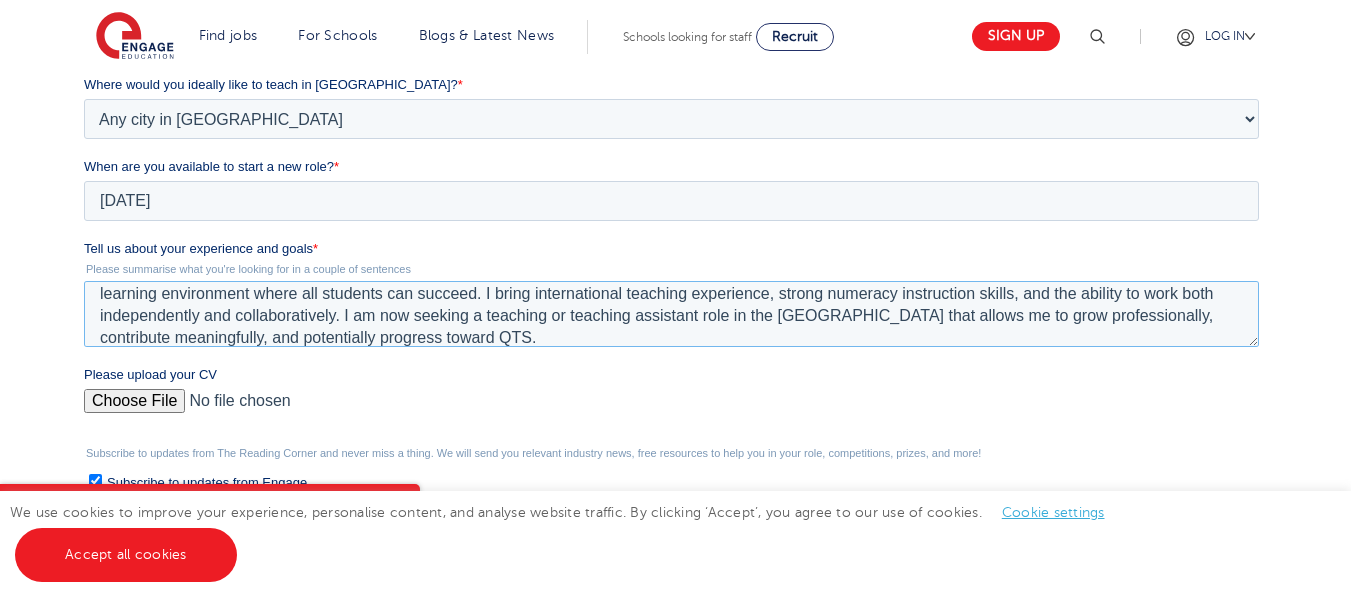 type on "I am a highly motivated and adaptable educator with 1 year of experience as a Mathematics Teaching Assistant for Years 5 and 6 at an international school following the Cambridge Primary Checkpoint curriculum. I have over 5 years of teaching experience and I am committed to creating a supportive and engaging learning environment where all students can succeed. I bring international teaching experience, strong numeracy instruction skills, and the ability to work both independently and collaboratively. I am now seeking a teaching or teaching assistant role in the UK that allows me to grow professionally, contribute meaningfully, and potentially progress toward QTS." 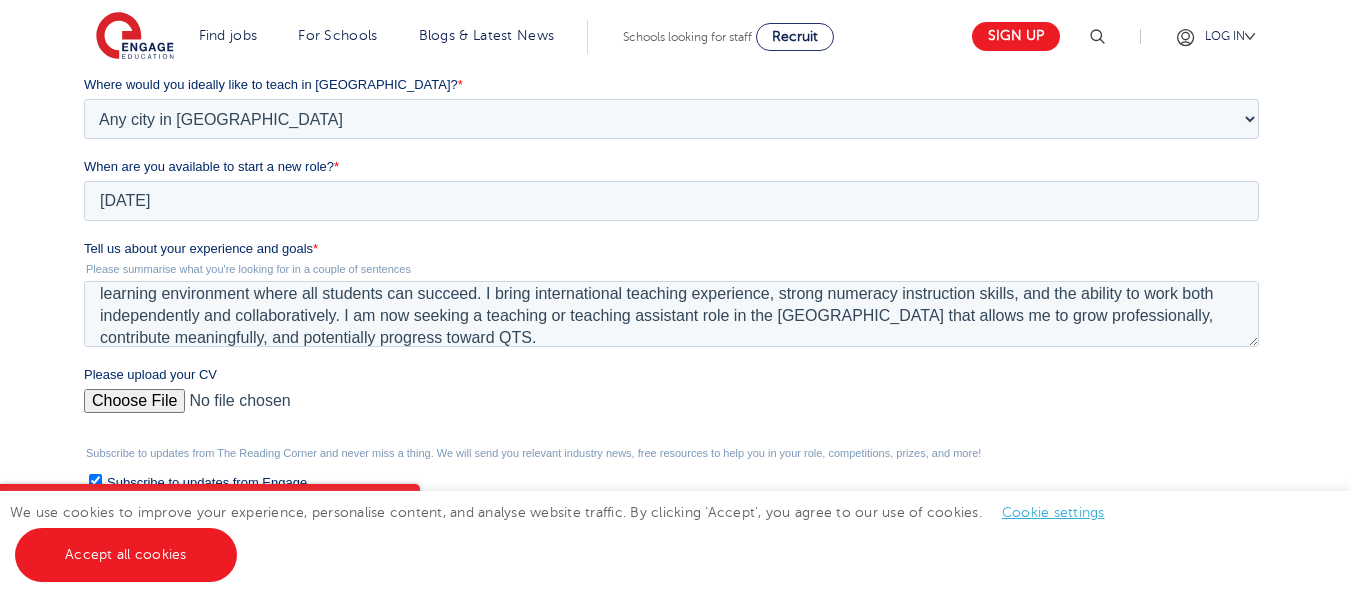click on "Please upload your CV" at bounding box center [671, 409] 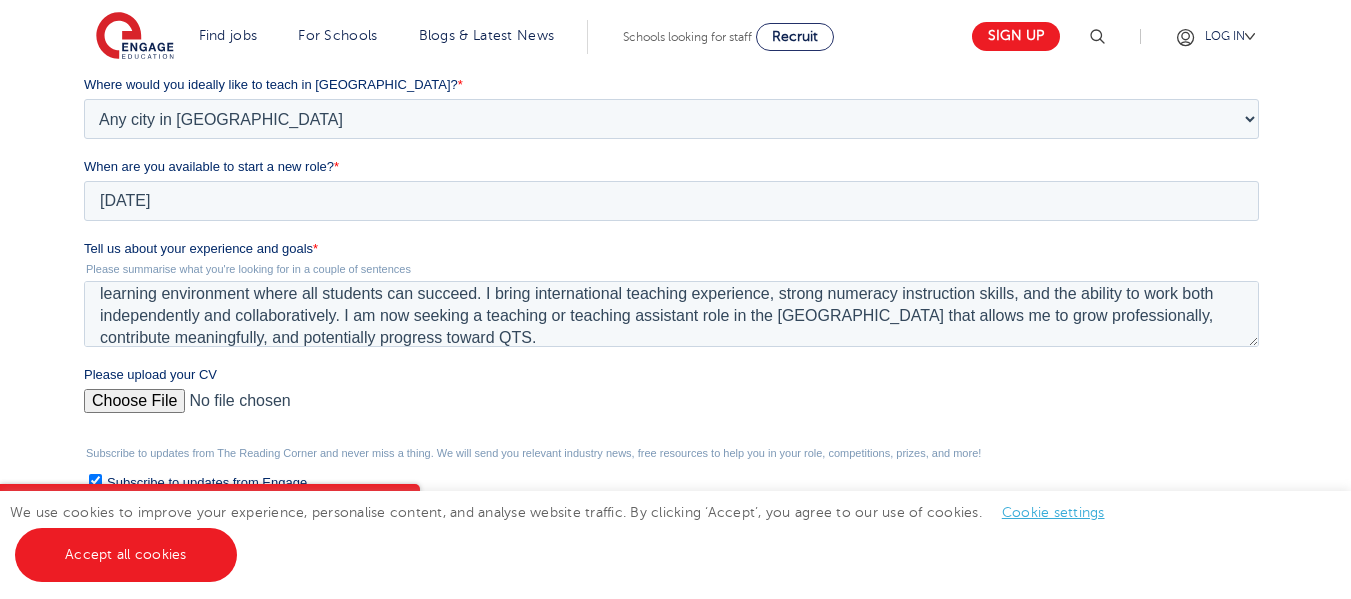 type on "C:\fakepath\MBA_Ababio_Teaching_CV.docx" 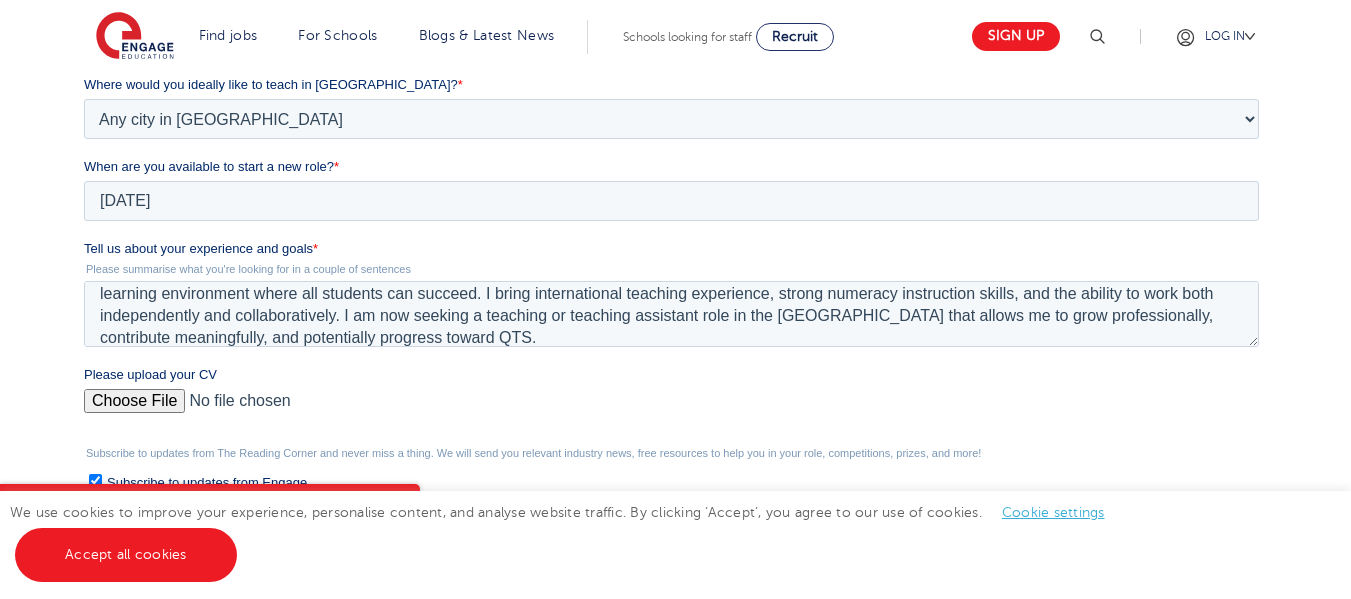 scroll, scrollTop: 892, scrollLeft: 0, axis: vertical 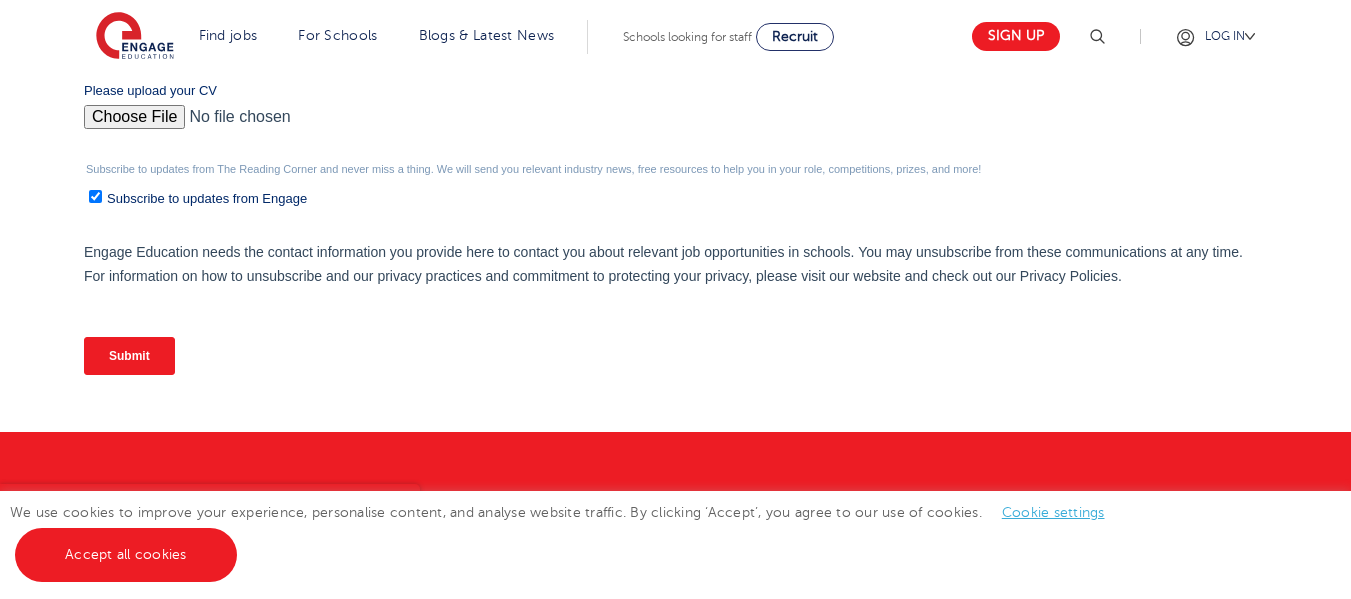 click on "Submit" at bounding box center (129, 356) 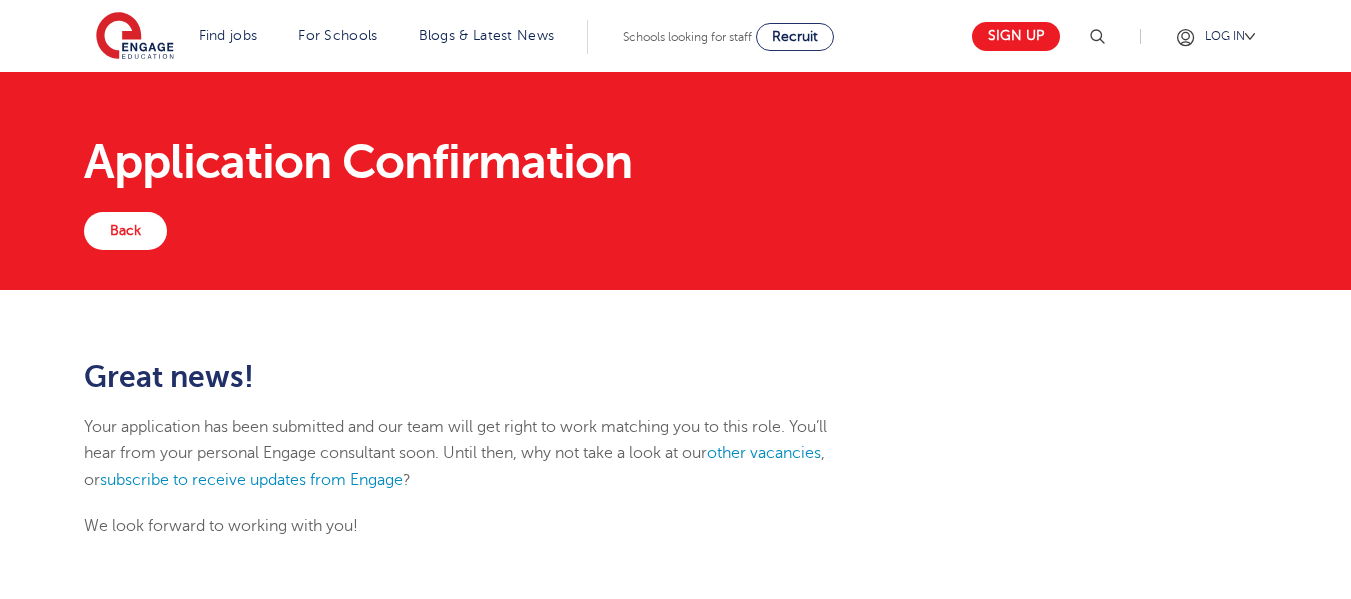 scroll, scrollTop: 0, scrollLeft: 0, axis: both 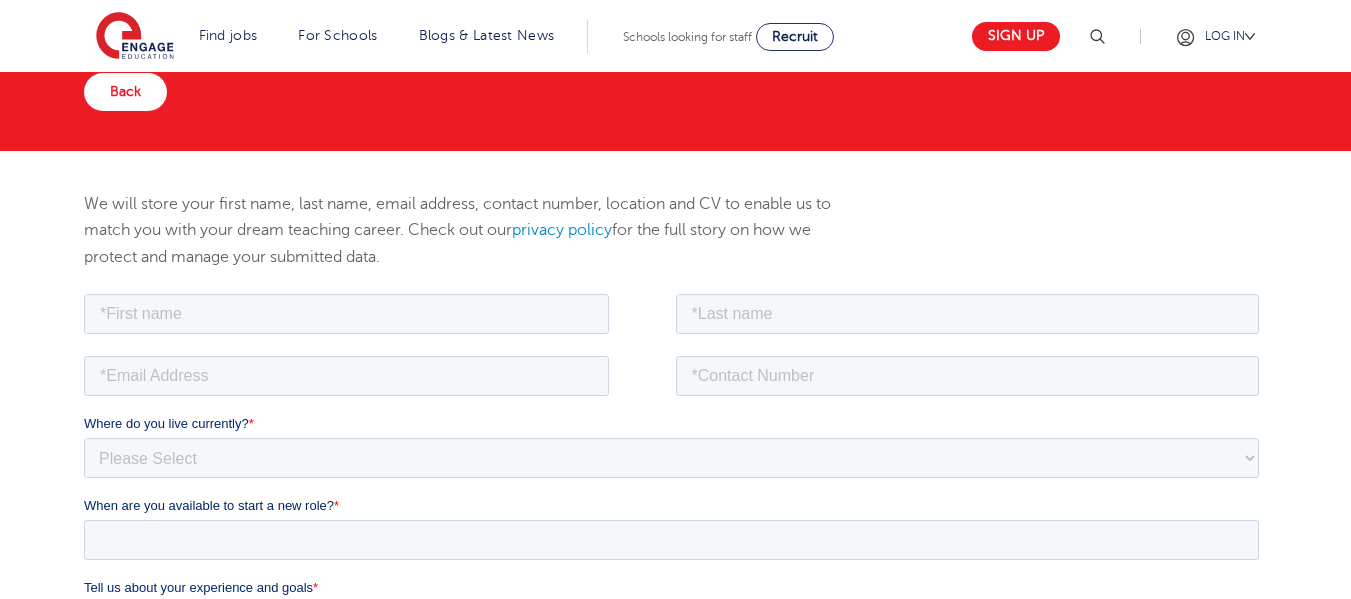 click on "We will store your first name, last name, email address, contact number, location and CV to enable us to match you with your dream teaching career. Check out our  privacy policy  for the full story on how we protect and manage your submitted data." at bounding box center (473, 240) 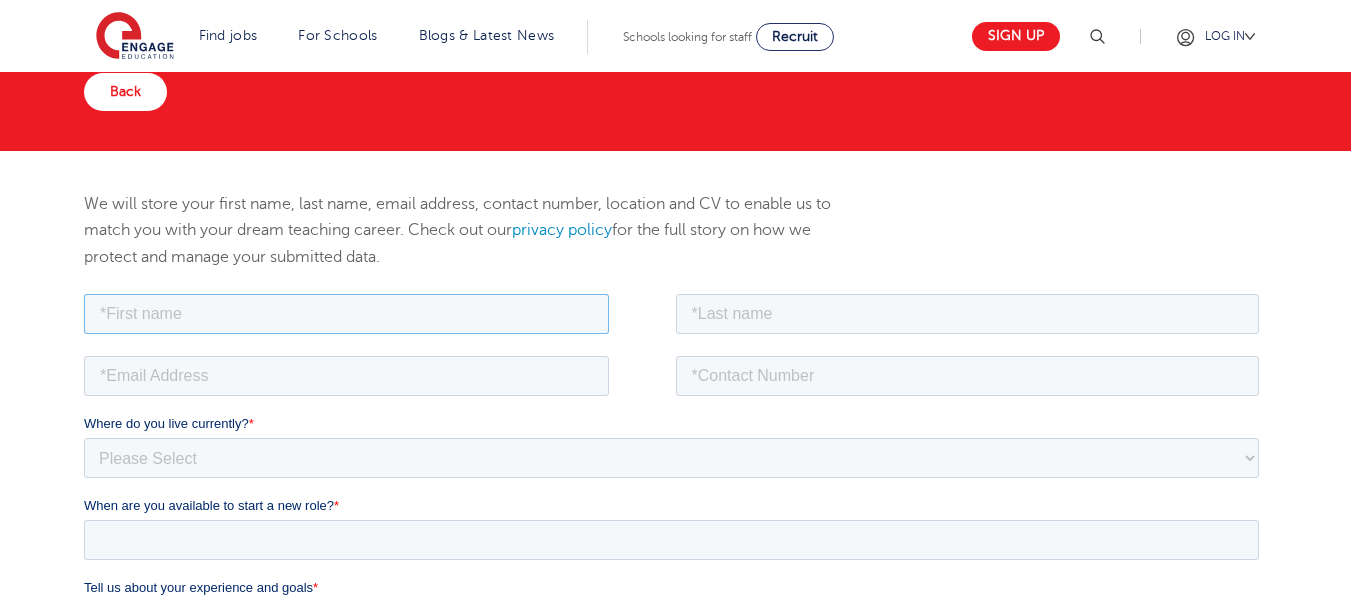 click at bounding box center [346, 313] 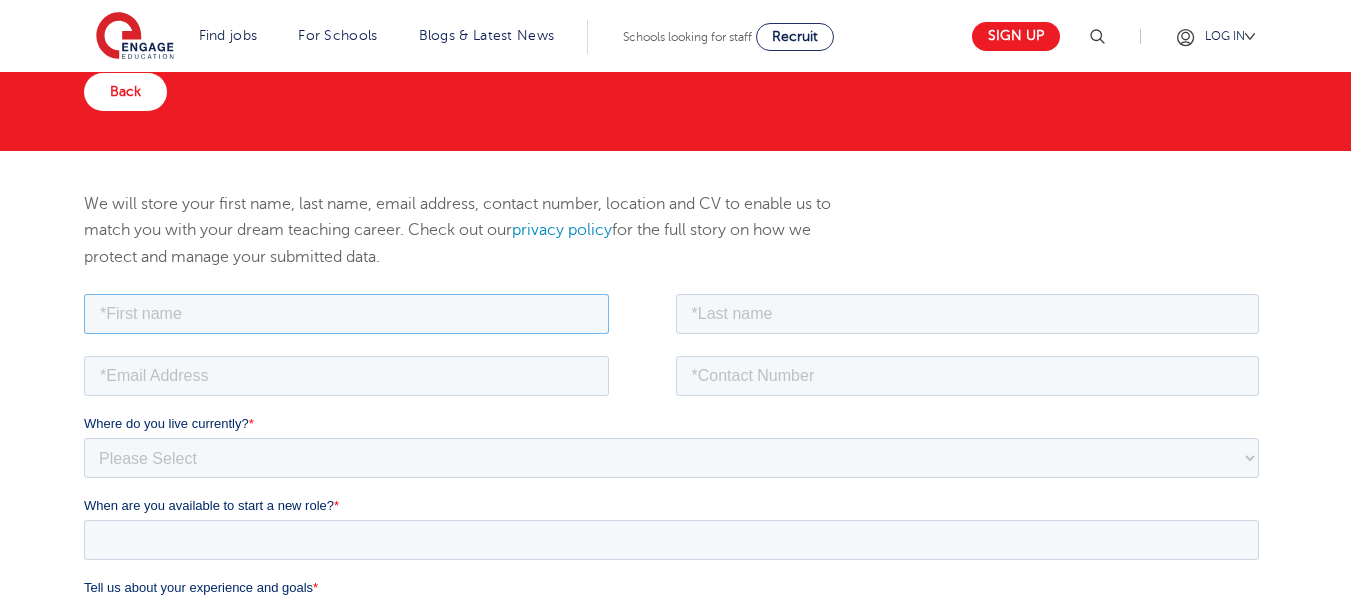 type on "Mba" 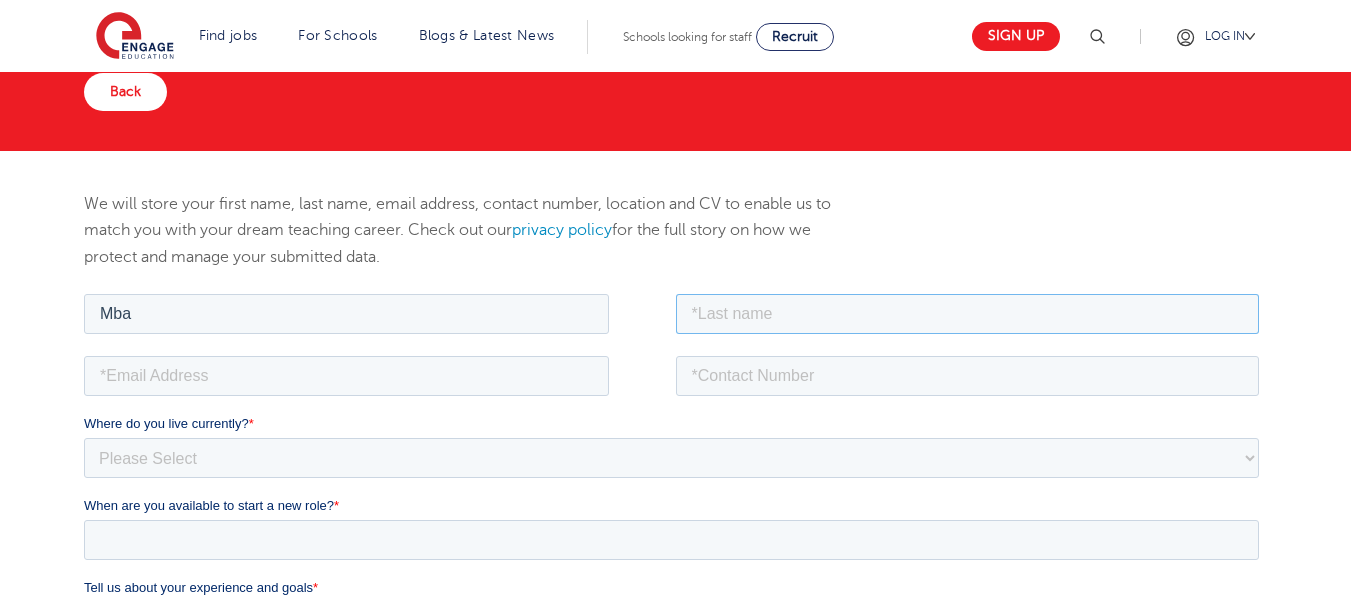 type on "[PERSON_NAME]" 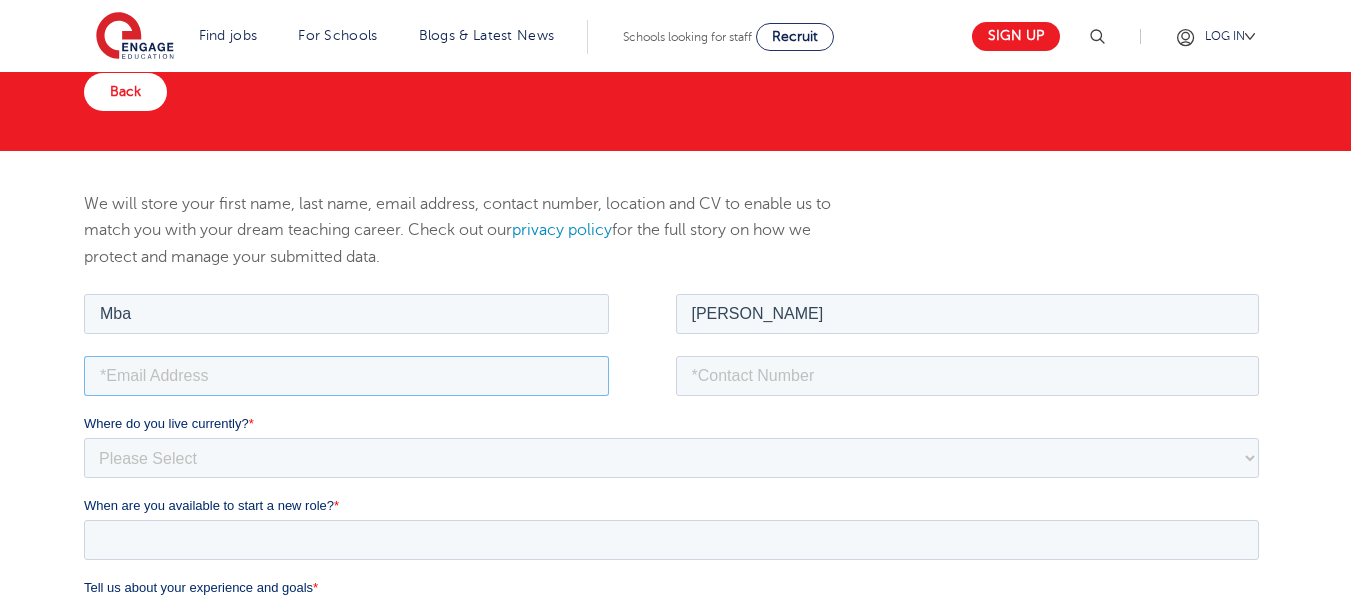 type on "ababio.rochenell64@gmail.com" 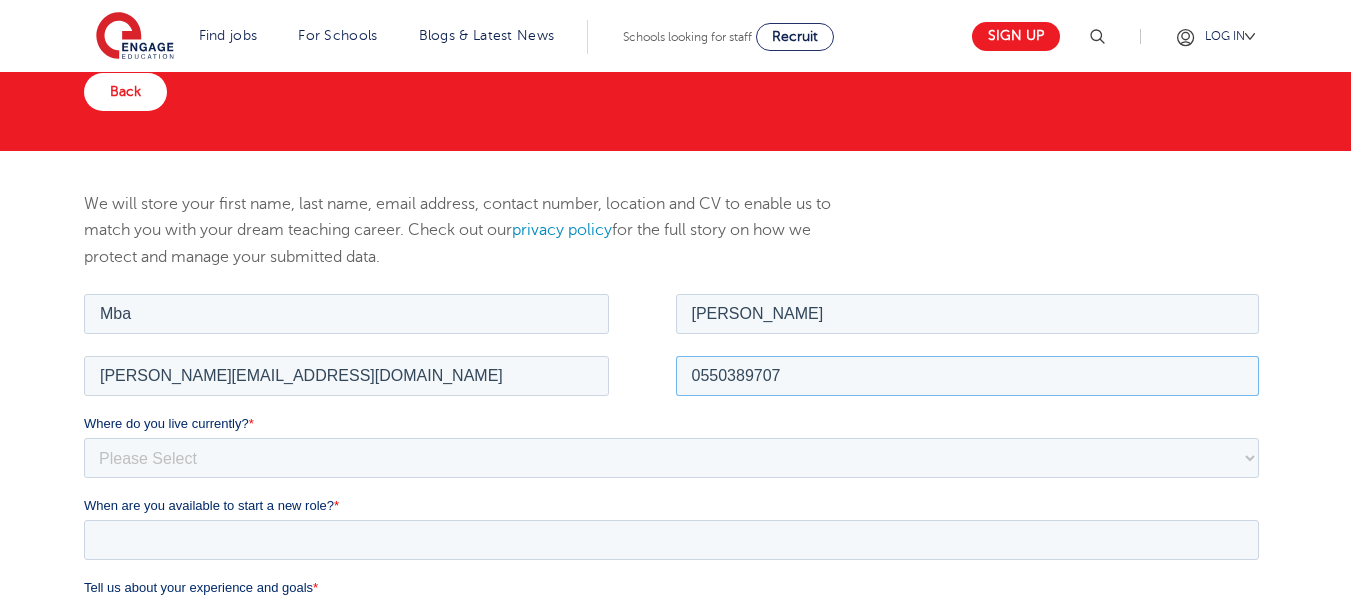 click on "0550389707" at bounding box center [968, 375] 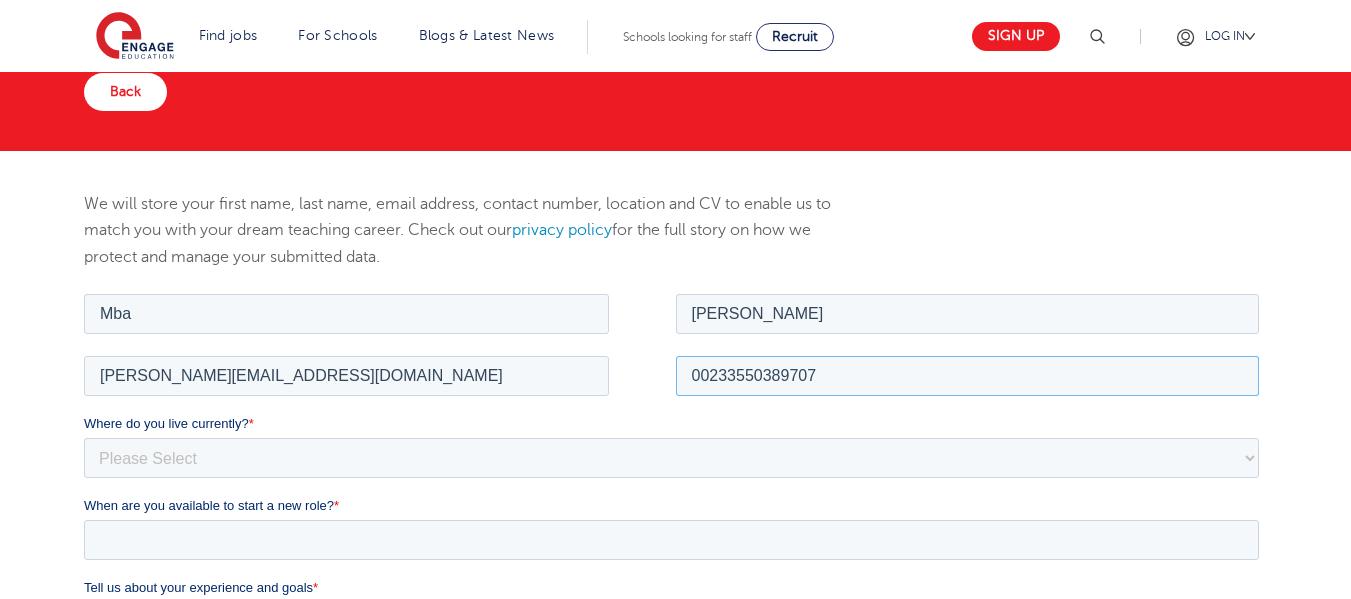 type on "00233550389707" 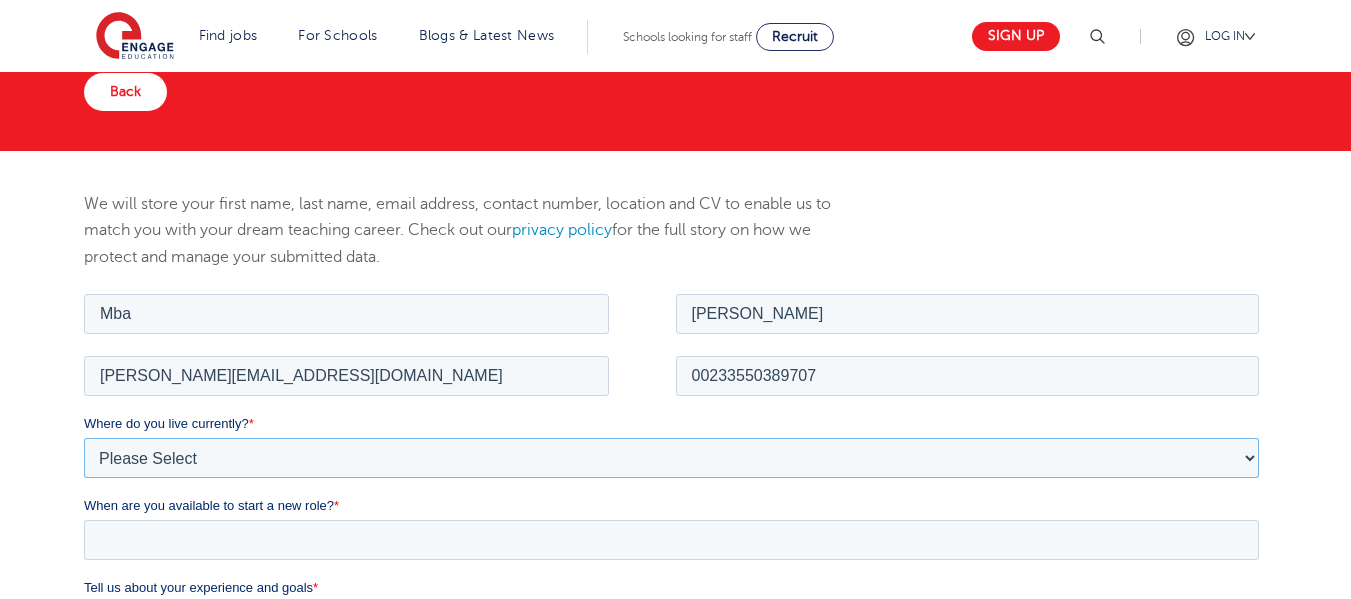 click on "Please Select UK Canada Ireland Australia New Zealand Europe USA South Africa Jamaica Africa Asia Middle East South America Caribbean" at bounding box center [671, 457] 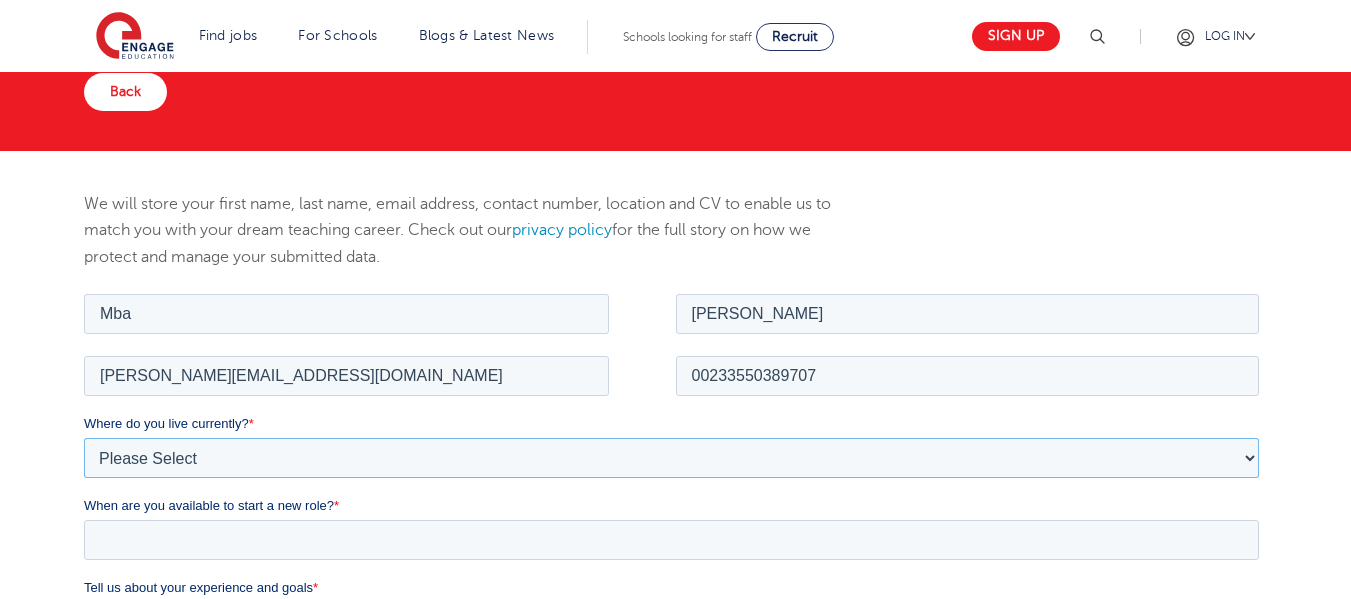 select on "Africa" 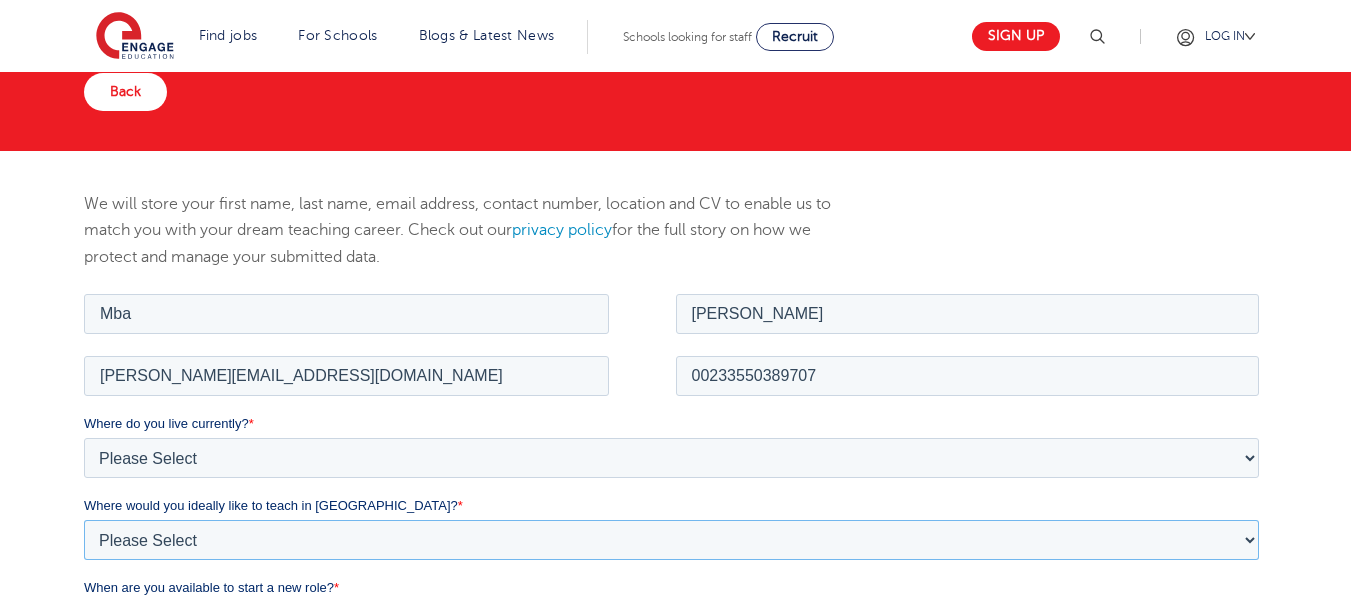 click on "Please Select I'm flexible! London Any city in England Greater London/Home Counties Somewhere more rural" at bounding box center (671, 539) 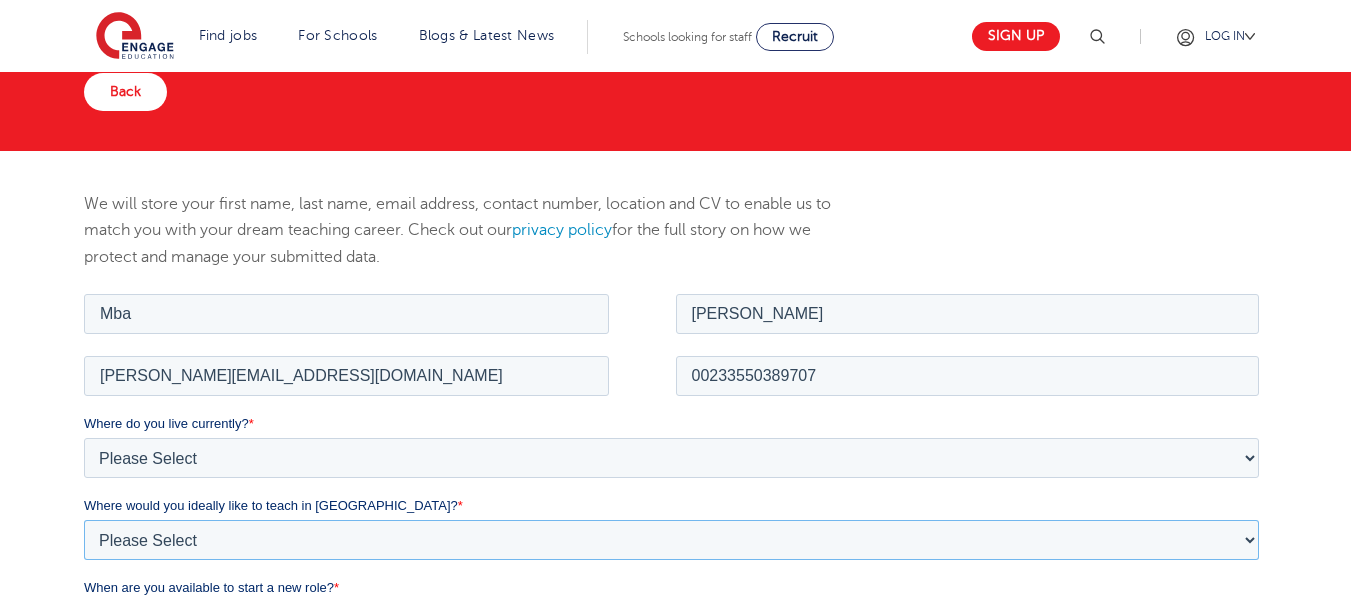 select on "Urban-Other" 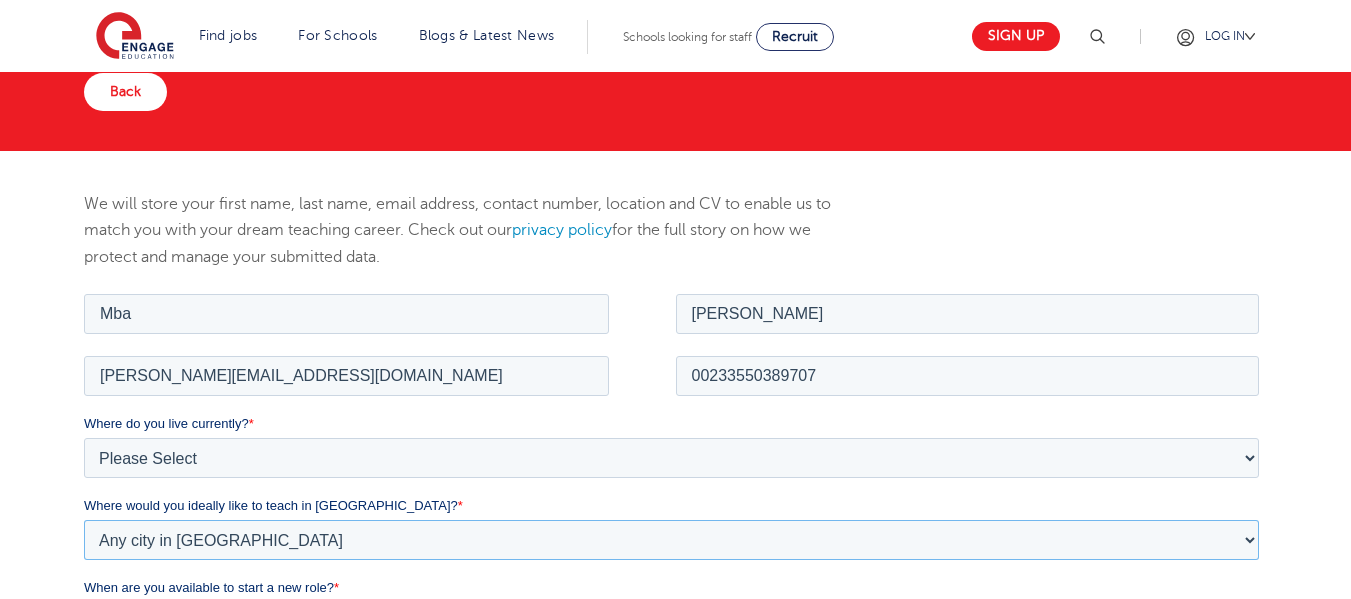 click on "Please Select I'm flexible! London Any city in England Greater London/Home Counties Somewhere more rural" at bounding box center [671, 539] 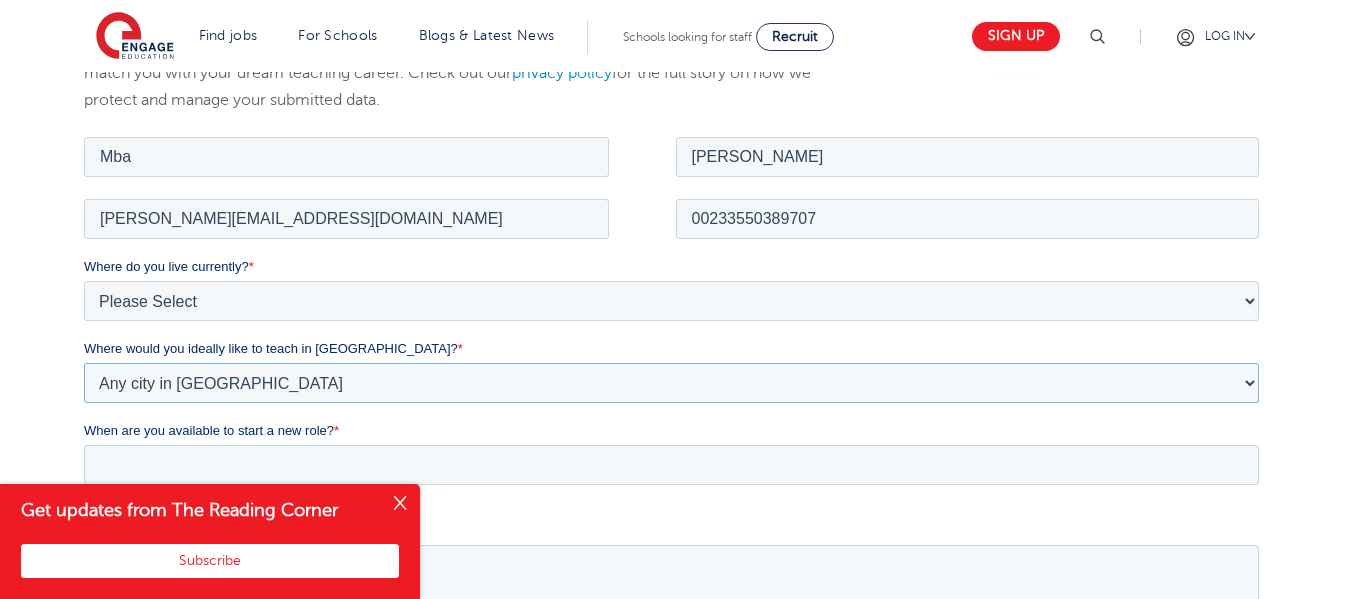 scroll, scrollTop: 420, scrollLeft: 0, axis: vertical 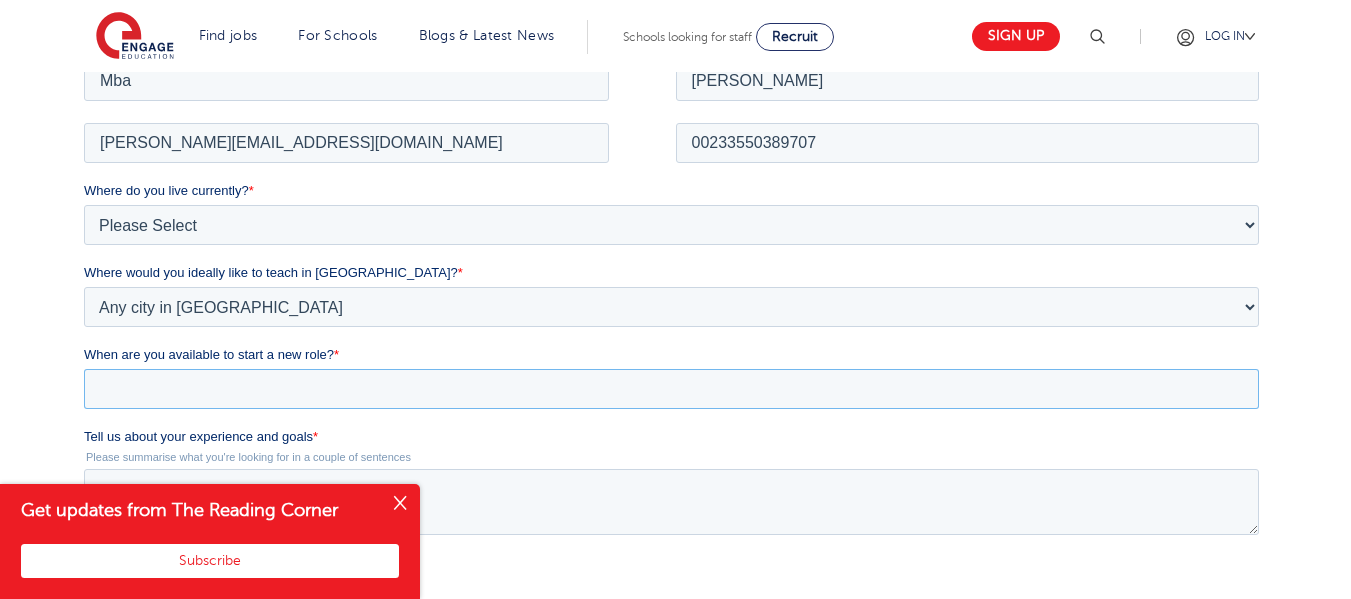 click on "When are you available to start a new role? *" at bounding box center (671, 388) 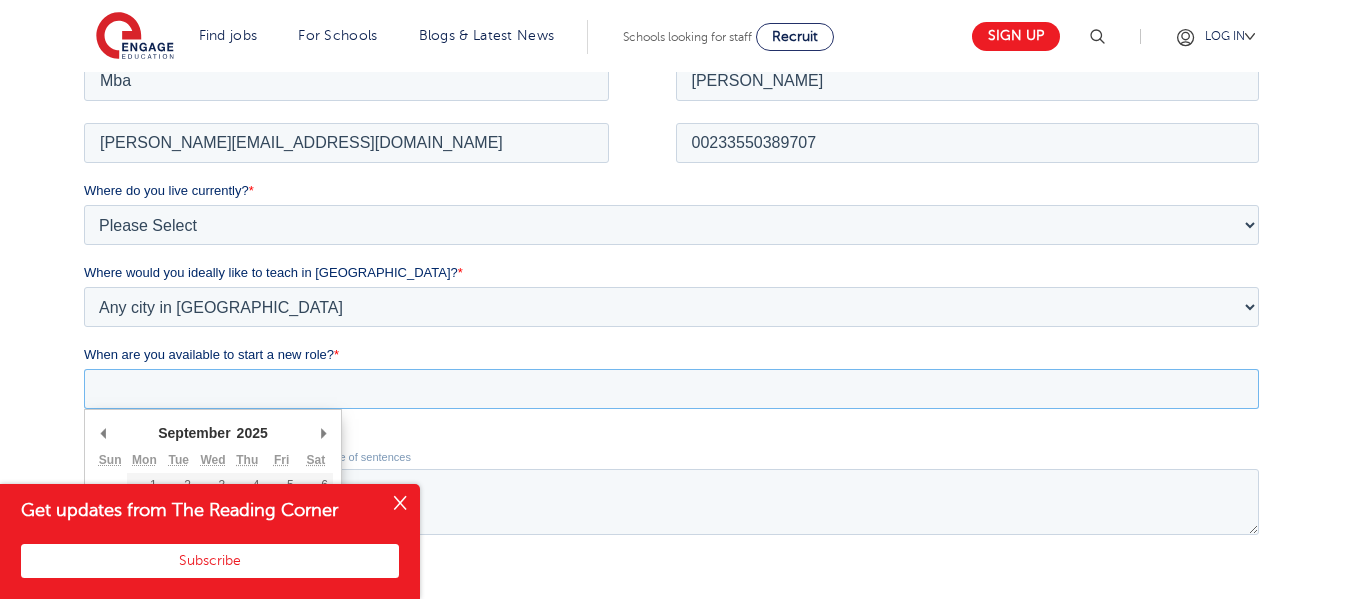 click on "Mon" at bounding box center (144, 459) 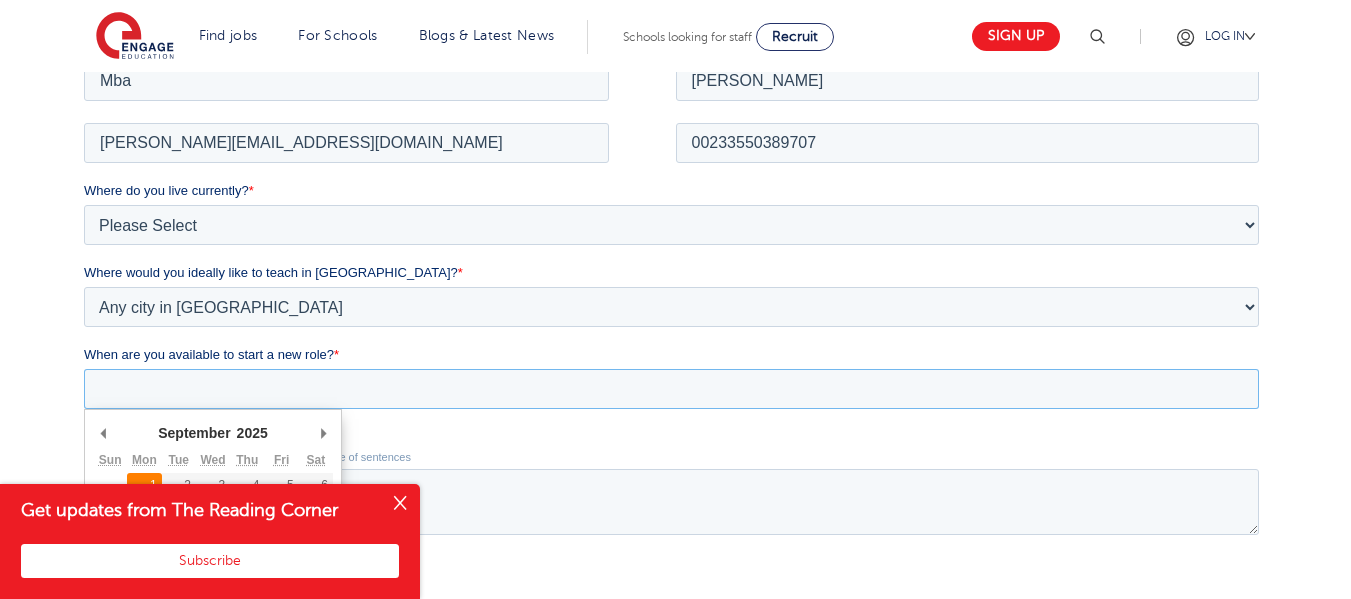 type on "2025-09-01" 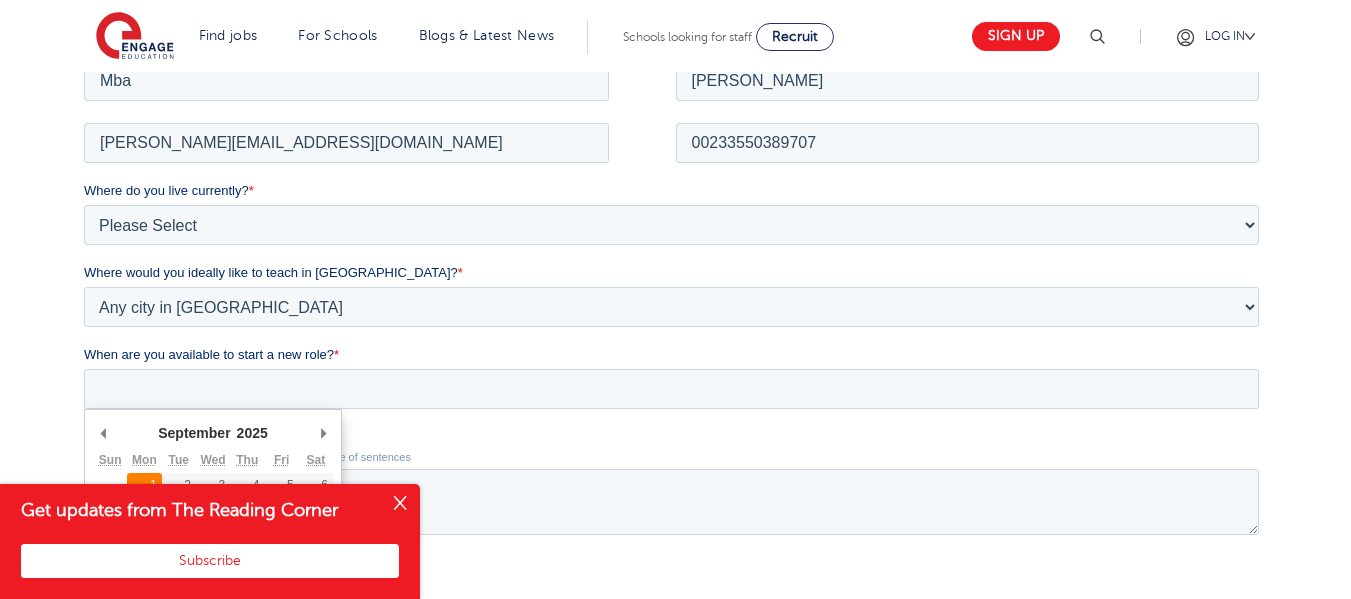type on "2025/09/01" 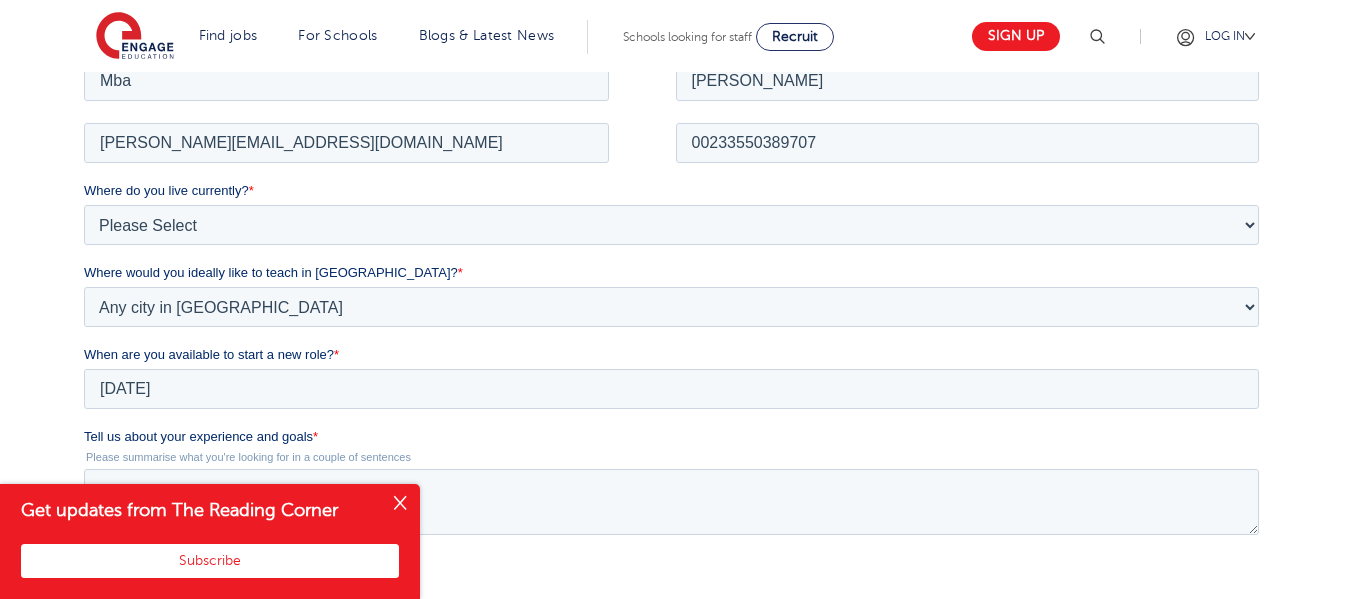 click at bounding box center [400, 504] 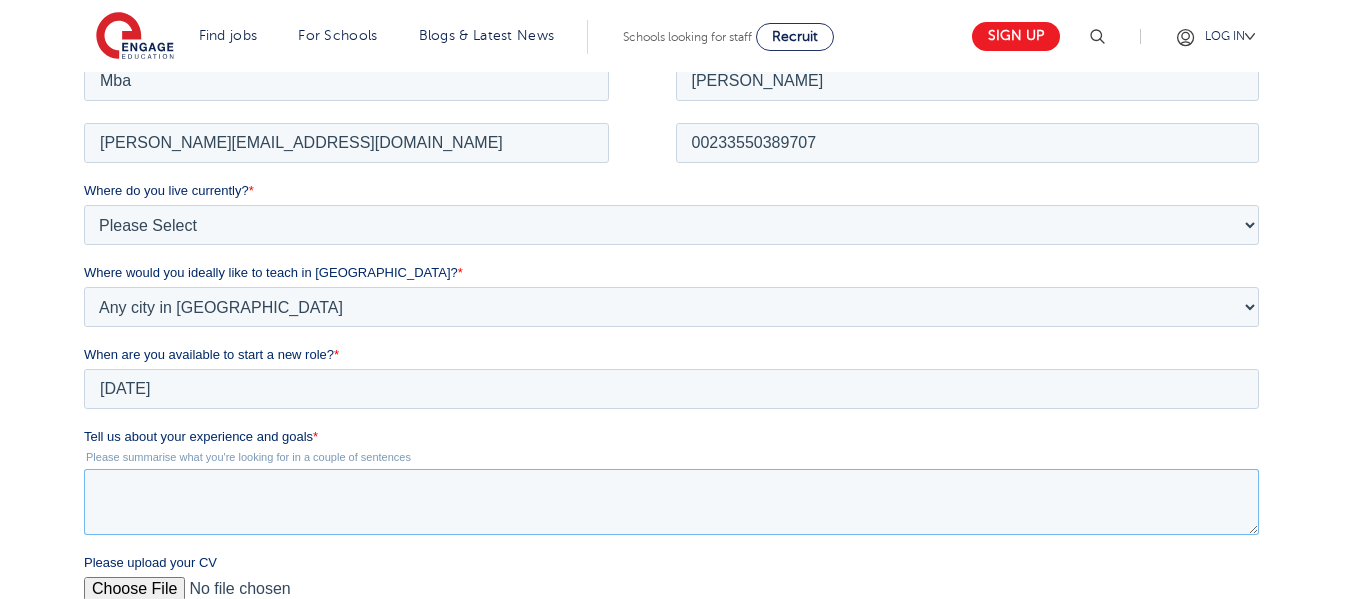 click on "Tell us about your experience and goals *" at bounding box center (671, 501) 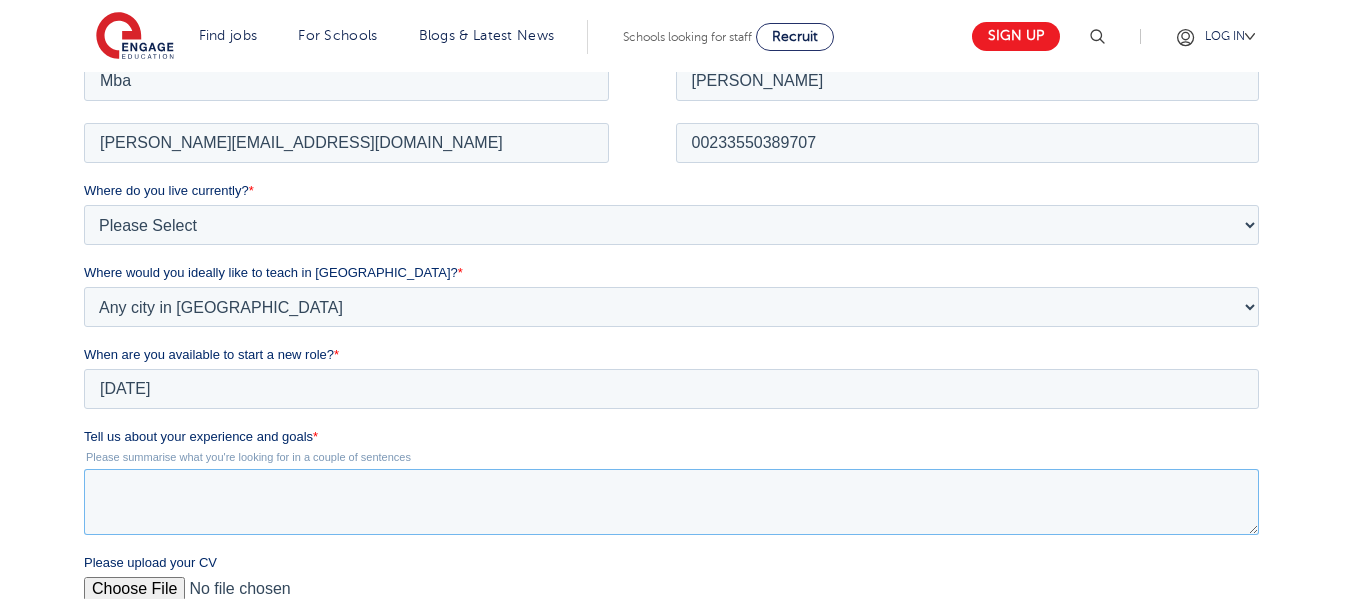 paste on "I am a highly motivated and adaptable educator with 1 year of experience as a Mathematics Teaching Assistant for Years 5 and 6 at an international school following the Cambridge Primary Checkpoint curriculum. I have over 5 years of teaching experience and I am committed to creating a supportive and engaging learning environment where all students can succeed. I bring international teaching experience, strong numeracy instruction skills, and the ability to work both independently and collaboratively. I am now seeking a teaching or teaching assistant role in the UK that allows me to grow professionally, contribute meaningfully, and potentially progress toward QTS." 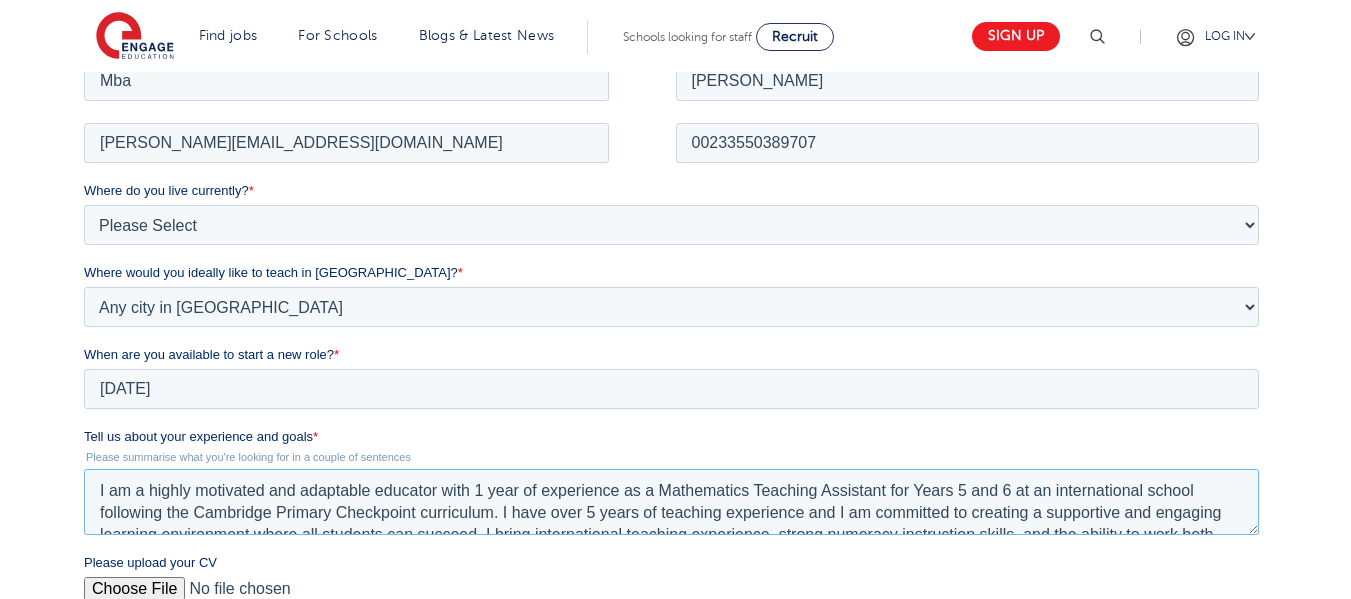 scroll, scrollTop: 53, scrollLeft: 0, axis: vertical 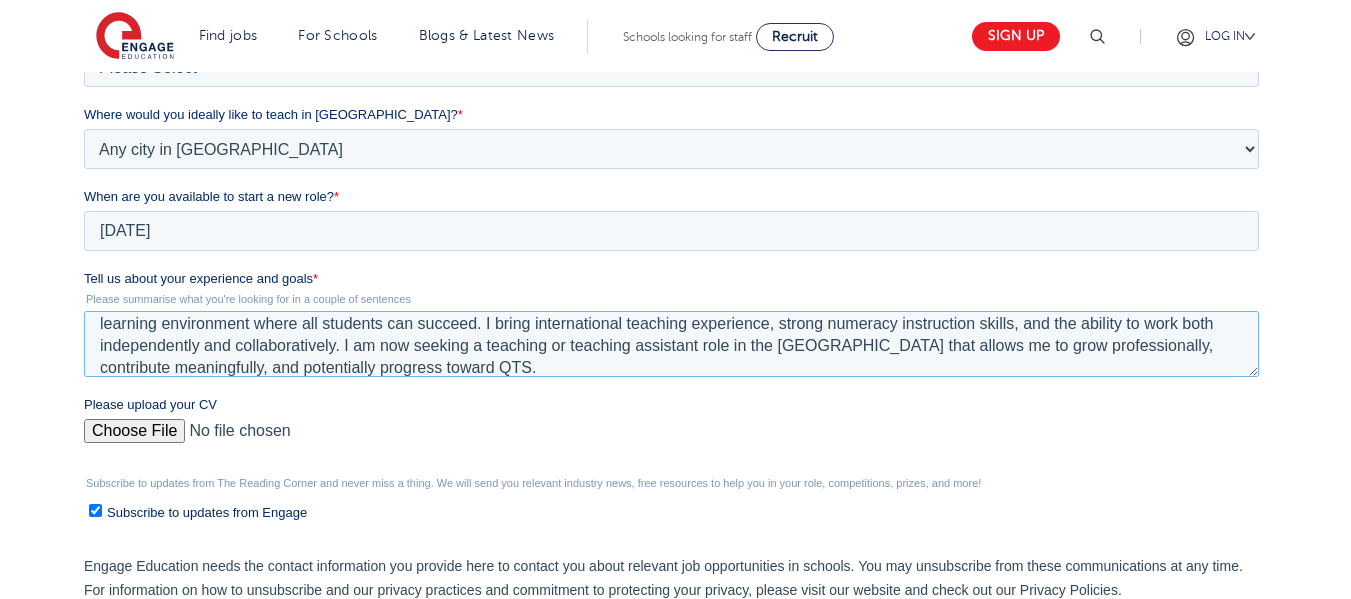 type on "I am a highly motivated and adaptable educator with 1 year of experience as a Mathematics Teaching Assistant for Years 5 and 6 at an international school following the Cambridge Primary Checkpoint curriculum. I have over 5 years of teaching experience and I am committed to creating a supportive and engaging learning environment where all students can succeed. I bring international teaching experience, strong numeracy instruction skills, and the ability to work both independently and collaboratively. I am now seeking a teaching or teaching assistant role in the UK that allows me to grow professionally, contribute meaningfully, and potentially progress toward QTS." 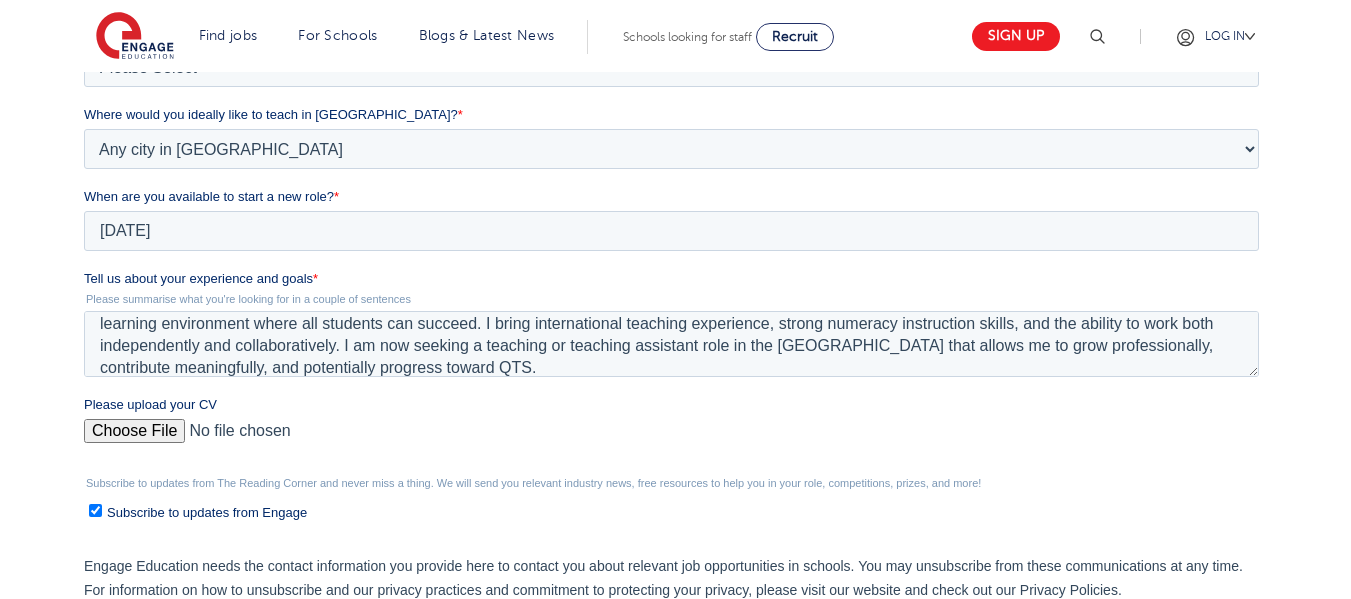 click on "Please upload your CV" at bounding box center (671, 439) 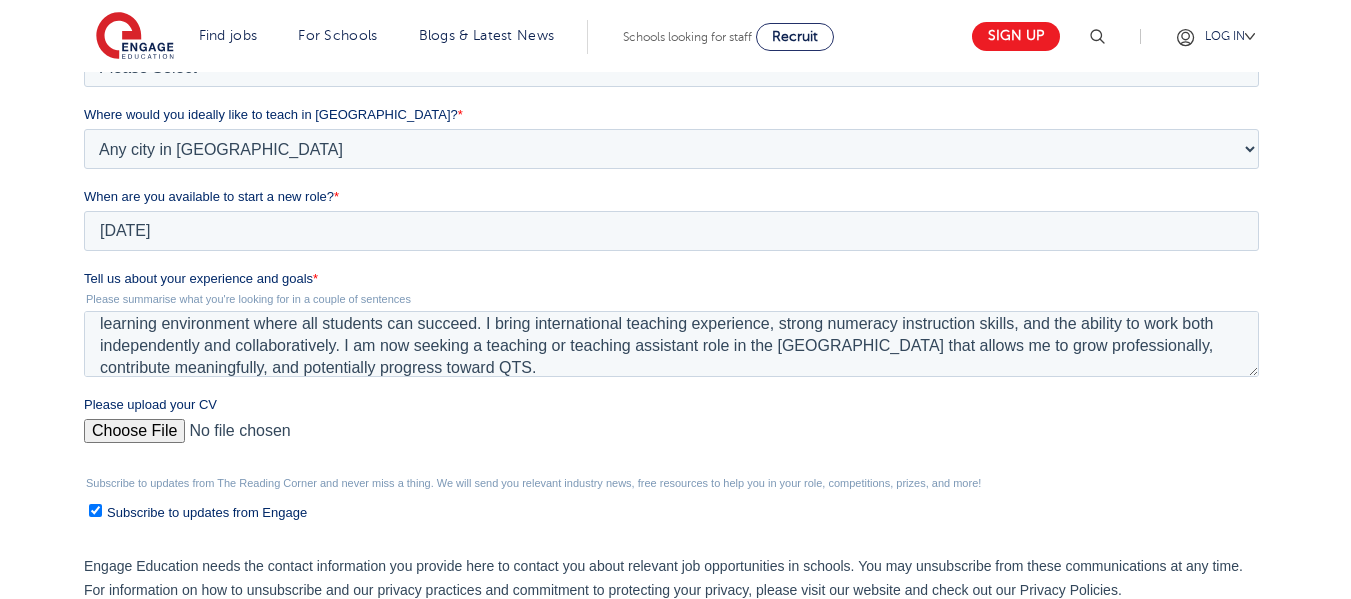 type on "C:\fakepath\MBA_Ababio_Teaching_CV.docx" 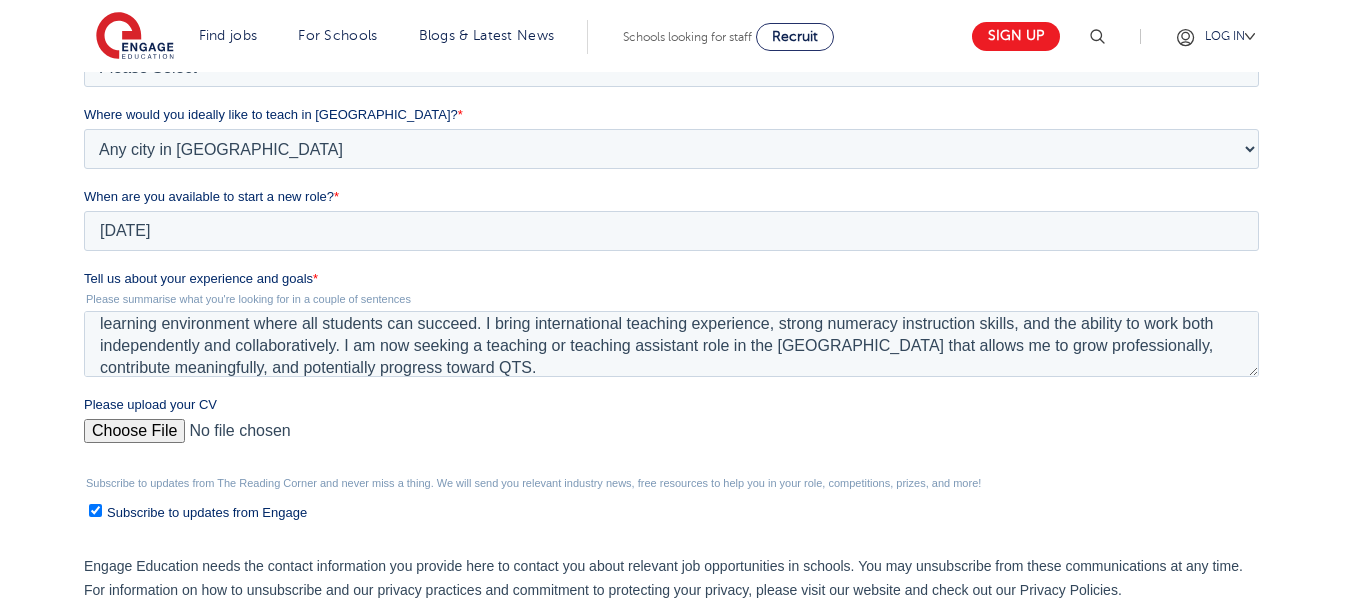 scroll, scrollTop: 722, scrollLeft: 0, axis: vertical 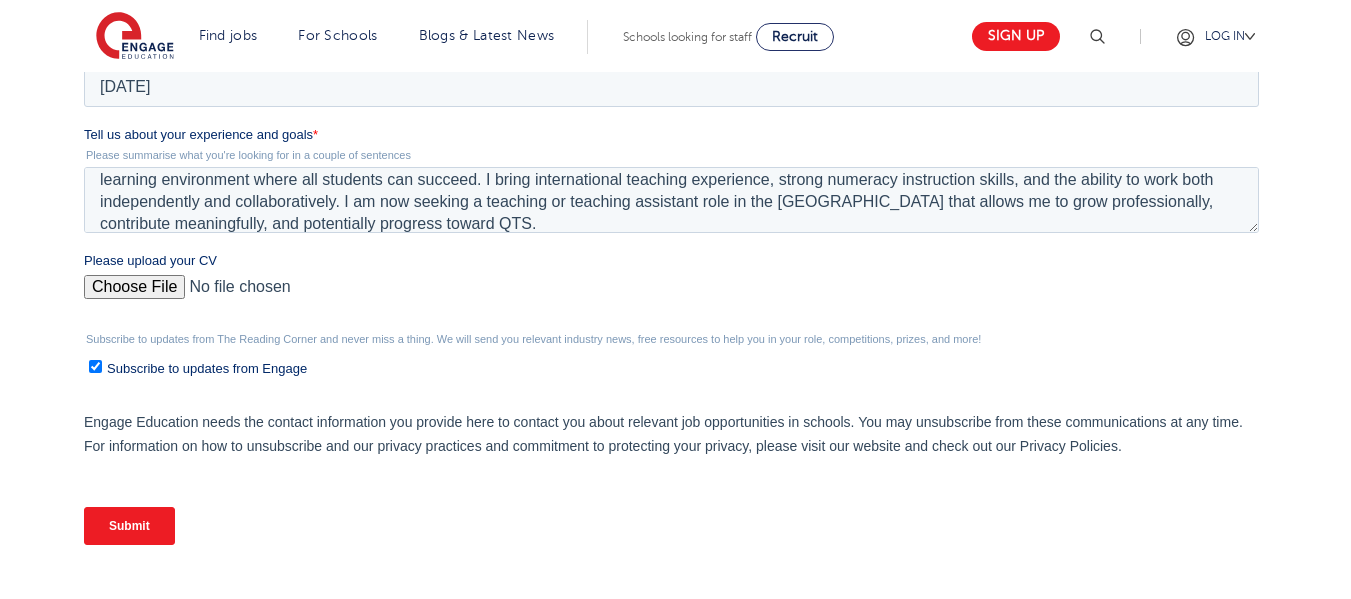 click on "Submit" at bounding box center (129, 526) 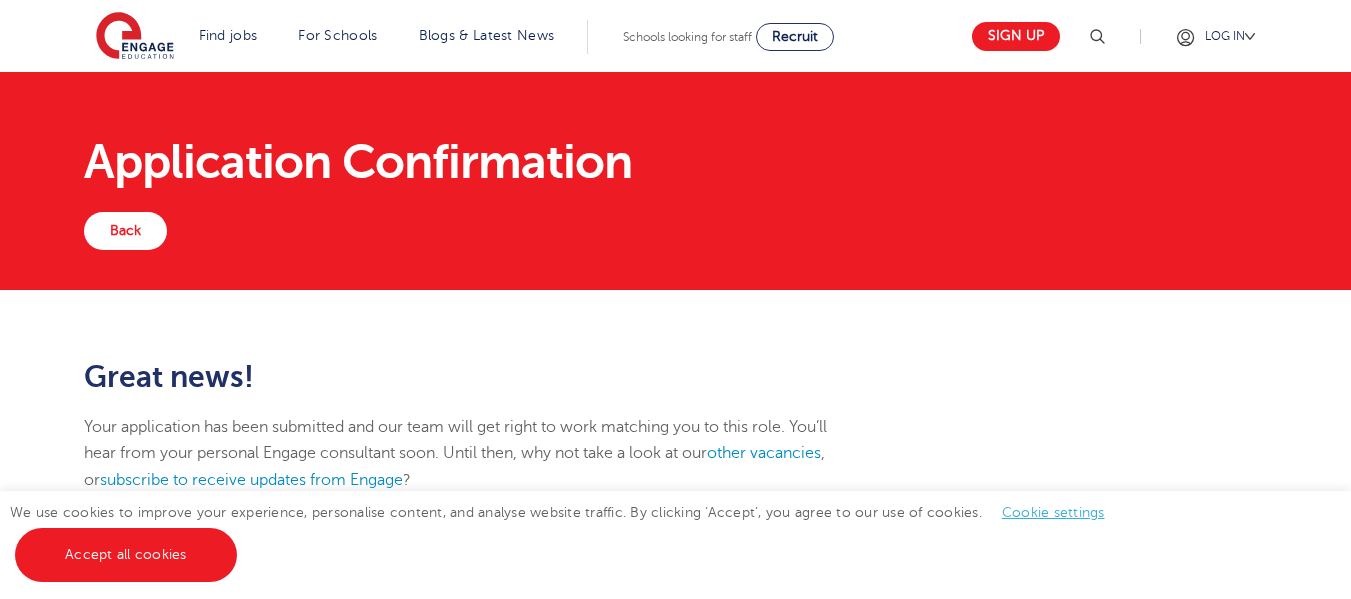 scroll, scrollTop: 0, scrollLeft: 0, axis: both 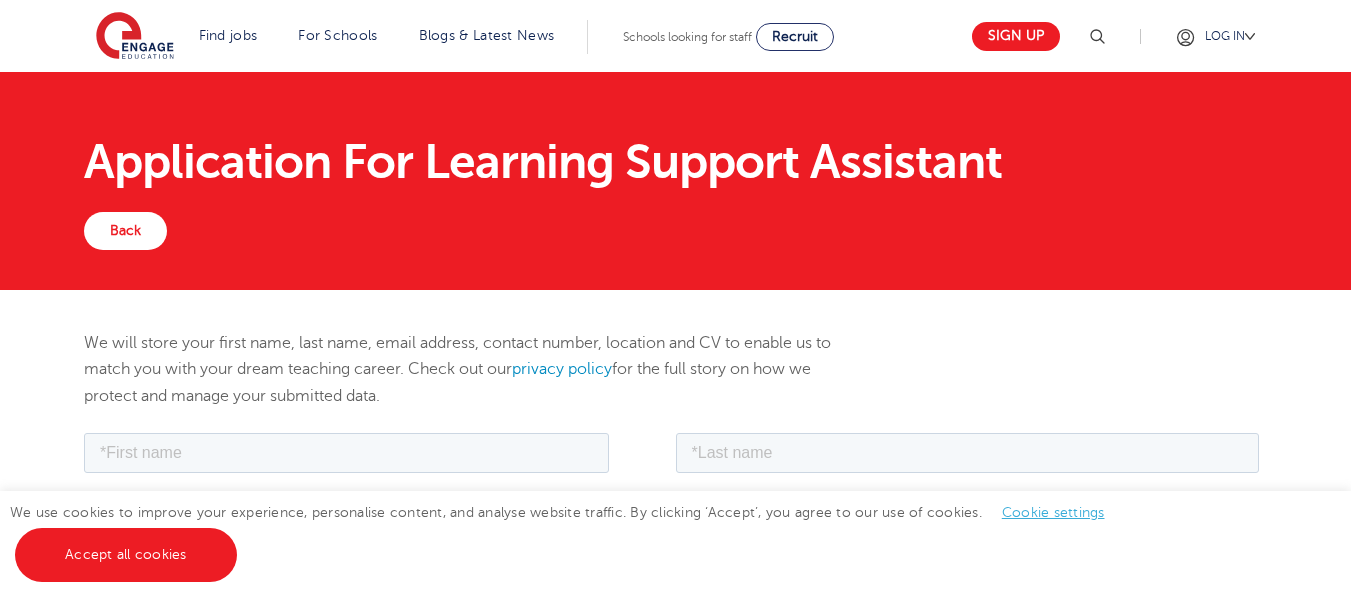 type on "Mba" 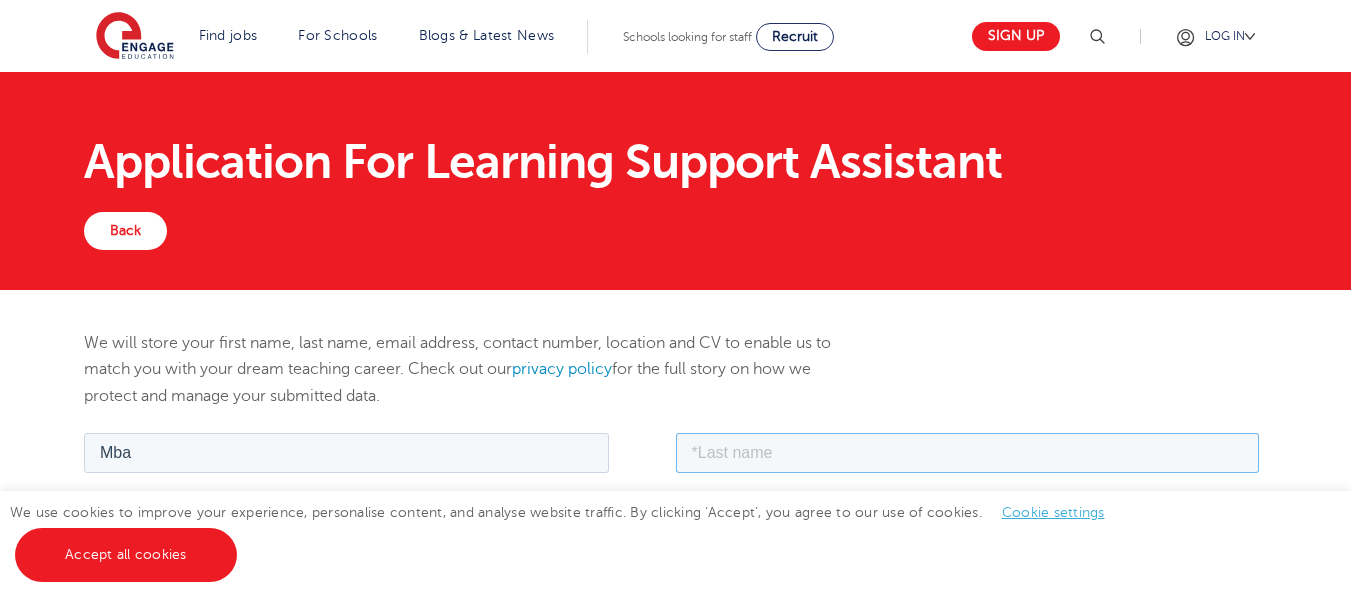 type on "[PERSON_NAME]" 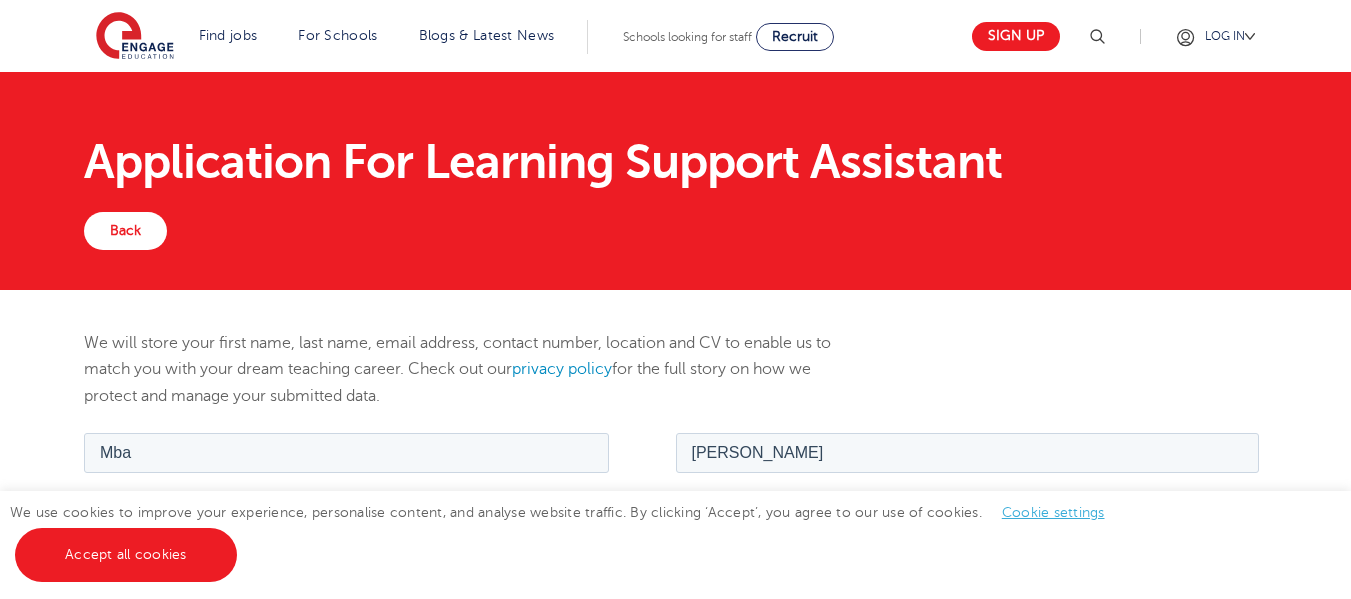 type on "ababio.rochenell64@gmail.com" 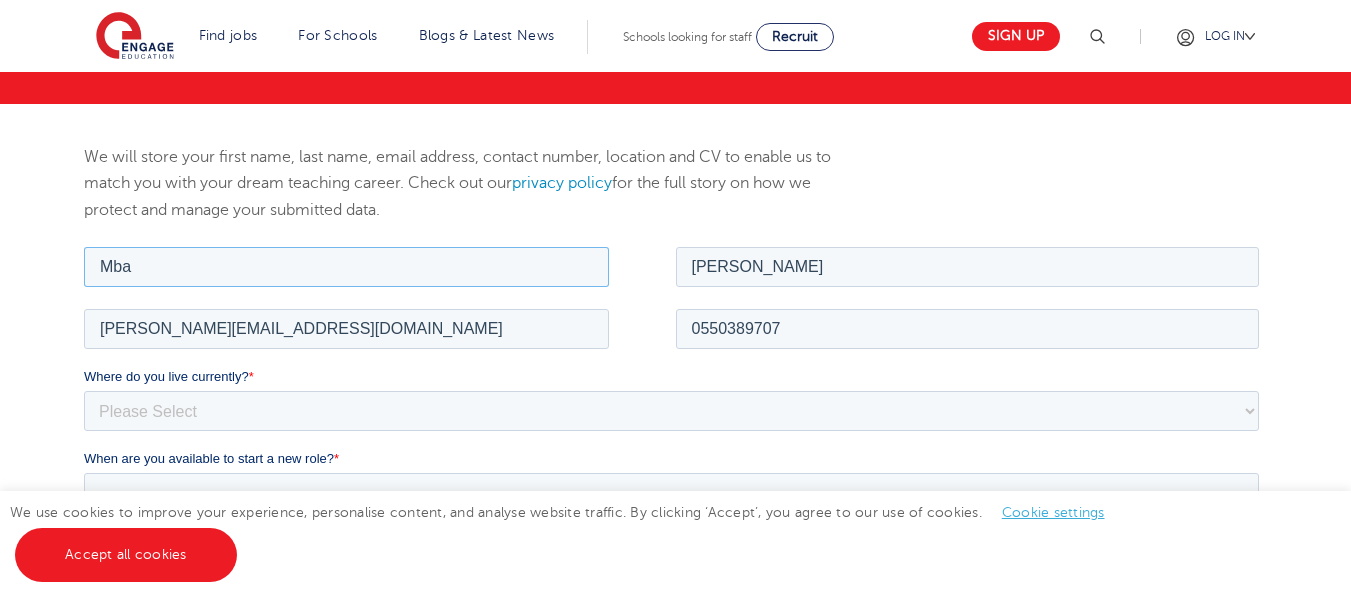 scroll, scrollTop: 243, scrollLeft: 0, axis: vertical 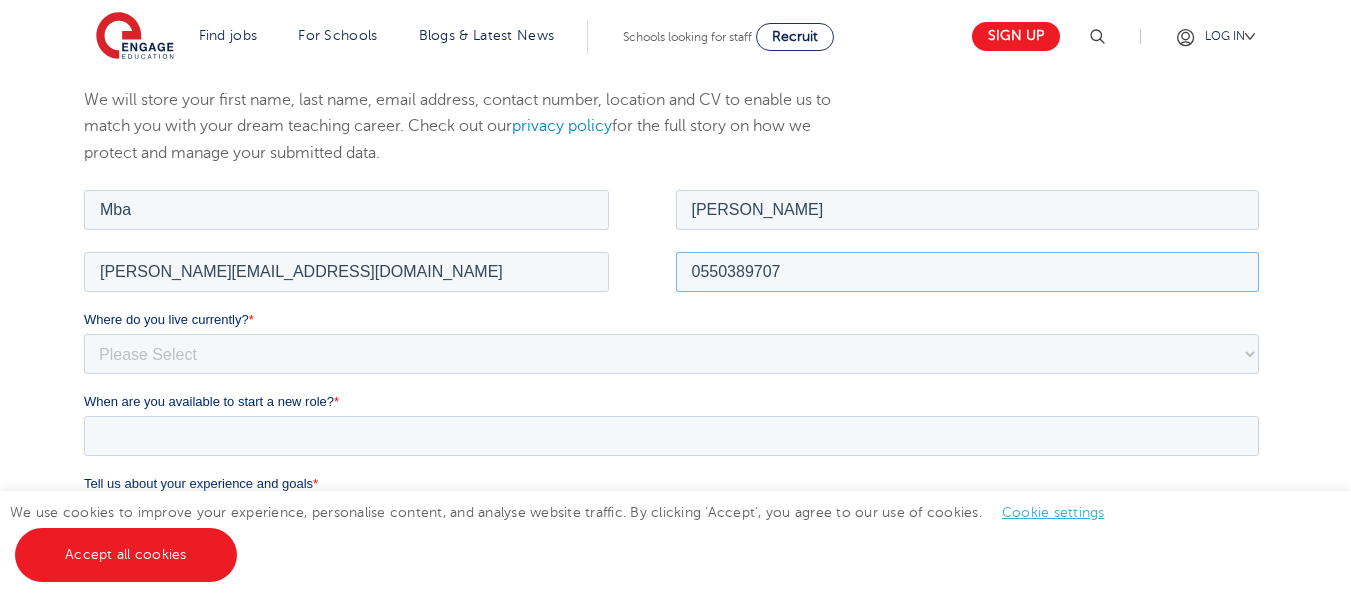 click on "0550389707" at bounding box center (968, 271) 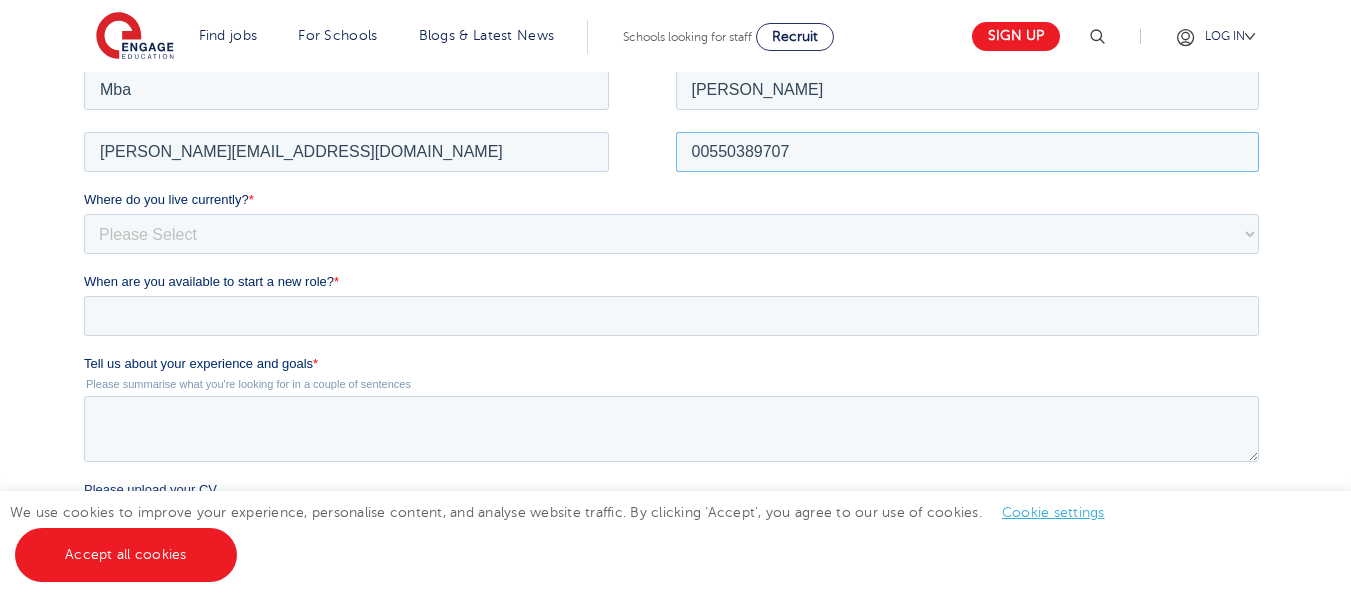 scroll, scrollTop: 375, scrollLeft: 0, axis: vertical 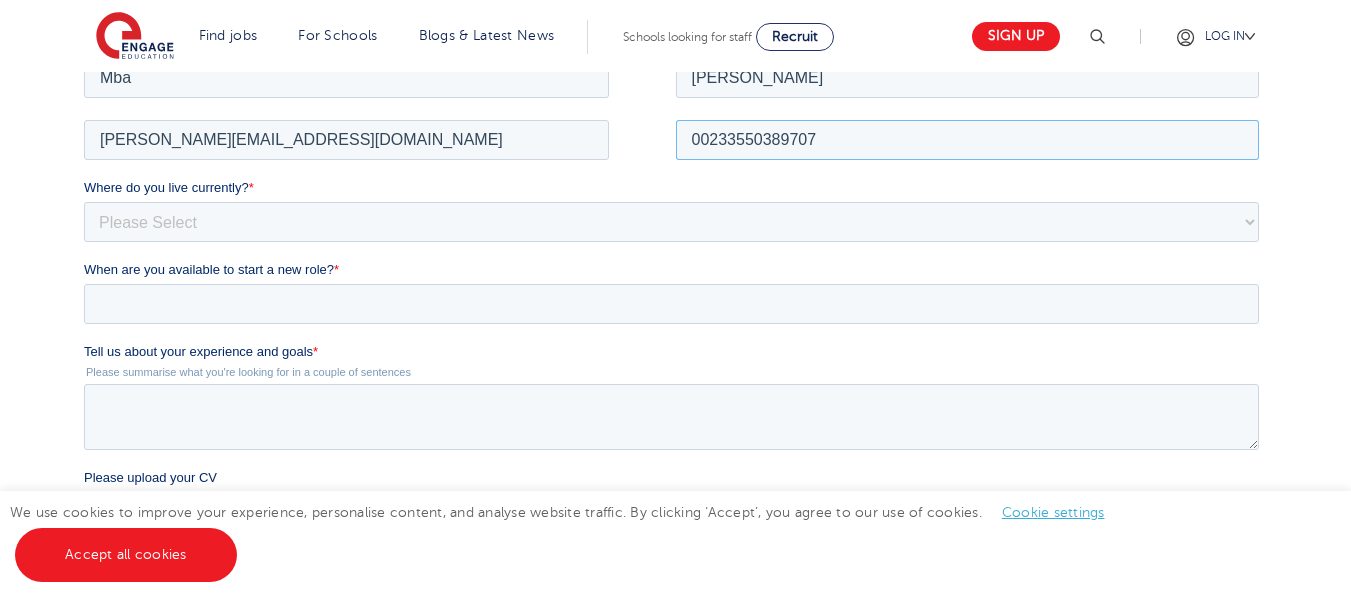 type on "00233550389707" 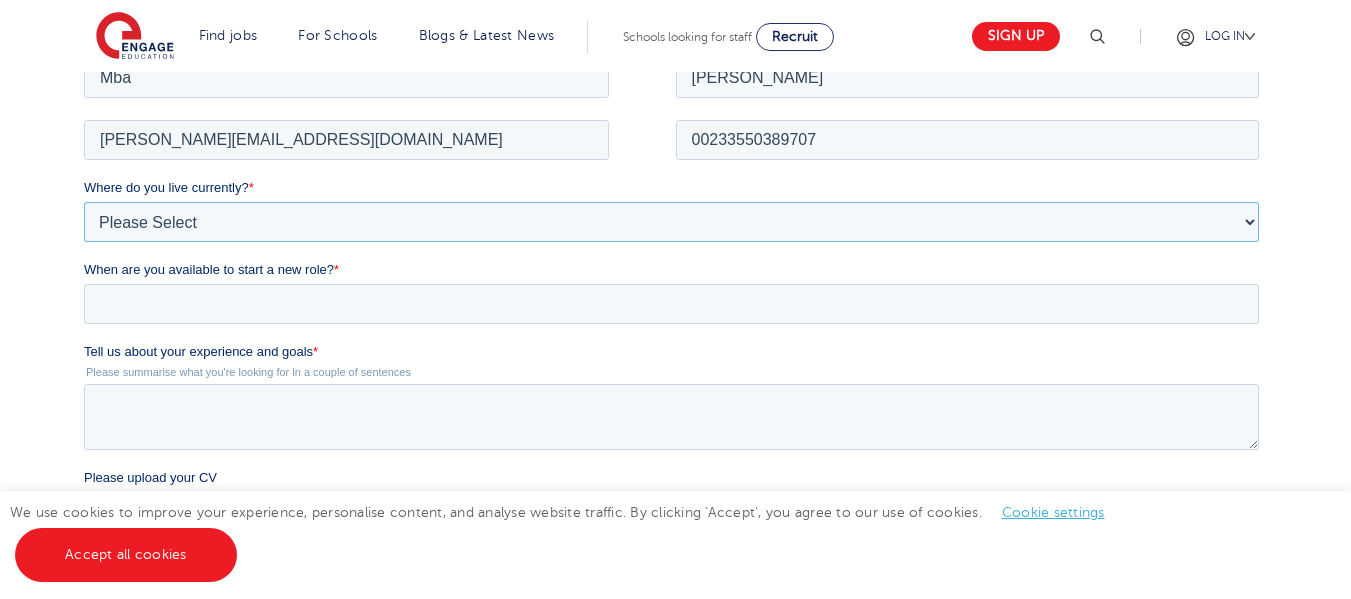 click on "Please Select UK Canada Ireland Australia New Zealand Europe USA South Africa Jamaica Africa Asia Middle East South America Caribbean" at bounding box center (671, 221) 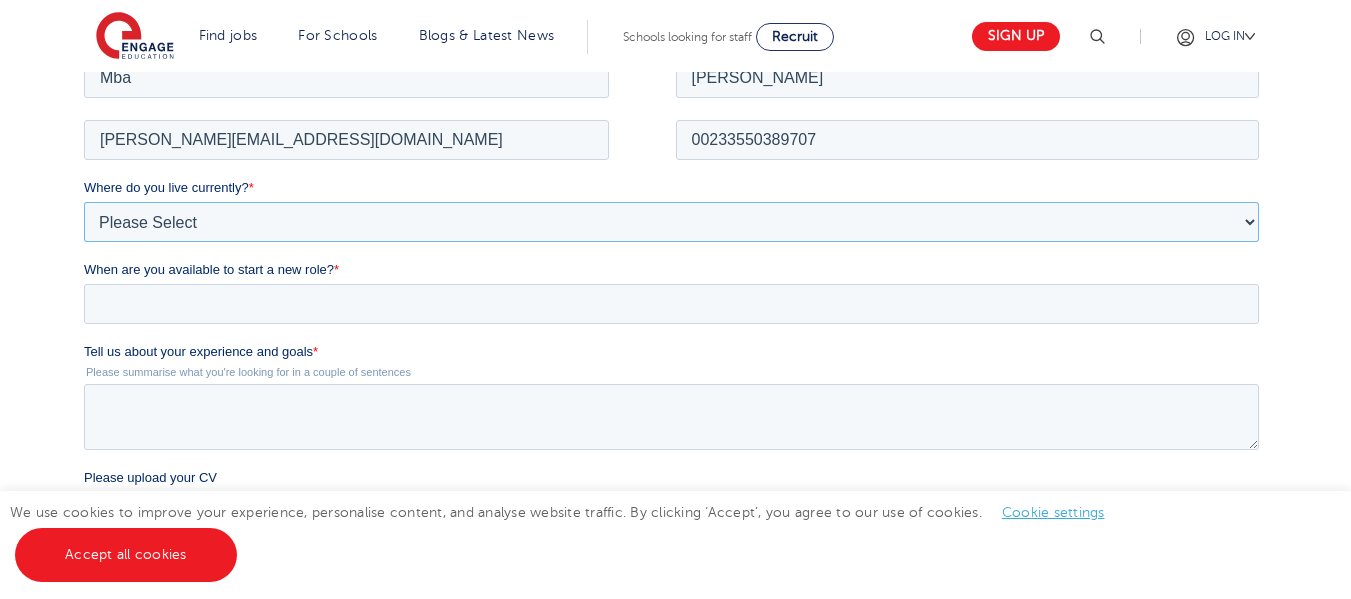 select on "Africa" 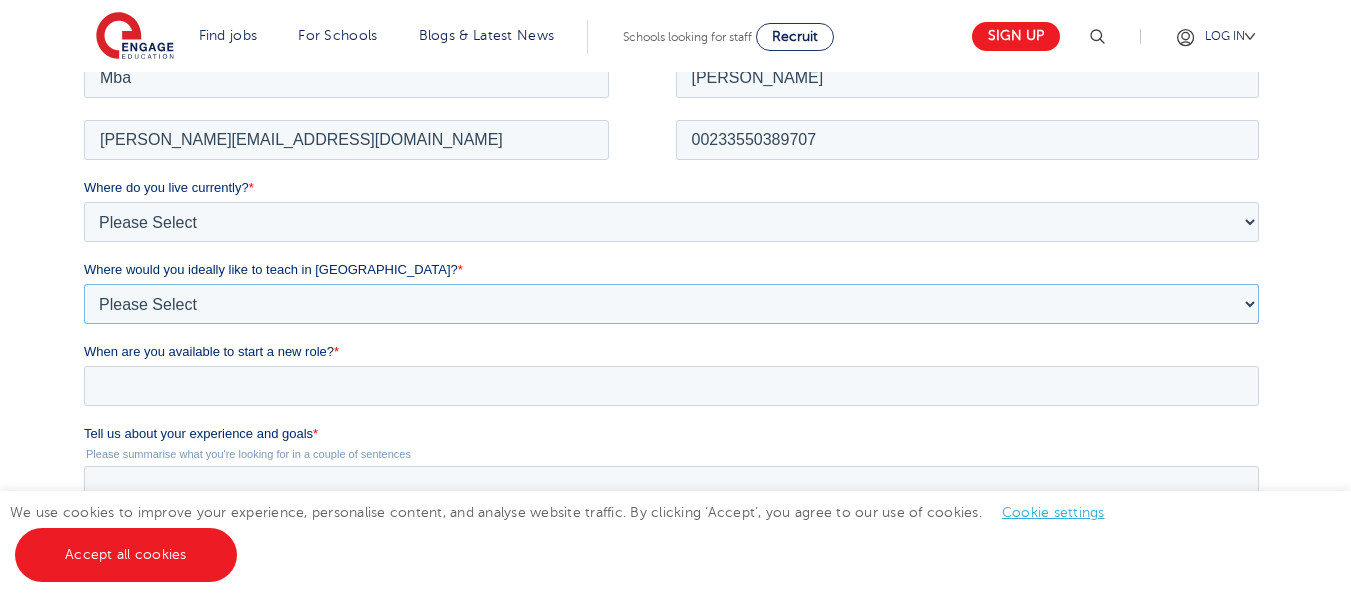 click on "Please Select I'm flexible! London Any city in England Greater London/Home Counties Somewhere more rural" at bounding box center (671, 303) 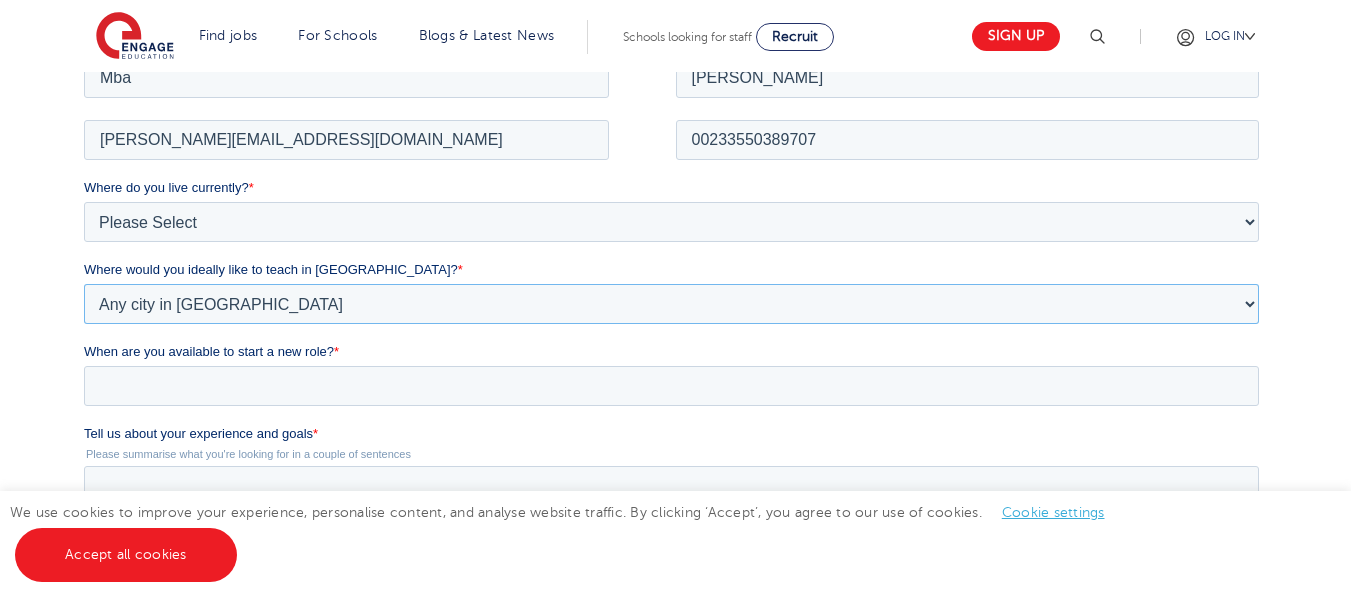 click on "Please Select I'm flexible! London Any city in England Greater London/Home Counties Somewhere more rural" at bounding box center [671, 303] 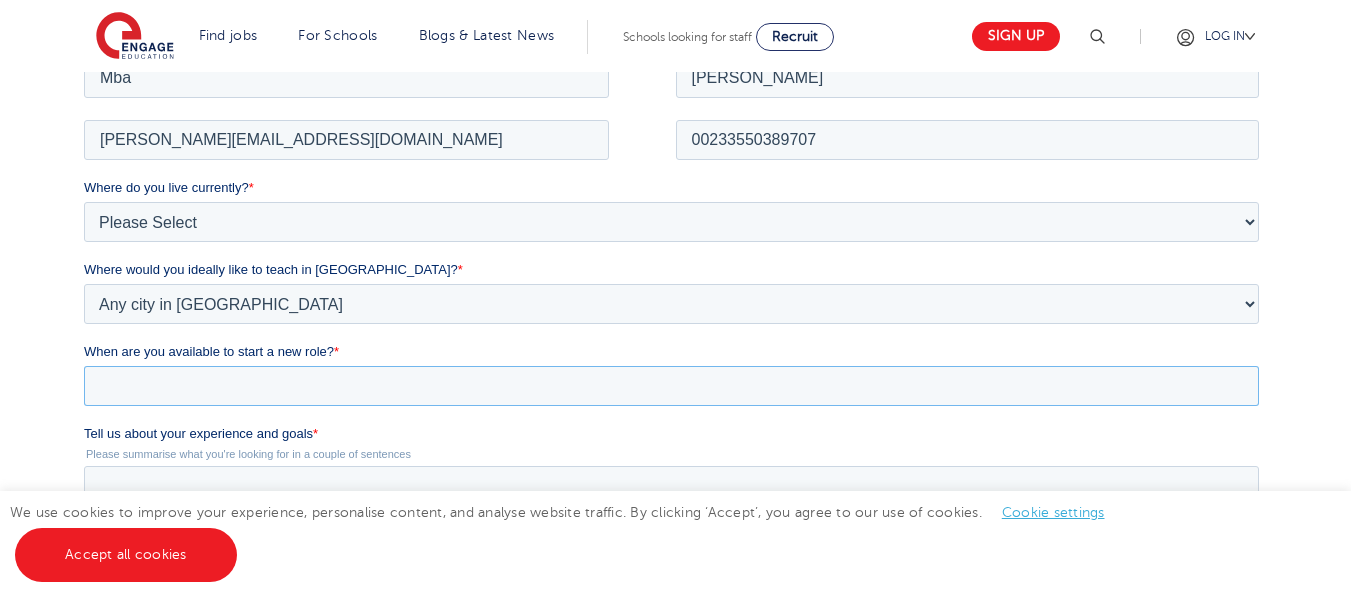 click on "When are you available to start a new role? *" at bounding box center (671, 385) 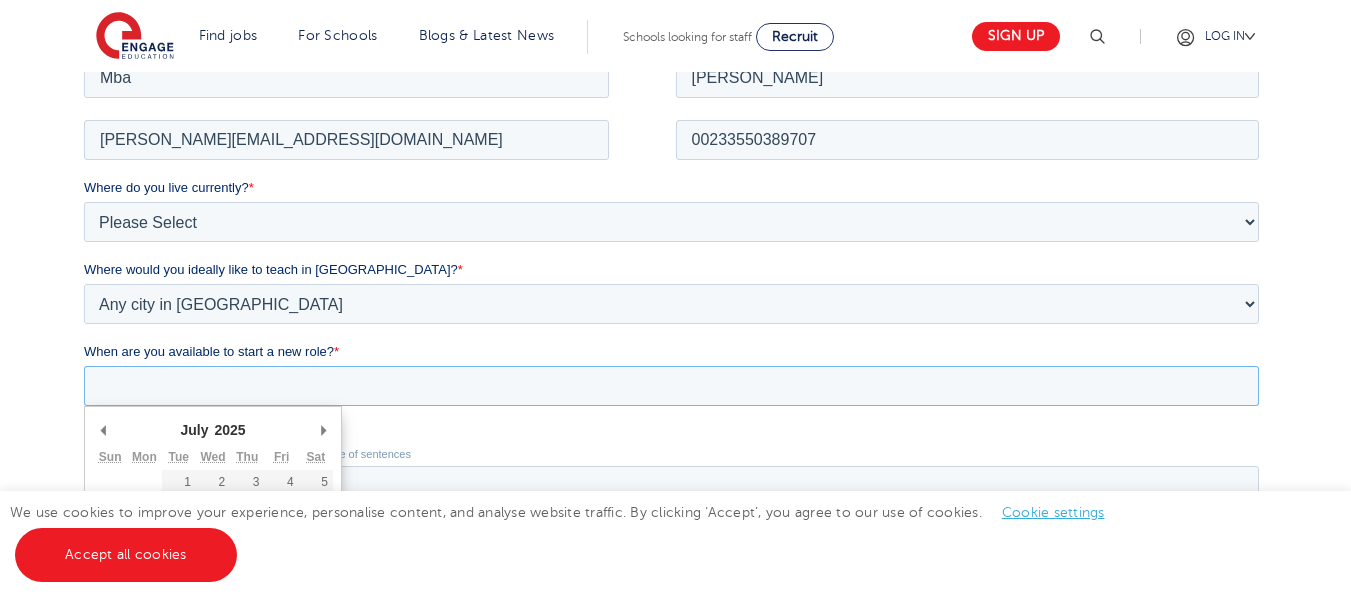 scroll, scrollTop: 548, scrollLeft: 0, axis: vertical 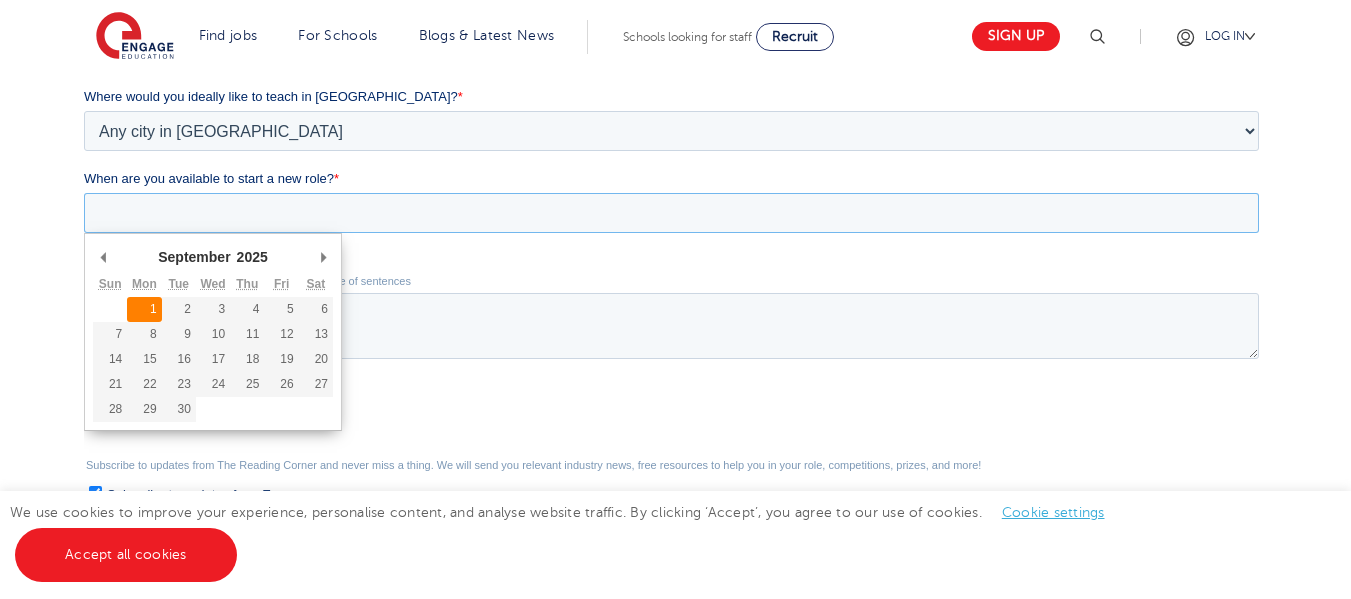 type on "2025-09-01" 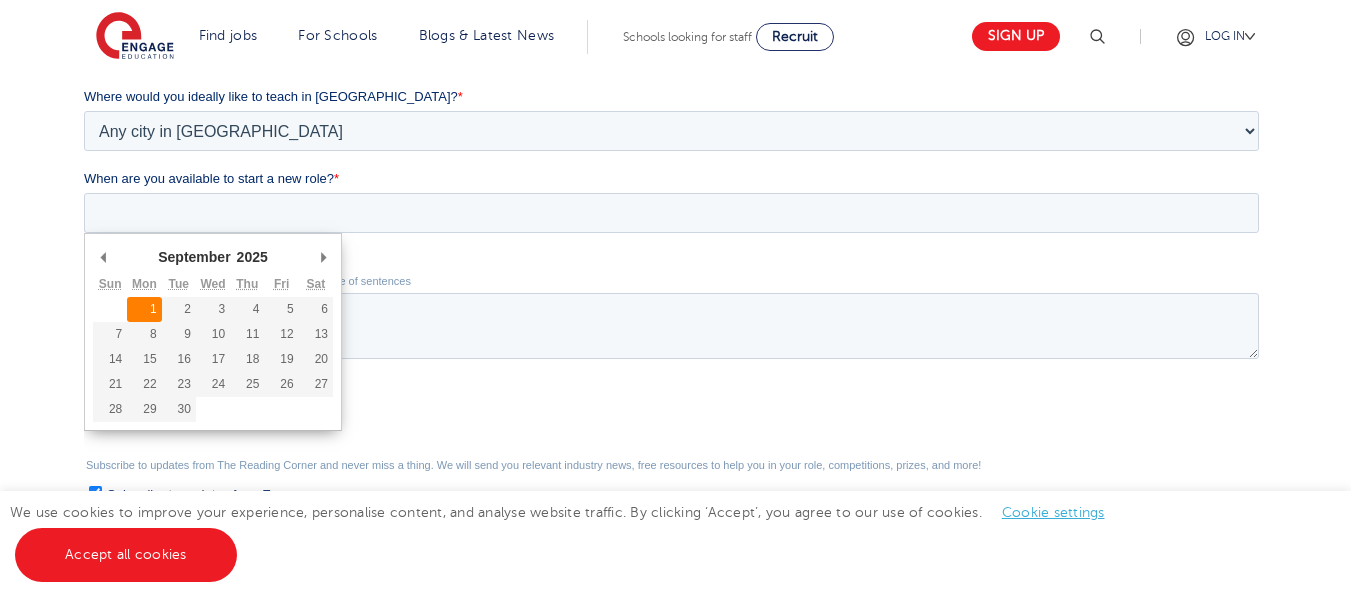type on "2025/09/01" 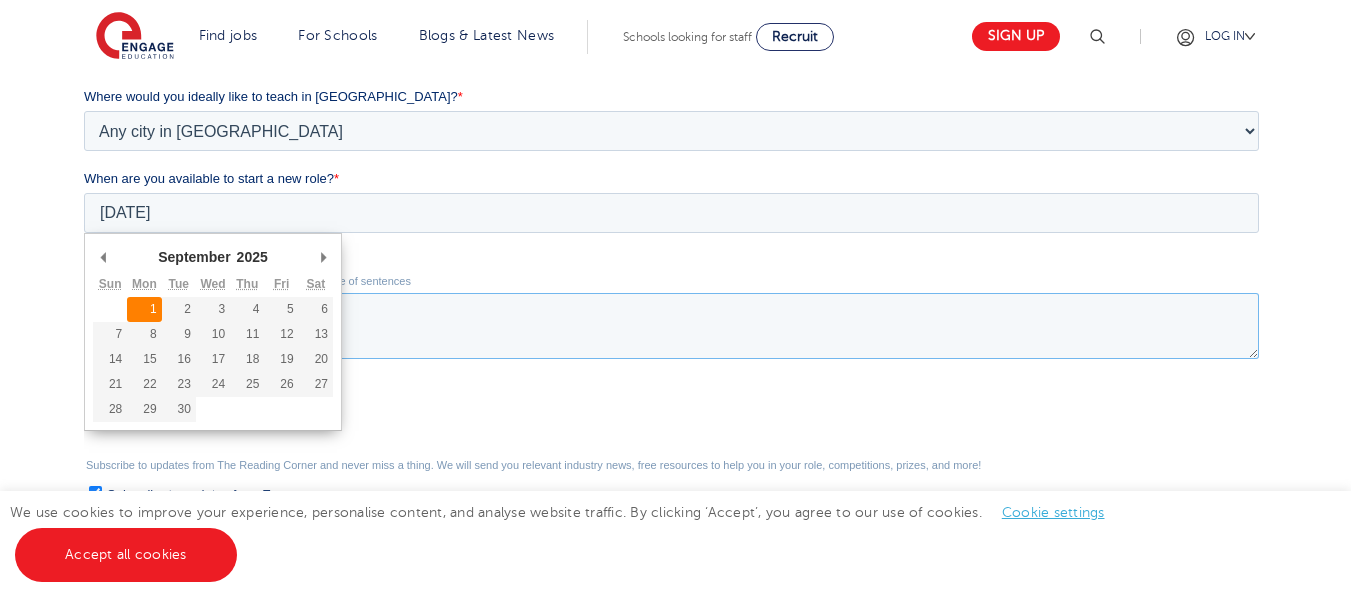 click on "Tell us about your experience and goals *" at bounding box center [671, 326] 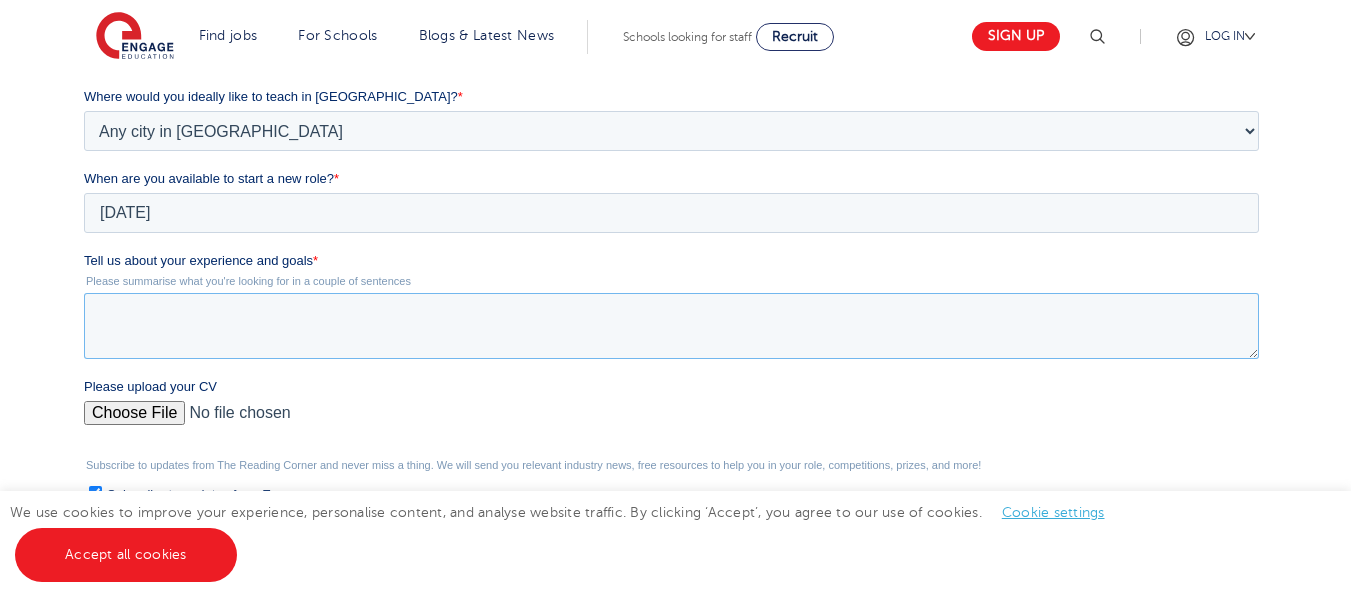 paste on "I am a highly motivated and adaptable educator with 1 year of experience as a Mathematics Teaching Assistant for Years 5 and 6 at an international school following the Cambridge Primary Checkpoint curriculum. I have over 5 years of teaching experience and I am committed to creating a supportive and engaging learning environment where all students can succeed. I bring international teaching experience, strong numeracy instruction skills, and the ability to work both independently and collaboratively. I am now seeking a teaching or teaching assistant role in the UK that allows me to grow professionally, contribute meaningfully, and potentially progress toward QTS." 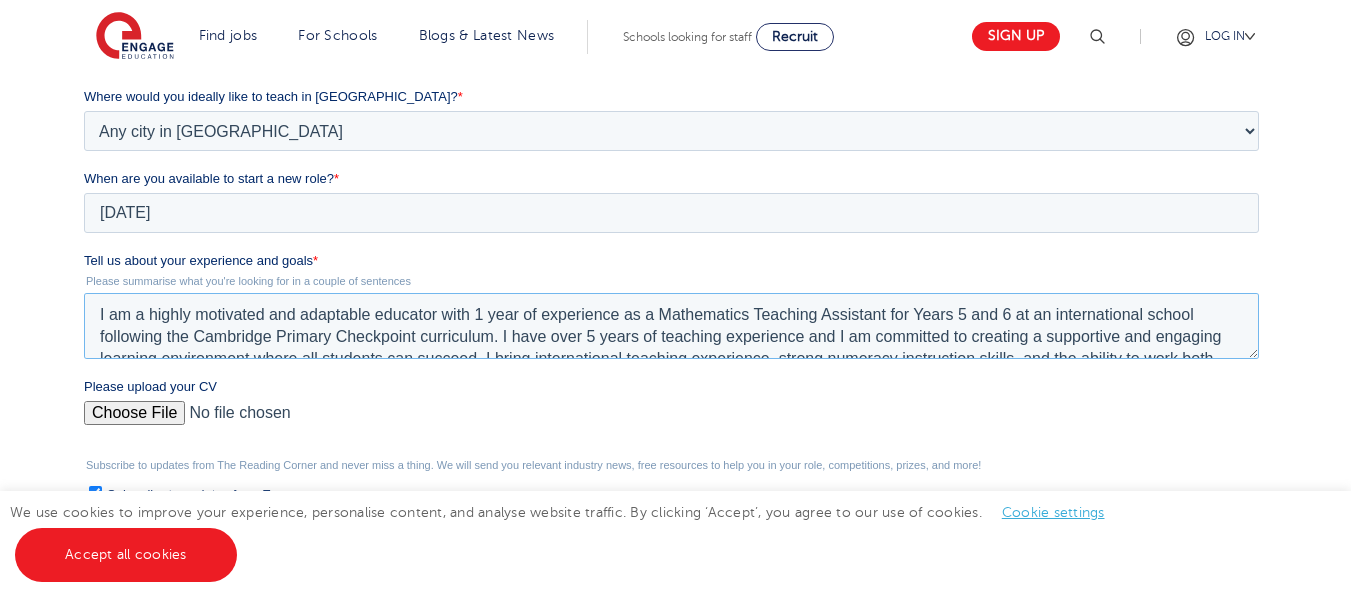 scroll, scrollTop: 53, scrollLeft: 0, axis: vertical 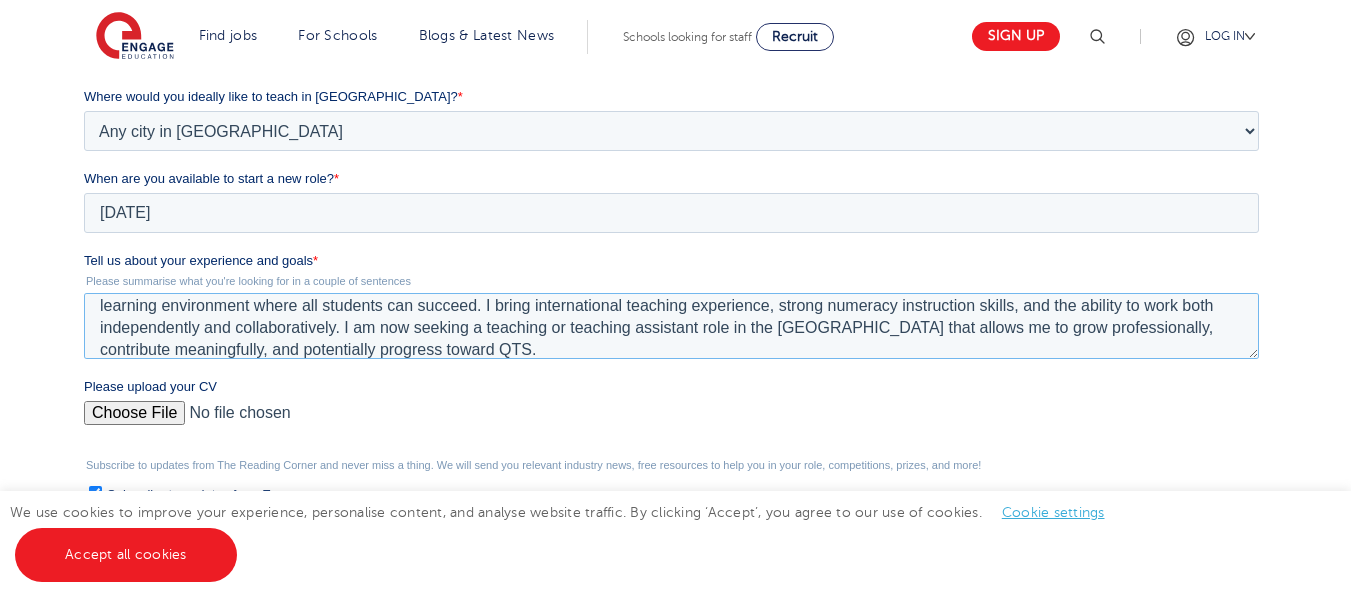 type on "I am a highly motivated and adaptable educator with 1 year of experience as a Mathematics Teaching Assistant for Years 5 and 6 at an international school following the Cambridge Primary Checkpoint curriculum. I have over 5 years of teaching experience and I am committed to creating a supportive and engaging learning environment where all students can succeed. I bring international teaching experience, strong numeracy instruction skills, and the ability to work both independently and collaboratively. I am now seeking a teaching or teaching assistant role in the UK that allows me to grow professionally, contribute meaningfully, and potentially progress toward QTS." 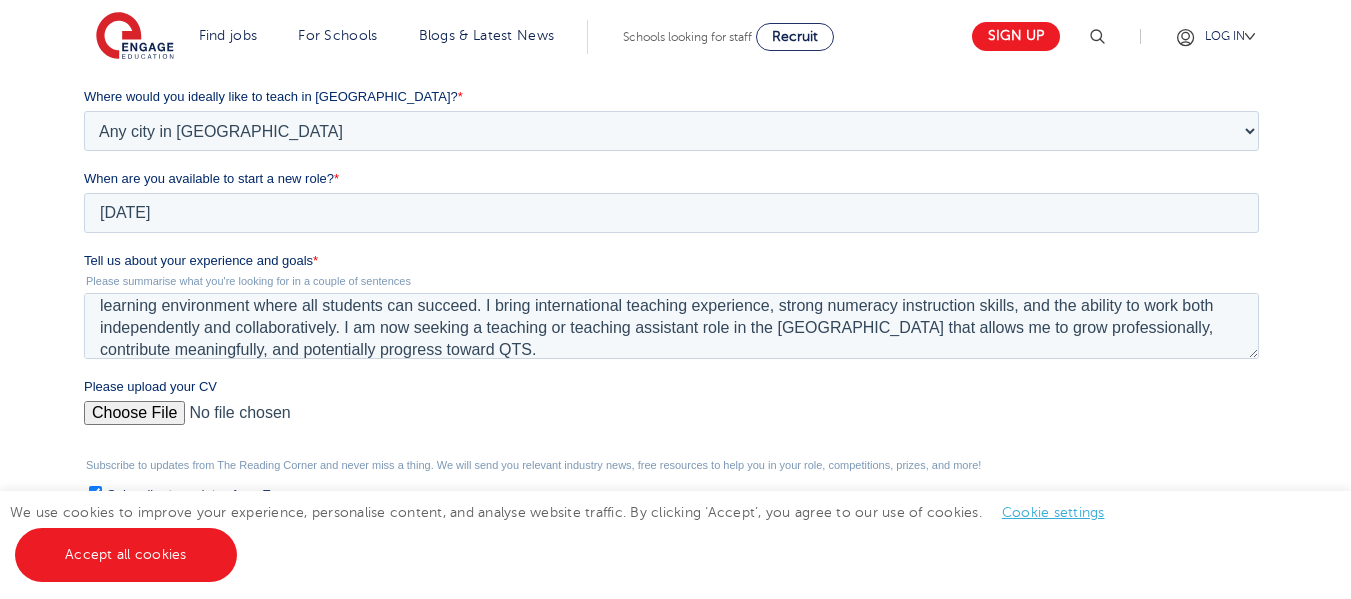 click on "Please upload your CV" at bounding box center [671, 421] 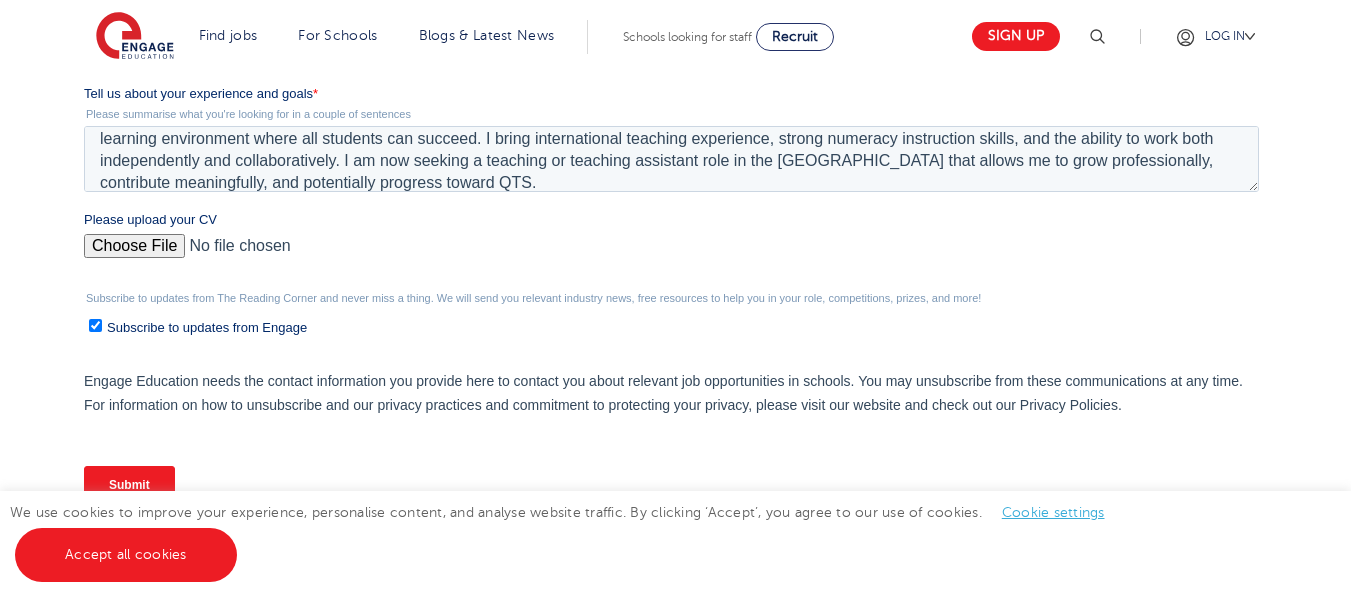 scroll, scrollTop: 731, scrollLeft: 0, axis: vertical 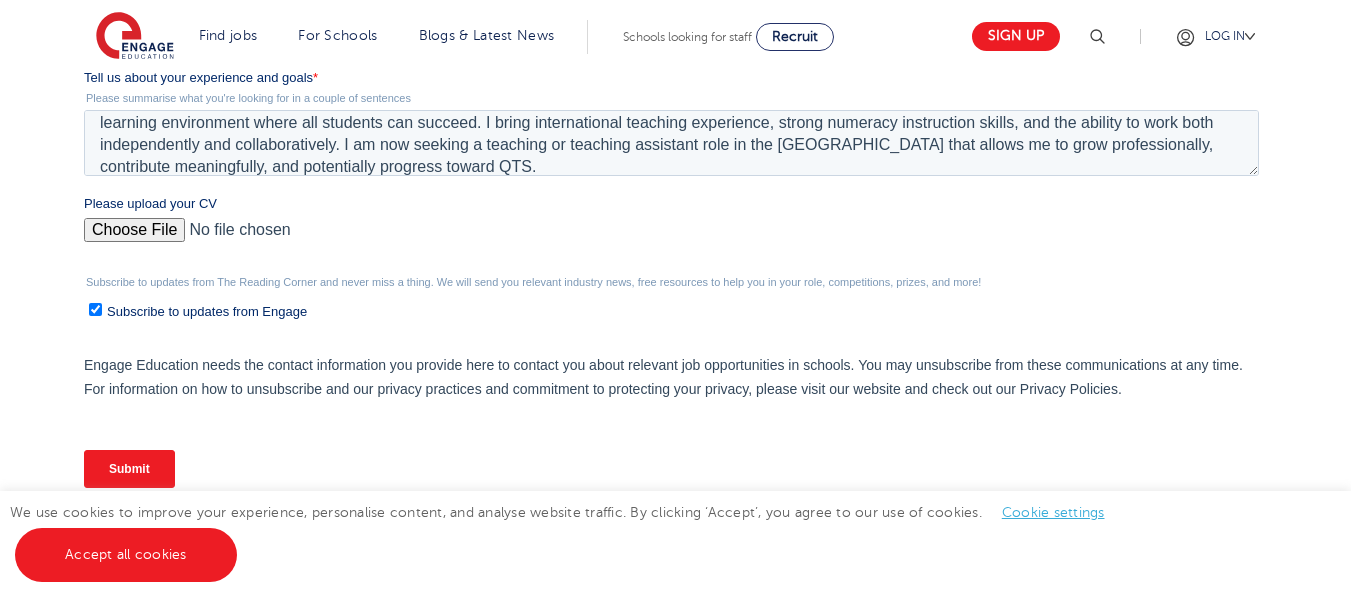 click on "Submit" at bounding box center [129, 469] 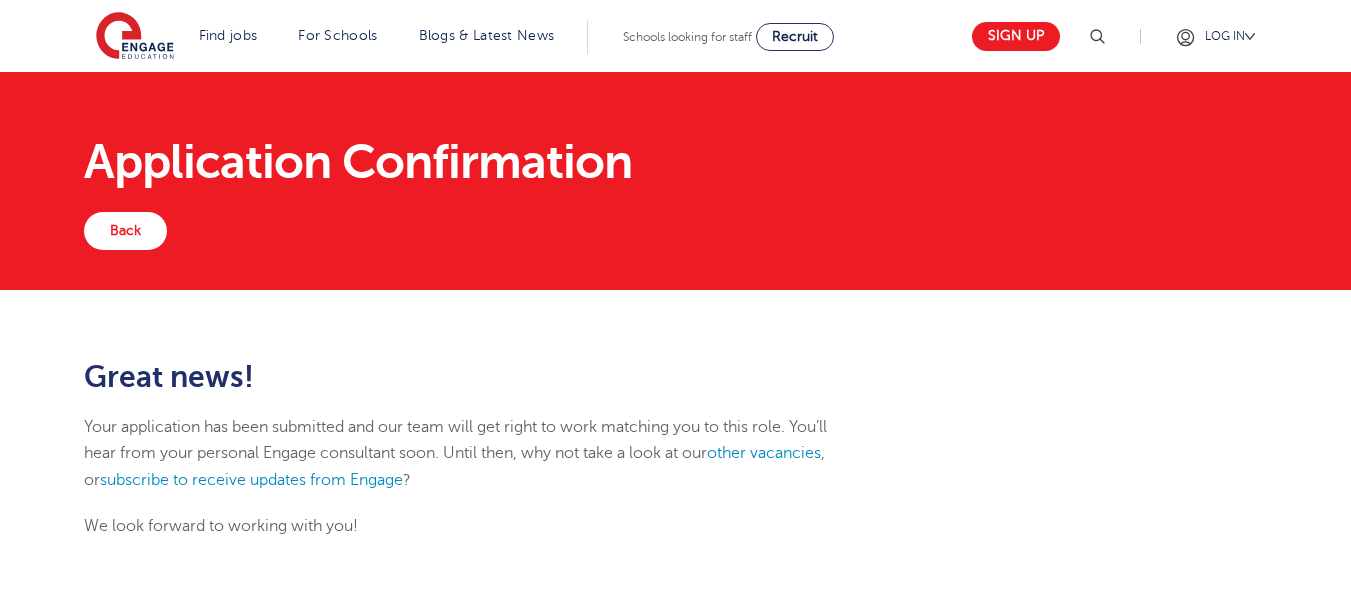 scroll, scrollTop: 0, scrollLeft: 0, axis: both 